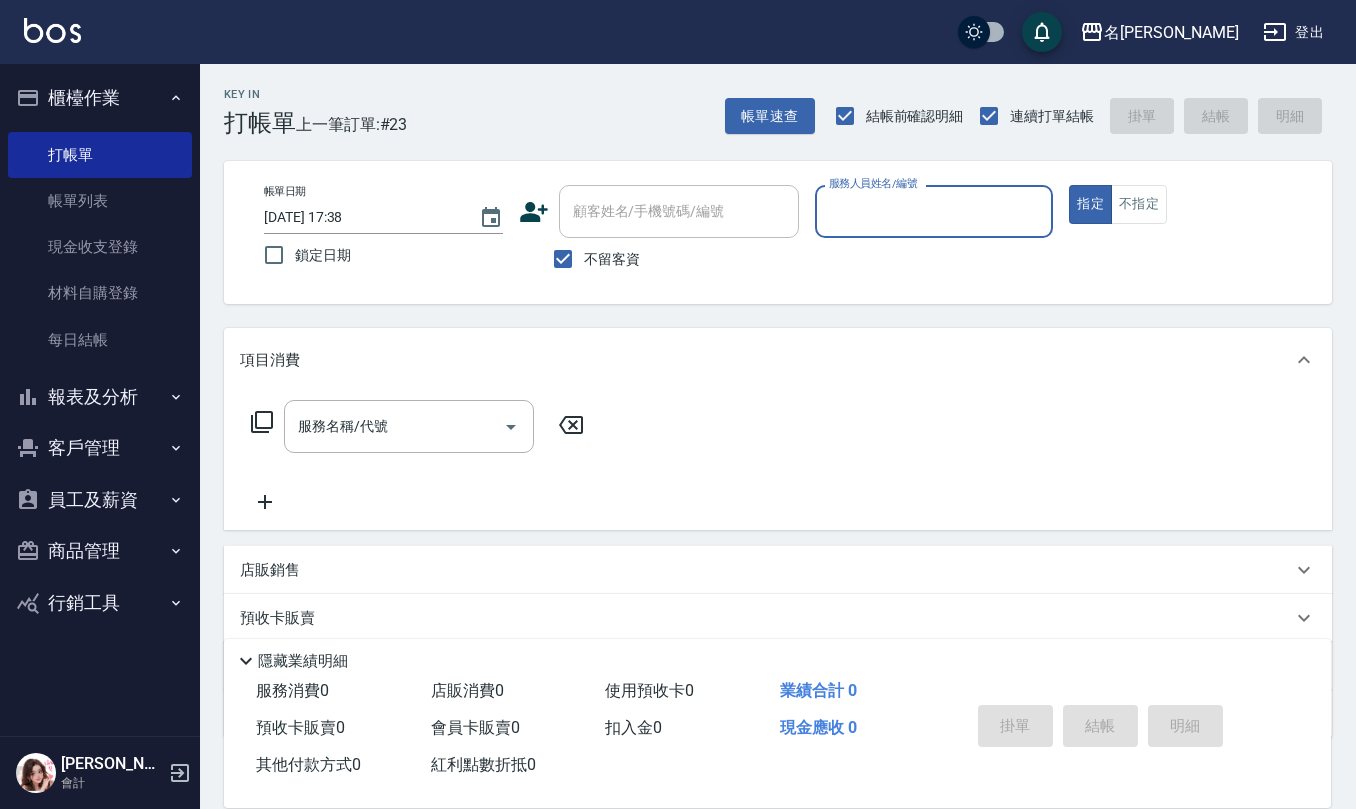 scroll, scrollTop: 0, scrollLeft: 0, axis: both 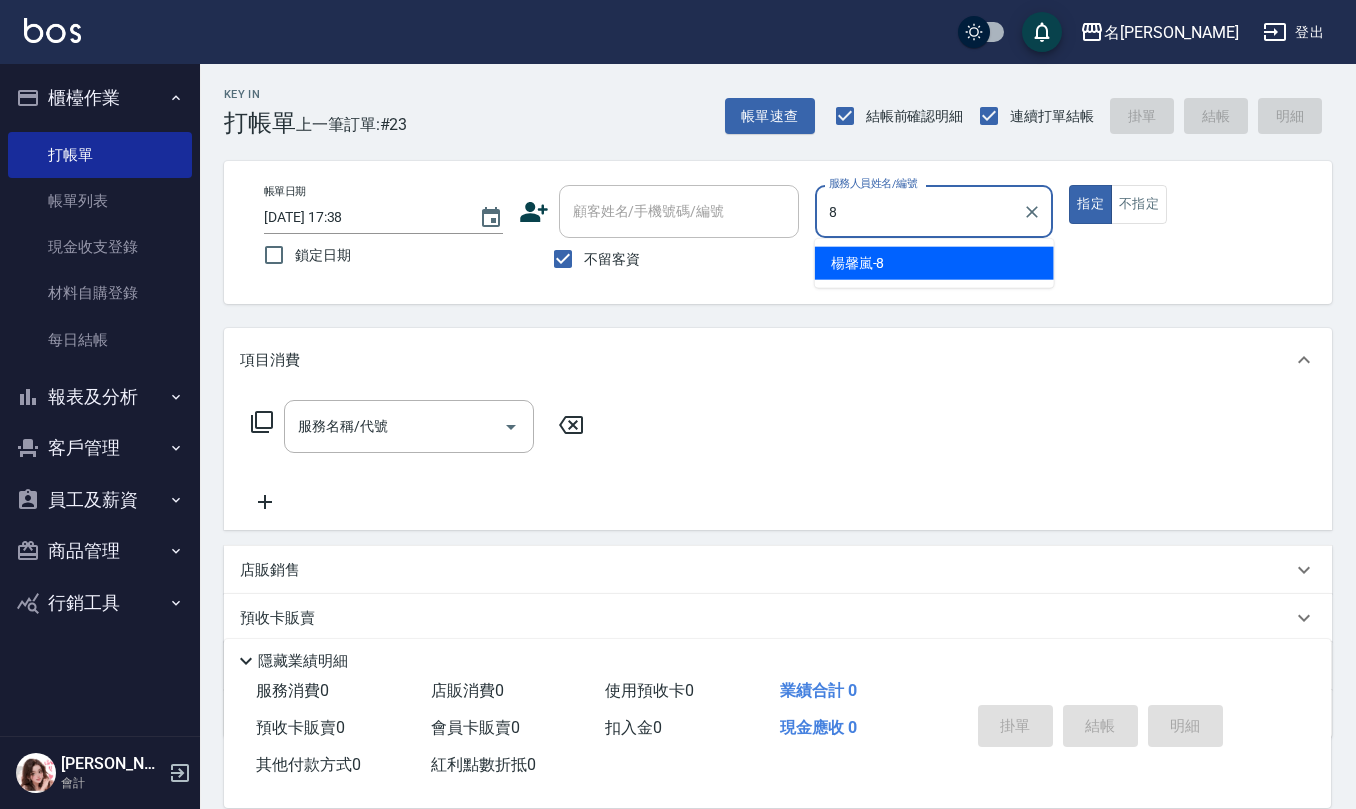 type on "[PERSON_NAME]-8" 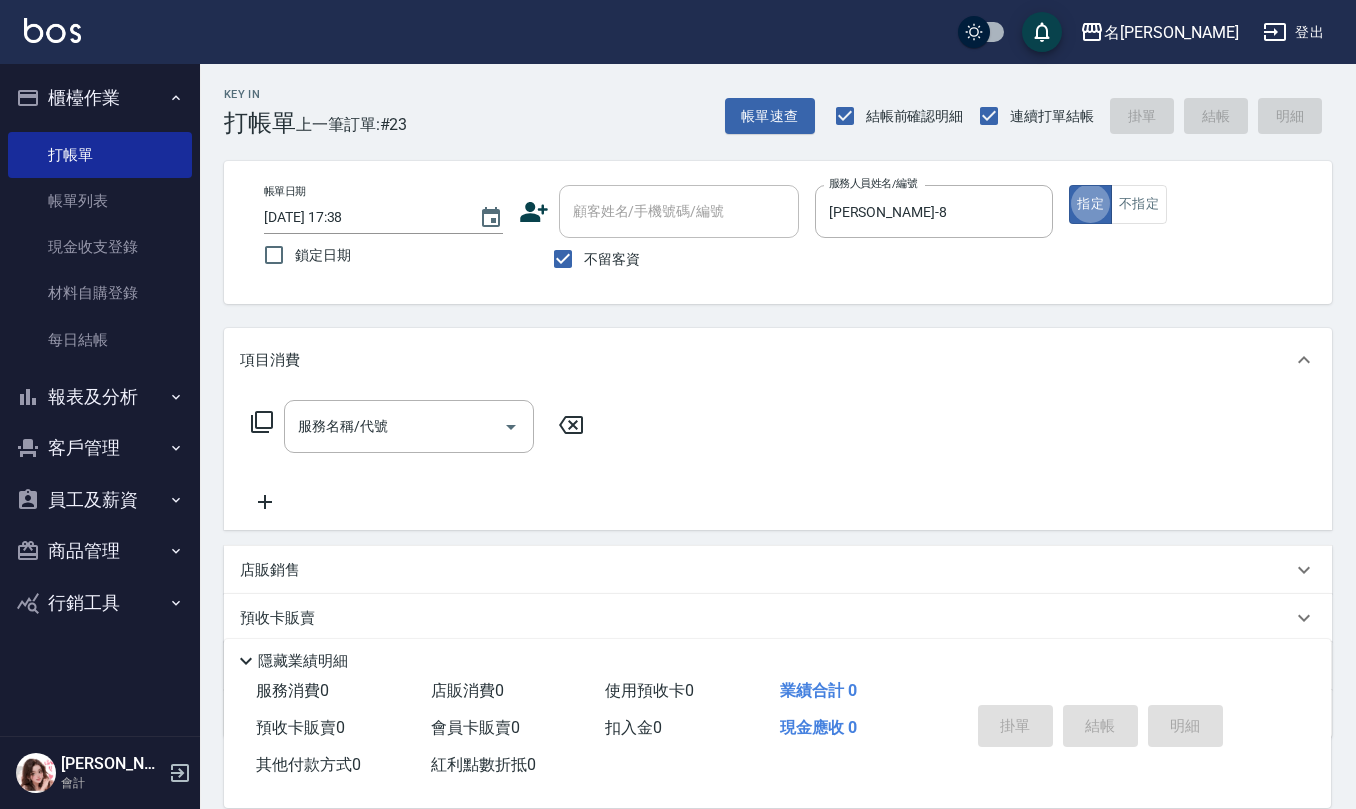type on "true" 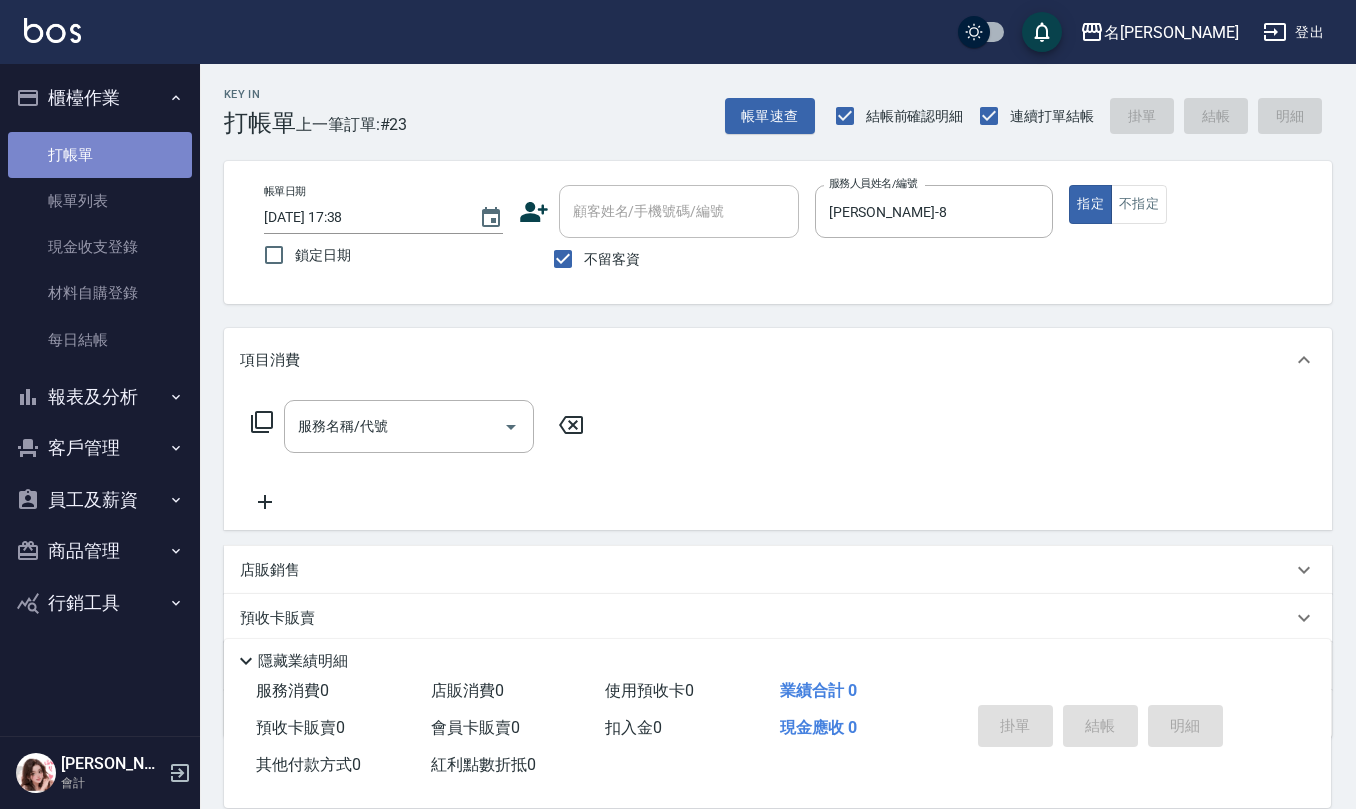 click on "打帳單" at bounding box center [100, 155] 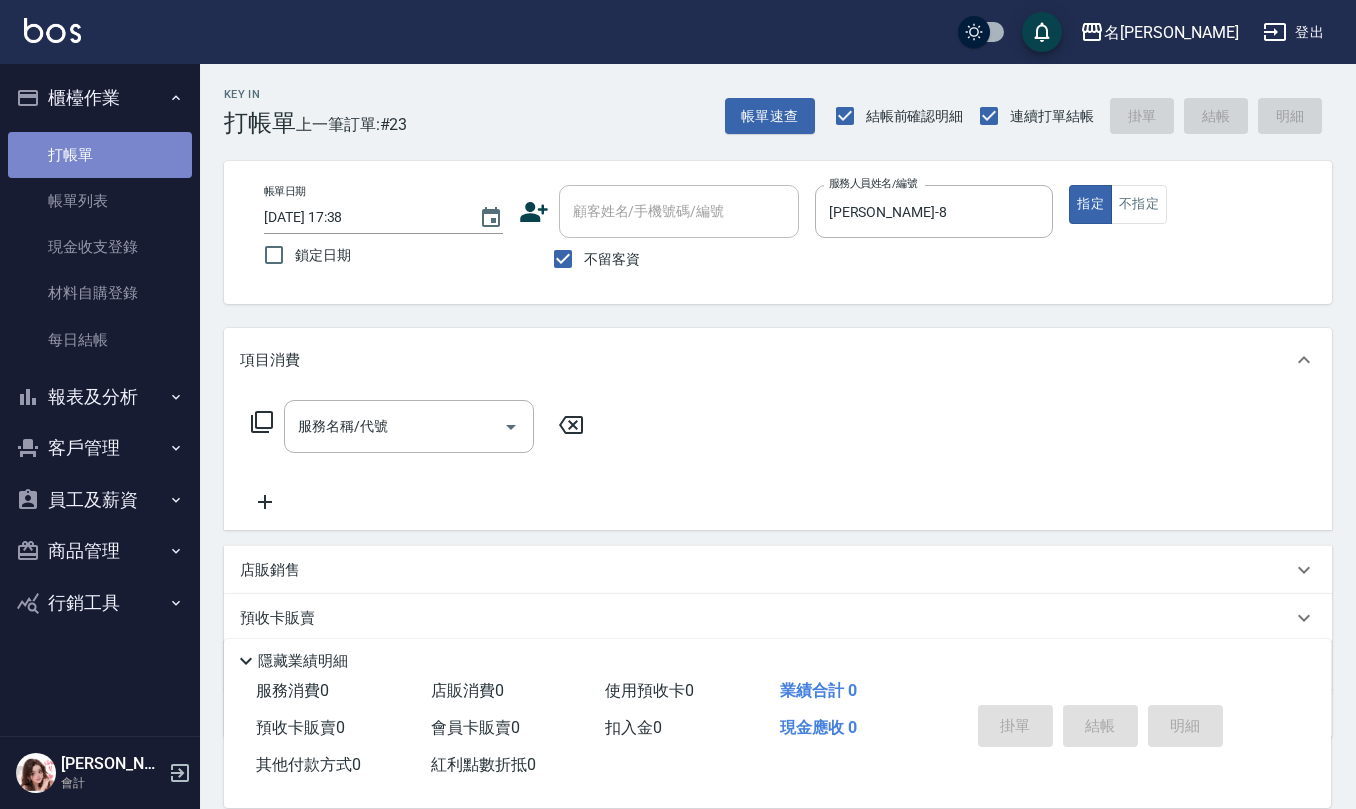 click on "打帳單" at bounding box center (100, 155) 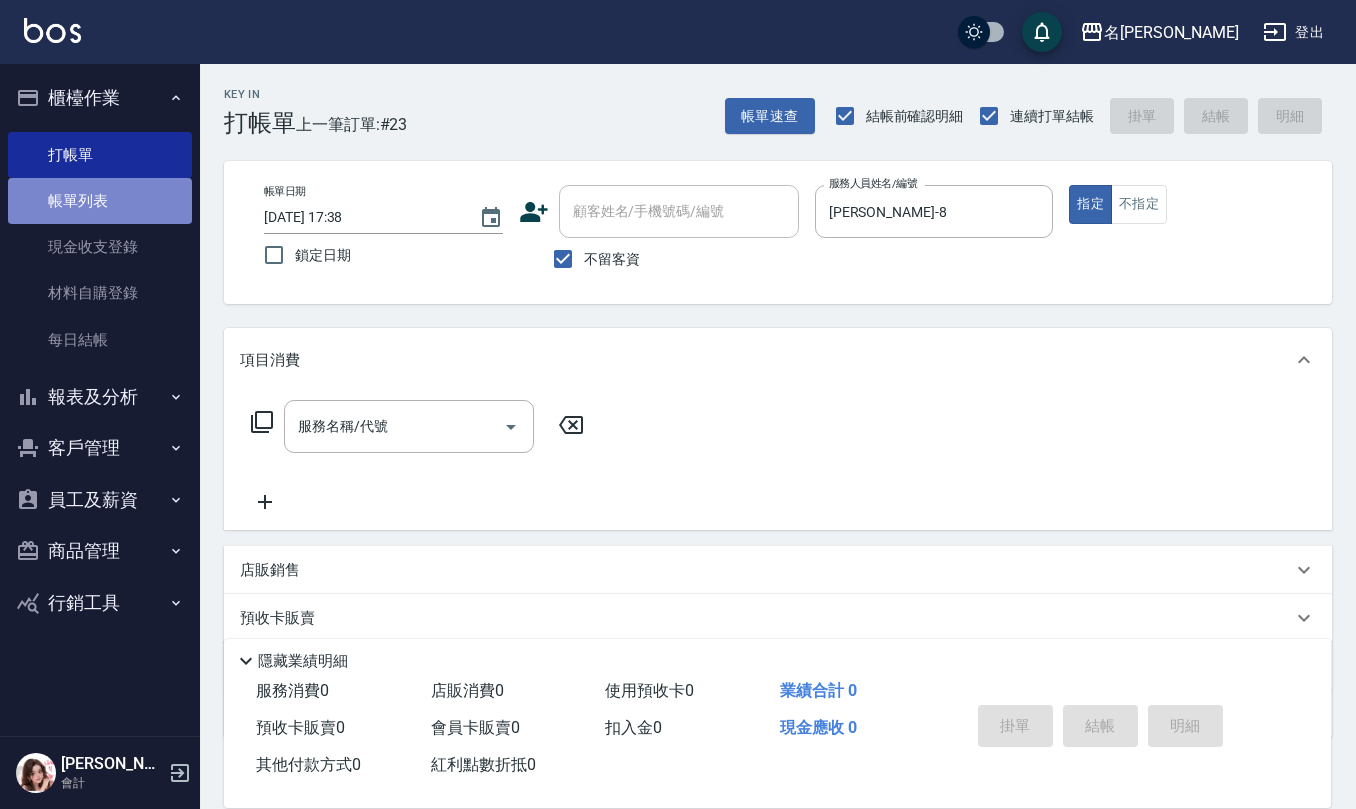 click on "帳單列表" at bounding box center [100, 201] 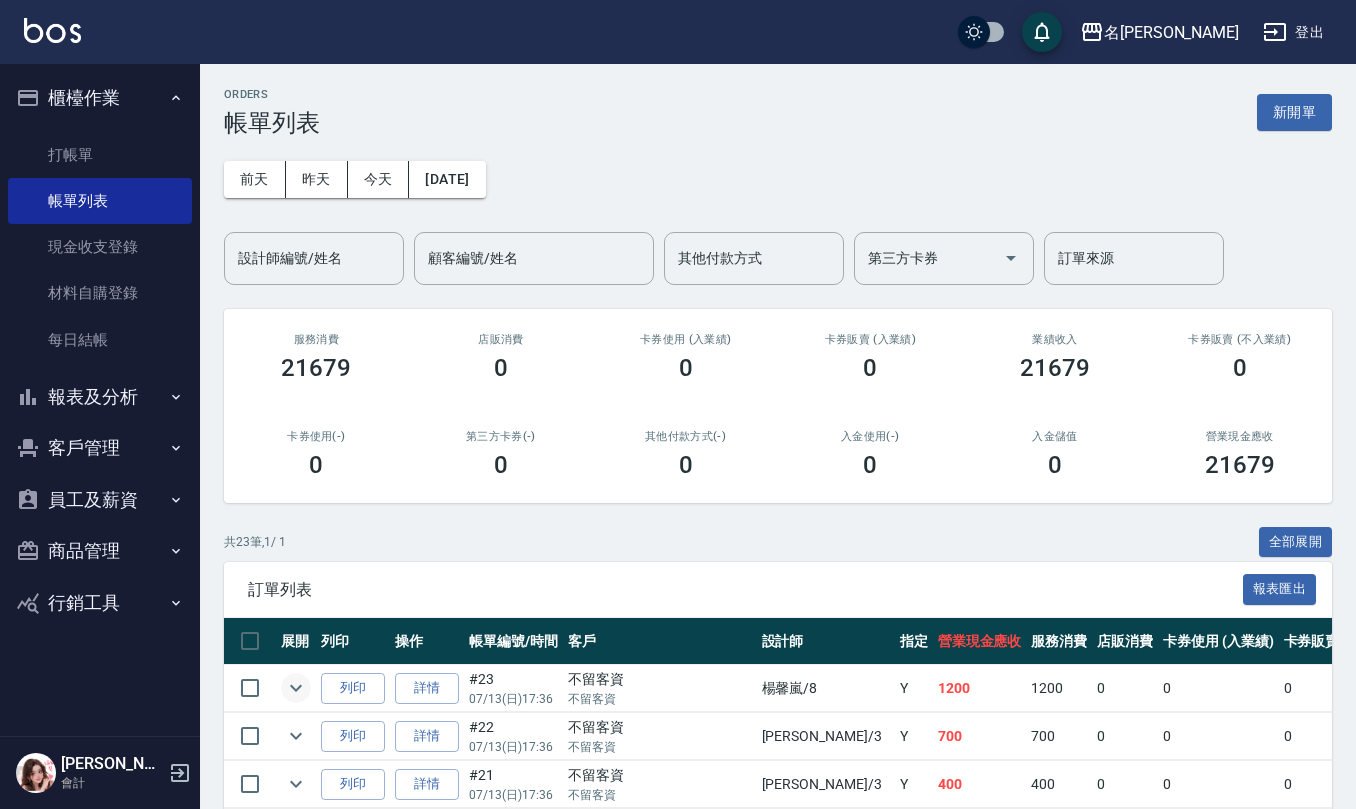 click 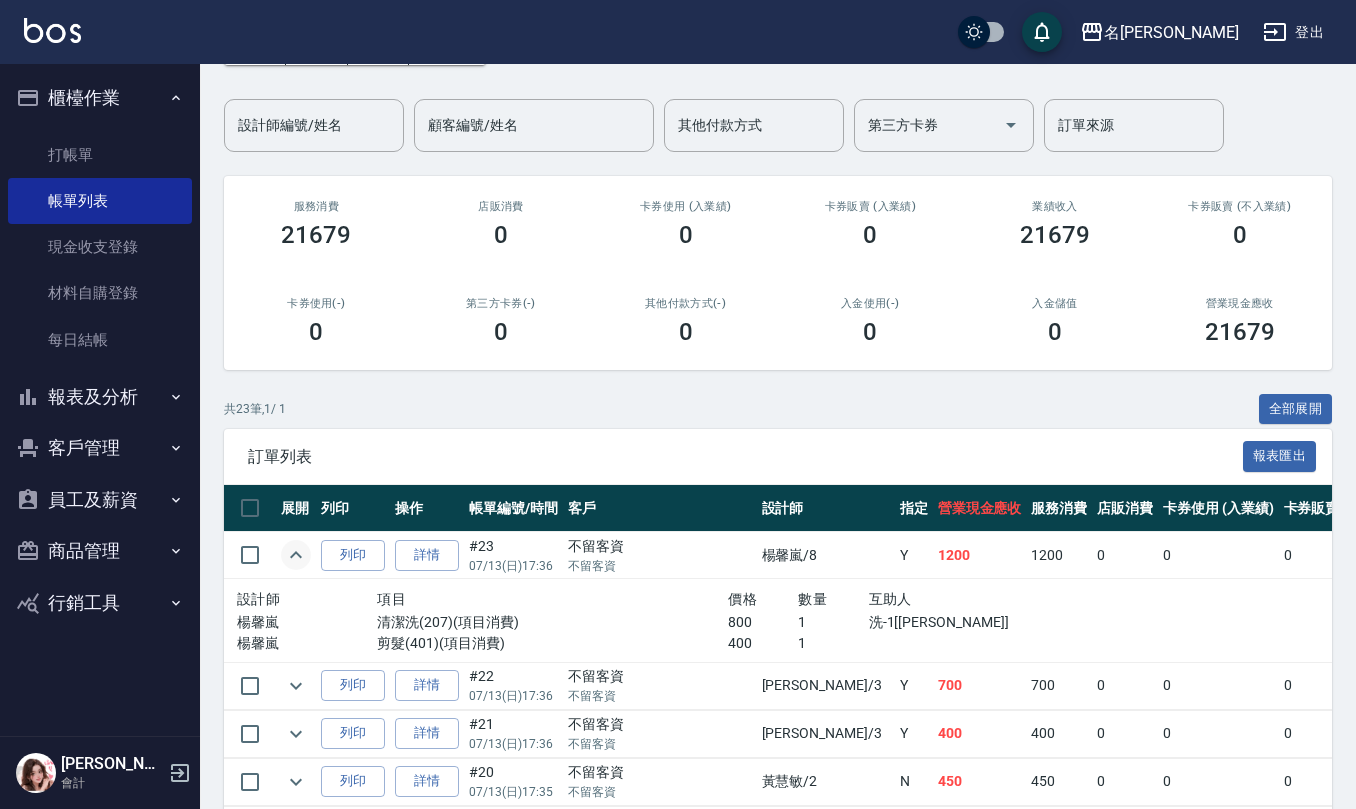 scroll, scrollTop: 266, scrollLeft: 0, axis: vertical 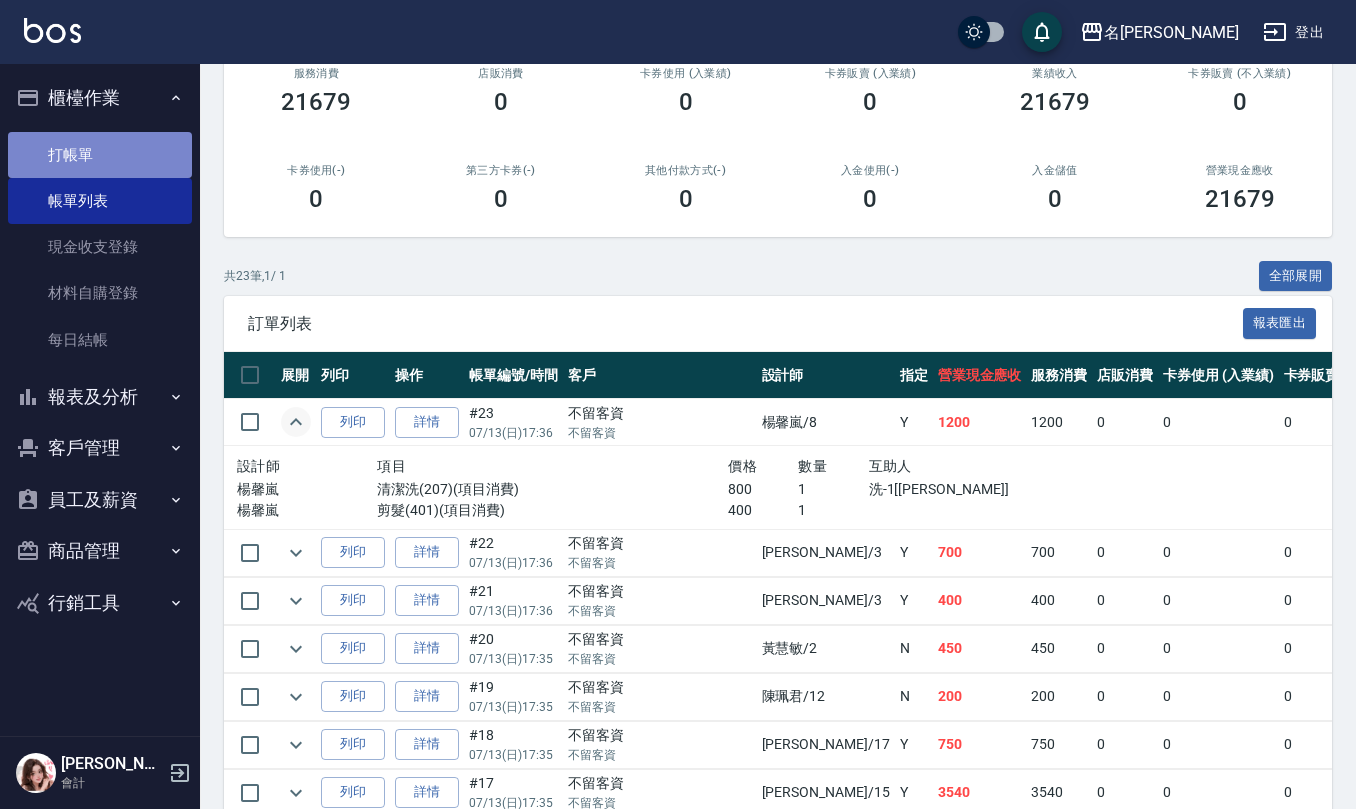 click on "打帳單" at bounding box center (100, 155) 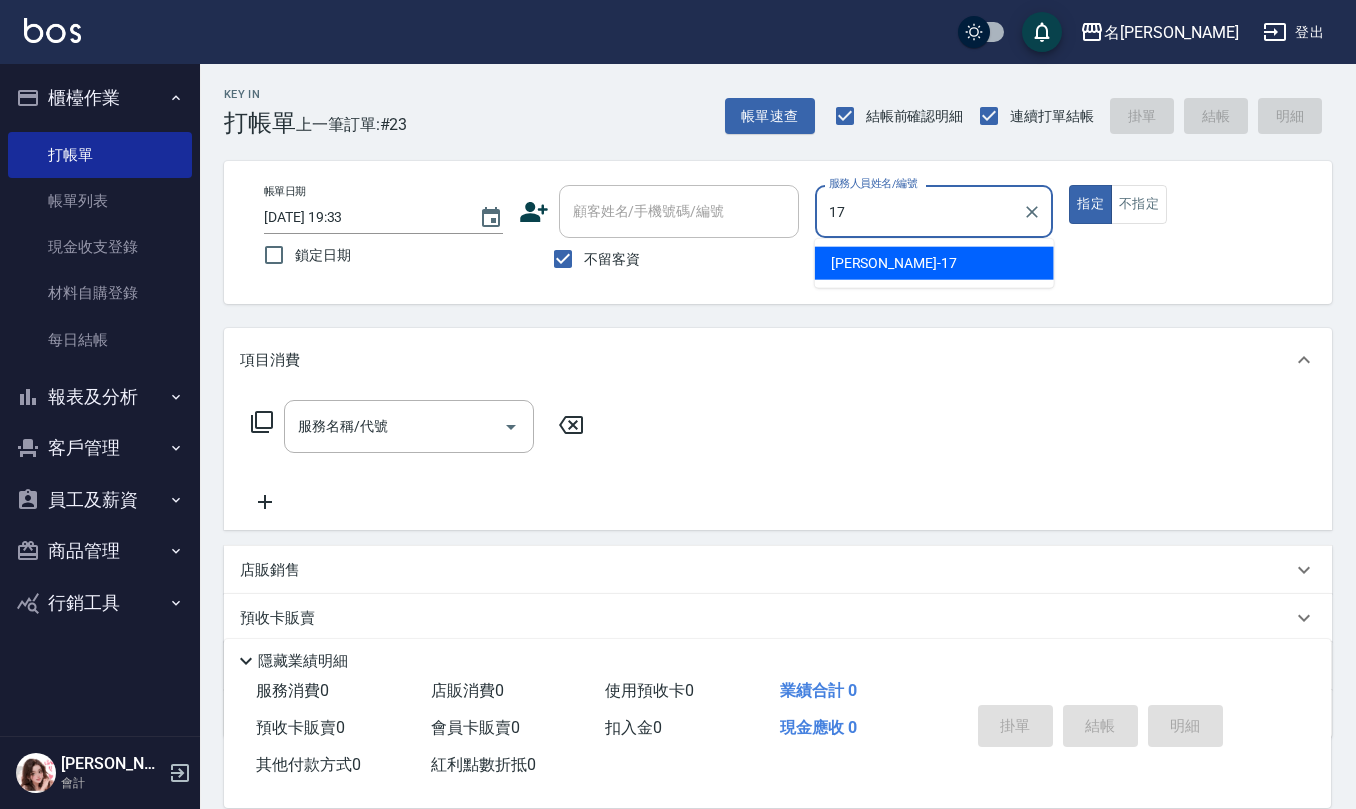 type on "[PERSON_NAME]-17" 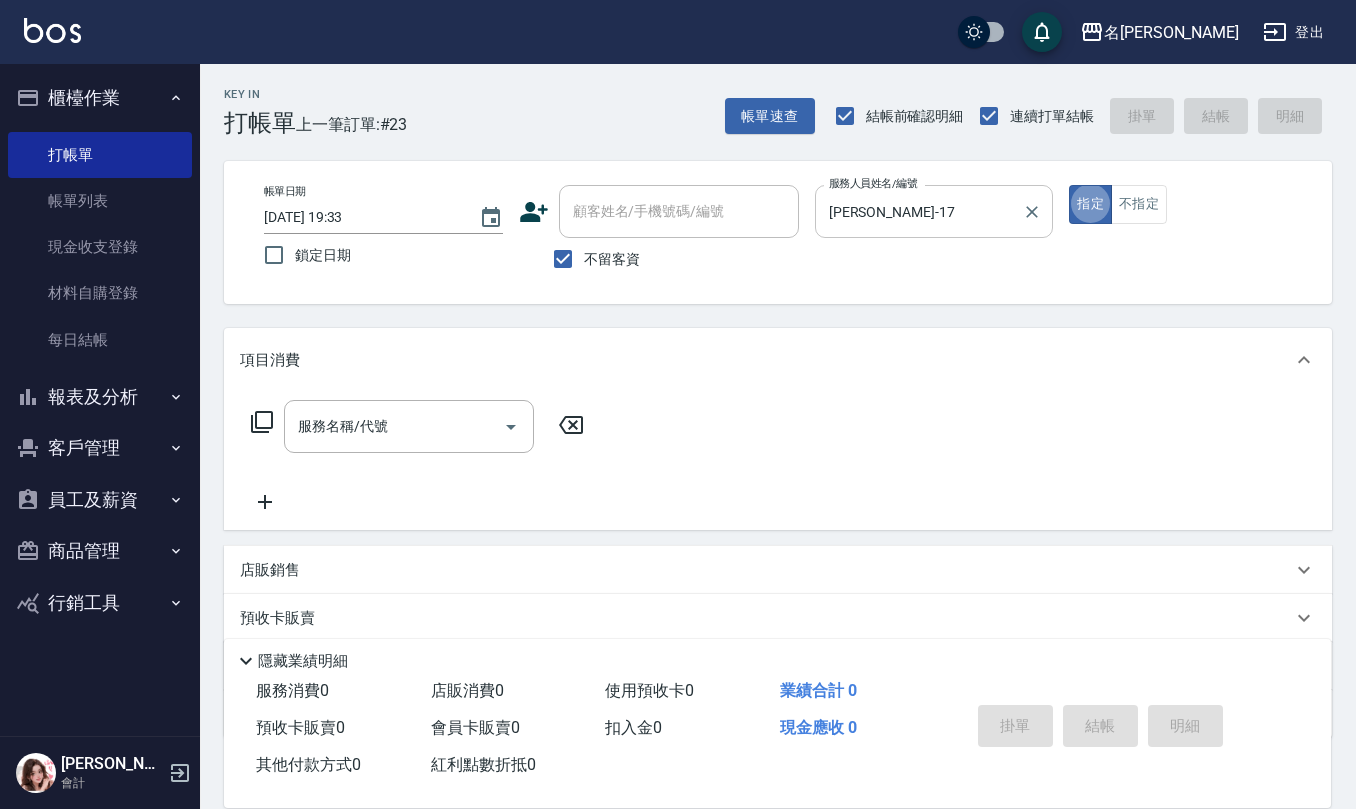 type on "true" 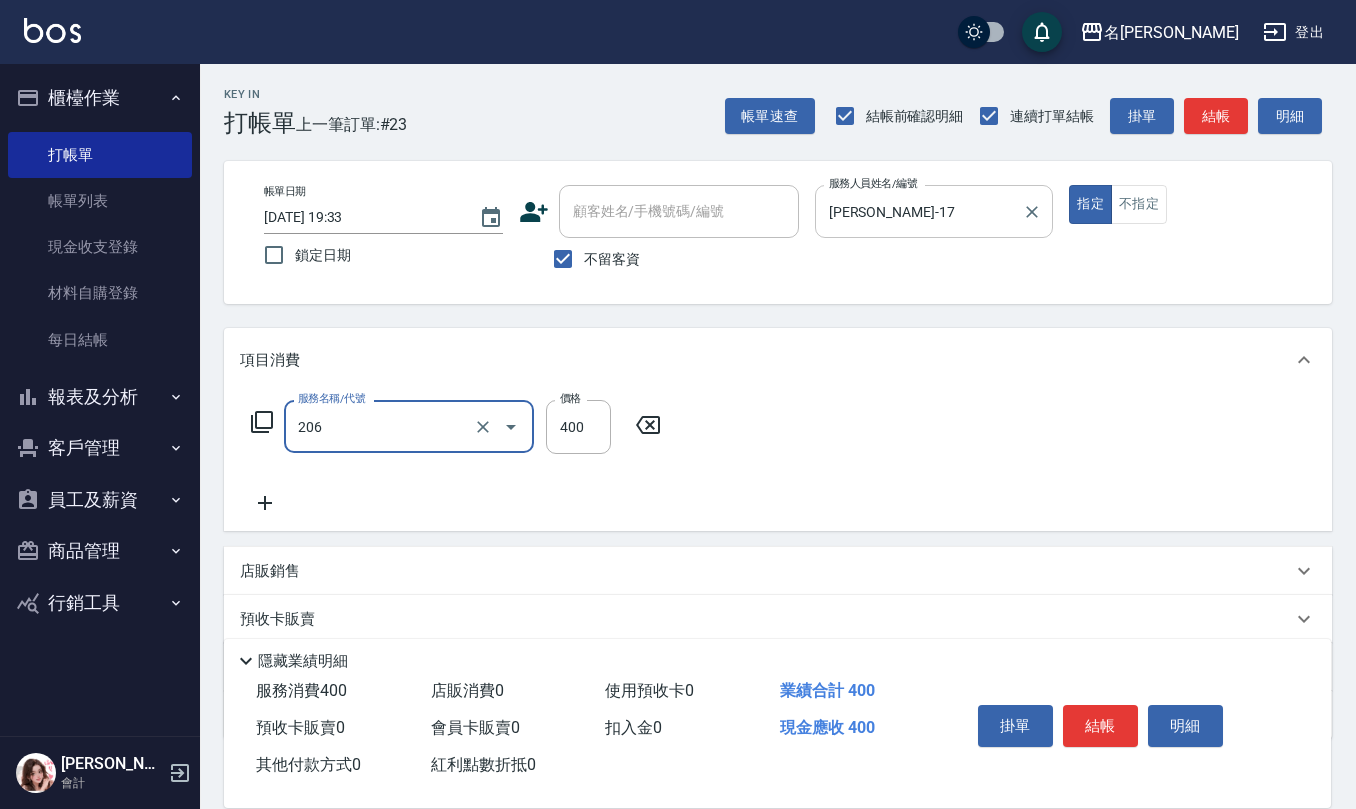 type on "健康洗(206)" 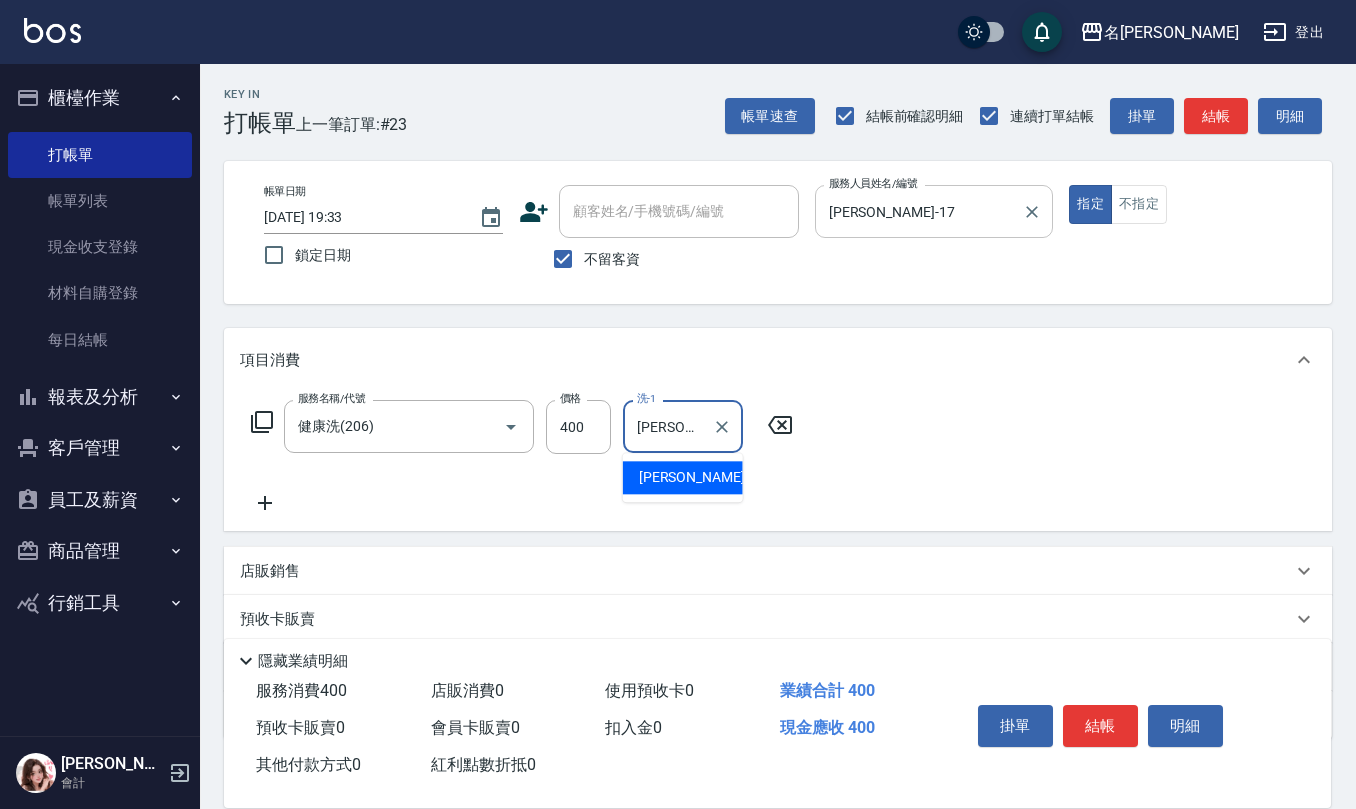 type on "[PERSON_NAME]-30" 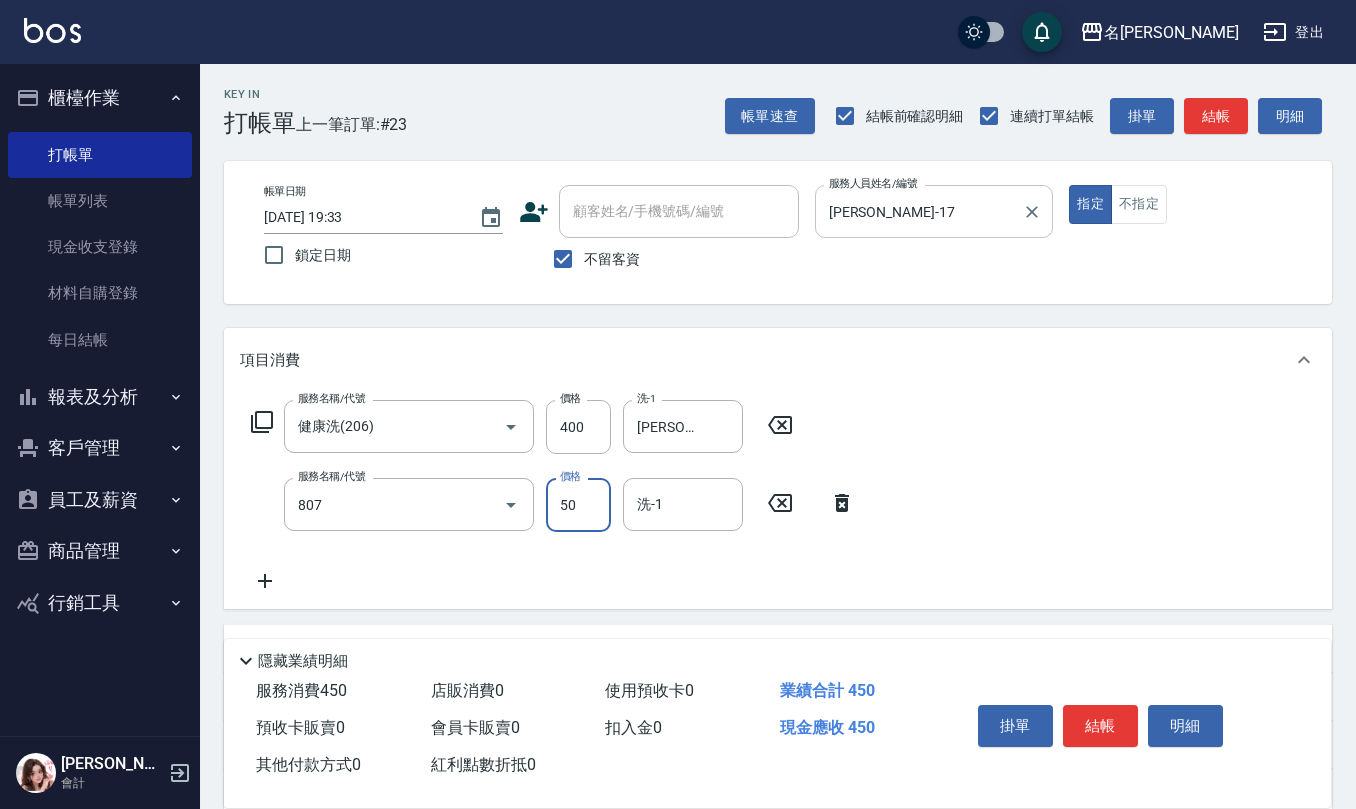 type on "TG護髮素(潤絲)(807)" 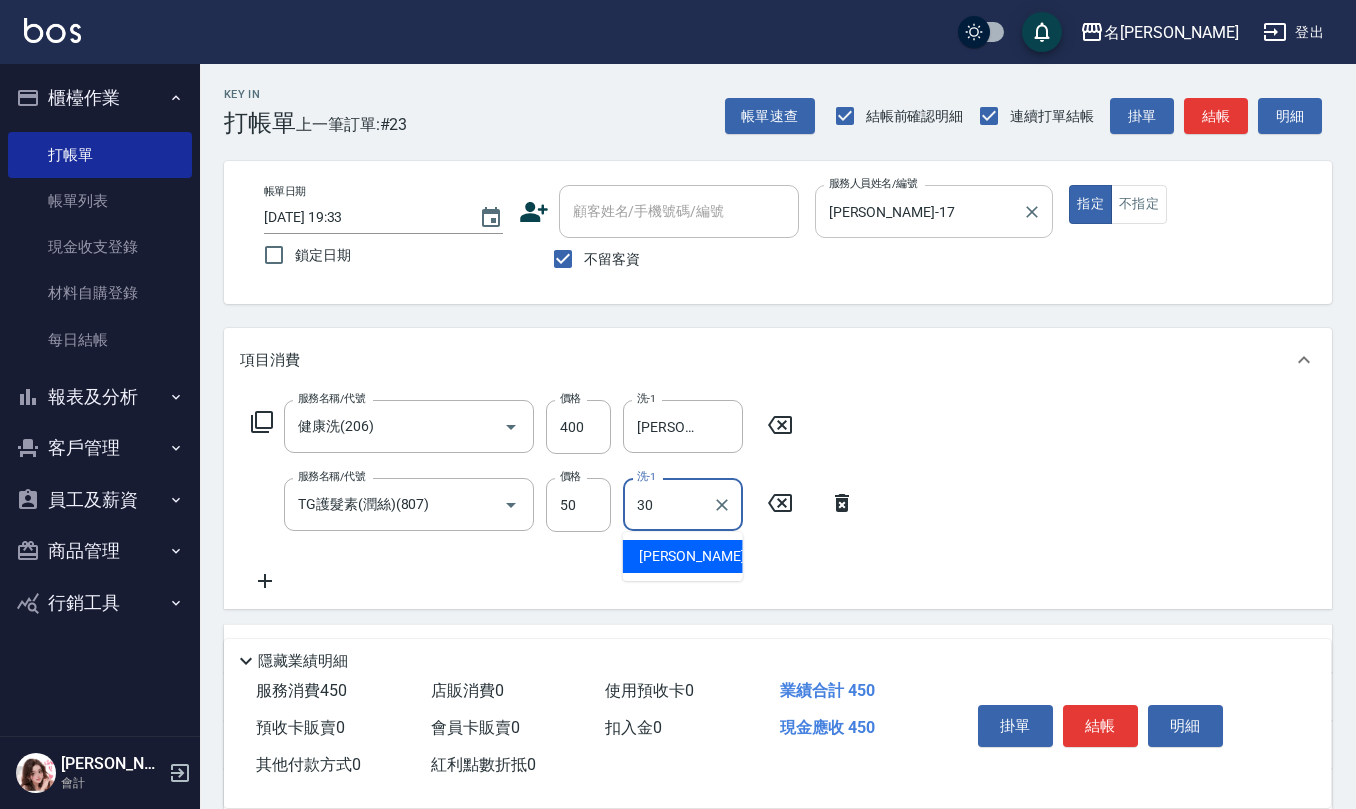 type on "[PERSON_NAME]-30" 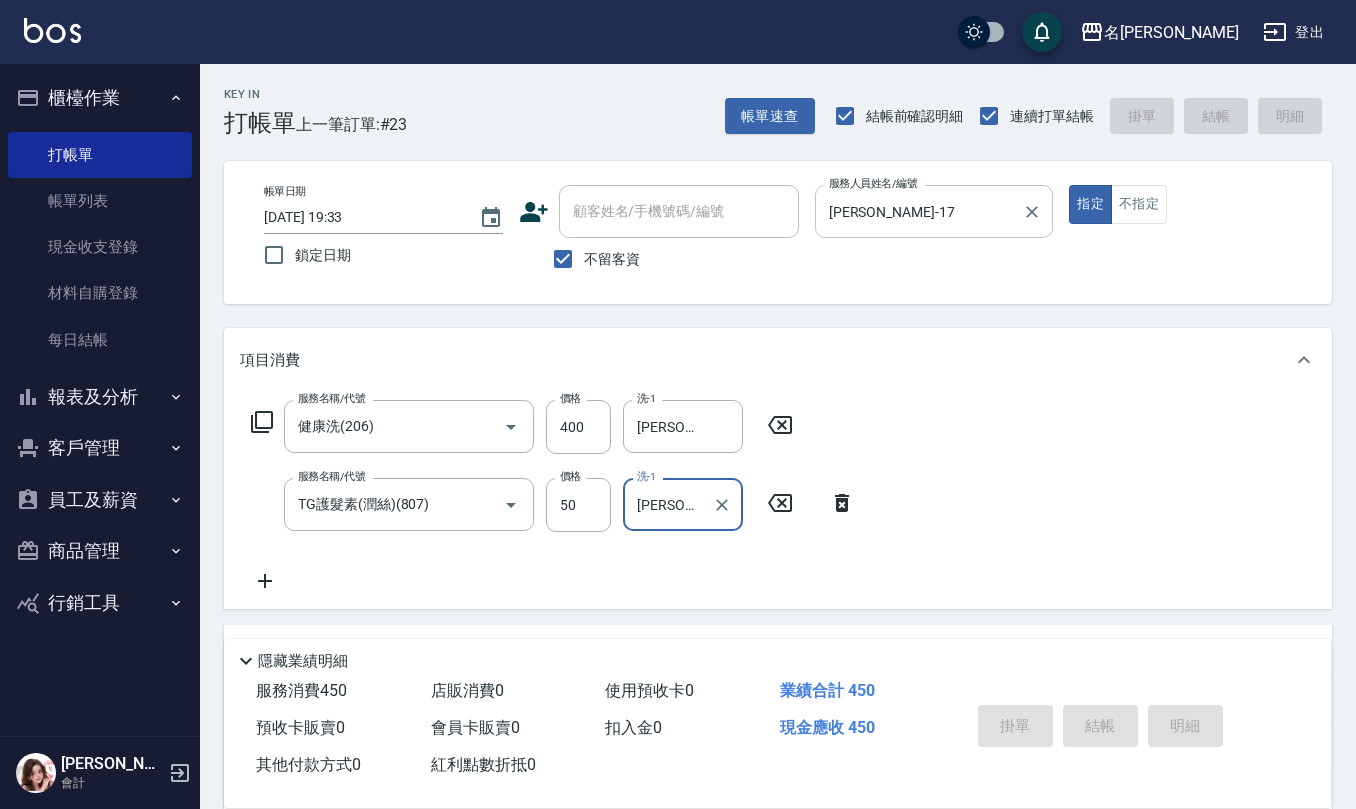 type 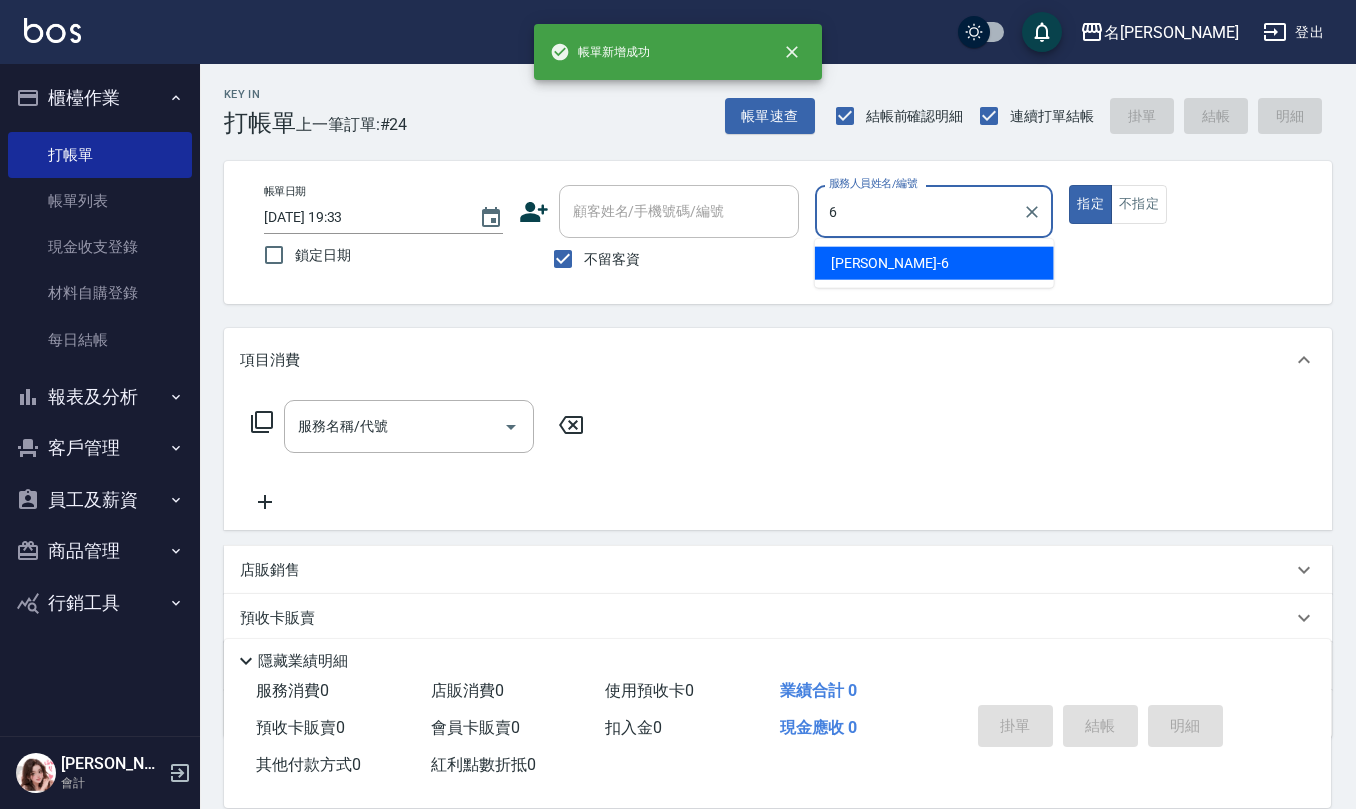 type on "[PERSON_NAME]-6" 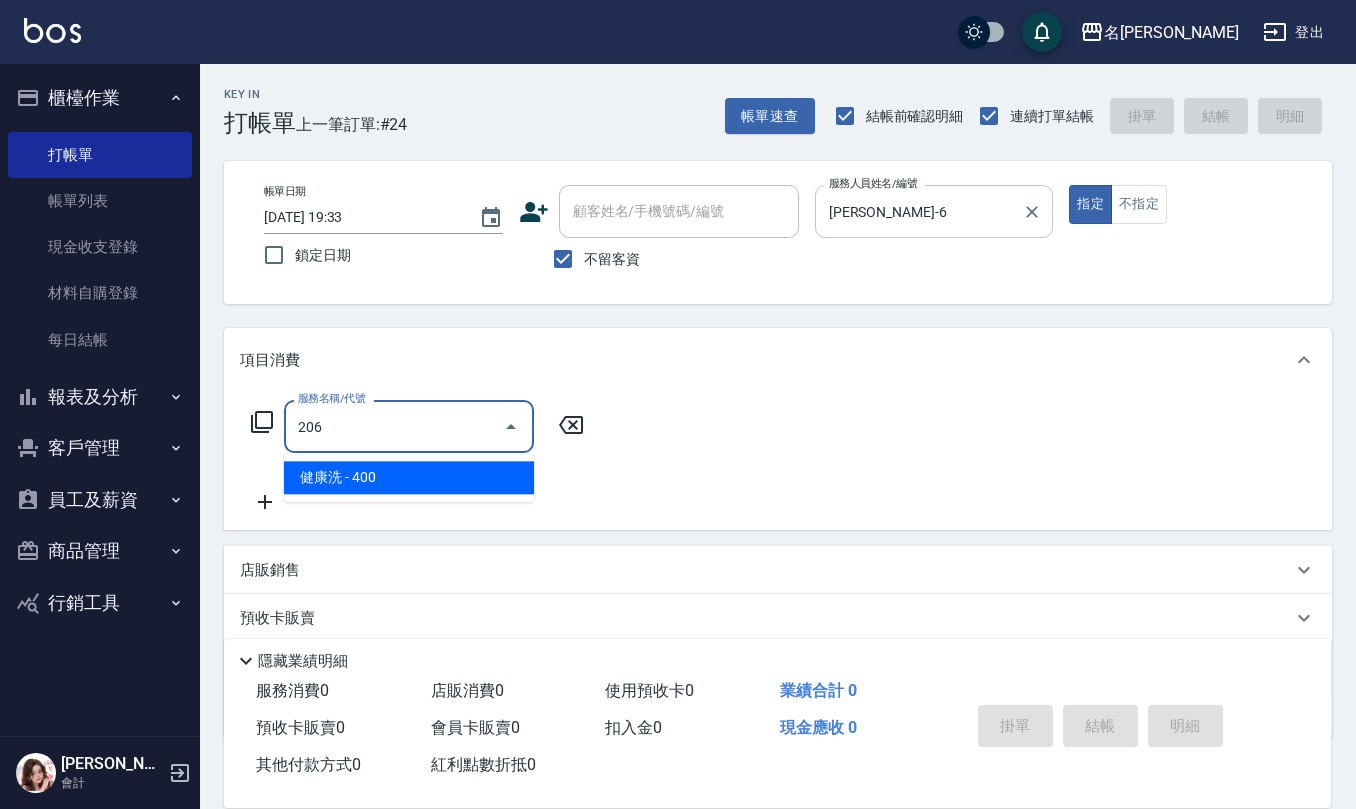 type on "健康洗(206)" 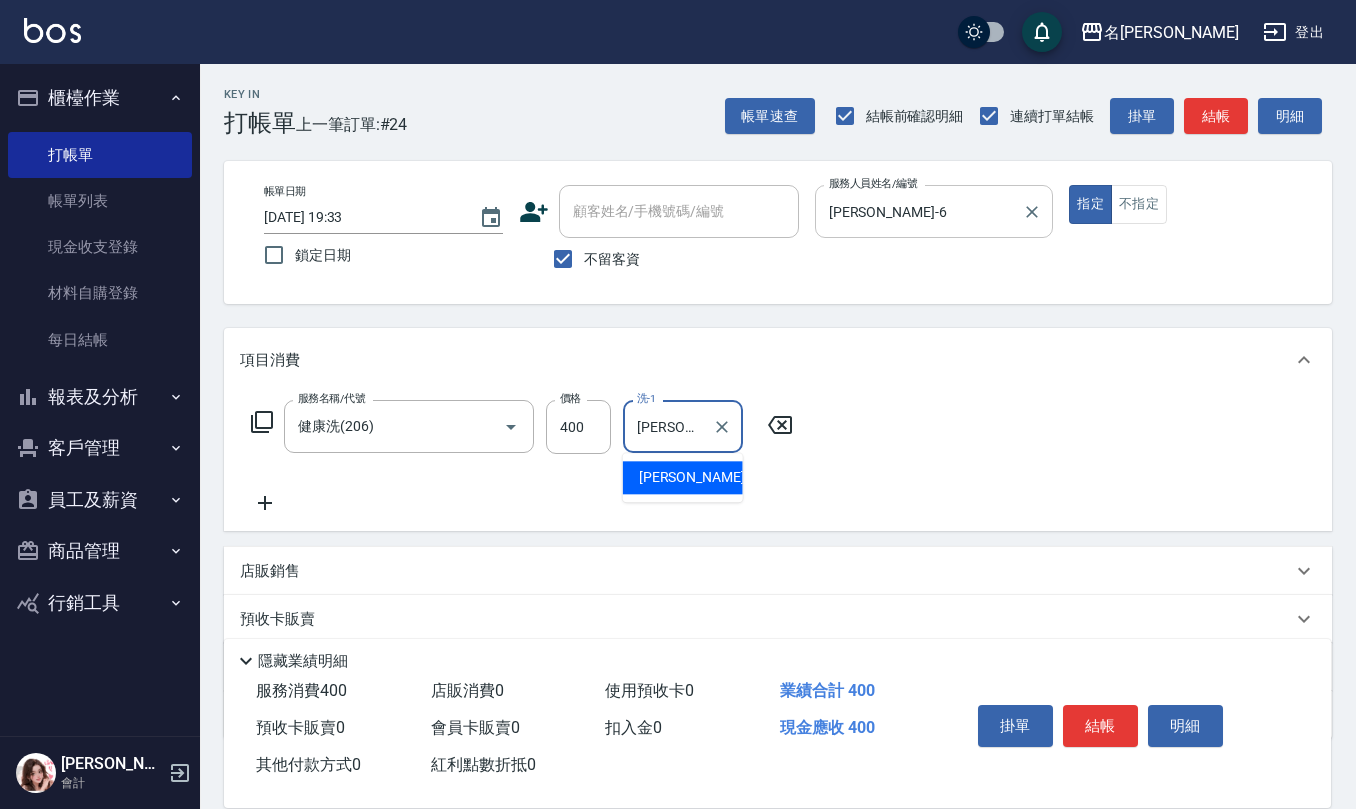 type on "[PERSON_NAME]-11" 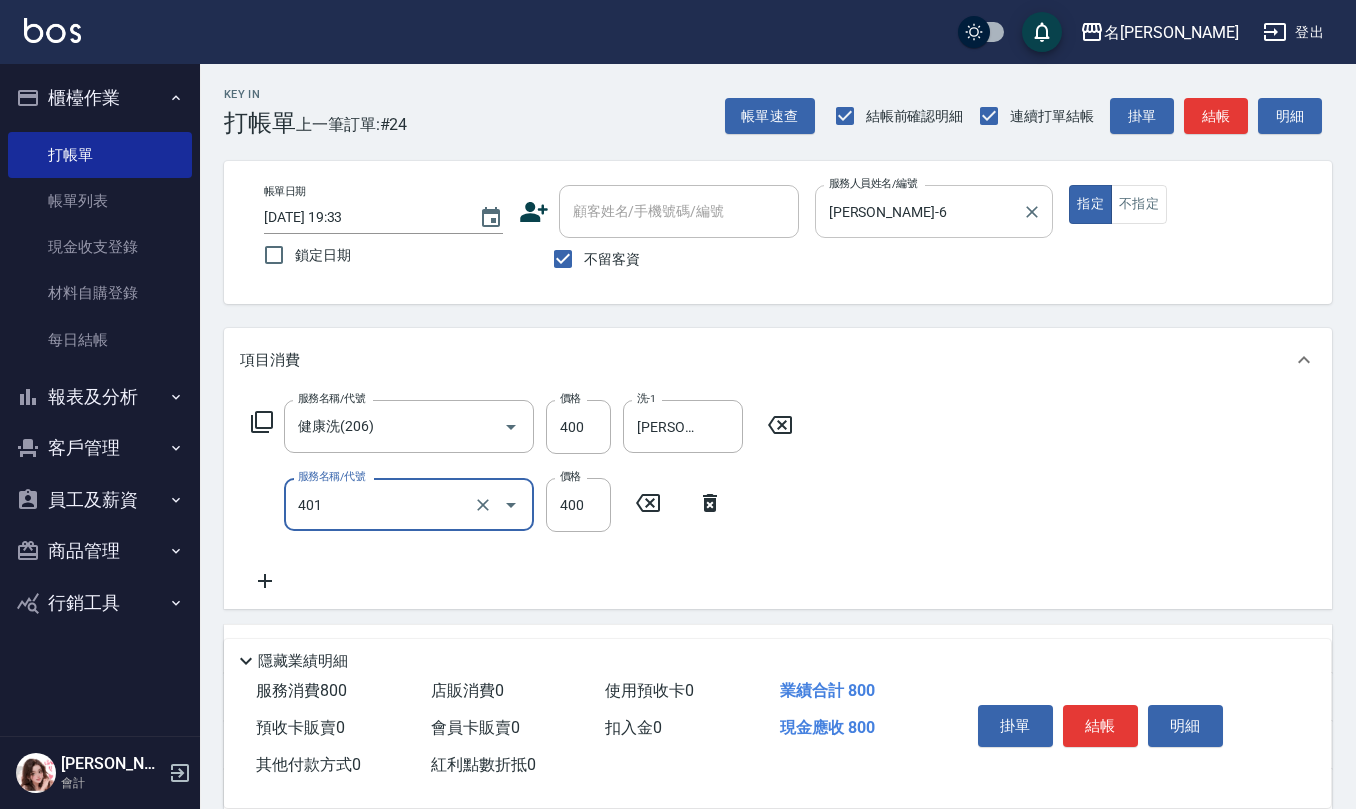 type on "剪髮(401)" 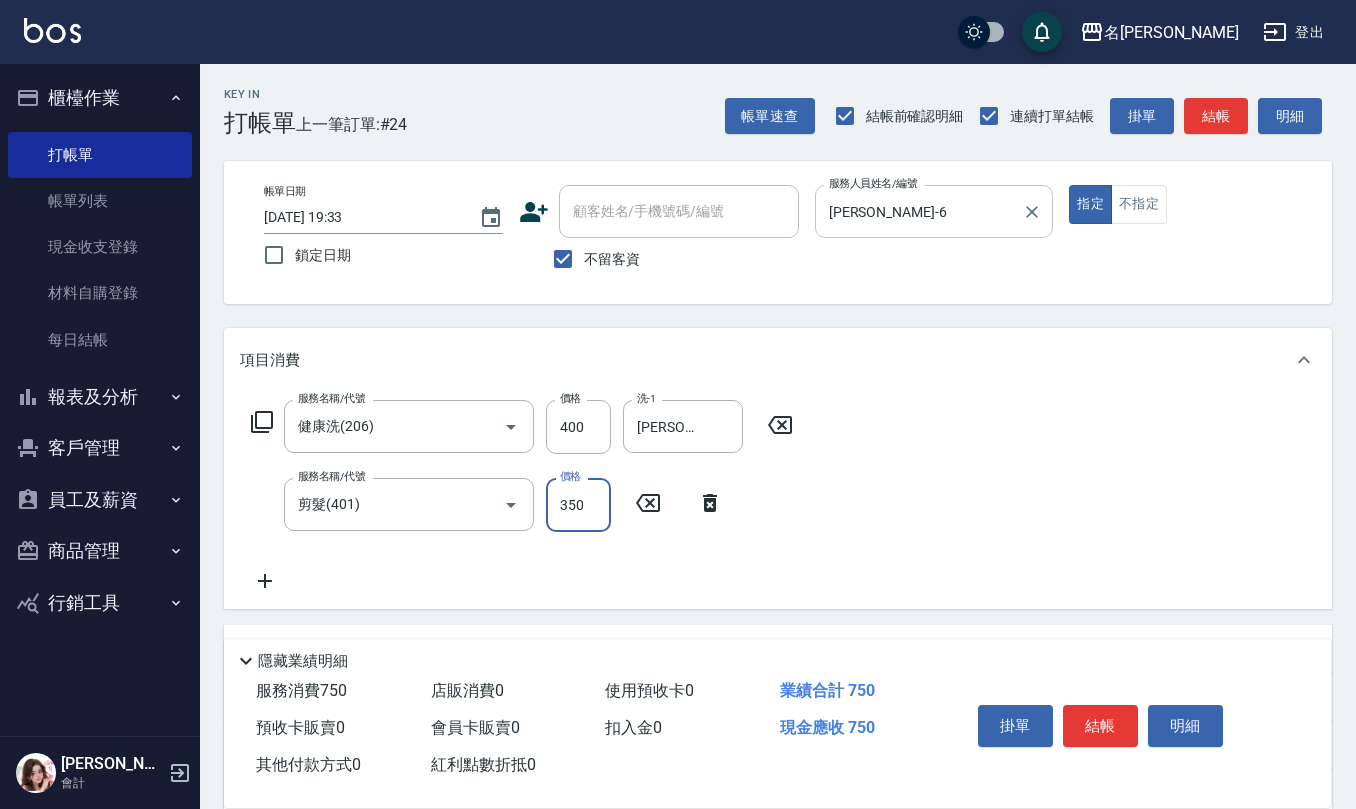 type on "350" 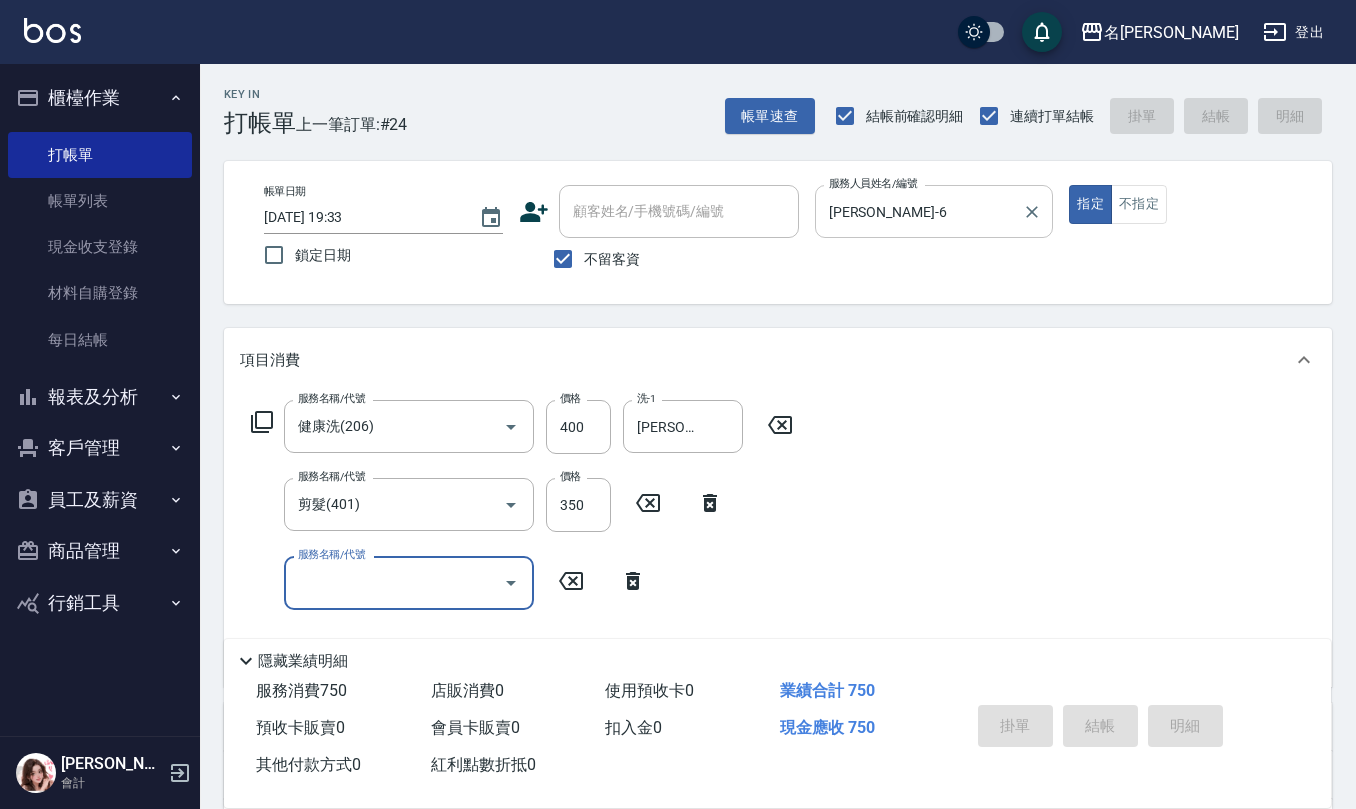 type 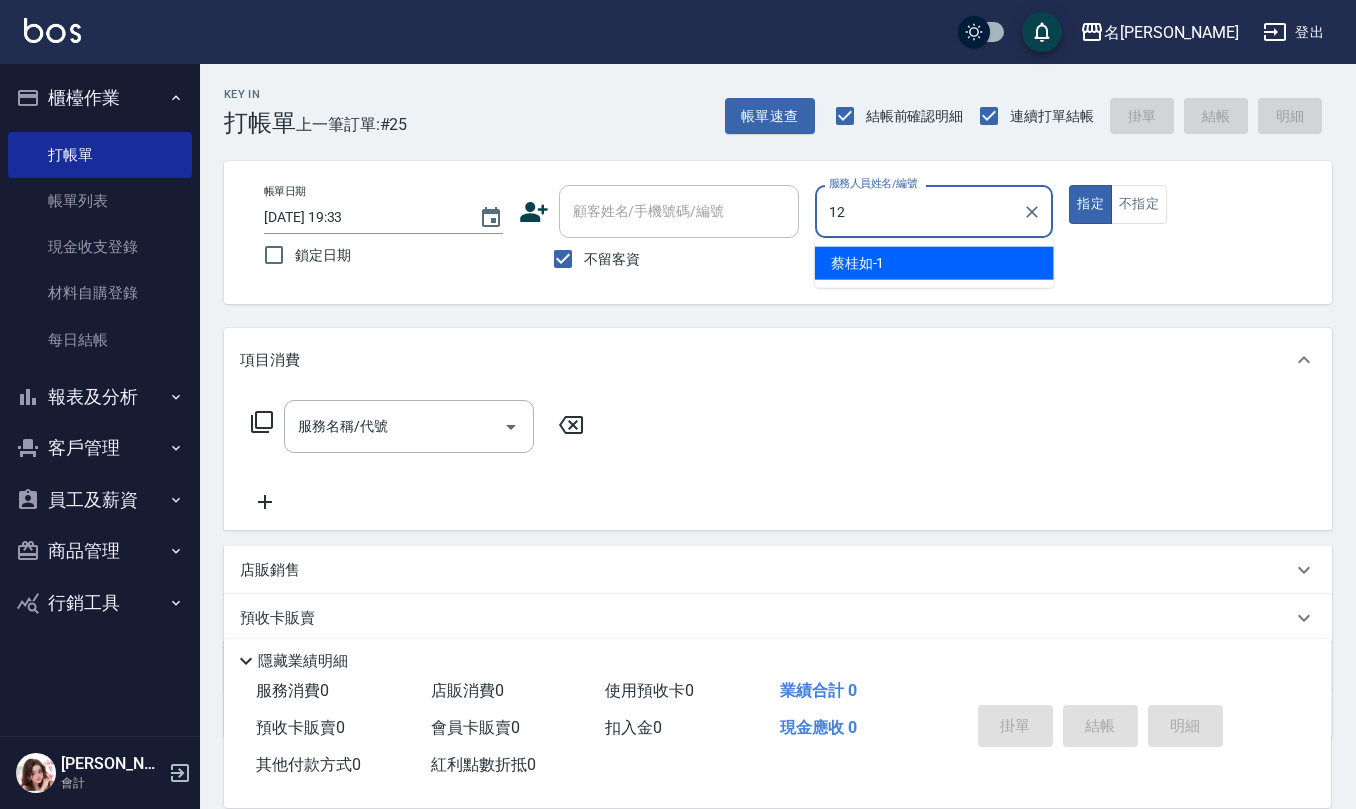 type on "[PERSON_NAME]-12" 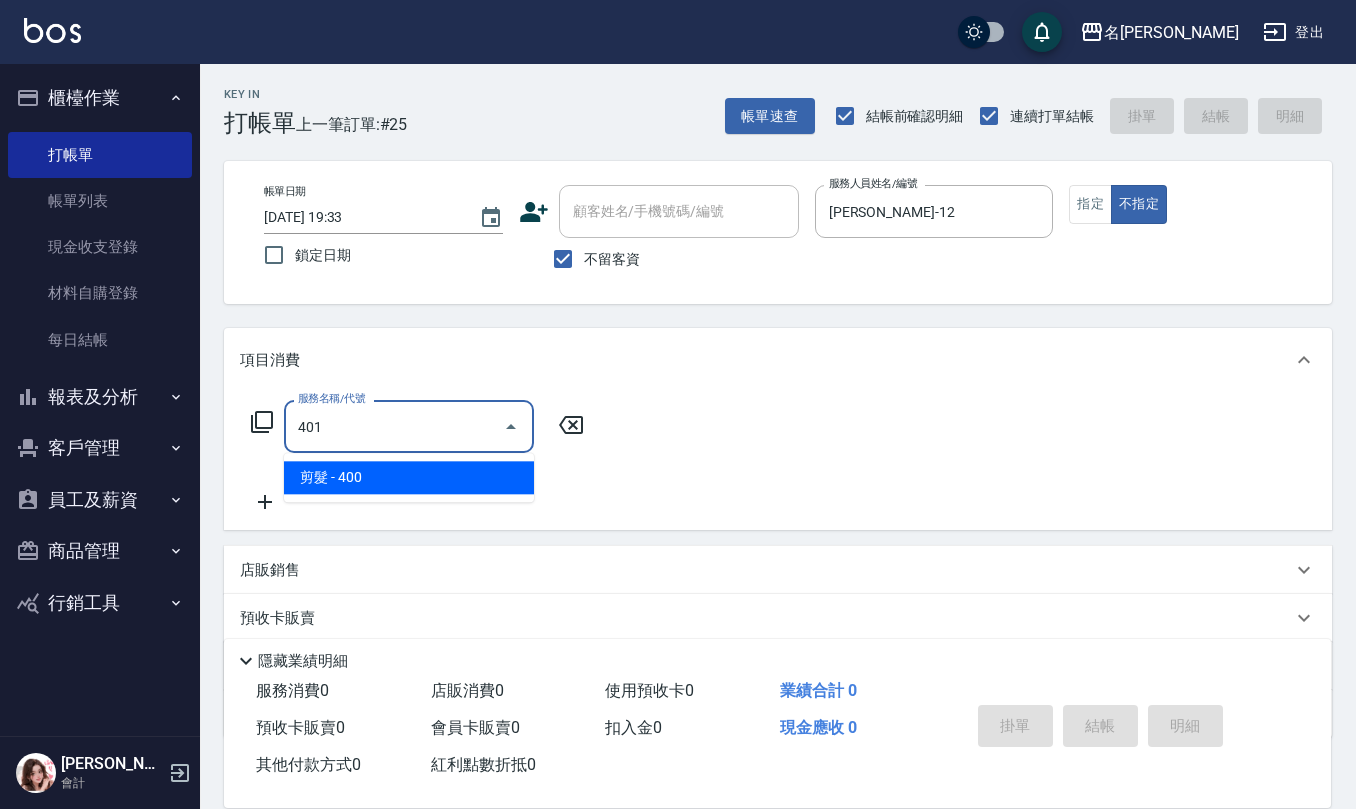 type on "剪髮(401)" 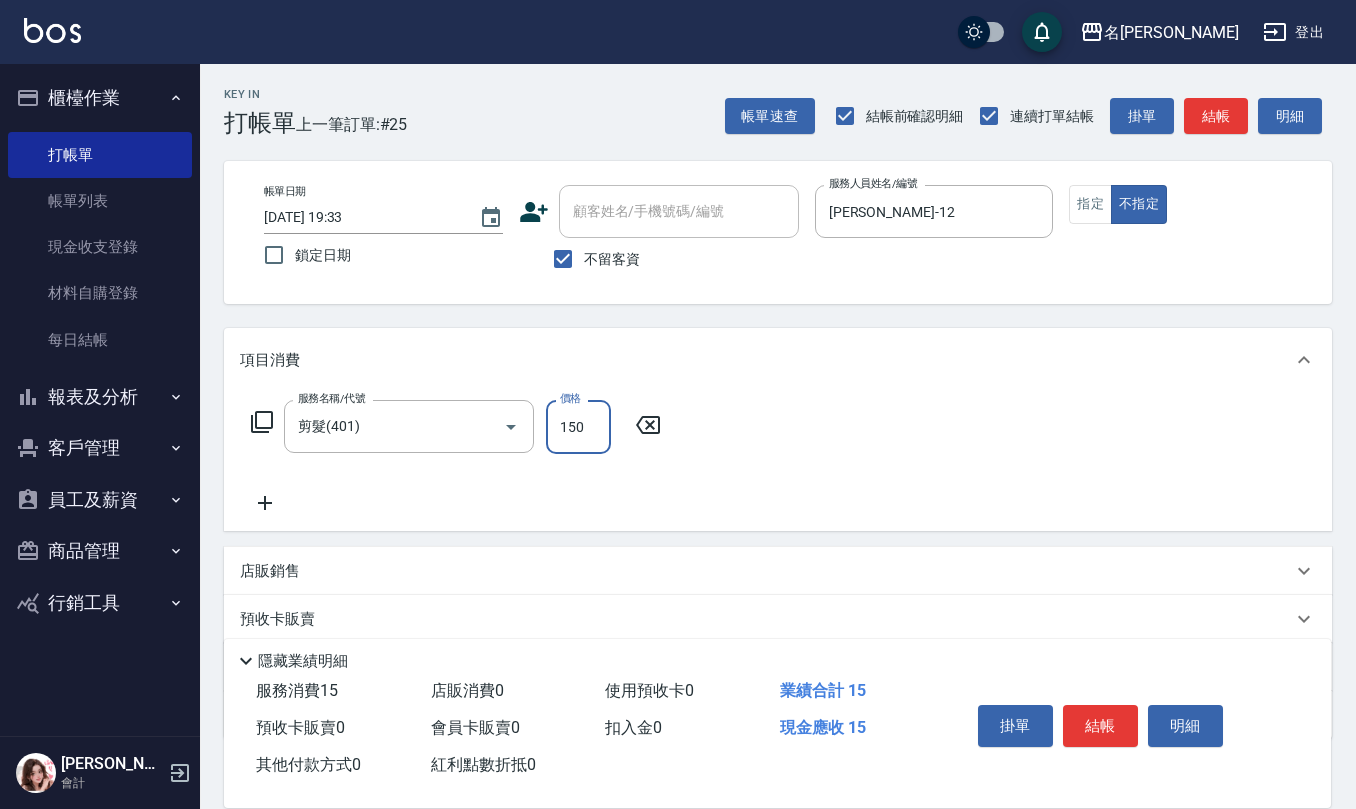 type on "150" 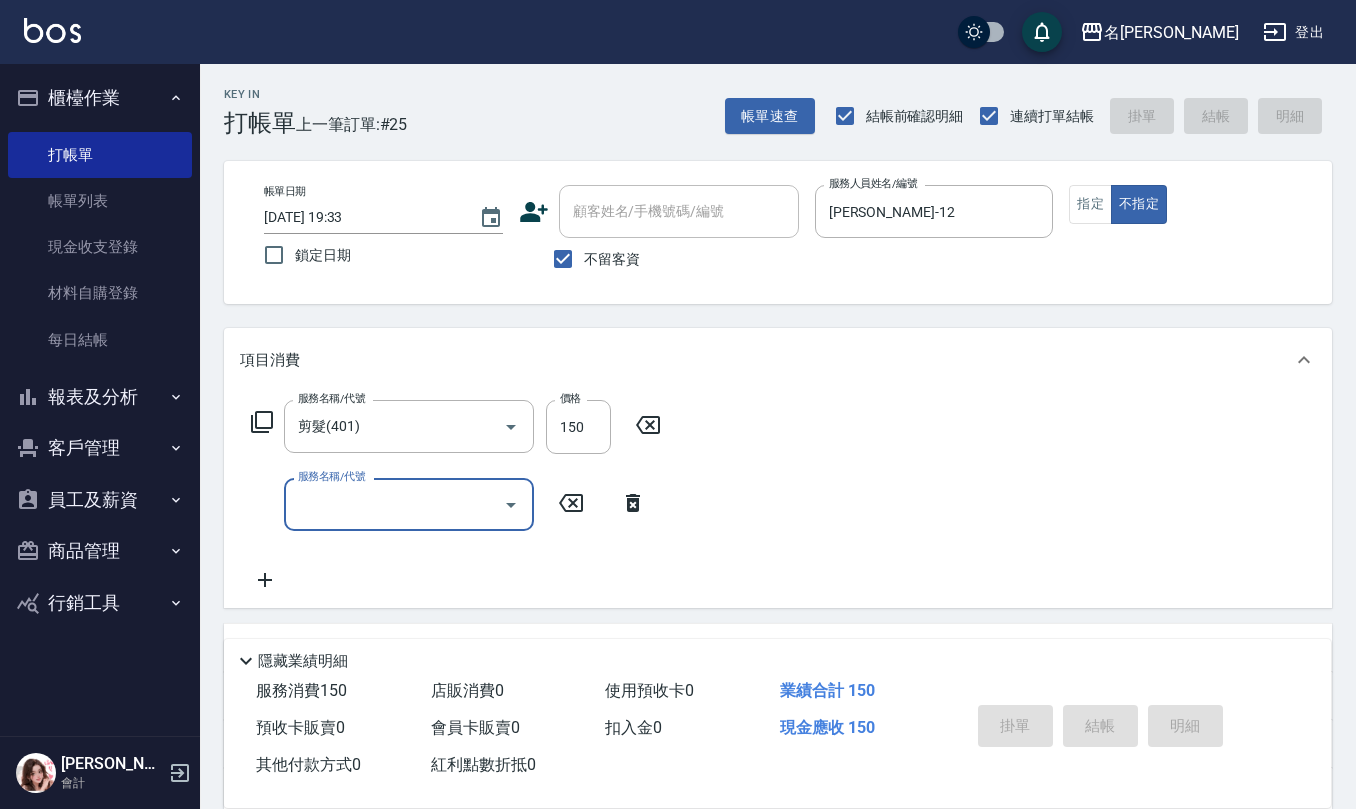 type 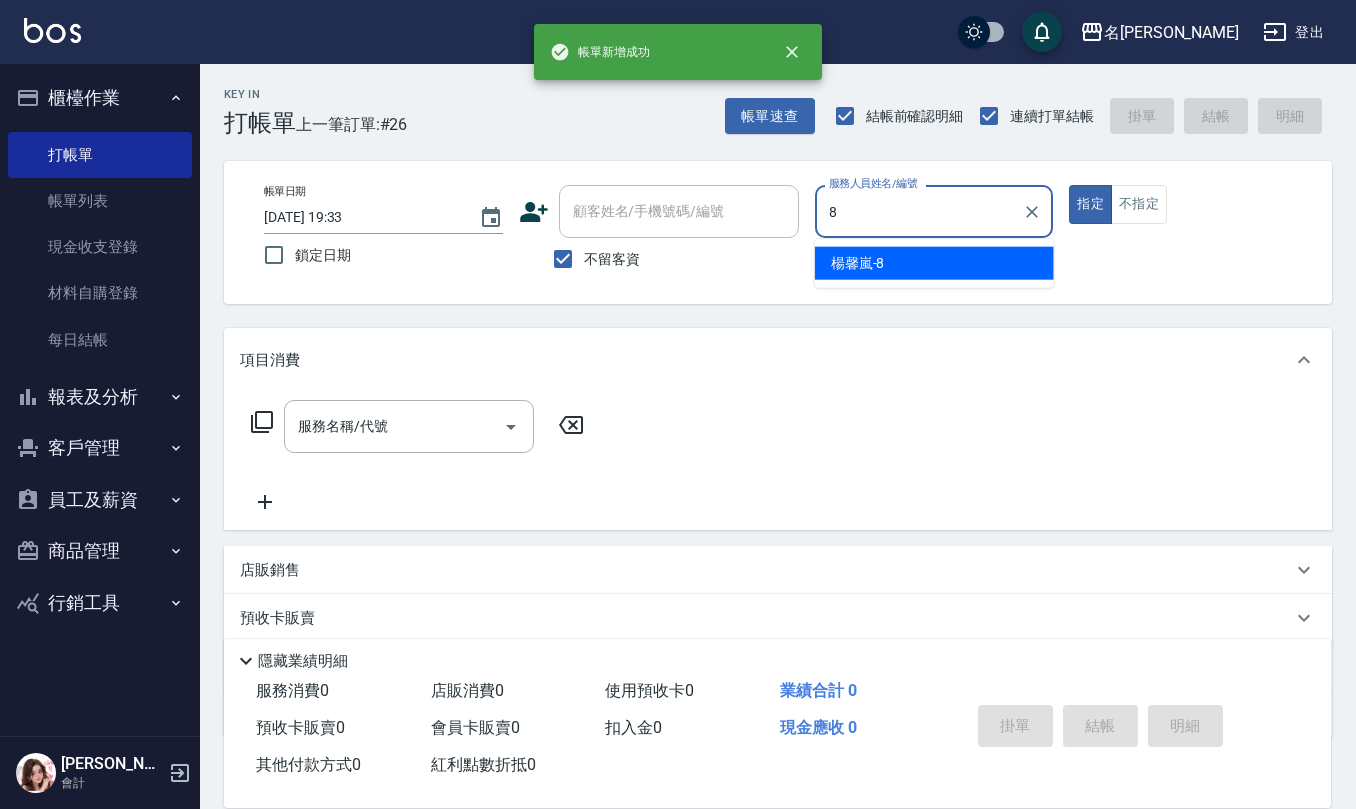 type on "[PERSON_NAME]-8" 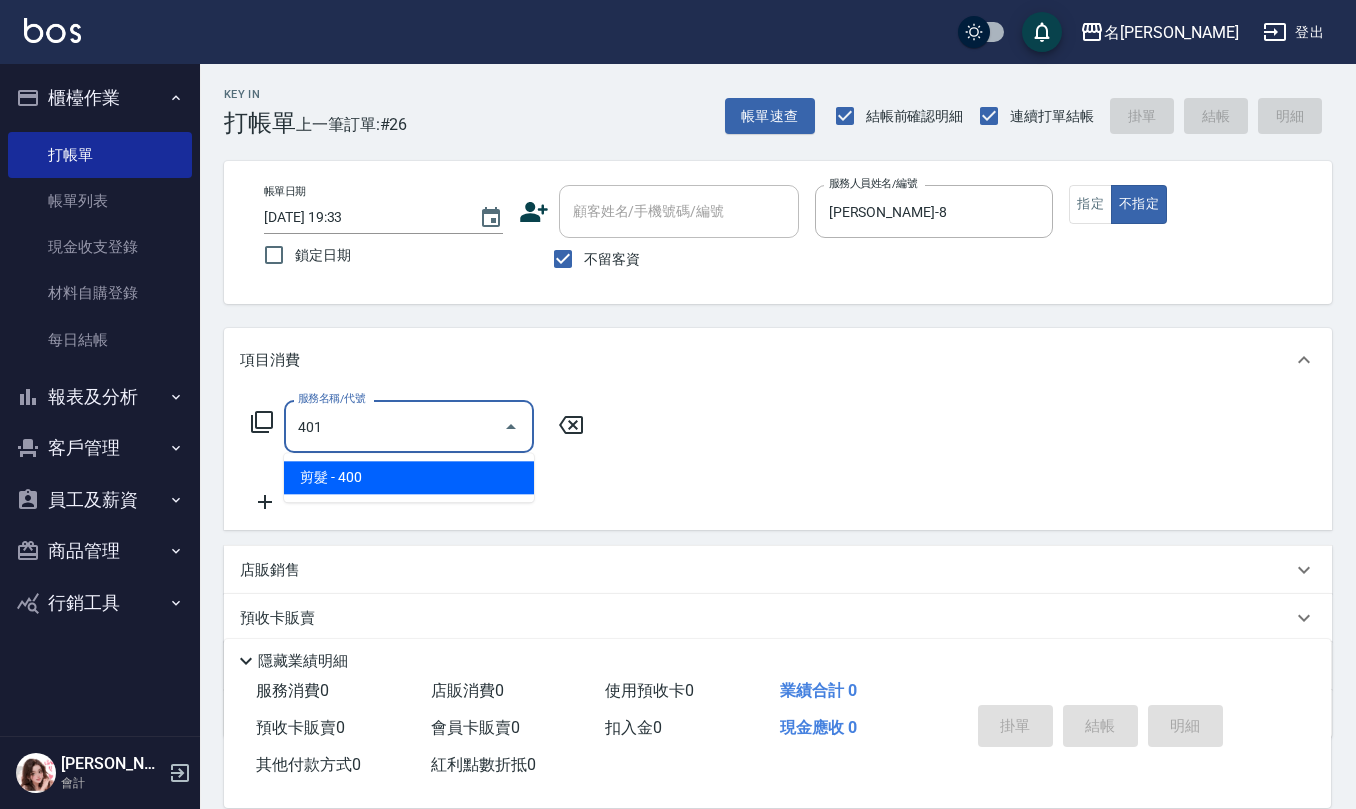 type on "剪髮(401)" 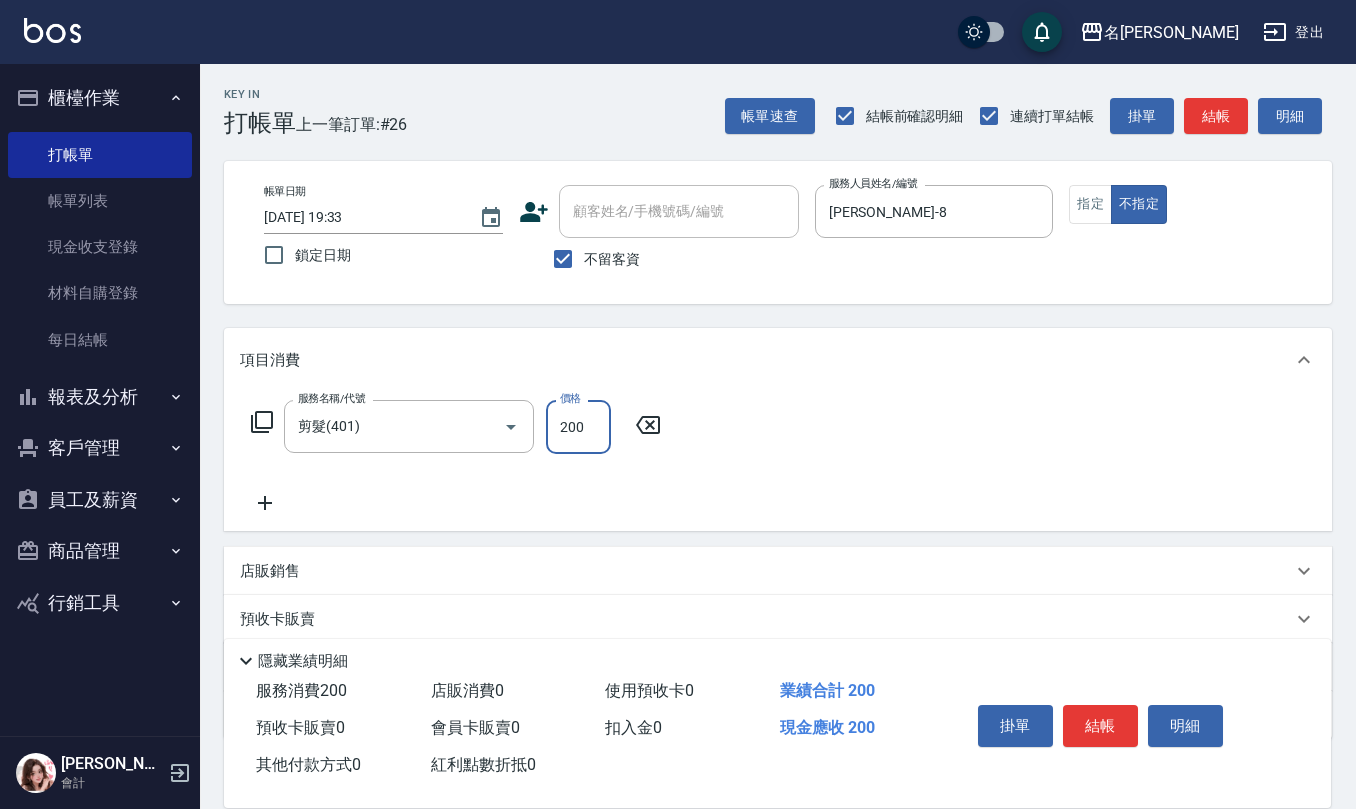 type on "200" 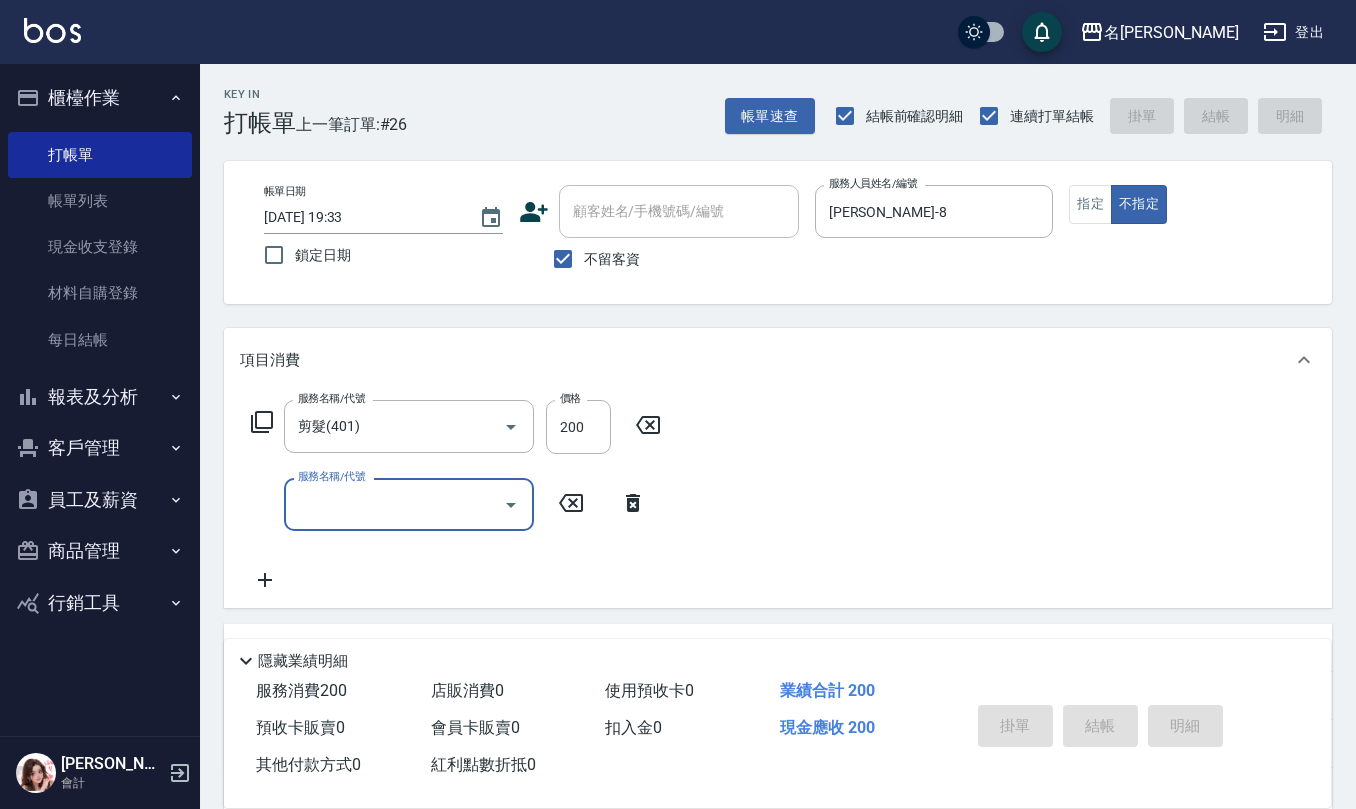 type 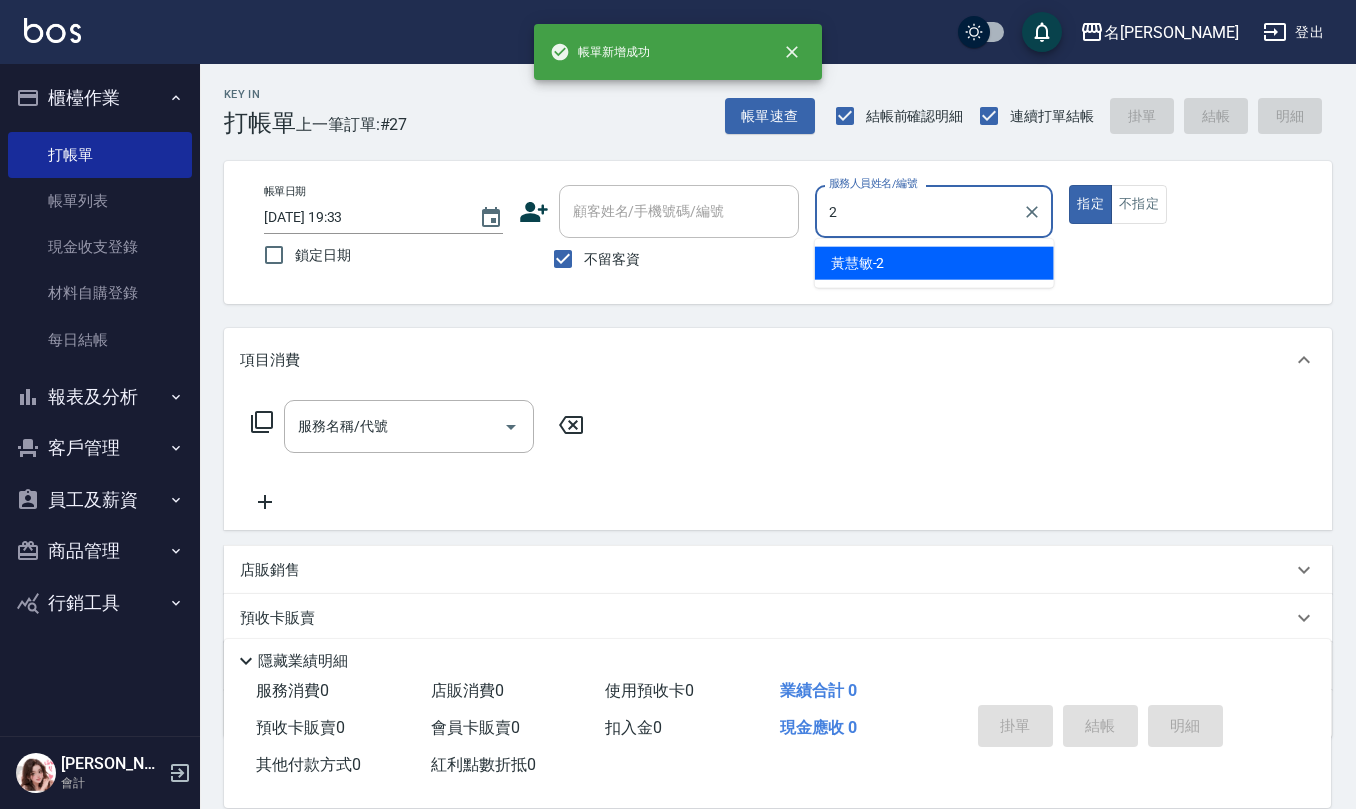 type on "[PERSON_NAME]-2" 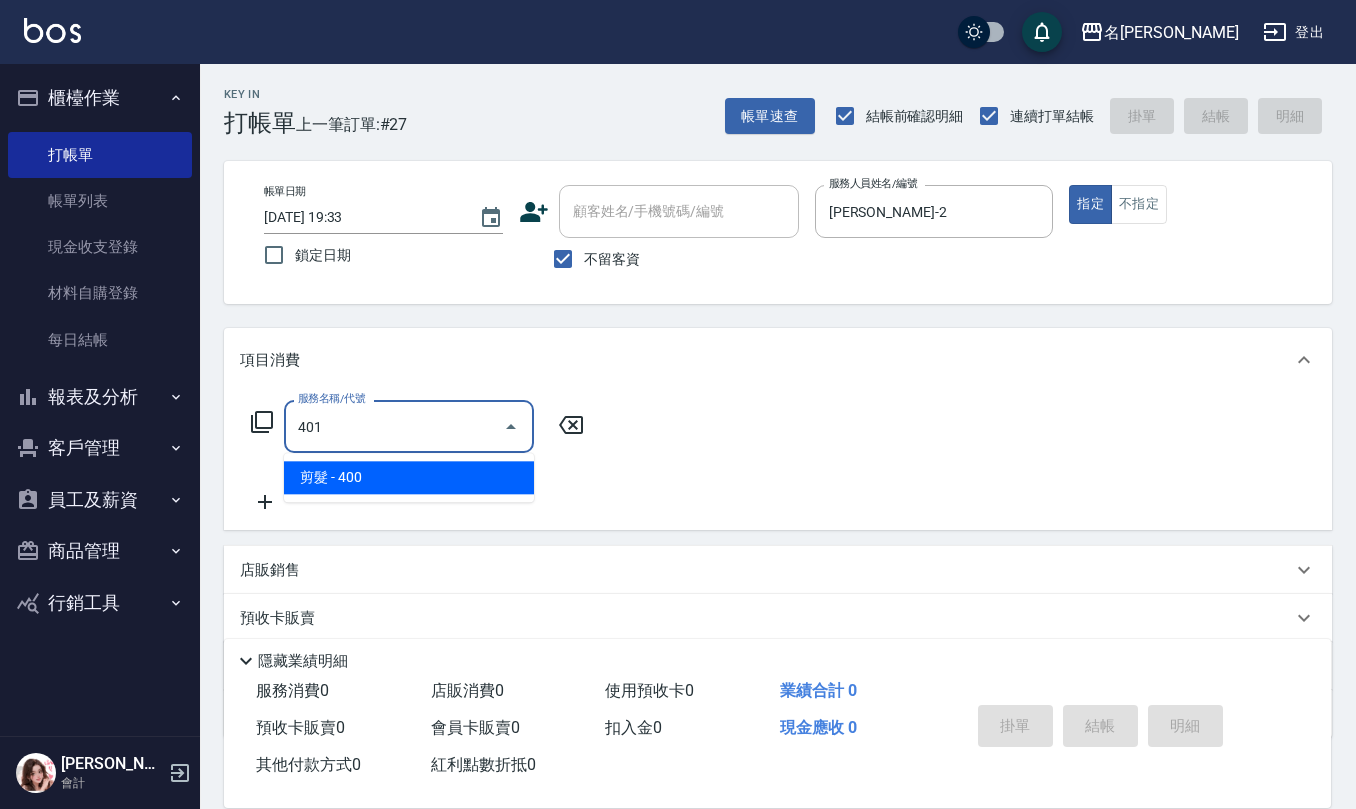 type on "剪髮(401)" 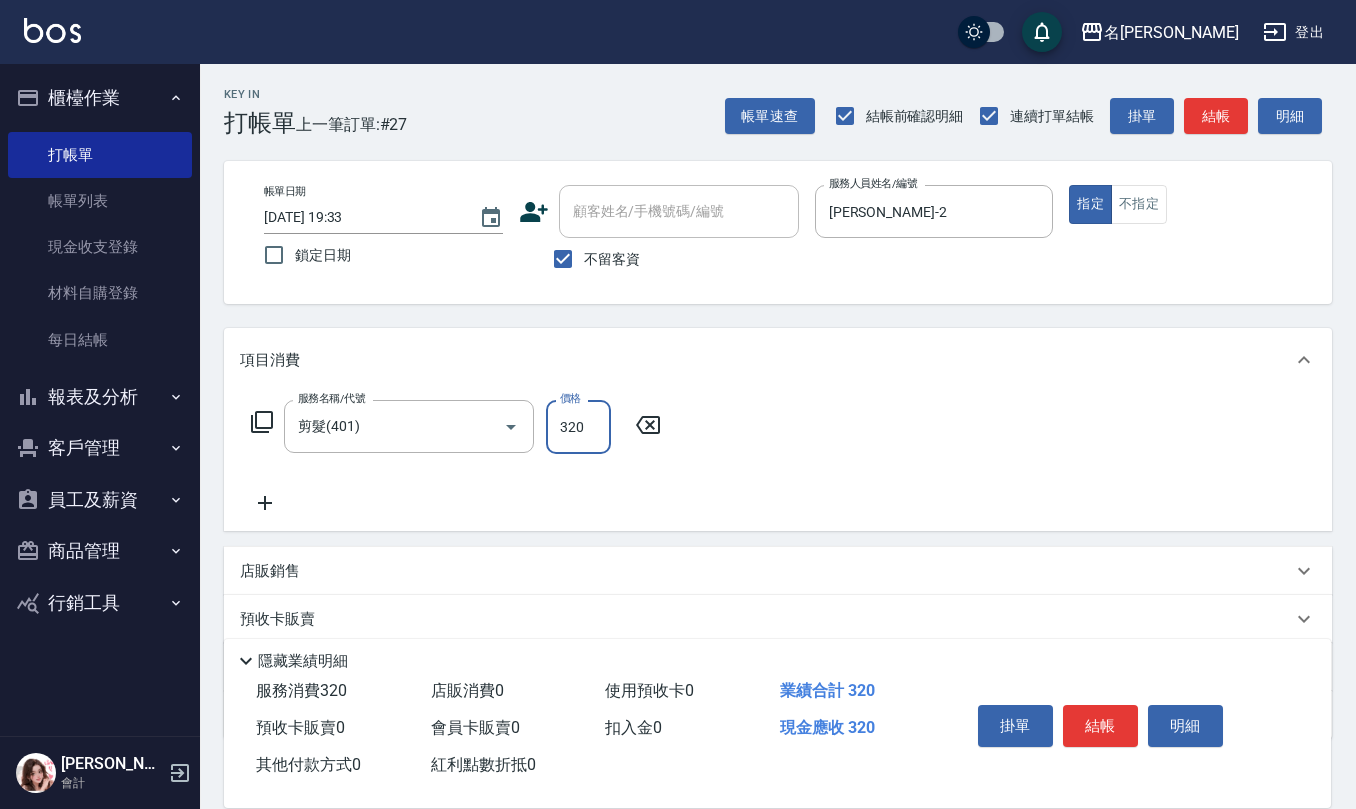 type on "320" 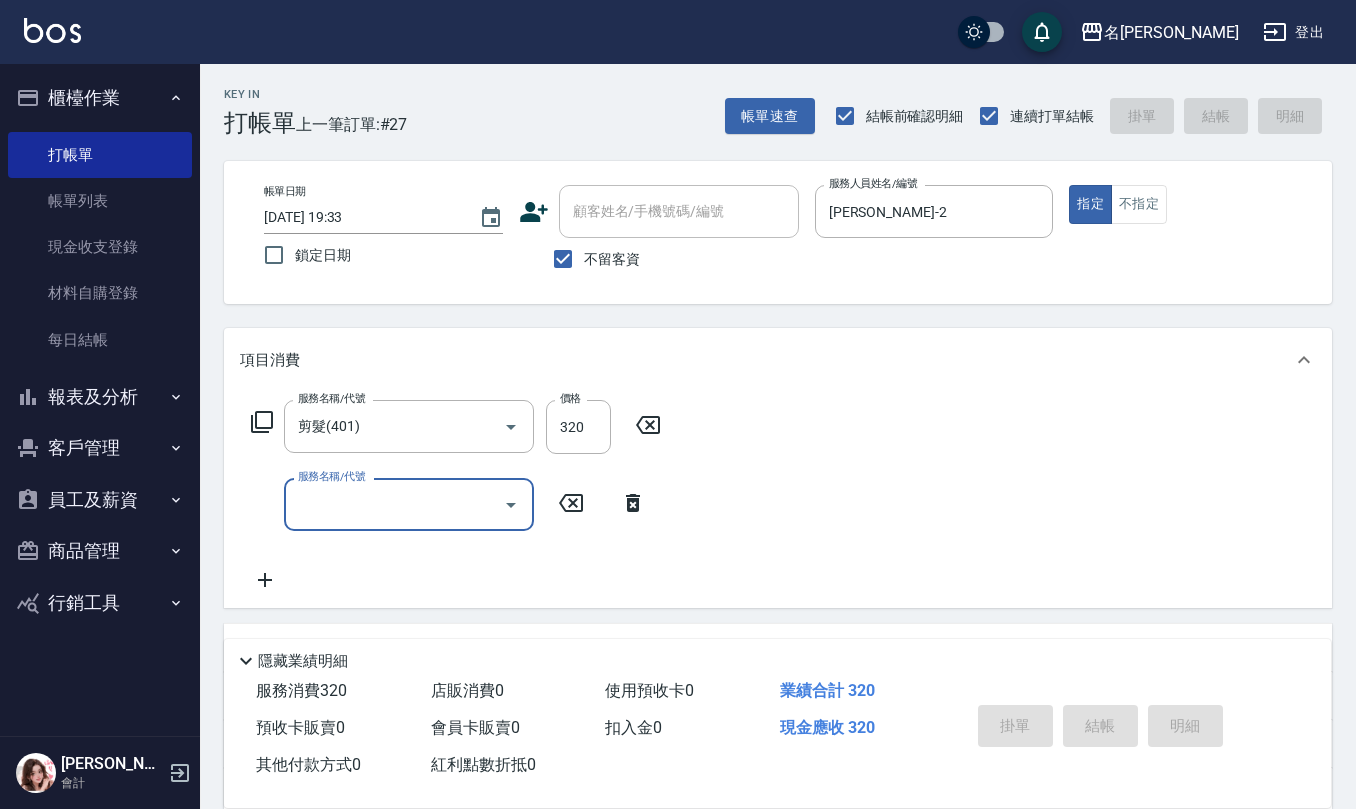type on "[DATE] 19:34" 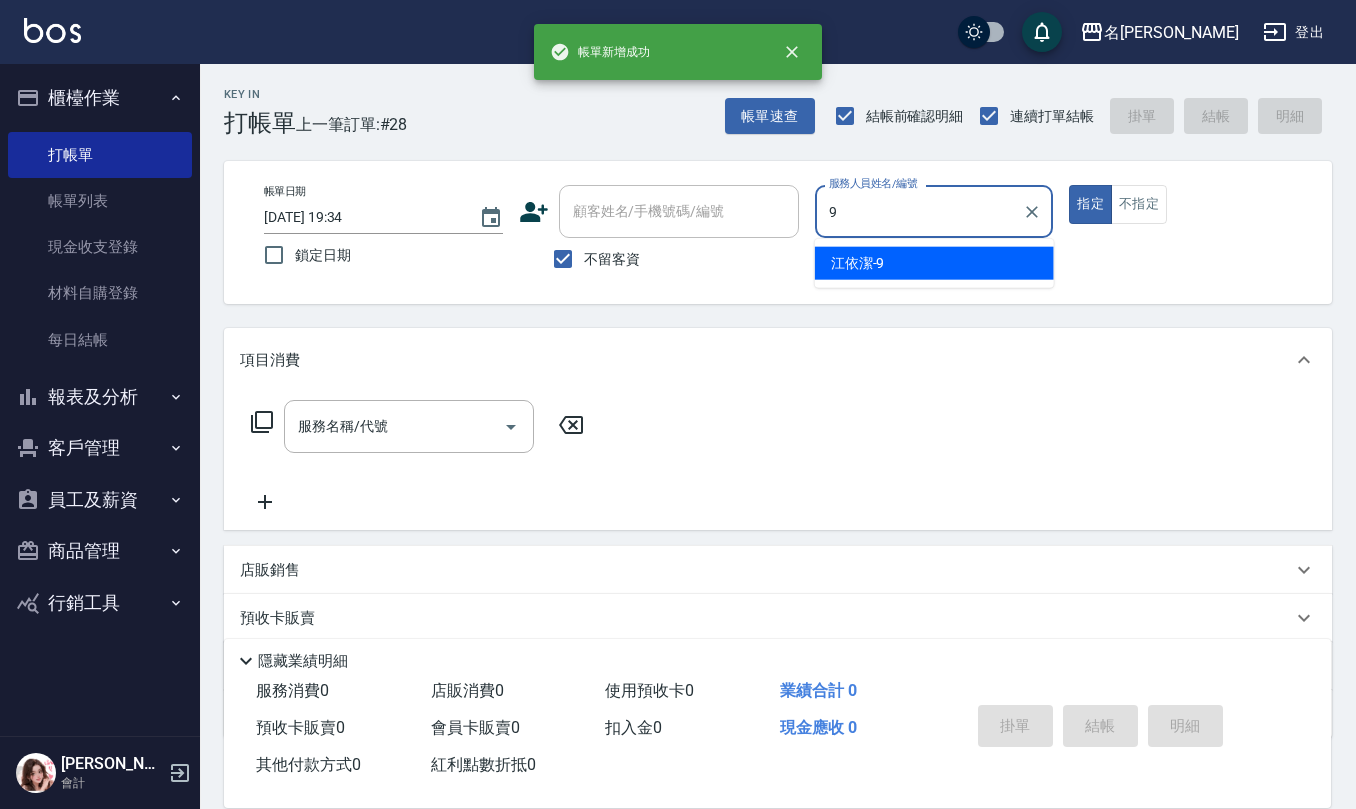 type on "[PERSON_NAME]-9" 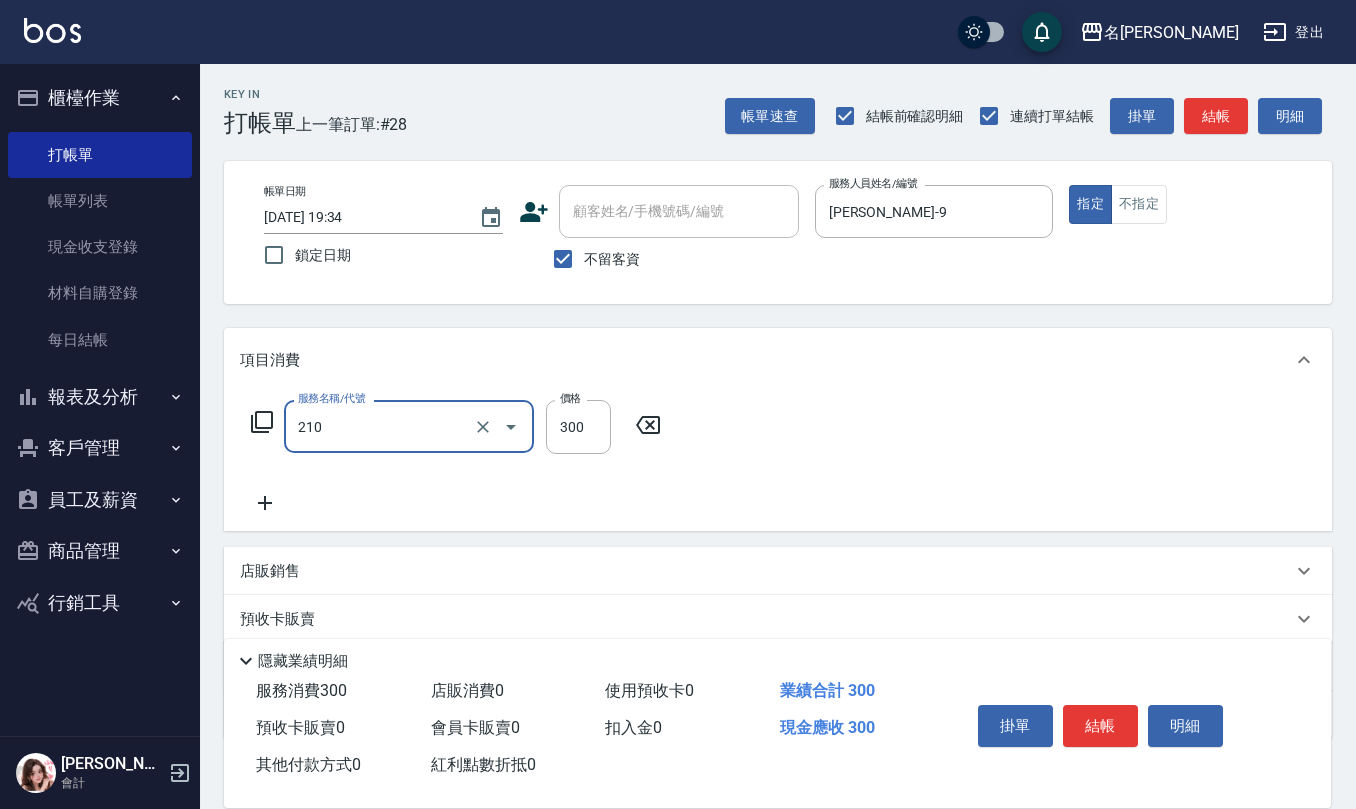 type on "[PERSON_NAME]洗髮精(210)" 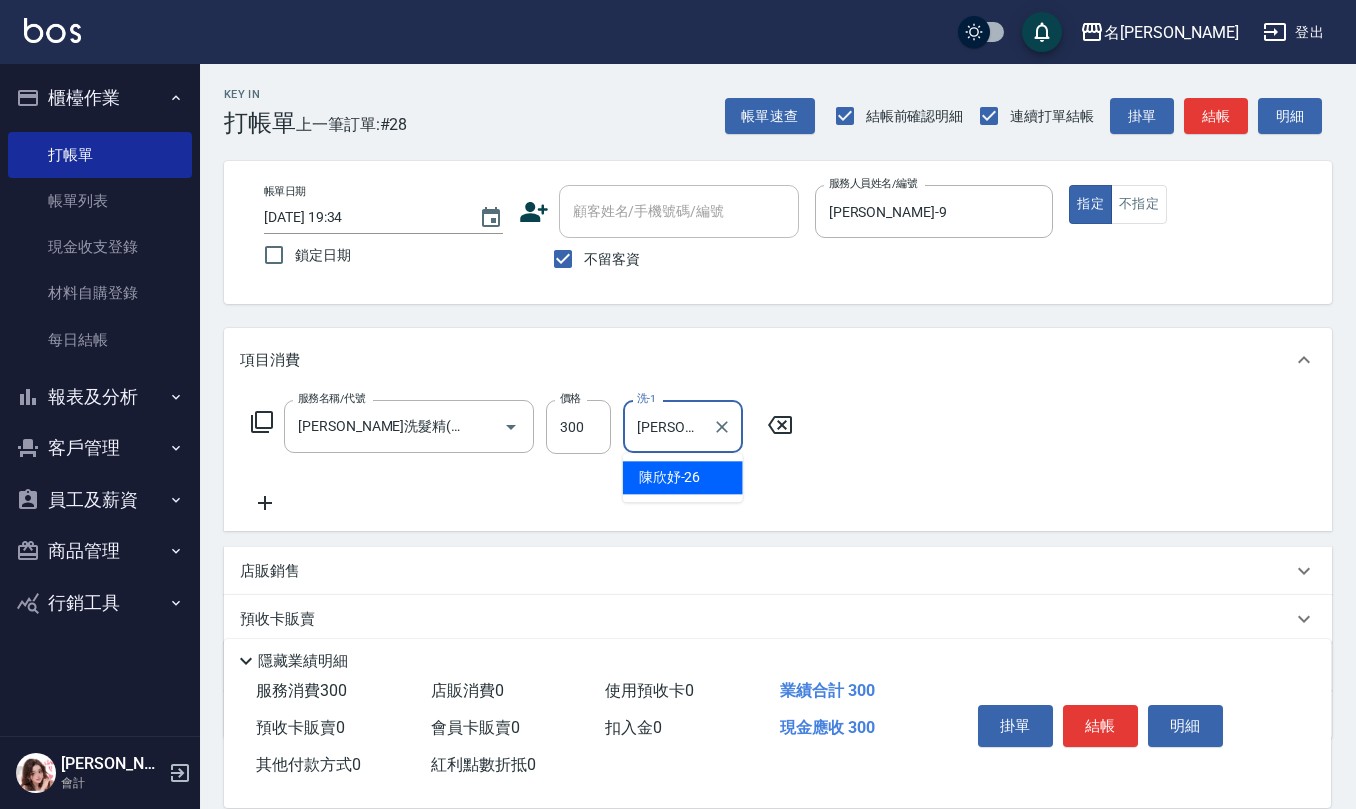 type on "[PERSON_NAME]-26" 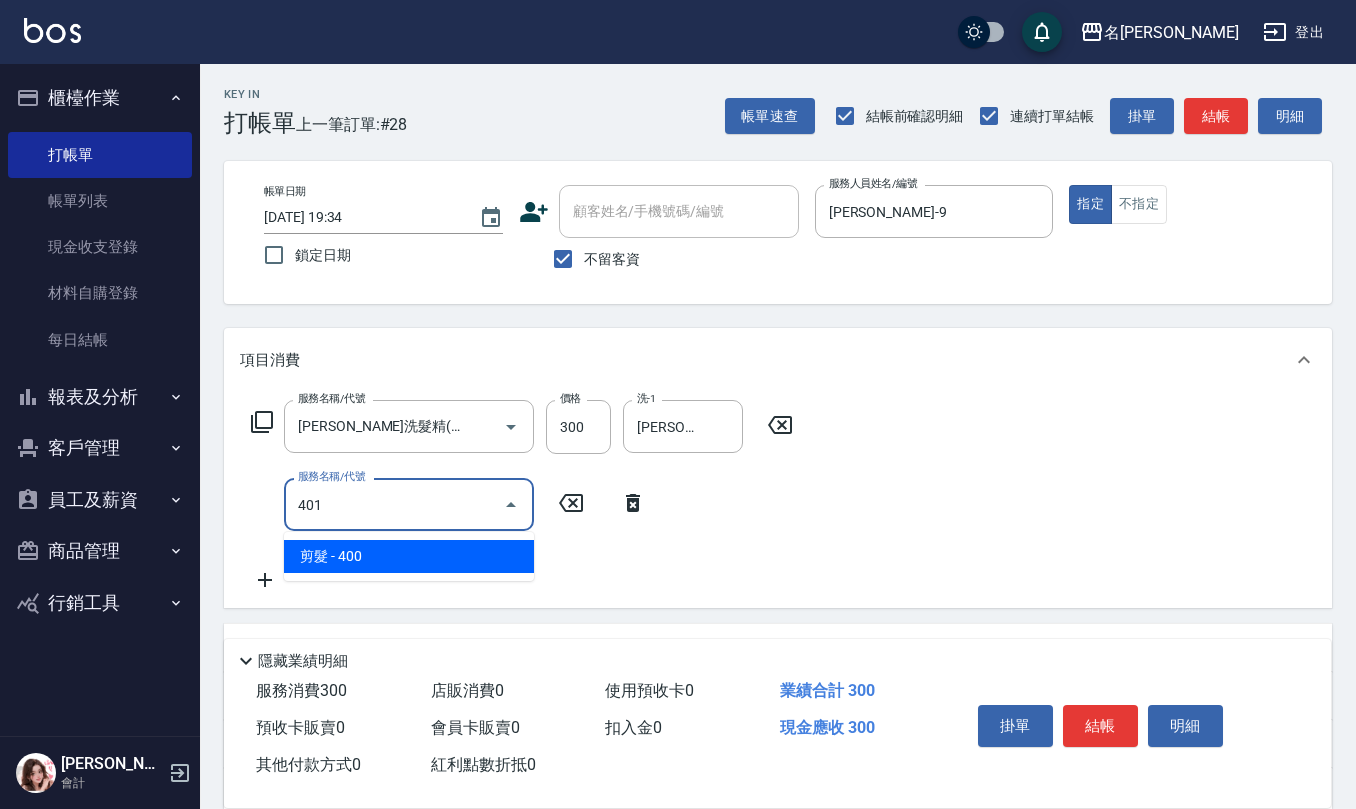 type on "剪髮(401)" 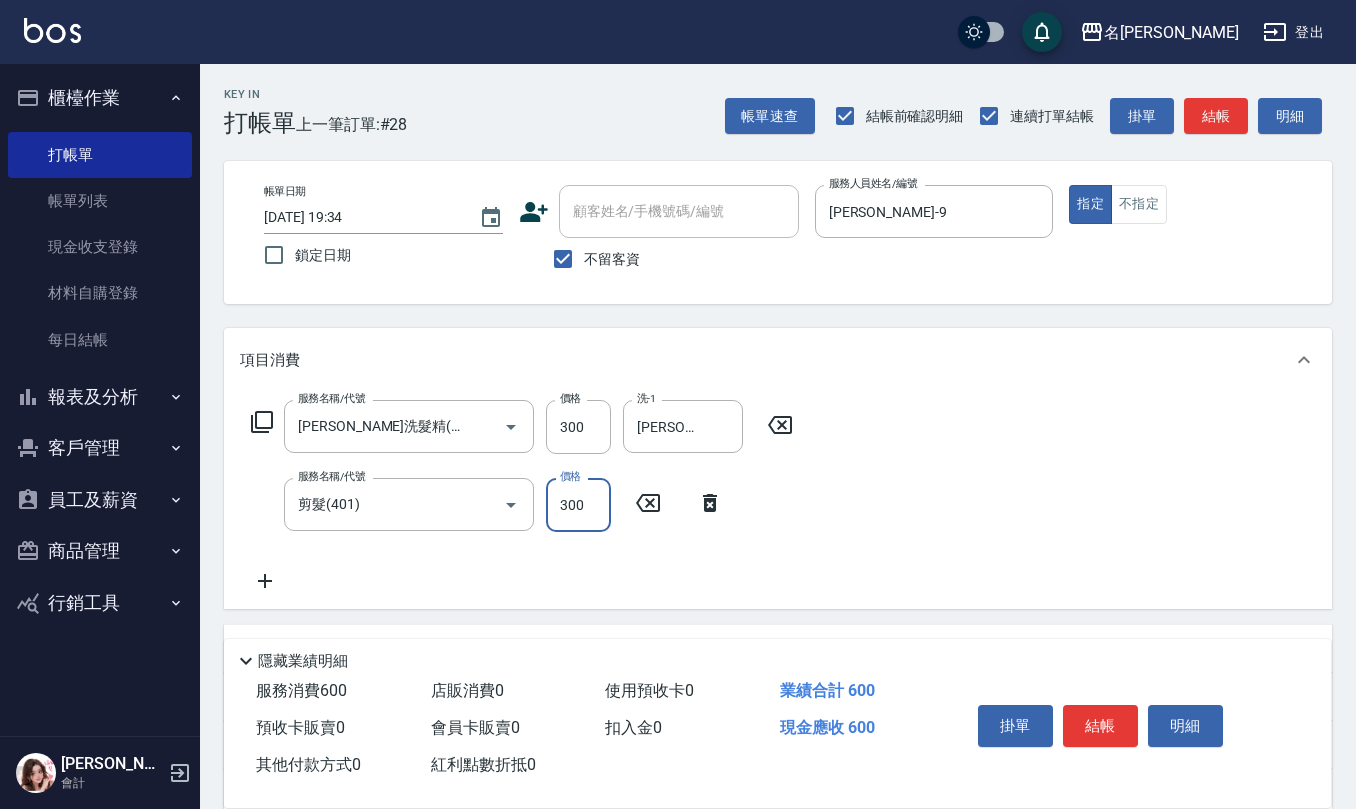 type on "300" 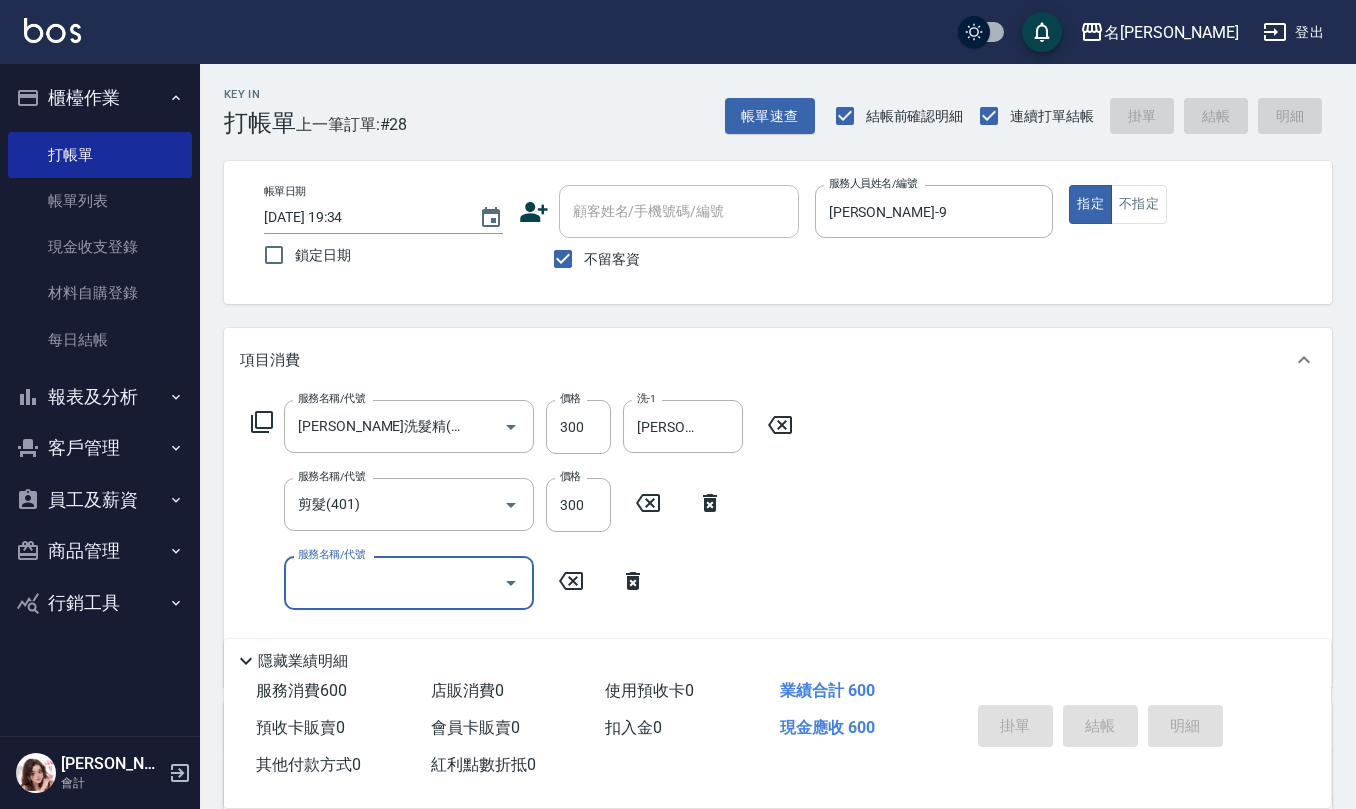 type 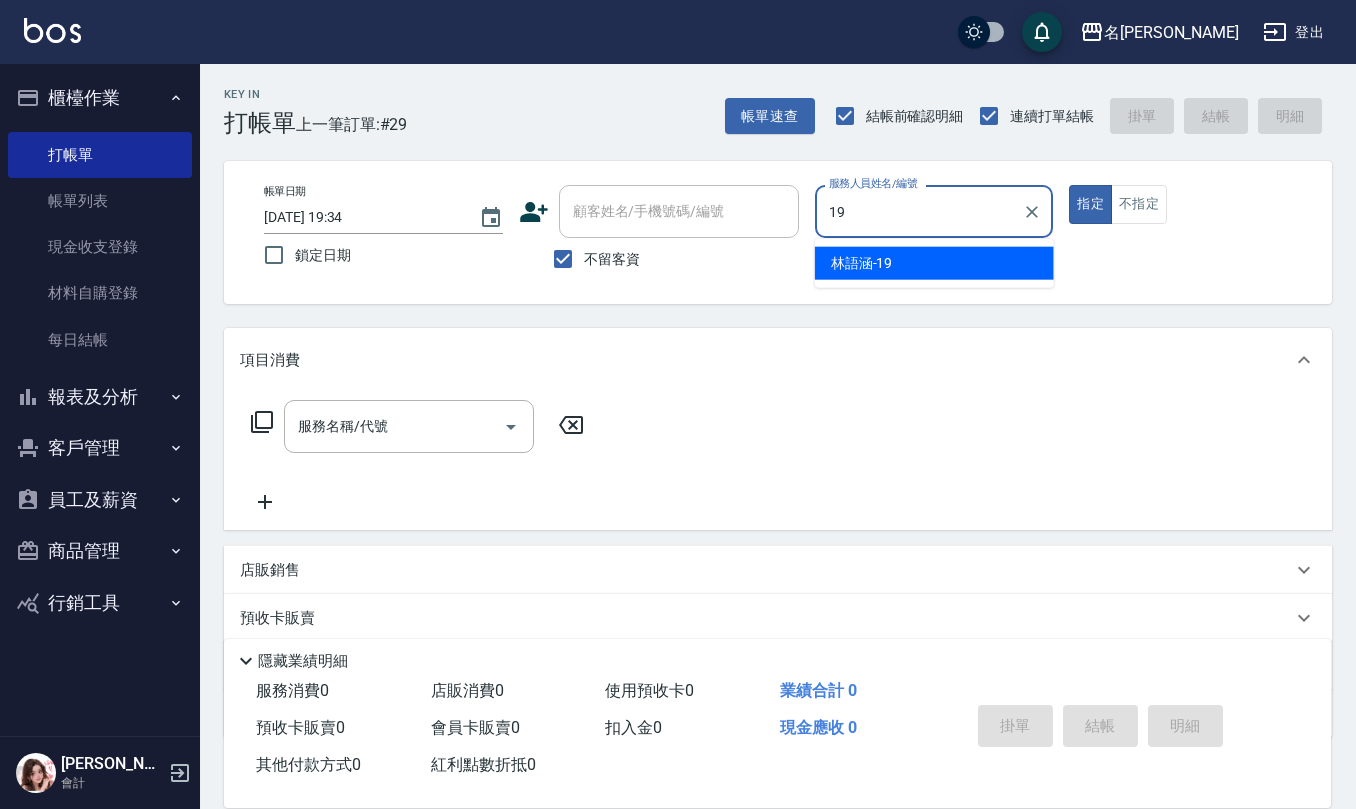type on "[PERSON_NAME]-19" 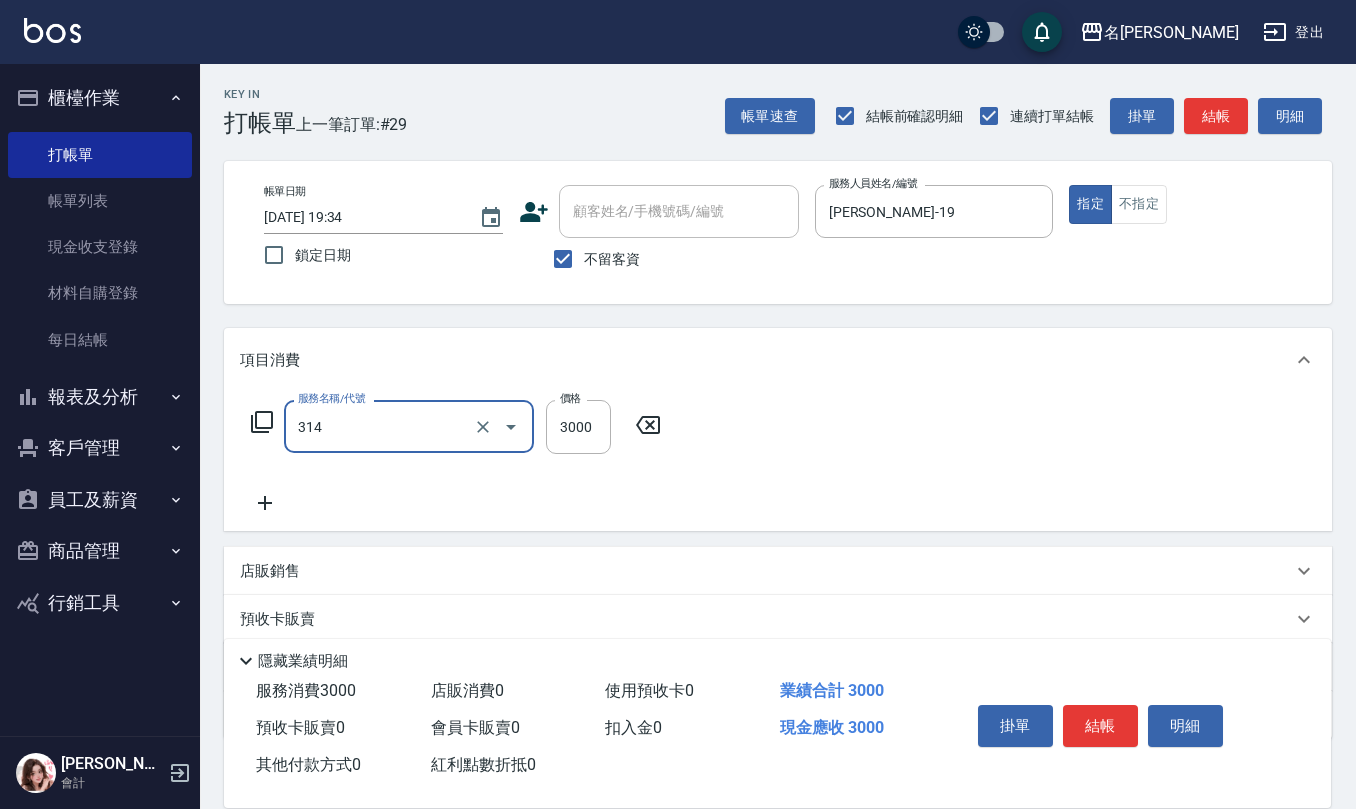 type on "CYA水質感2500UP(314)" 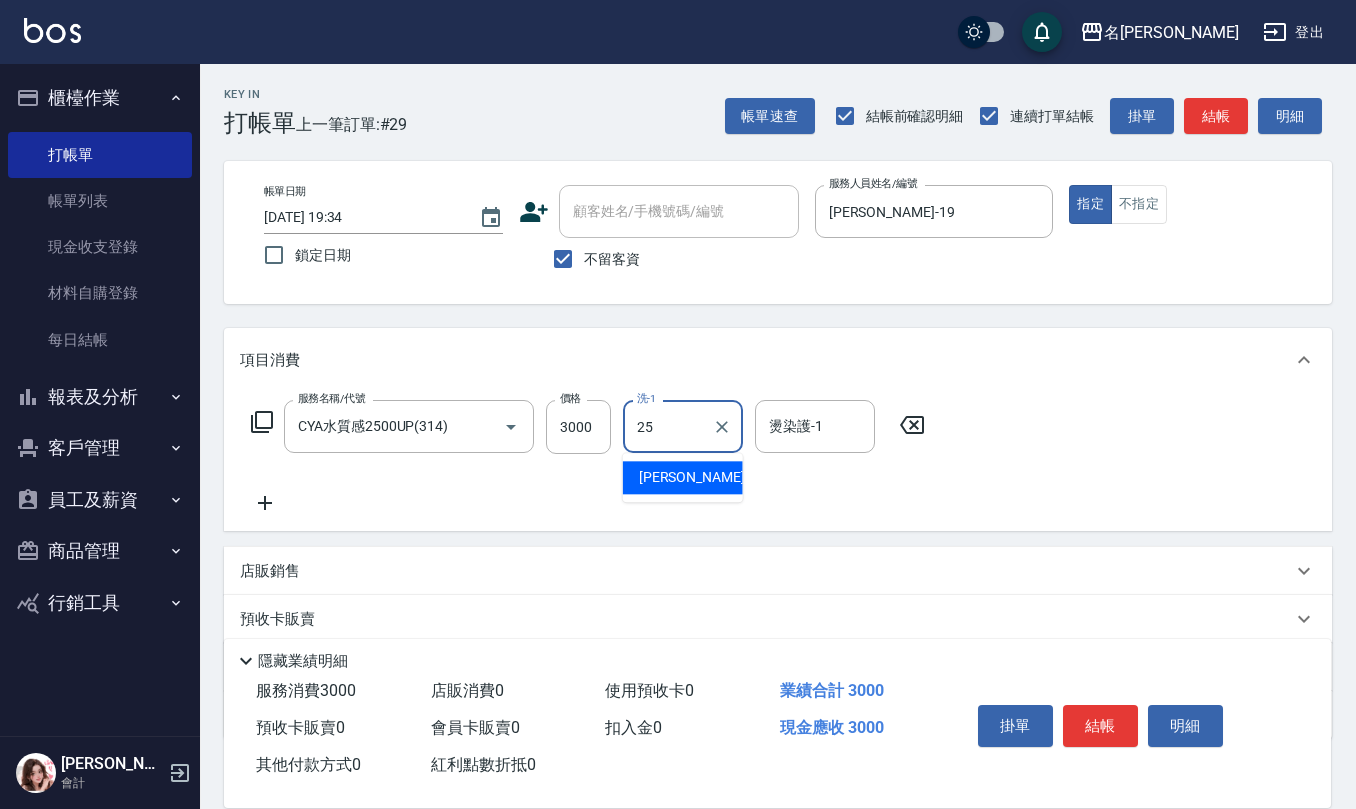 type on "[PERSON_NAME]-25" 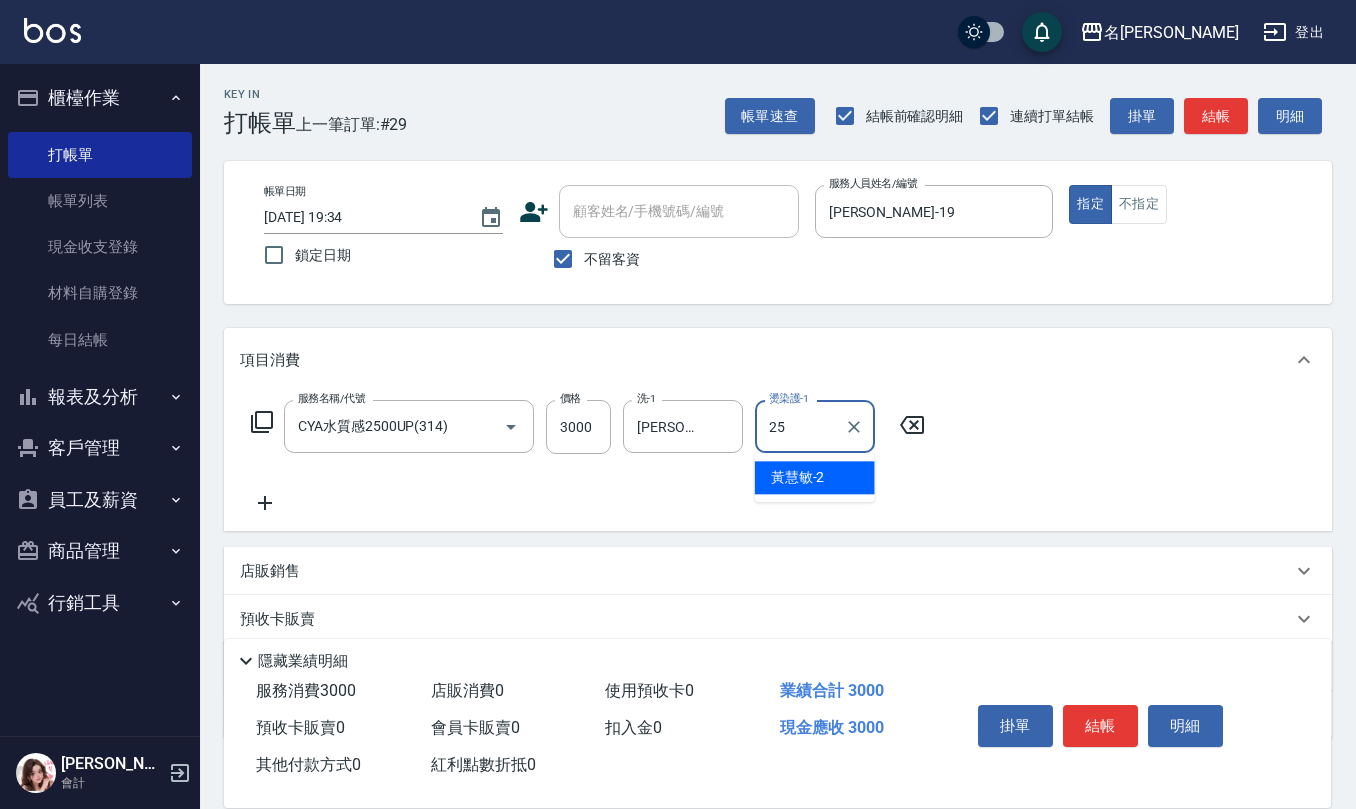 type on "[PERSON_NAME]-25" 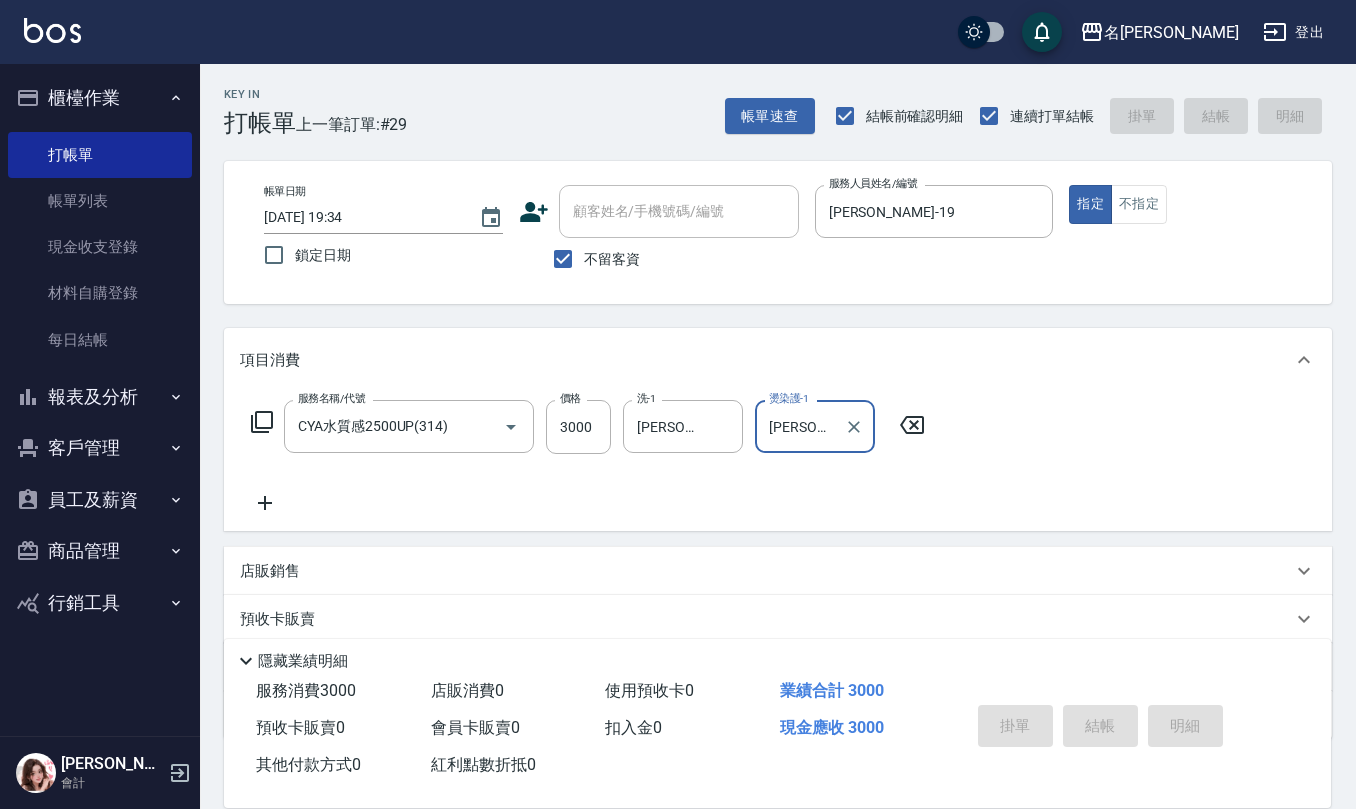type 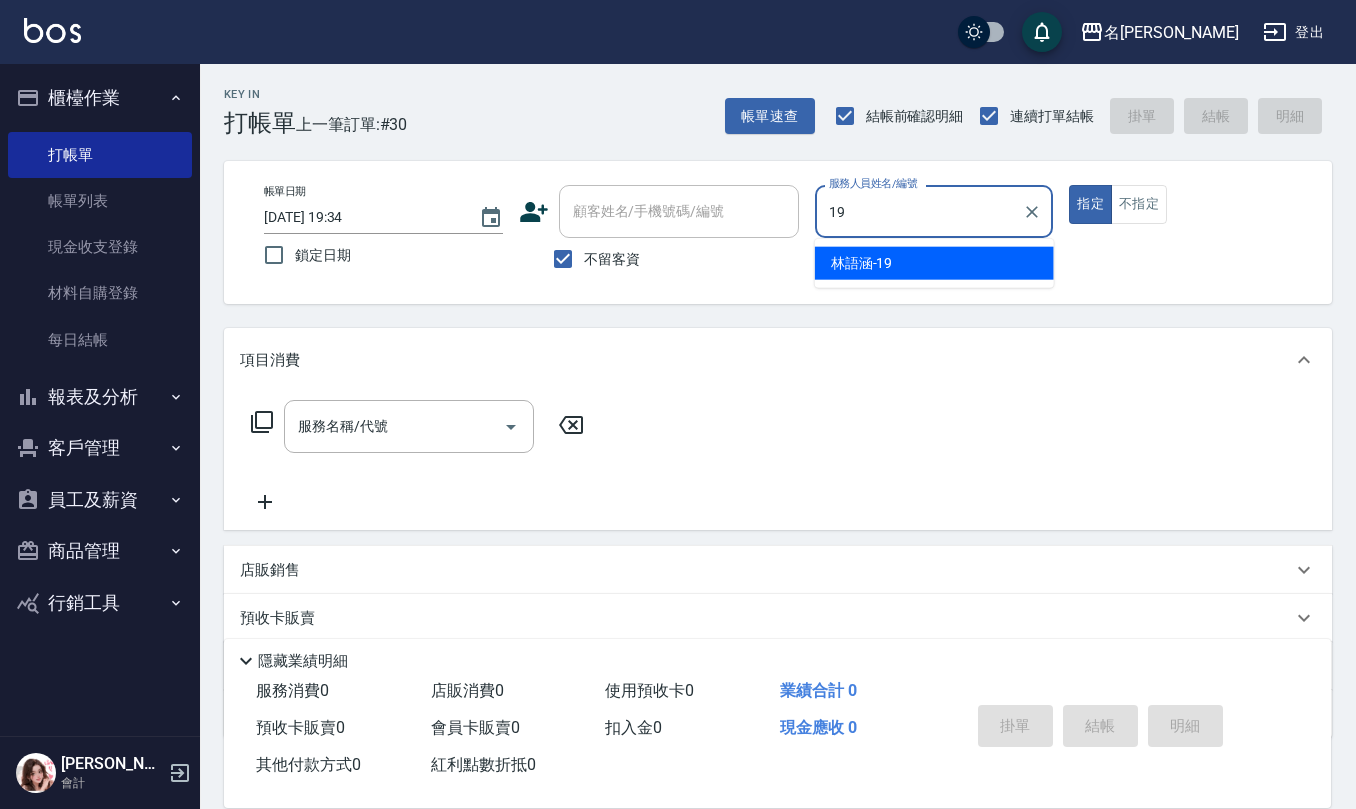 type on "[PERSON_NAME]-19" 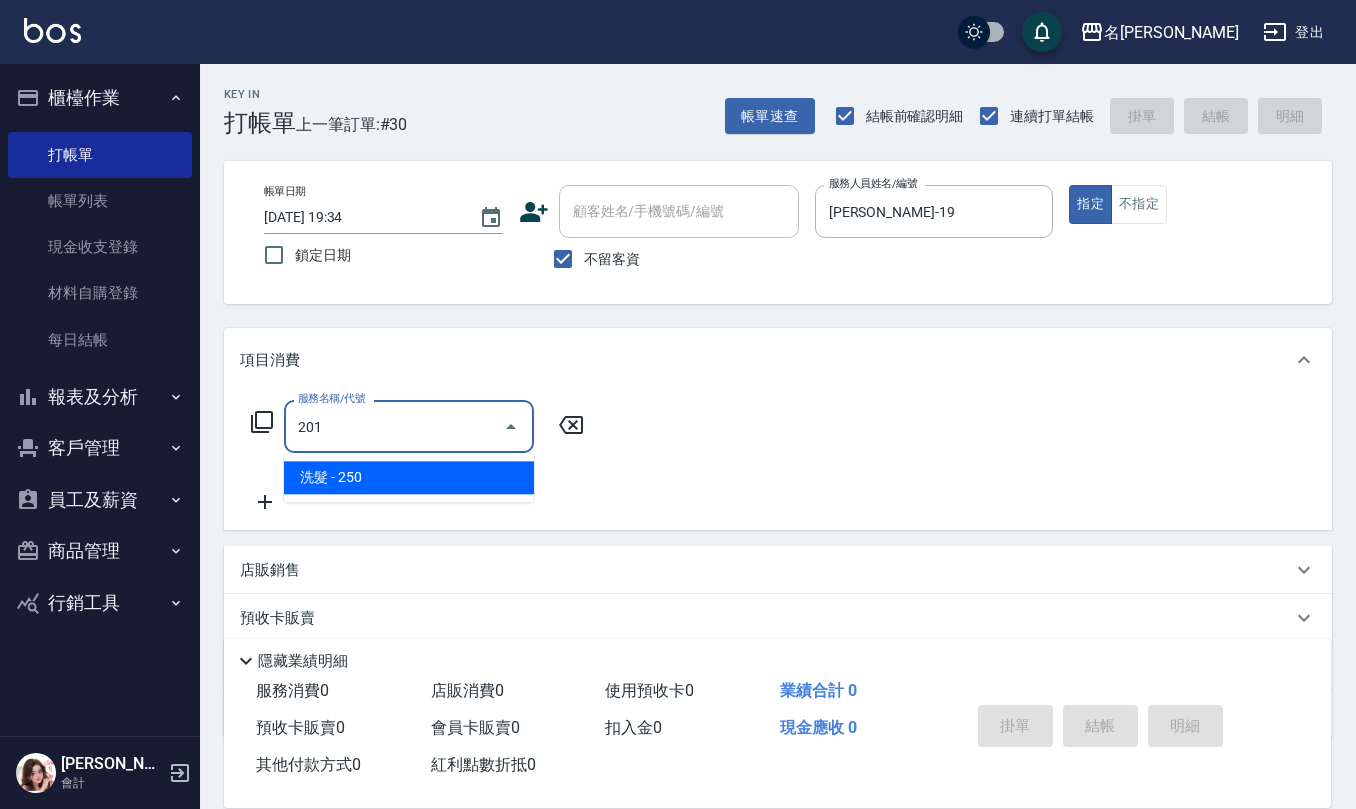 type on "洗髮(201)" 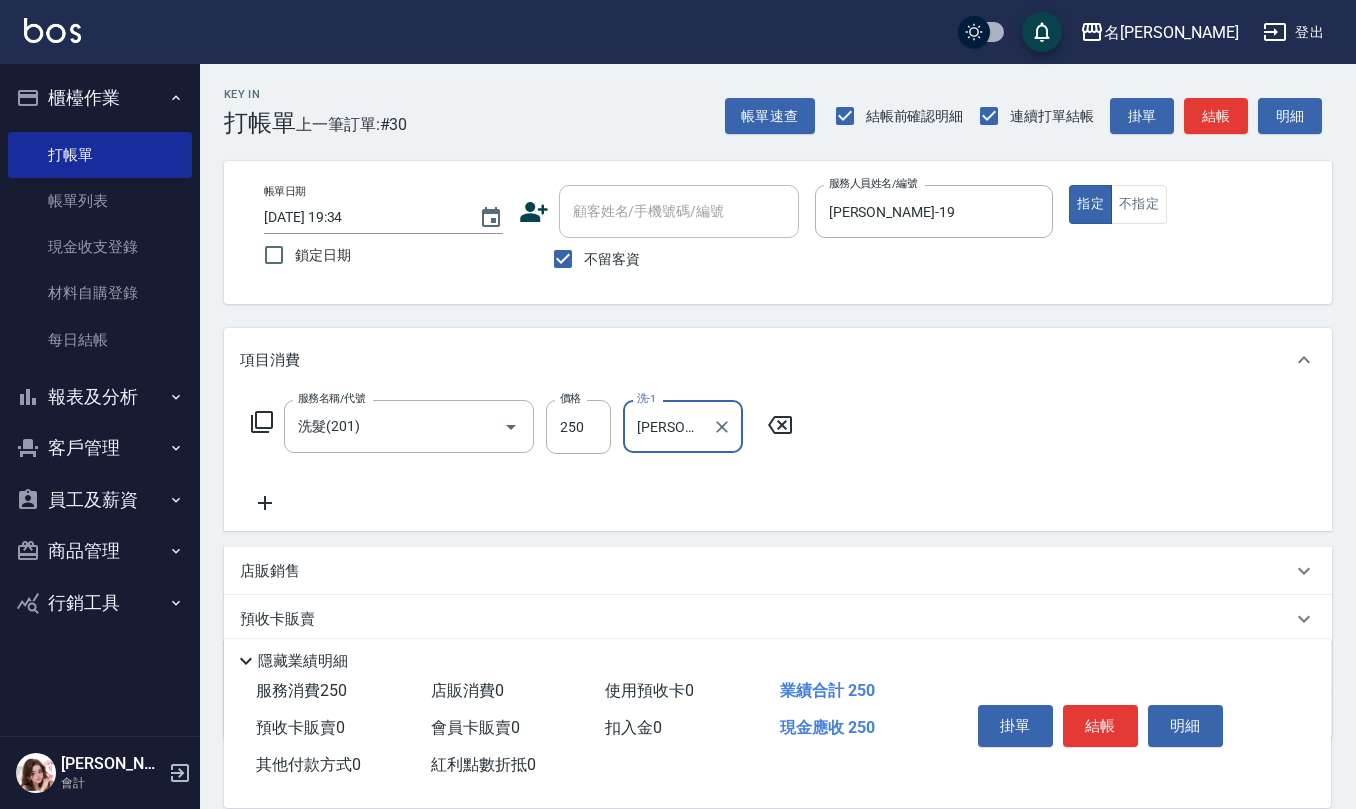 type on "[PERSON_NAME]-24" 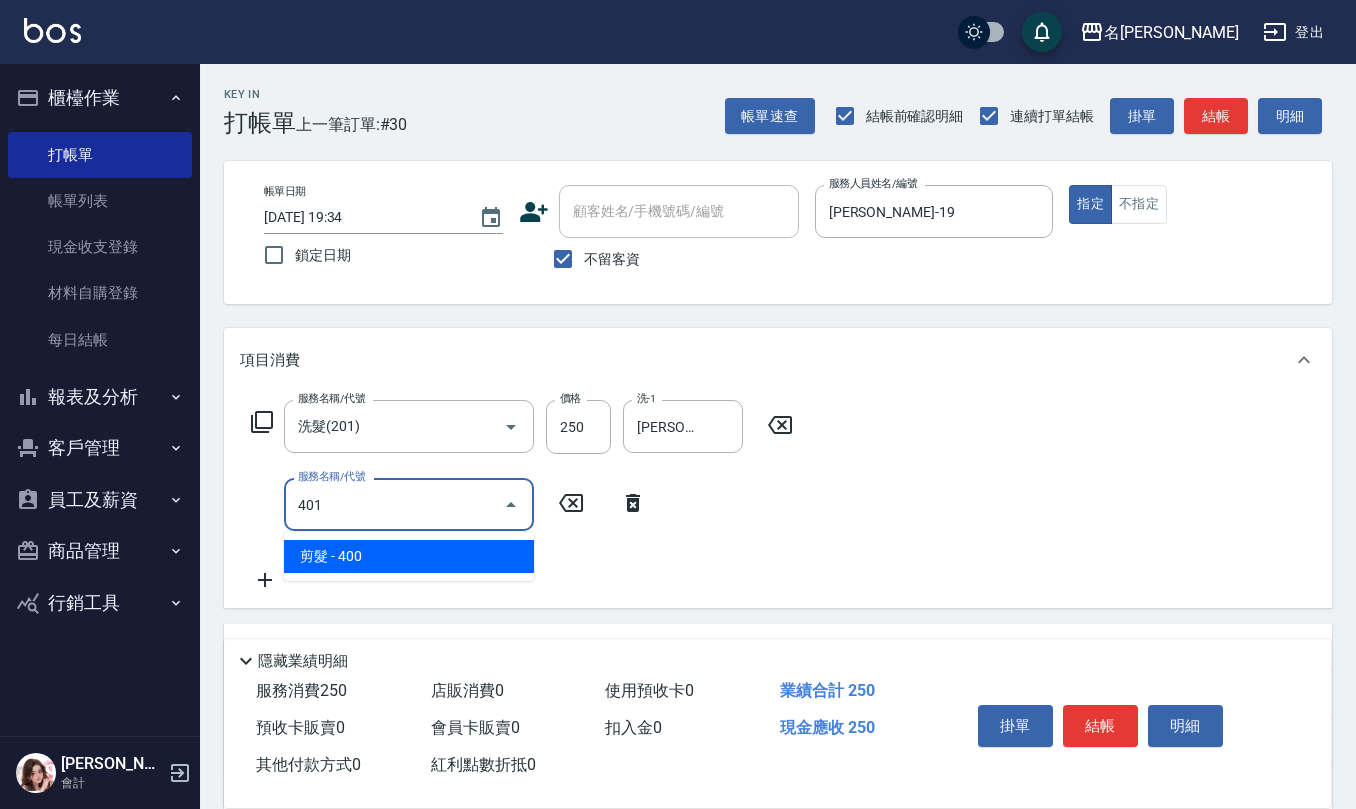 type on "剪髮(401)" 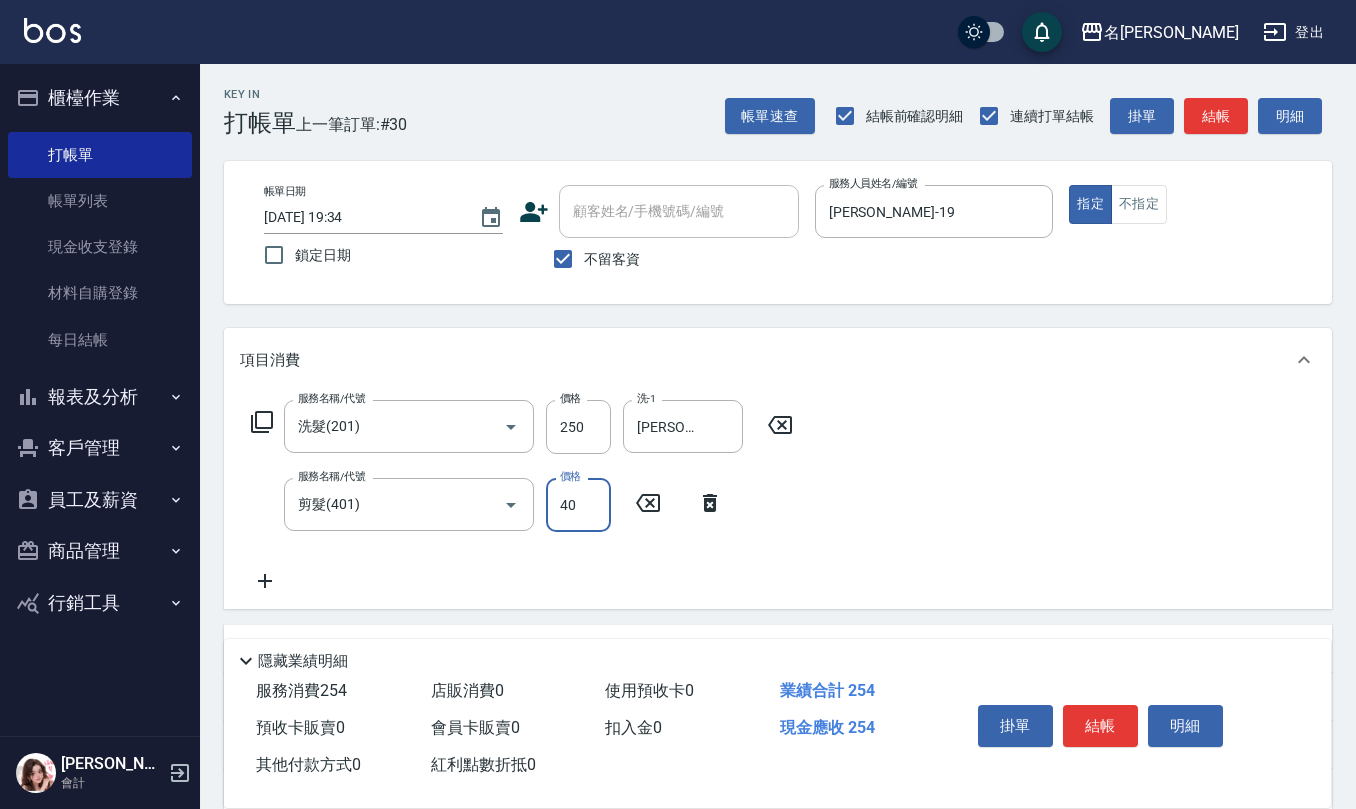 type on "400" 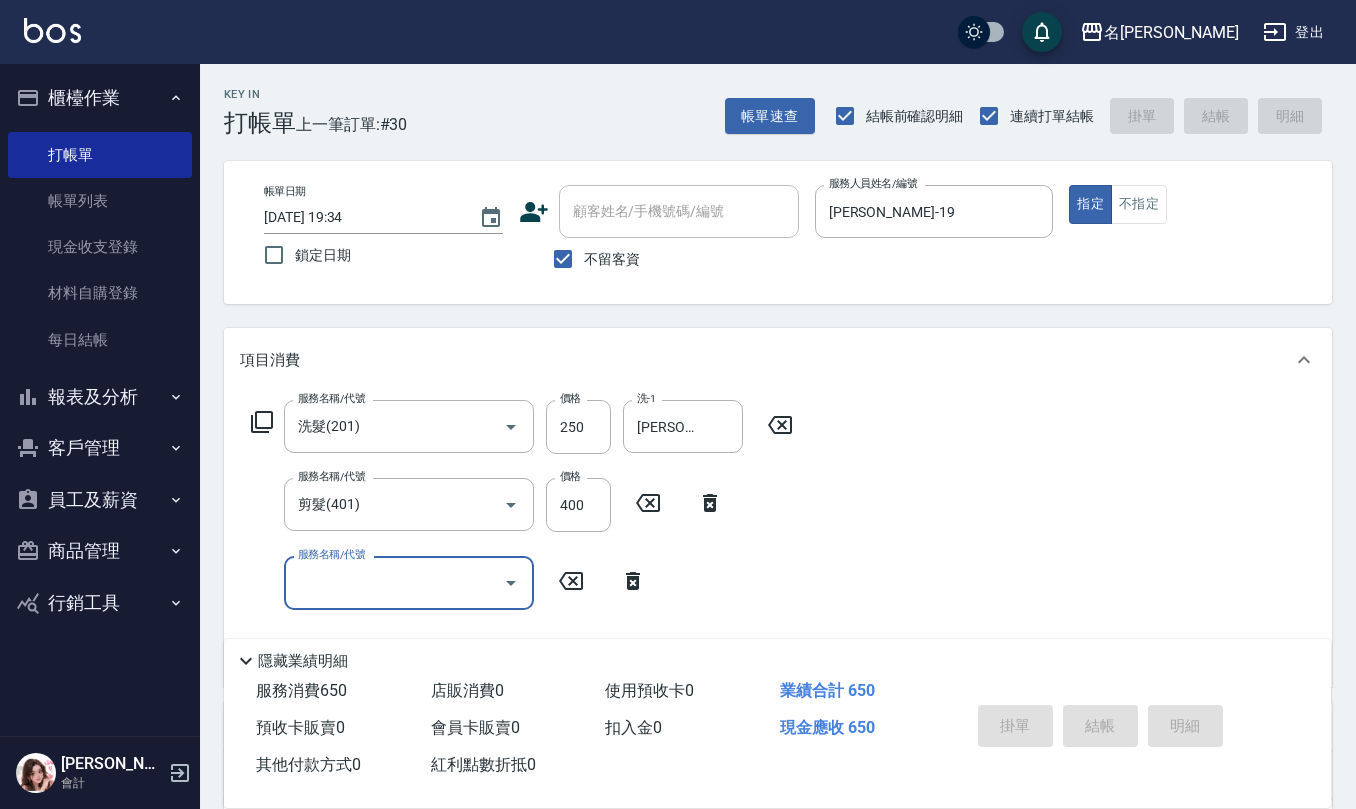 type 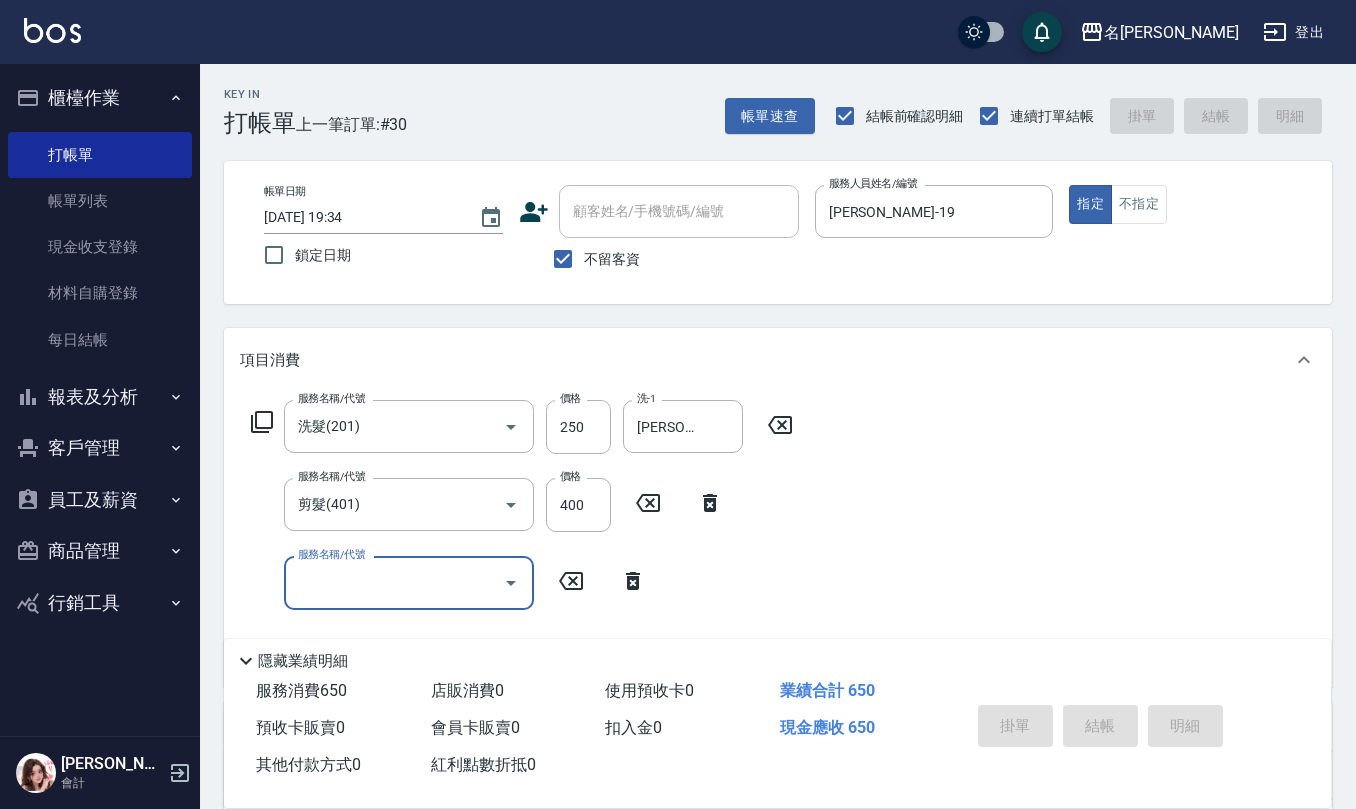 type 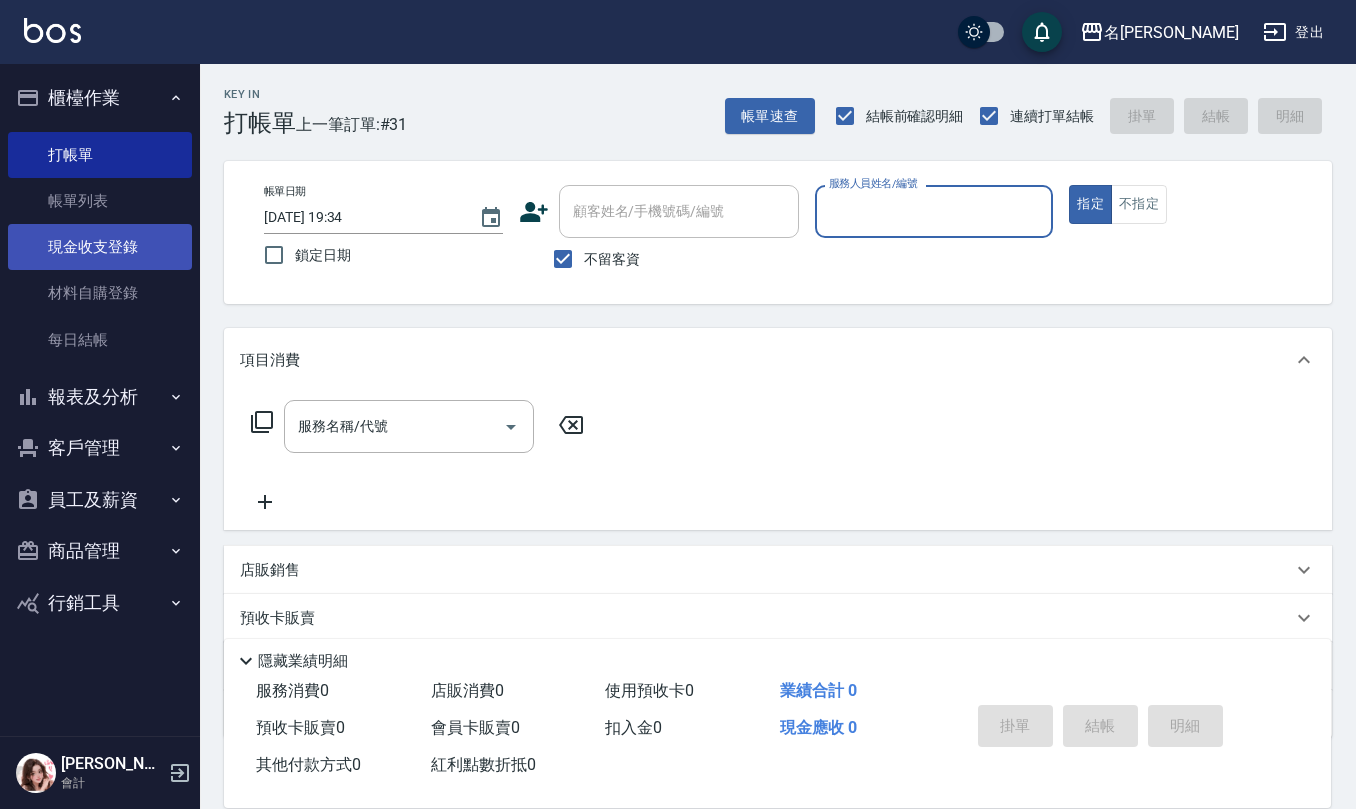 click on "現金收支登錄" at bounding box center (100, 247) 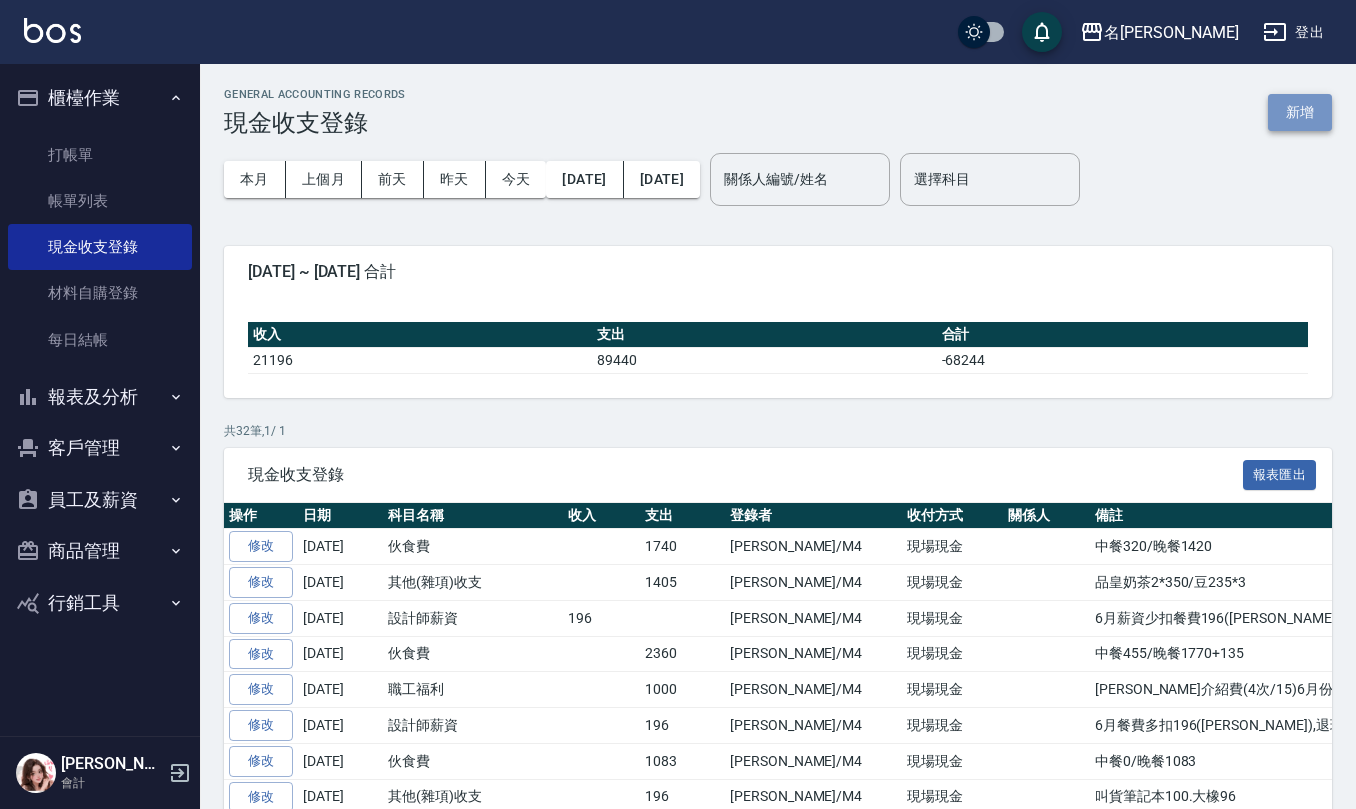 click on "新增" at bounding box center [1300, 112] 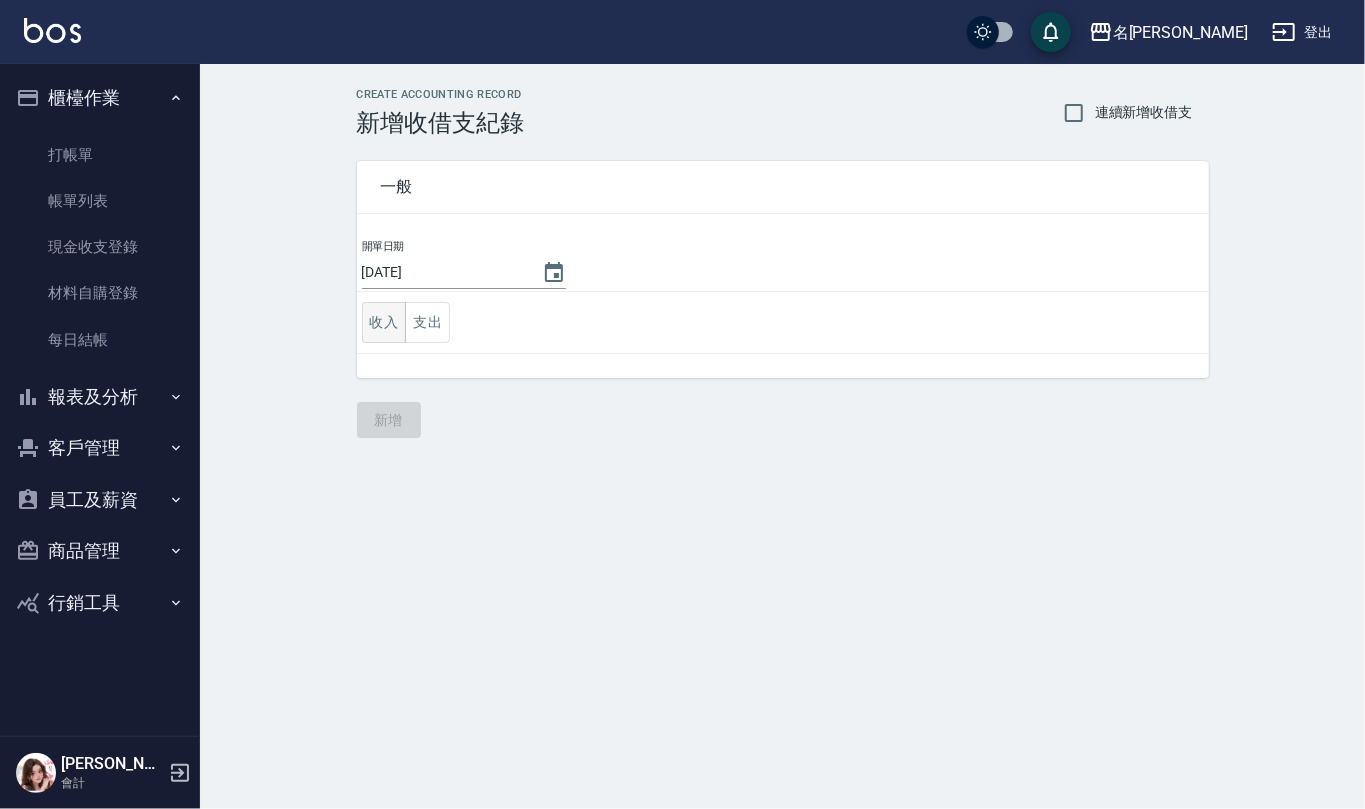 click on "收入" at bounding box center [384, 322] 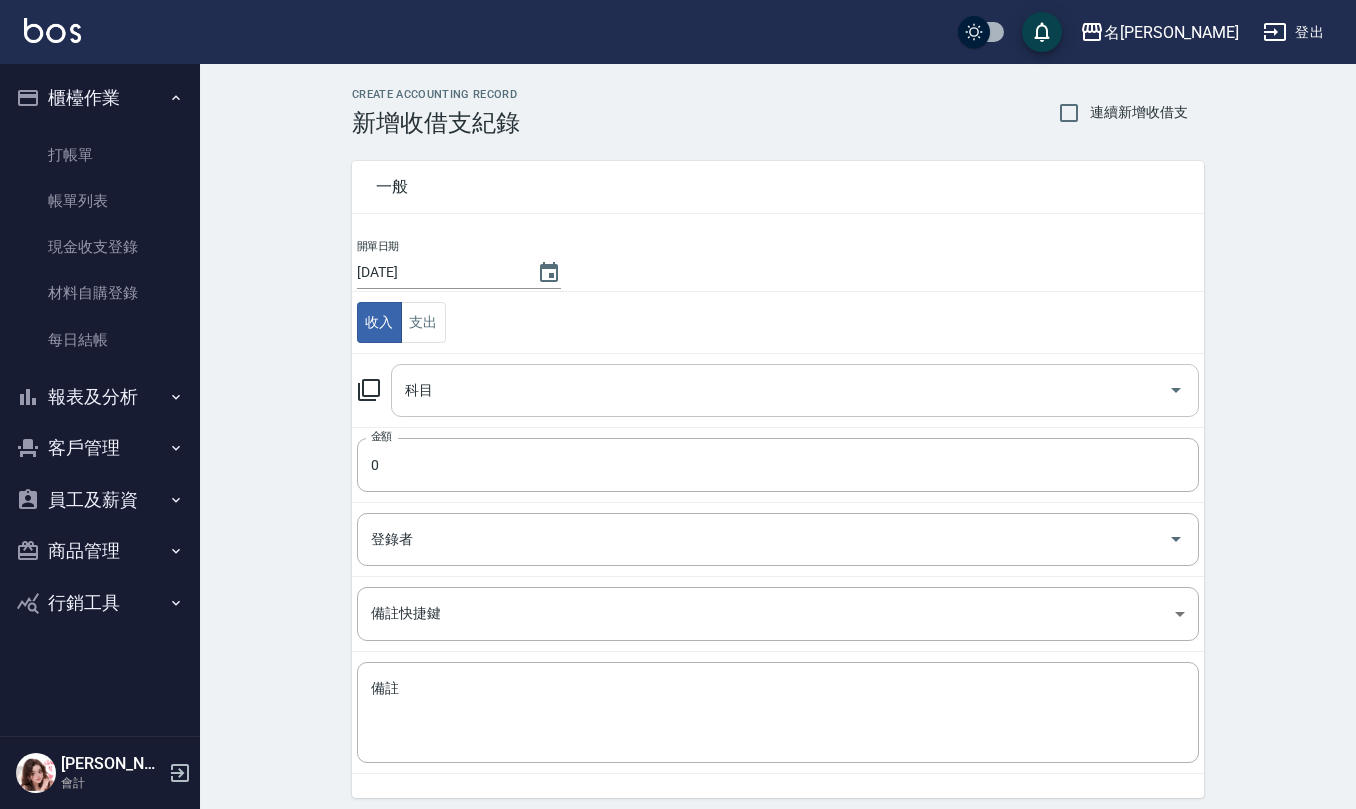 click on "科目" at bounding box center [795, 390] 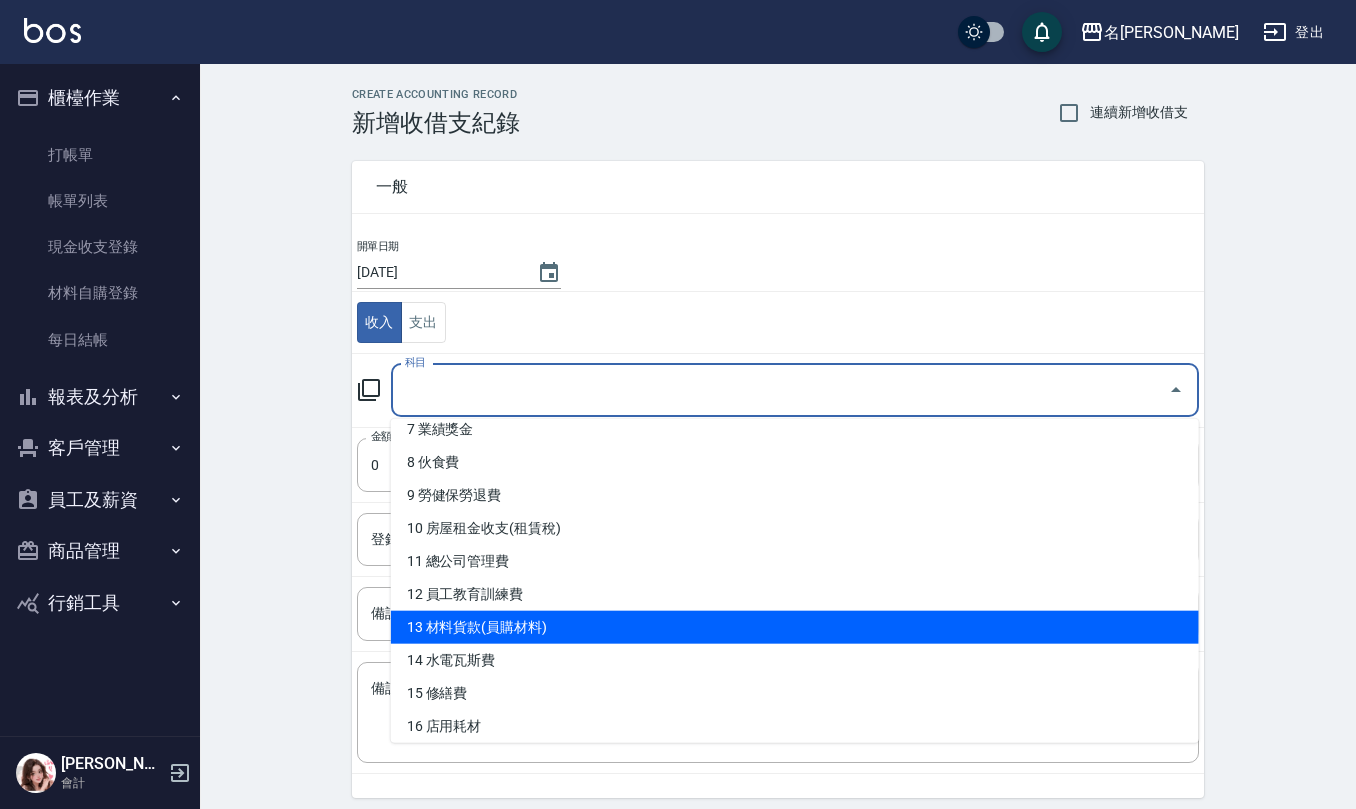 scroll, scrollTop: 266, scrollLeft: 0, axis: vertical 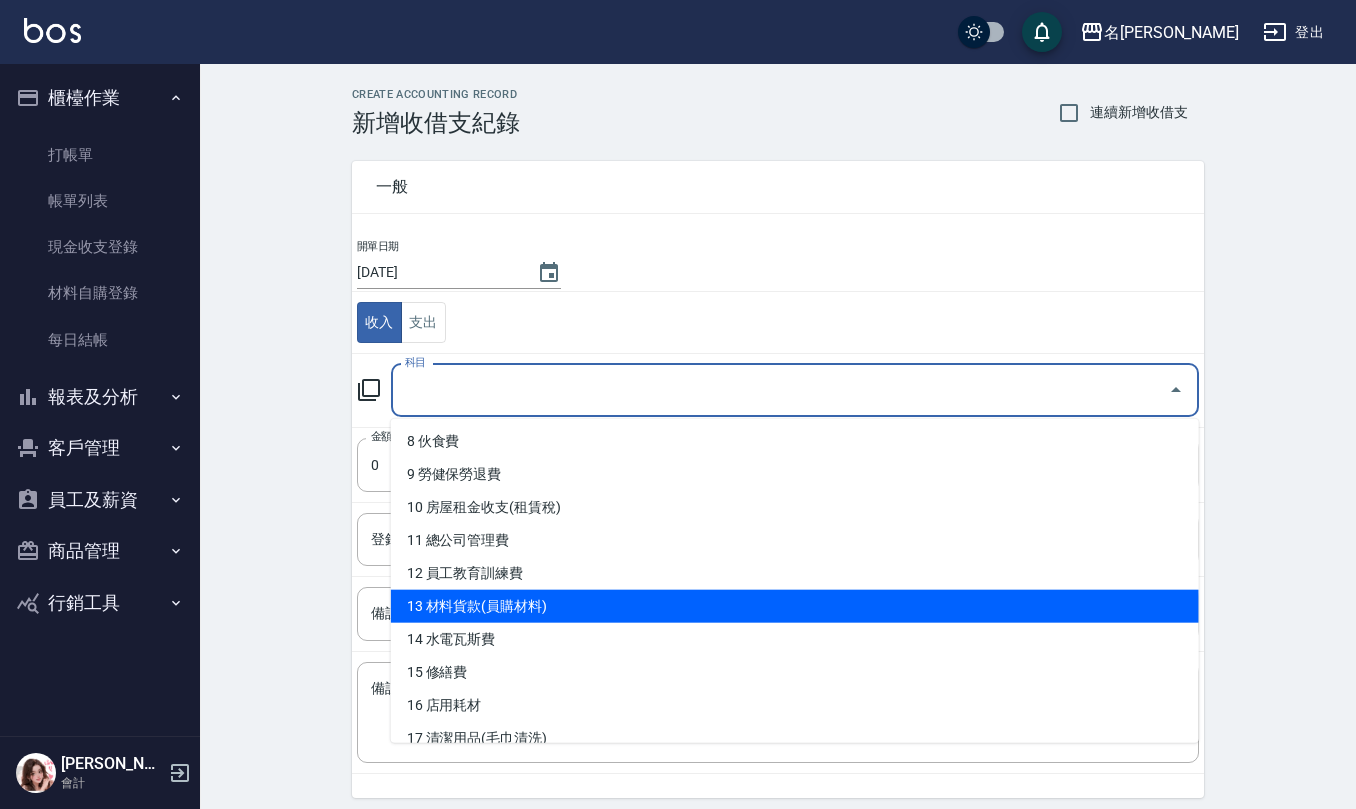 click on "13 材料貨款(員購材料)" at bounding box center (795, 606) 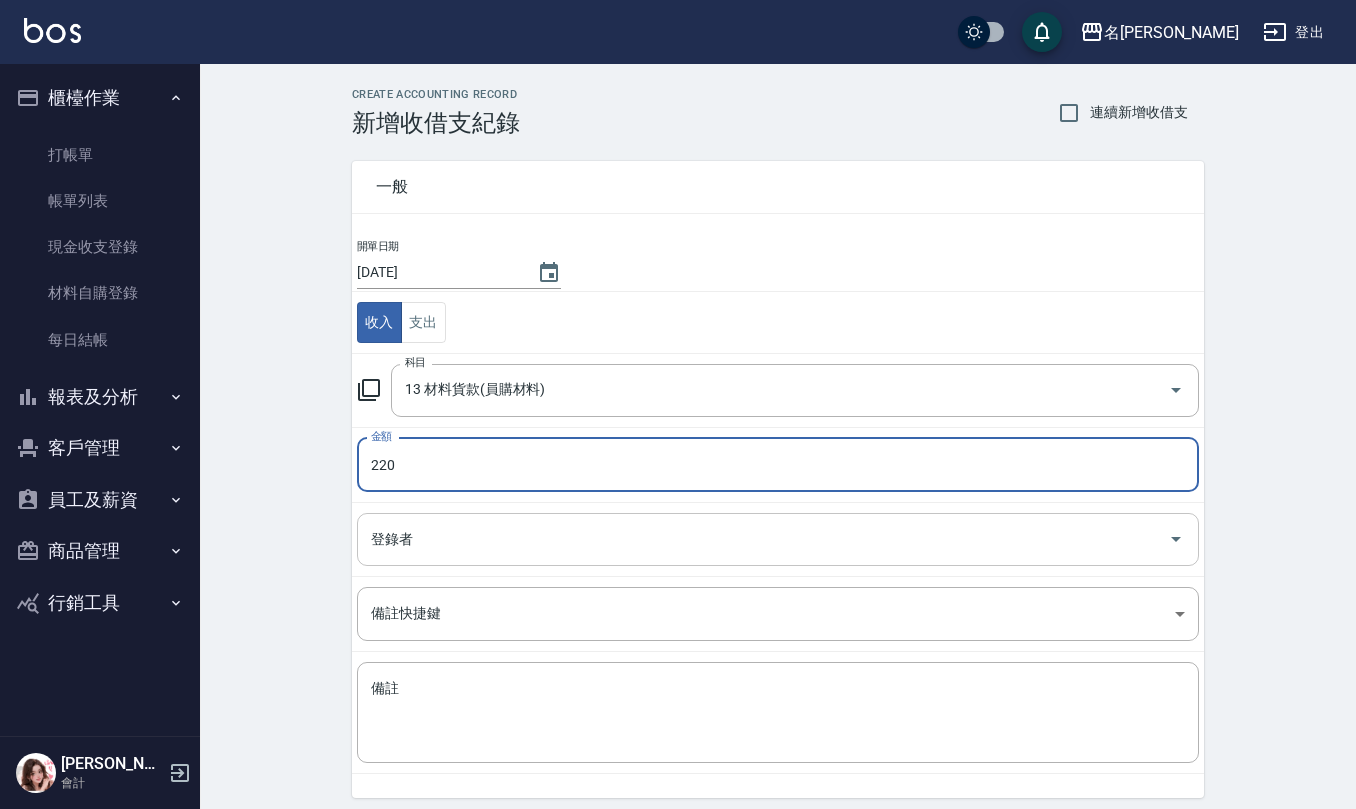 click on "登錄者" at bounding box center (778, 539) 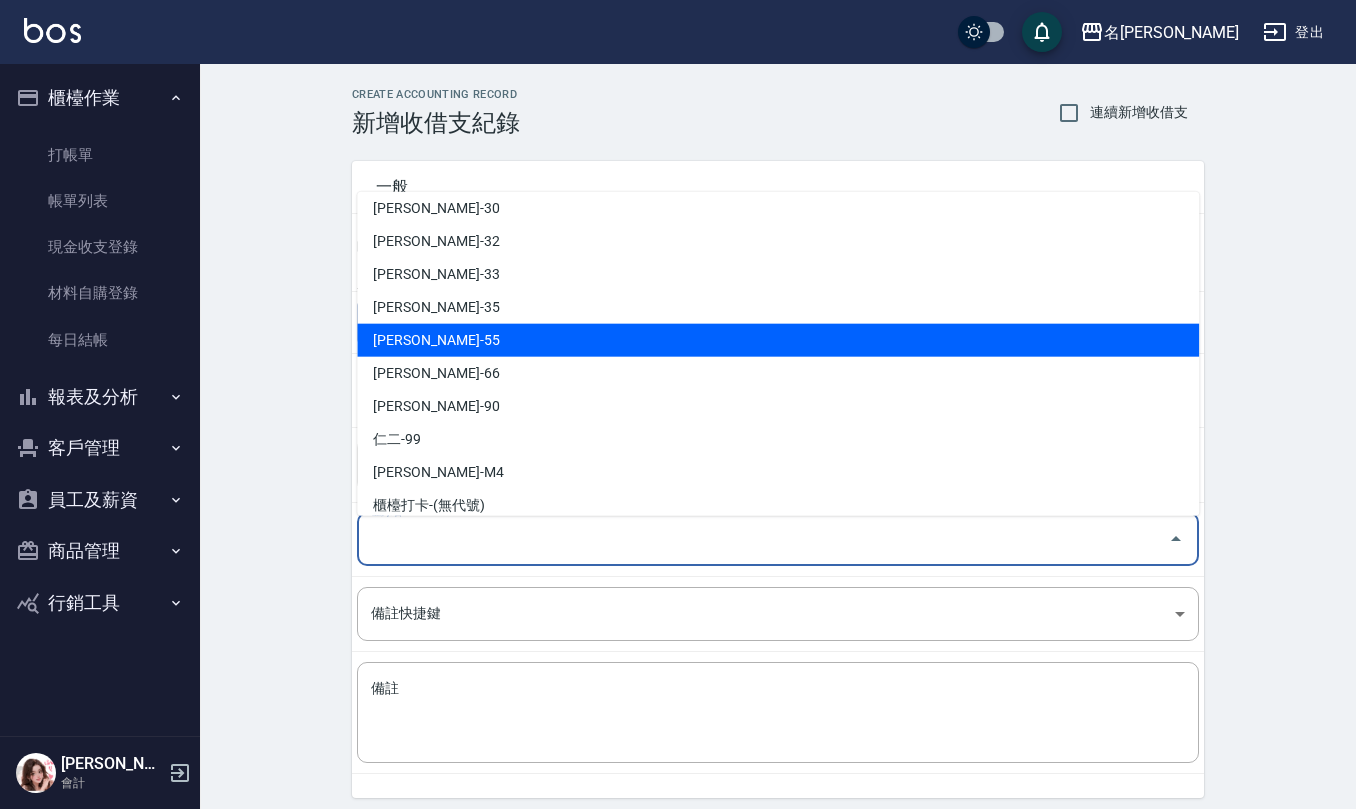 scroll, scrollTop: 846, scrollLeft: 0, axis: vertical 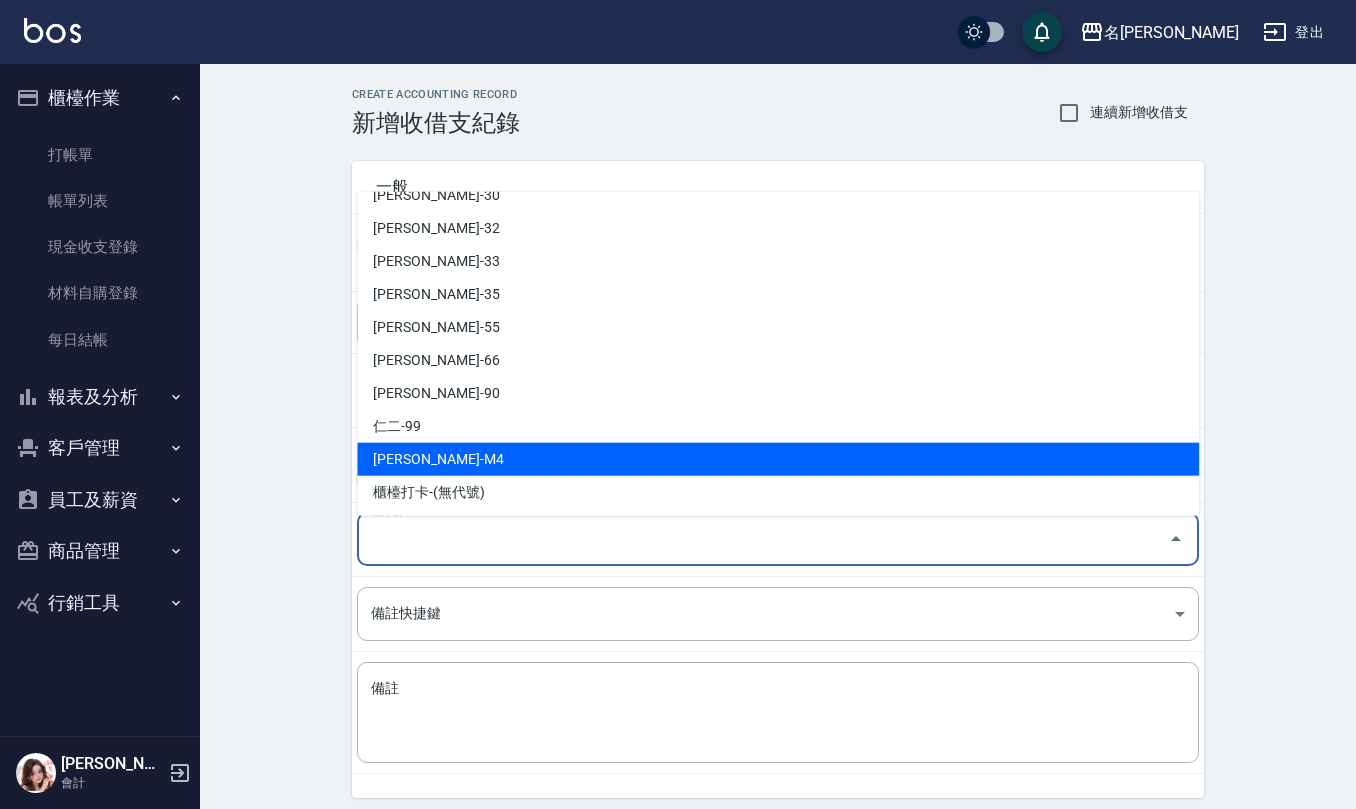click on "[PERSON_NAME]-M4" at bounding box center (778, 459) 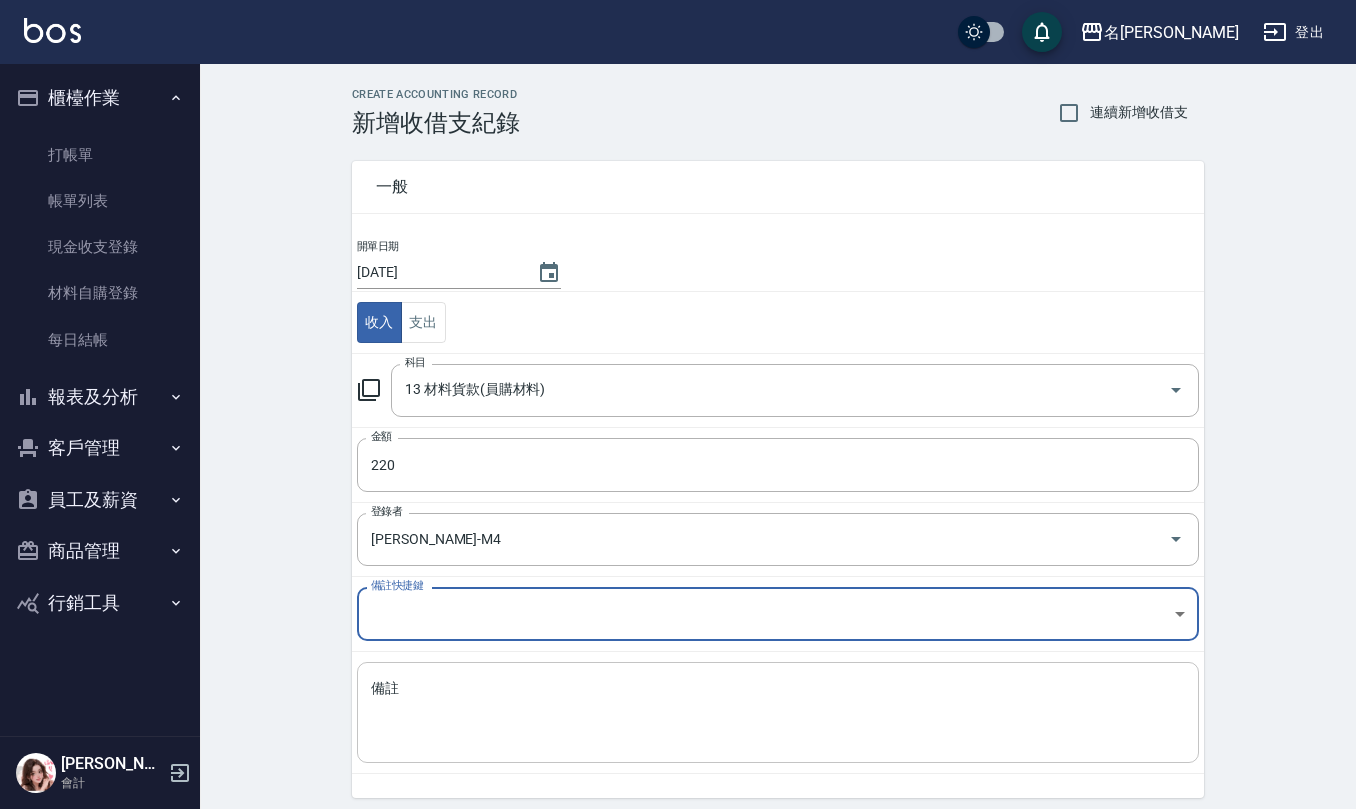 click on "備註" at bounding box center [778, 713] 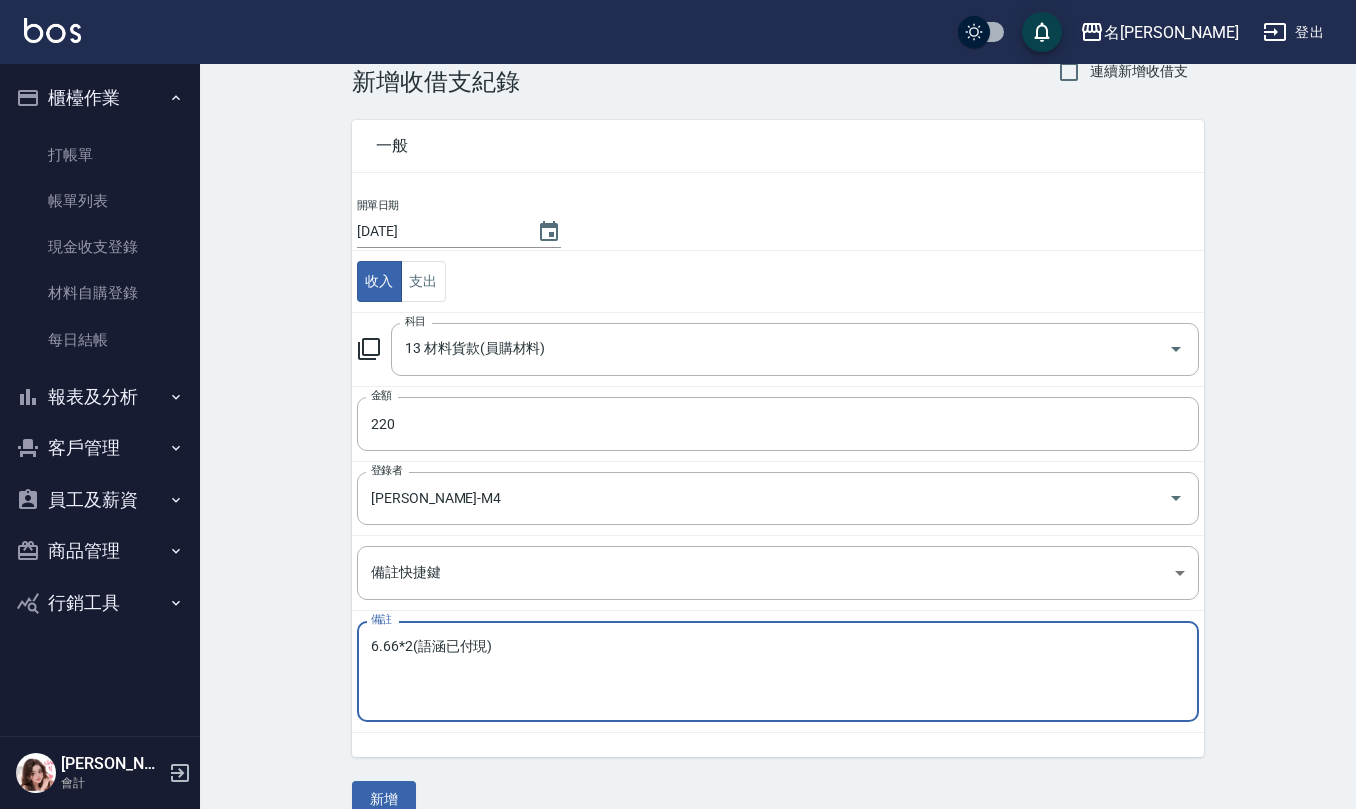 scroll, scrollTop: 76, scrollLeft: 0, axis: vertical 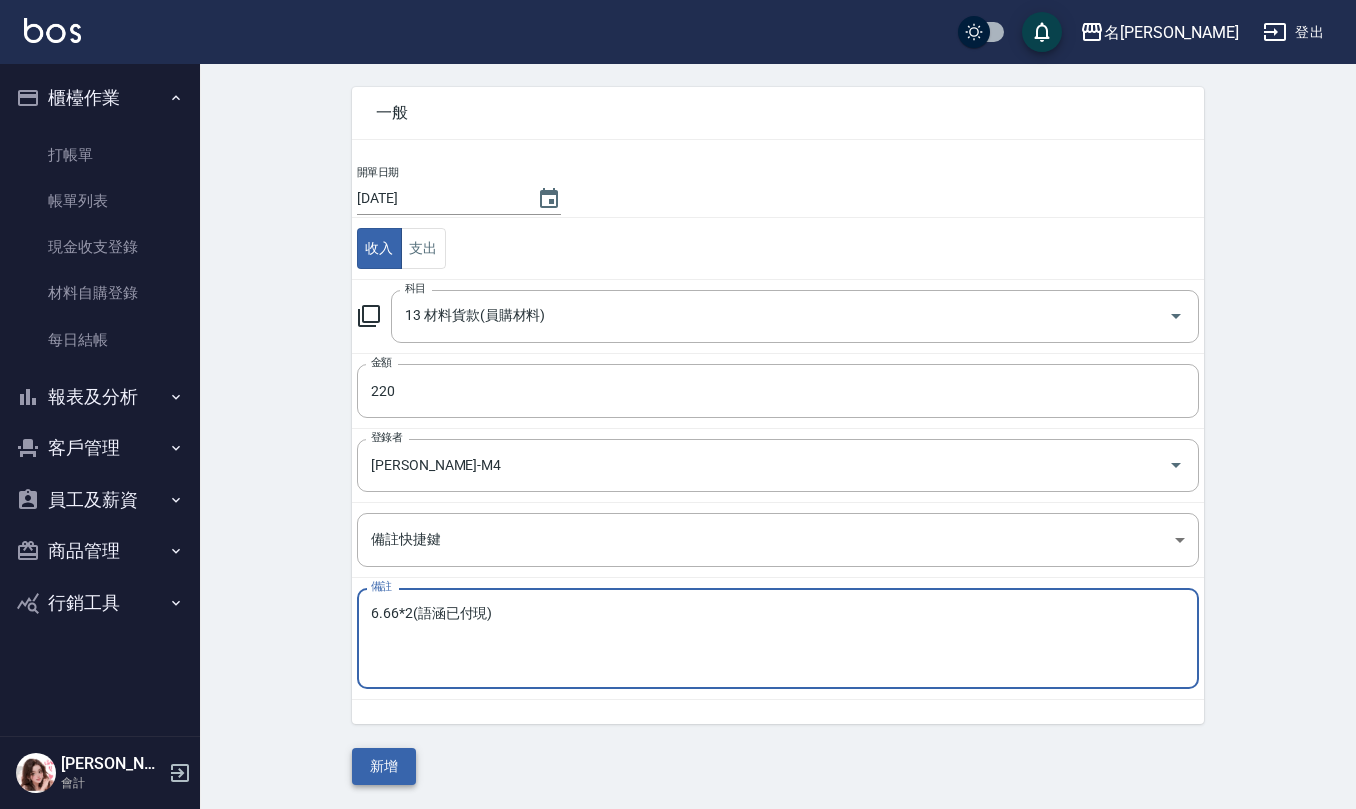 type on "6.66*2(語涵已付現)" 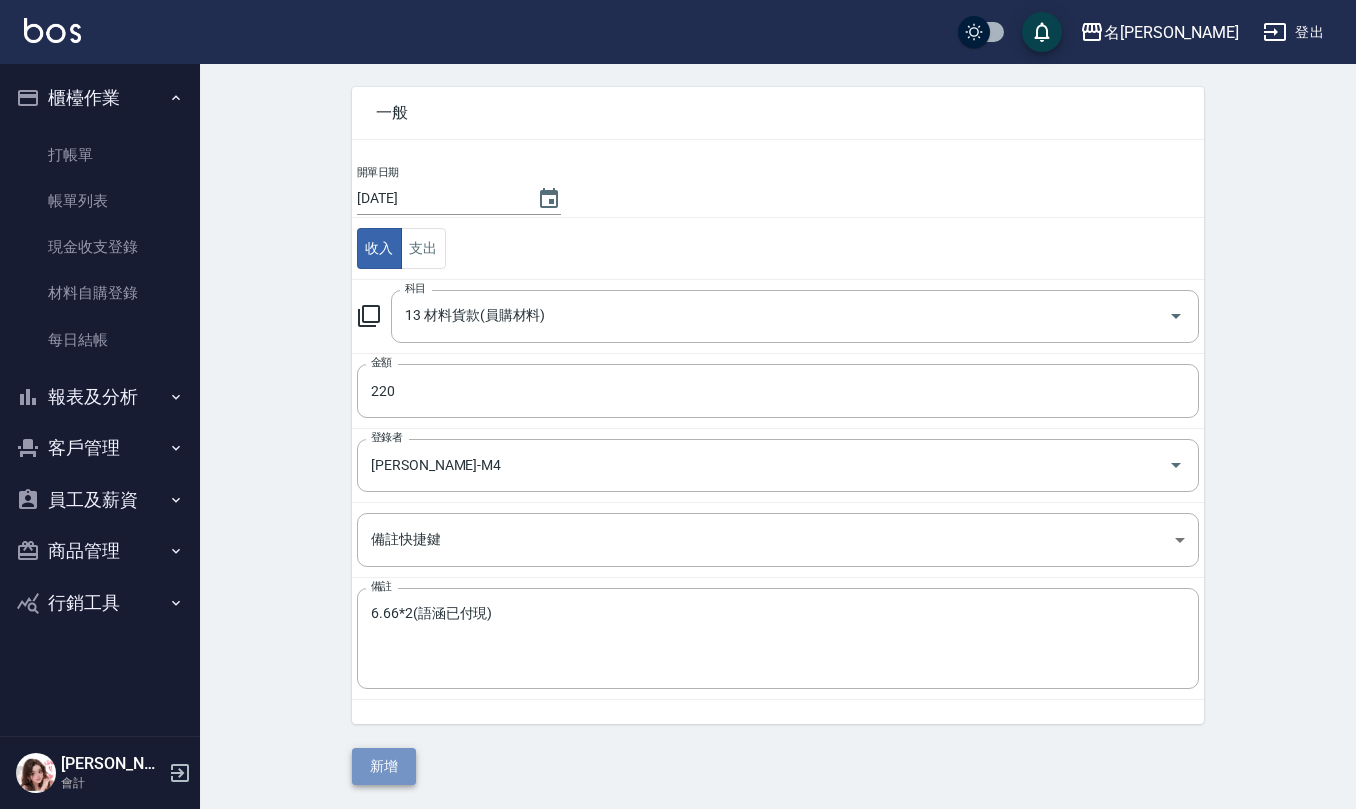 click on "新增" at bounding box center [384, 766] 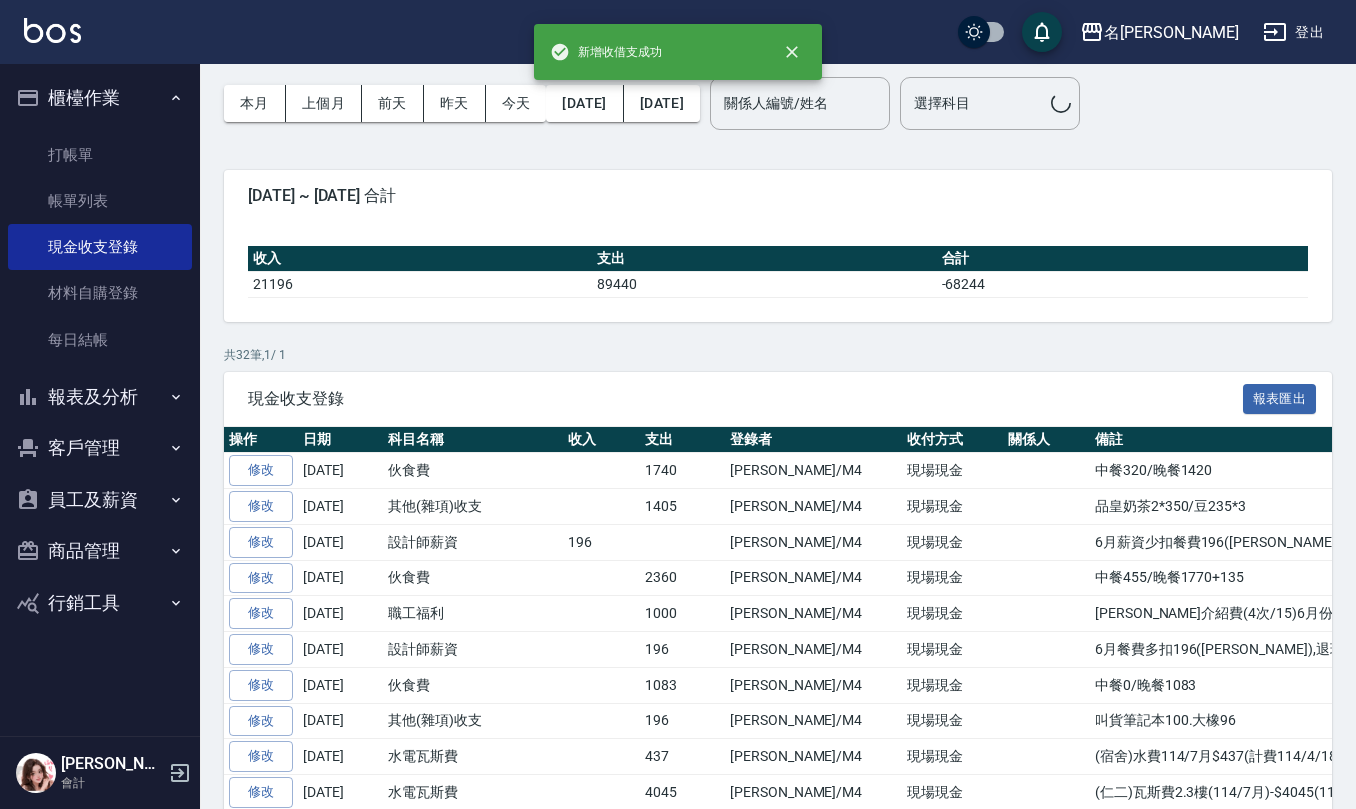 scroll, scrollTop: 0, scrollLeft: 0, axis: both 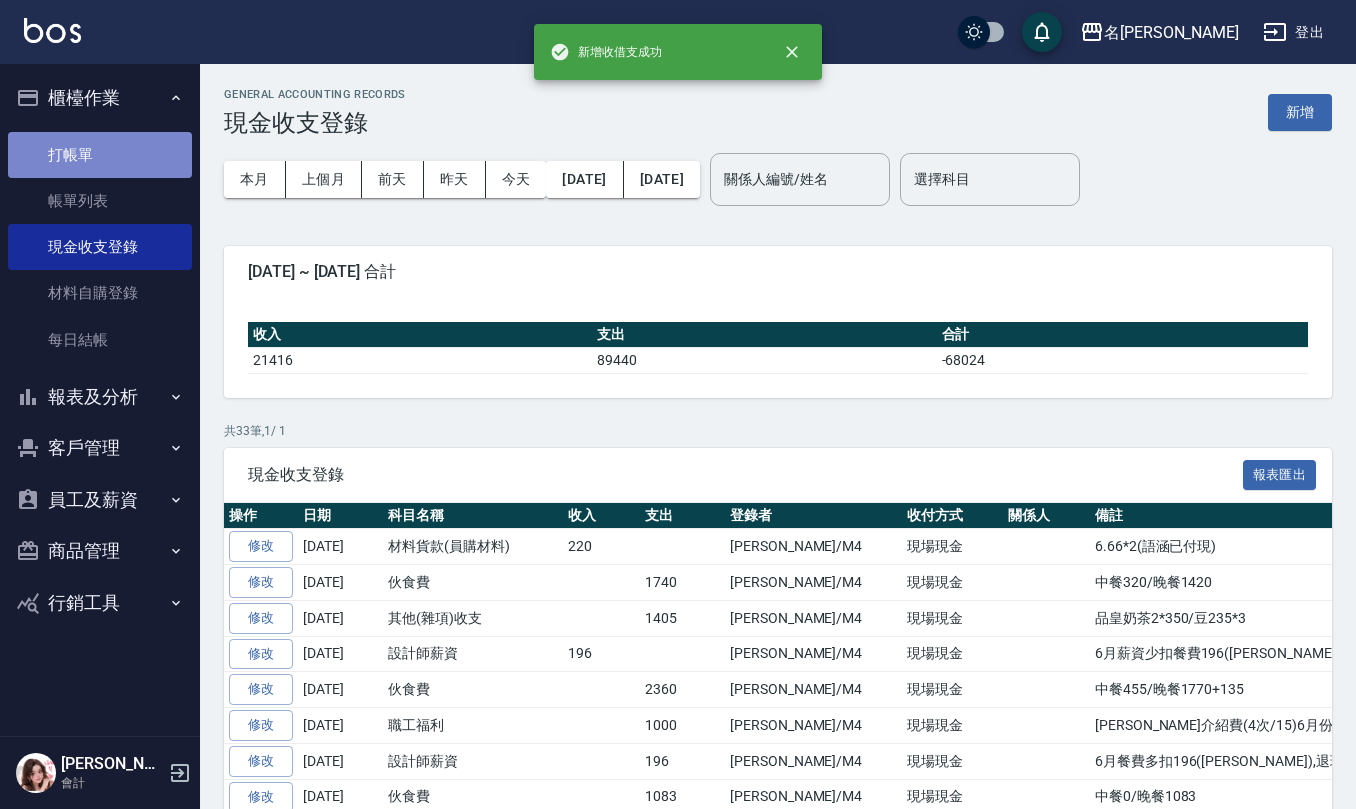 click on "打帳單" at bounding box center [100, 155] 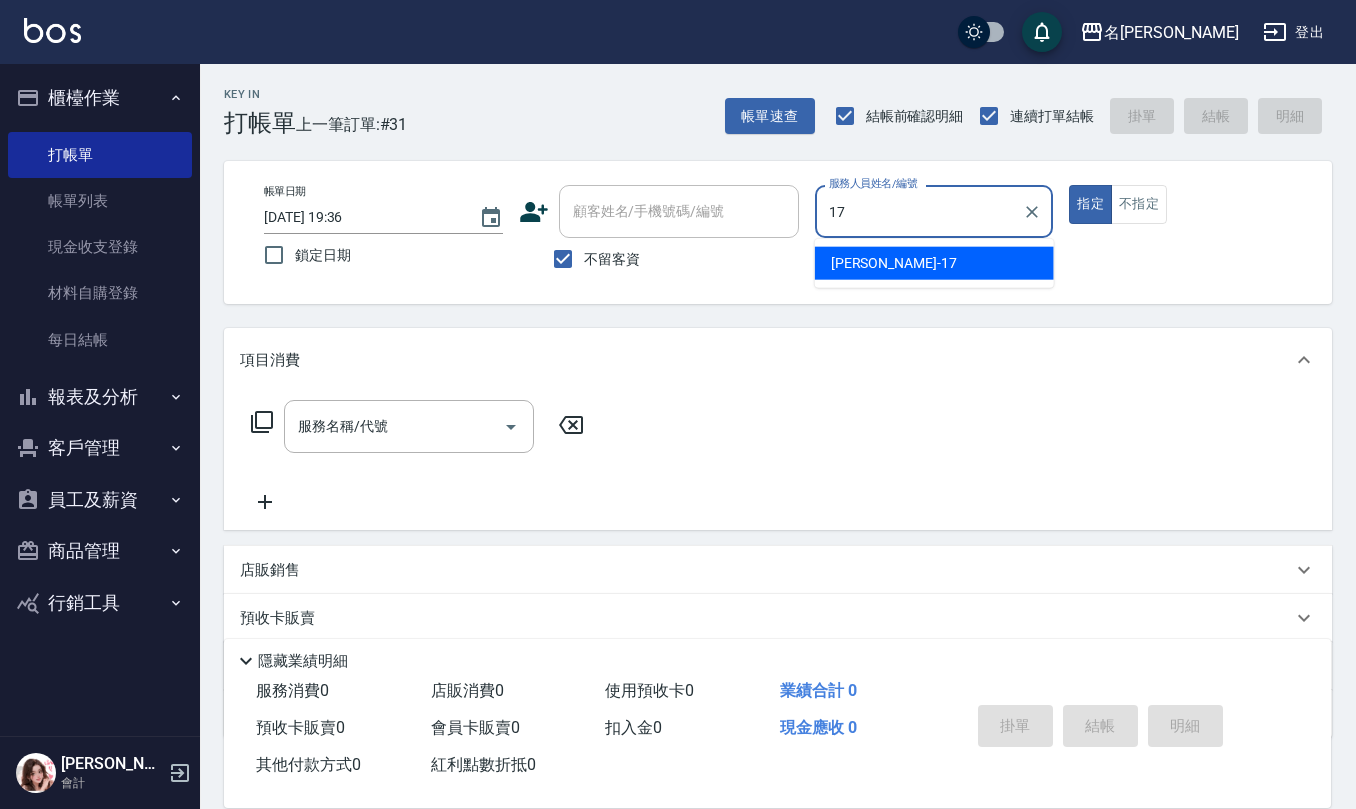type on "[PERSON_NAME]-17" 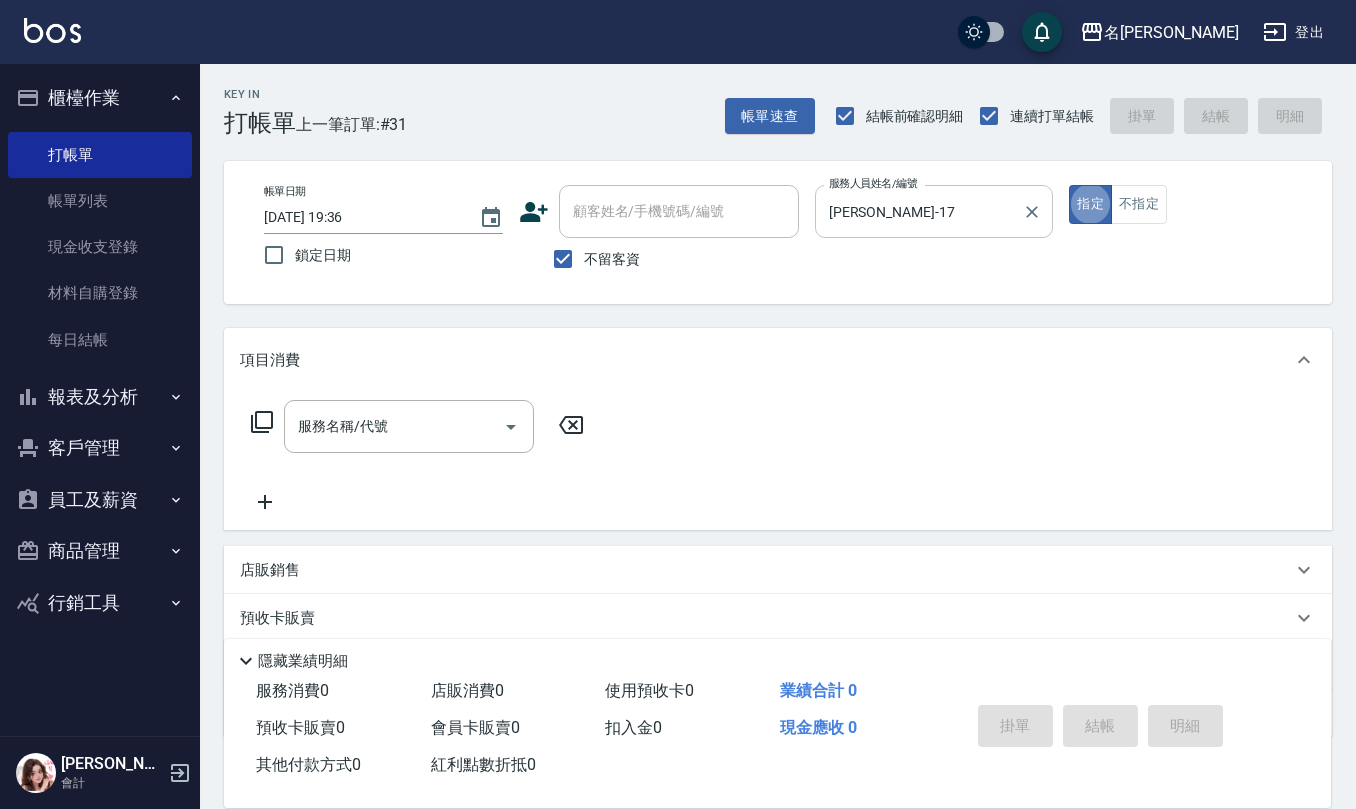 type on "true" 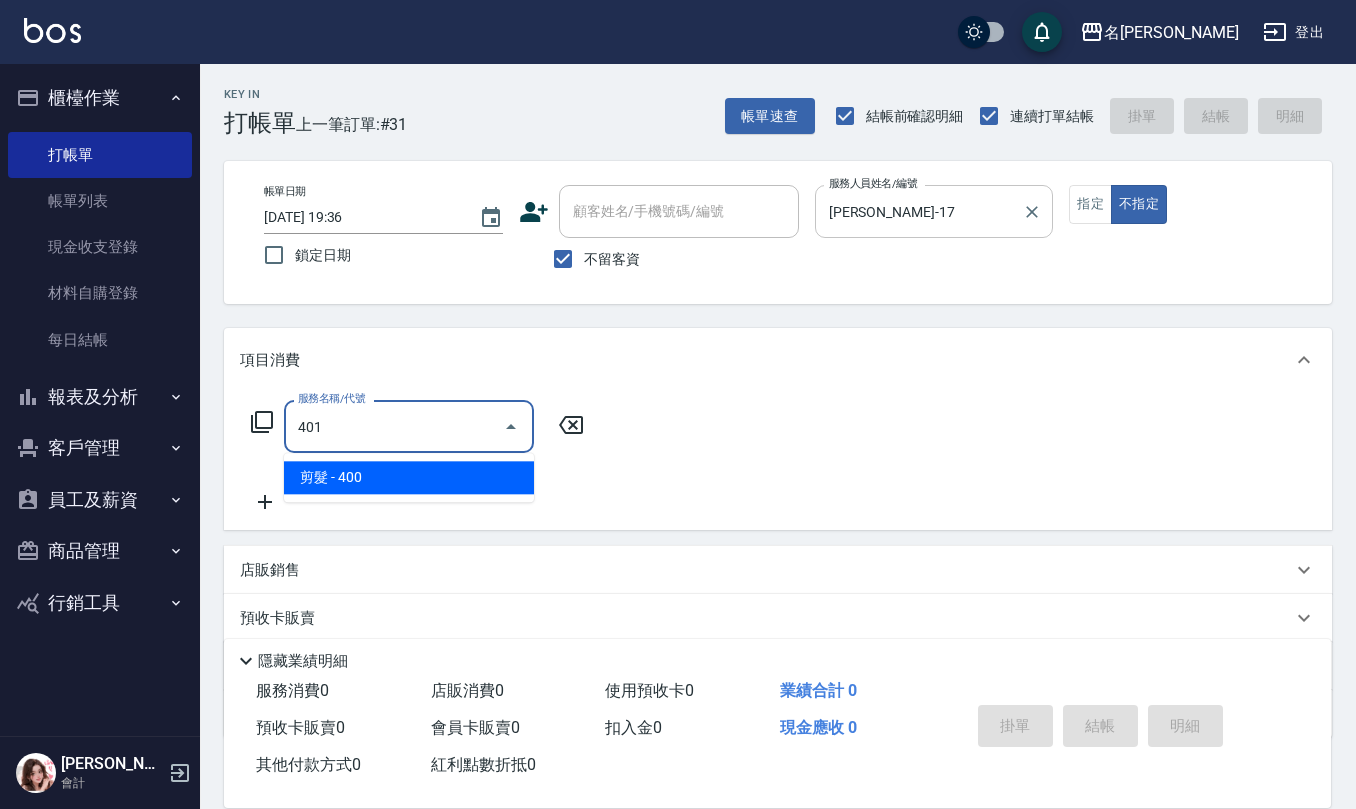 type on "剪髮(401)" 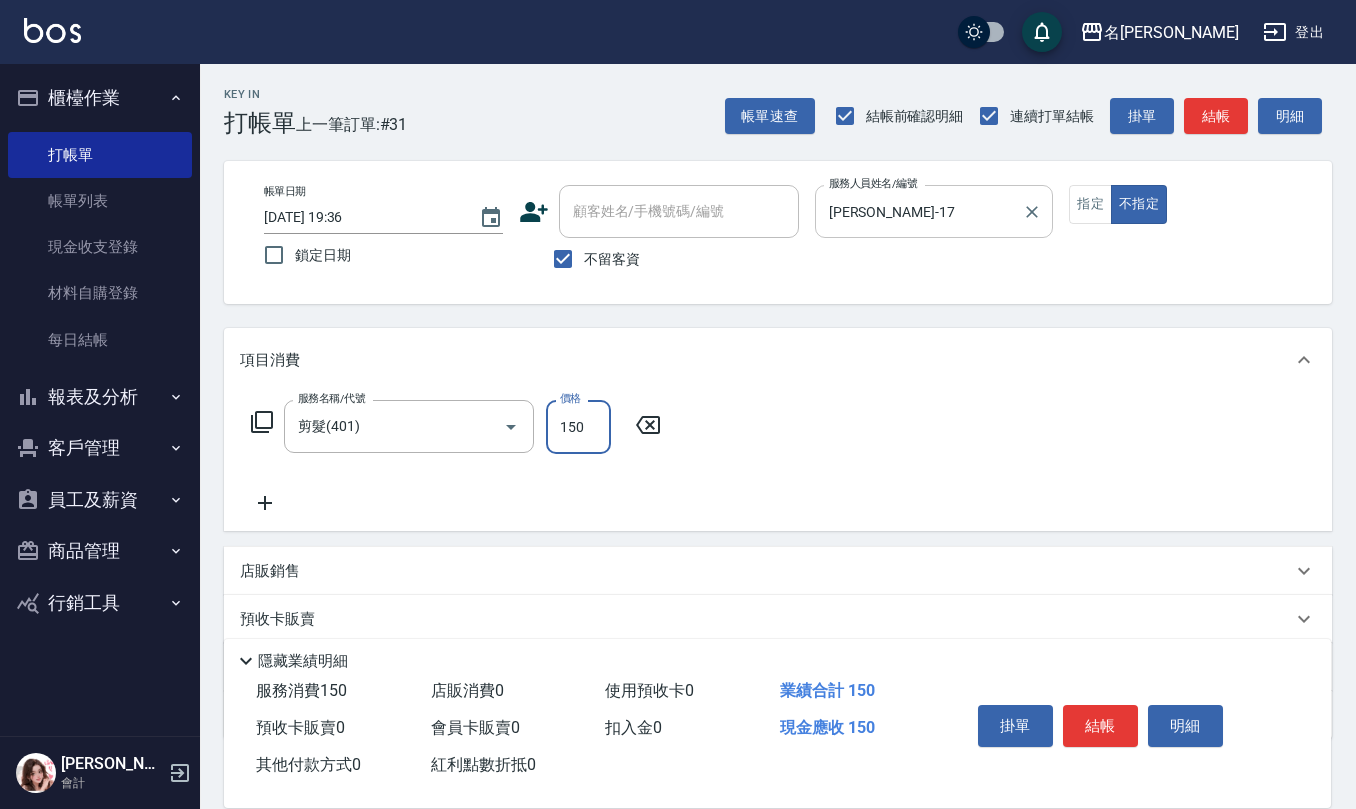 type on "150" 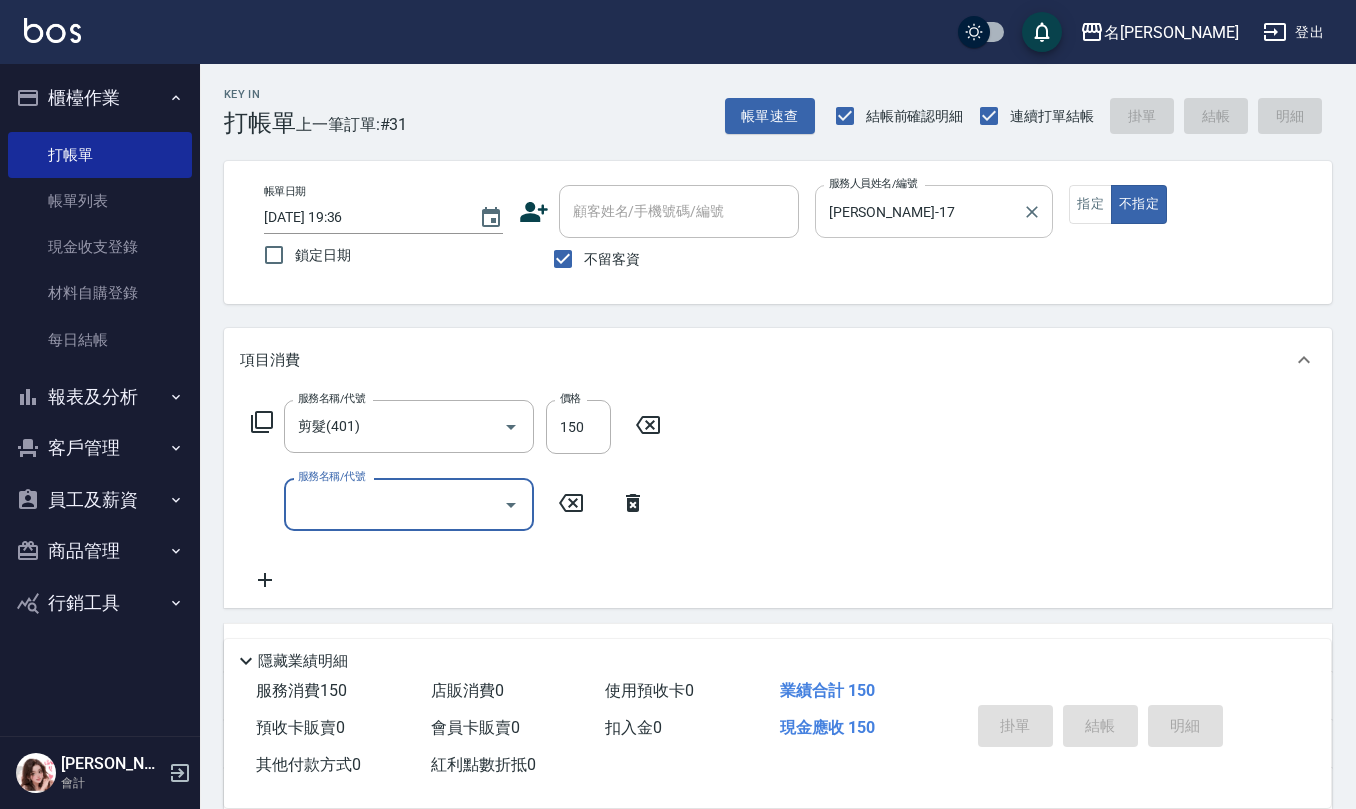 type 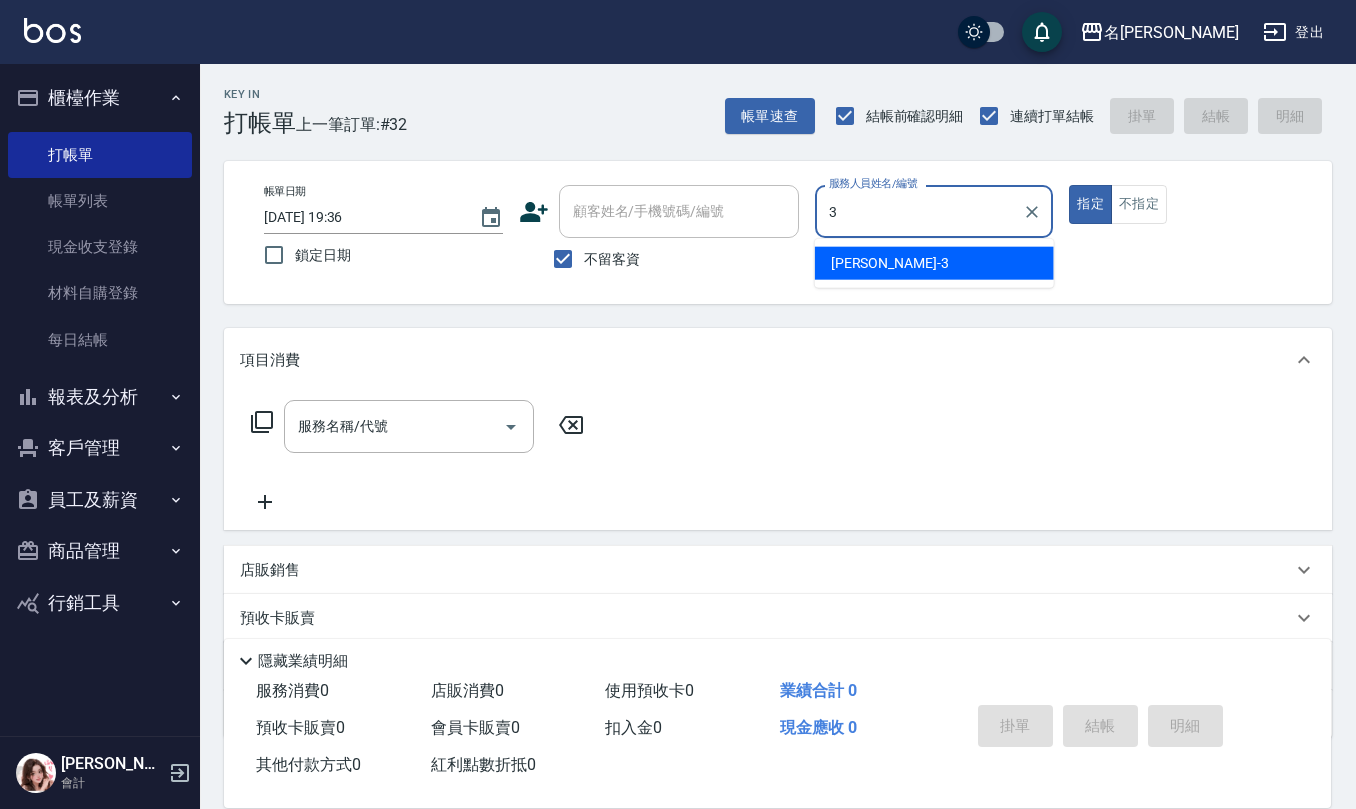 type on "[PERSON_NAME]-3" 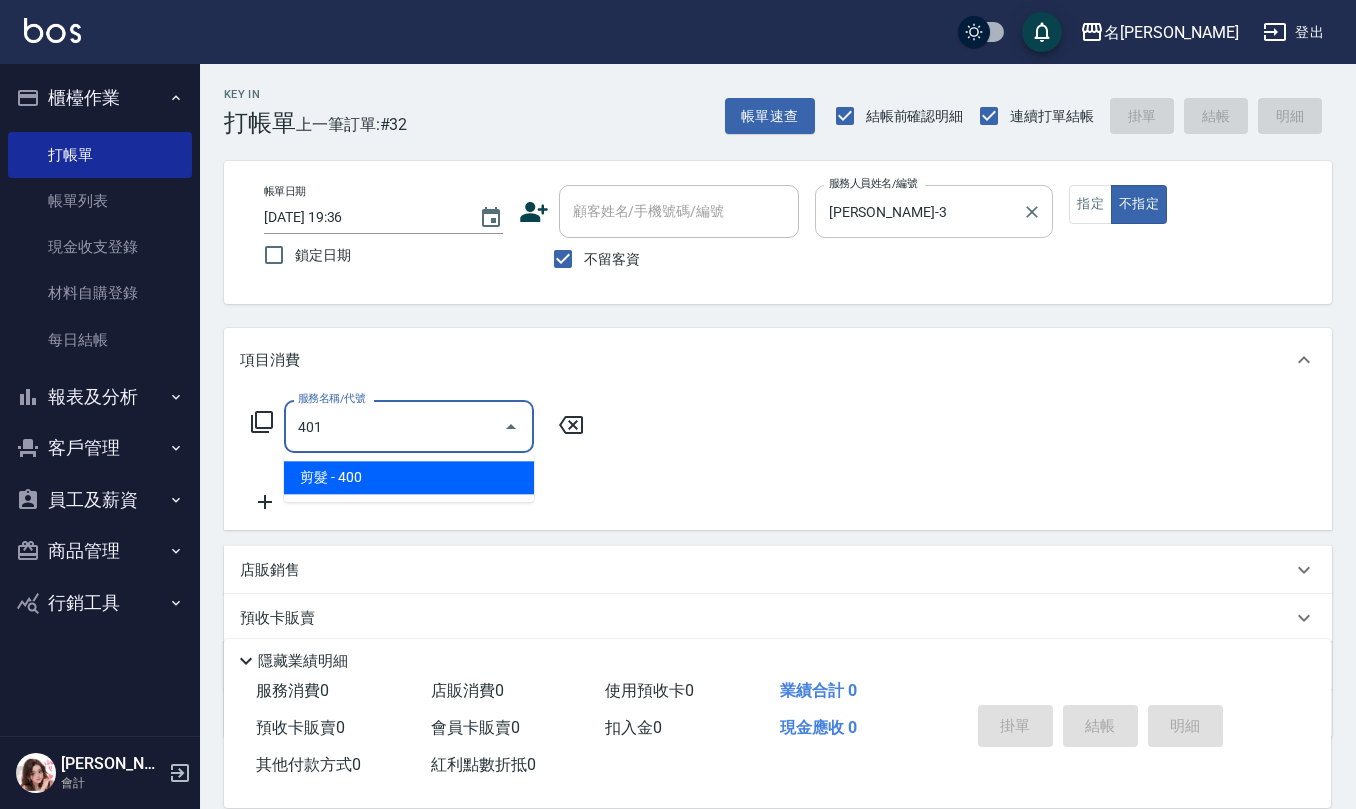 type on "剪髮(401)" 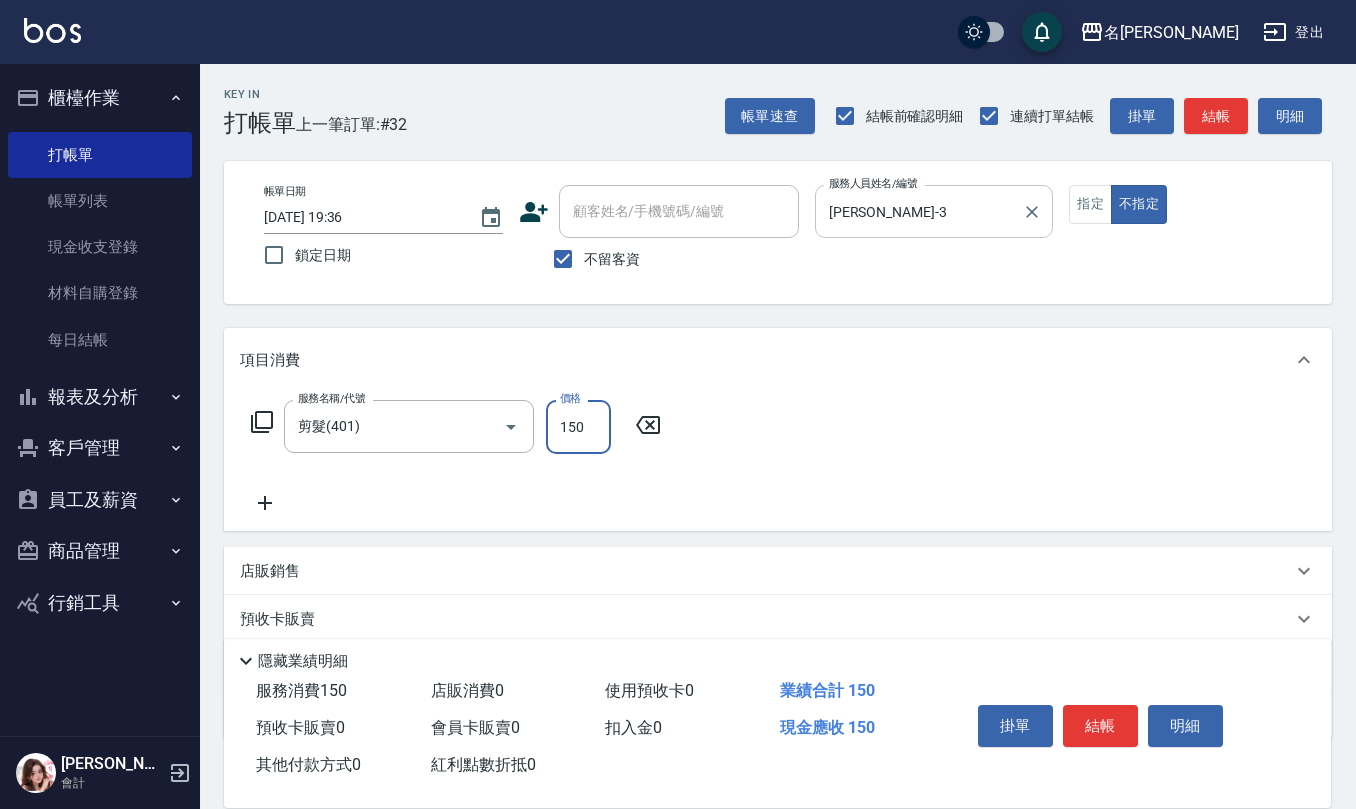 type on "150" 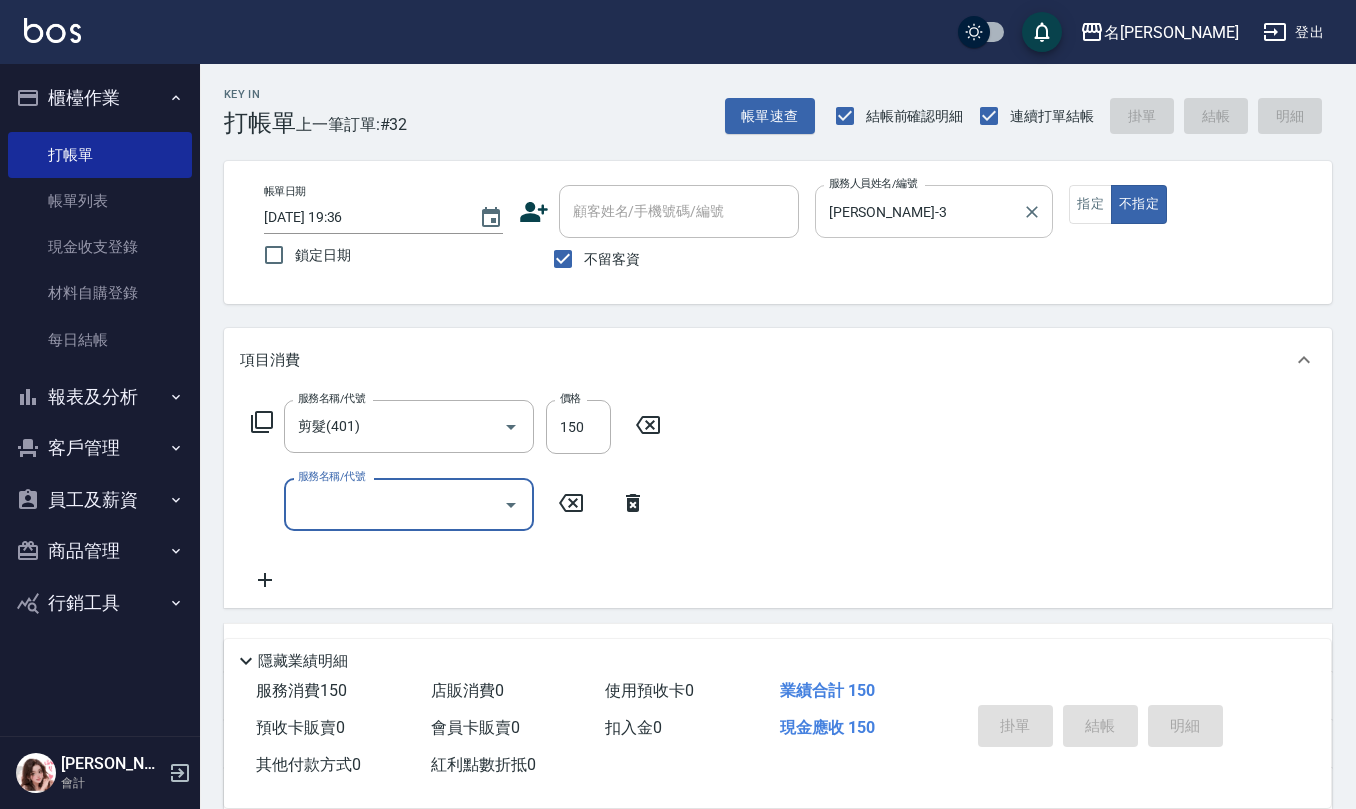 type 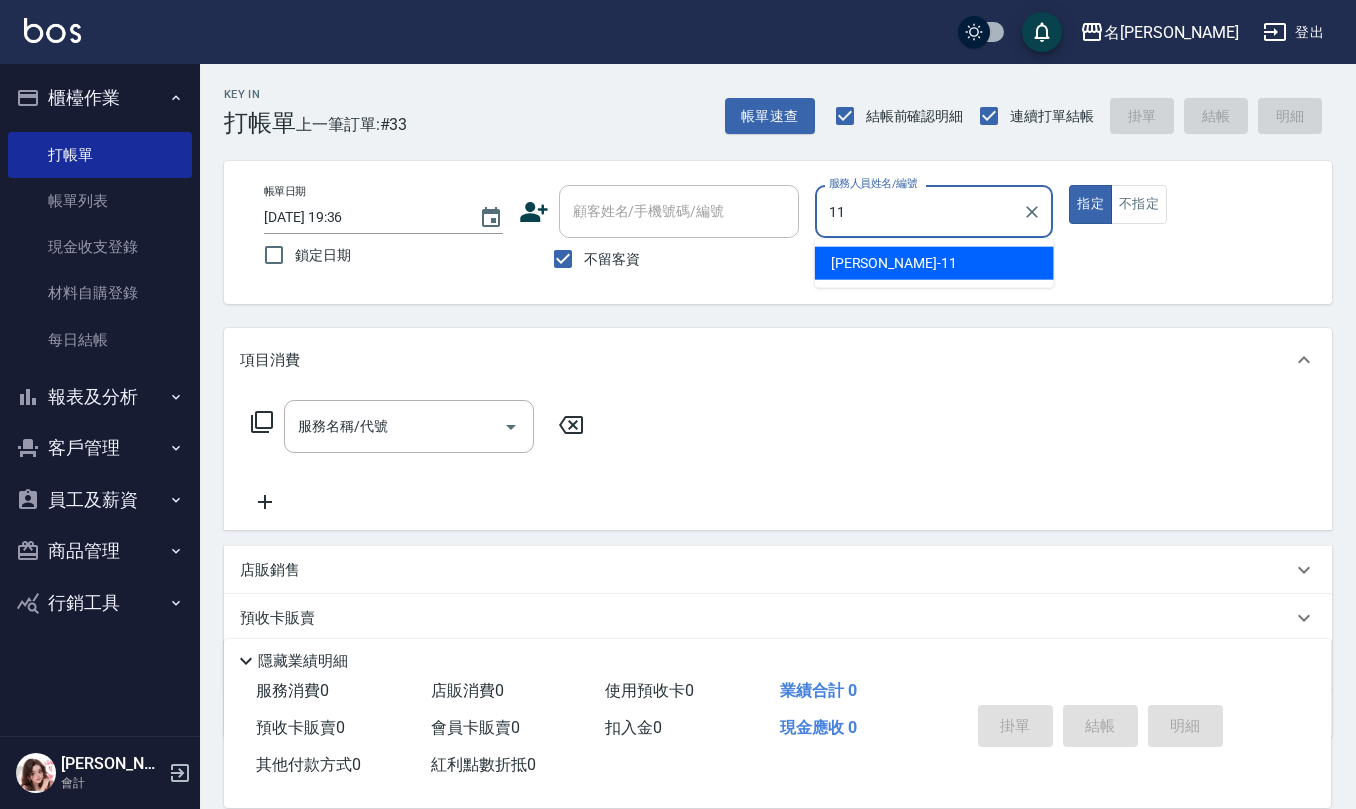 type on "[PERSON_NAME]-11" 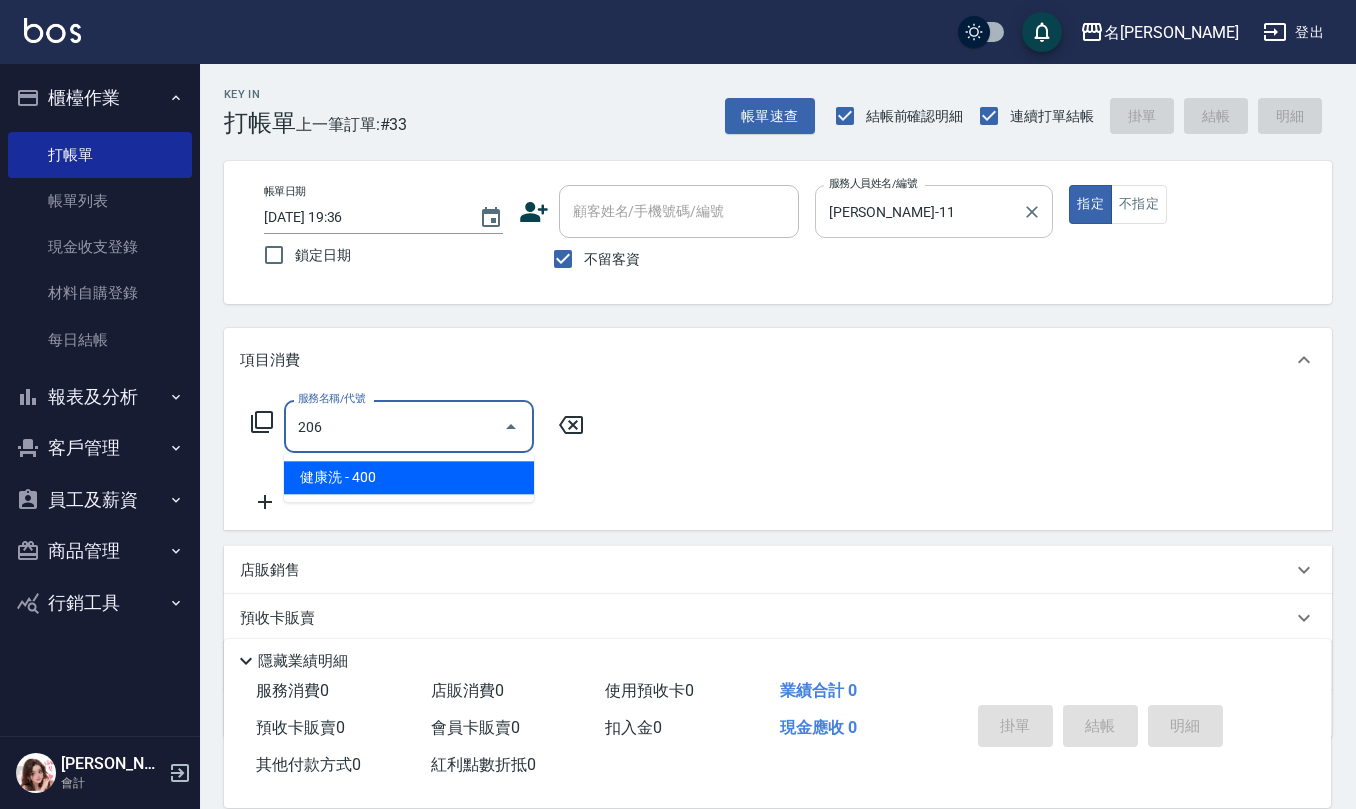 type on "健康洗(206)" 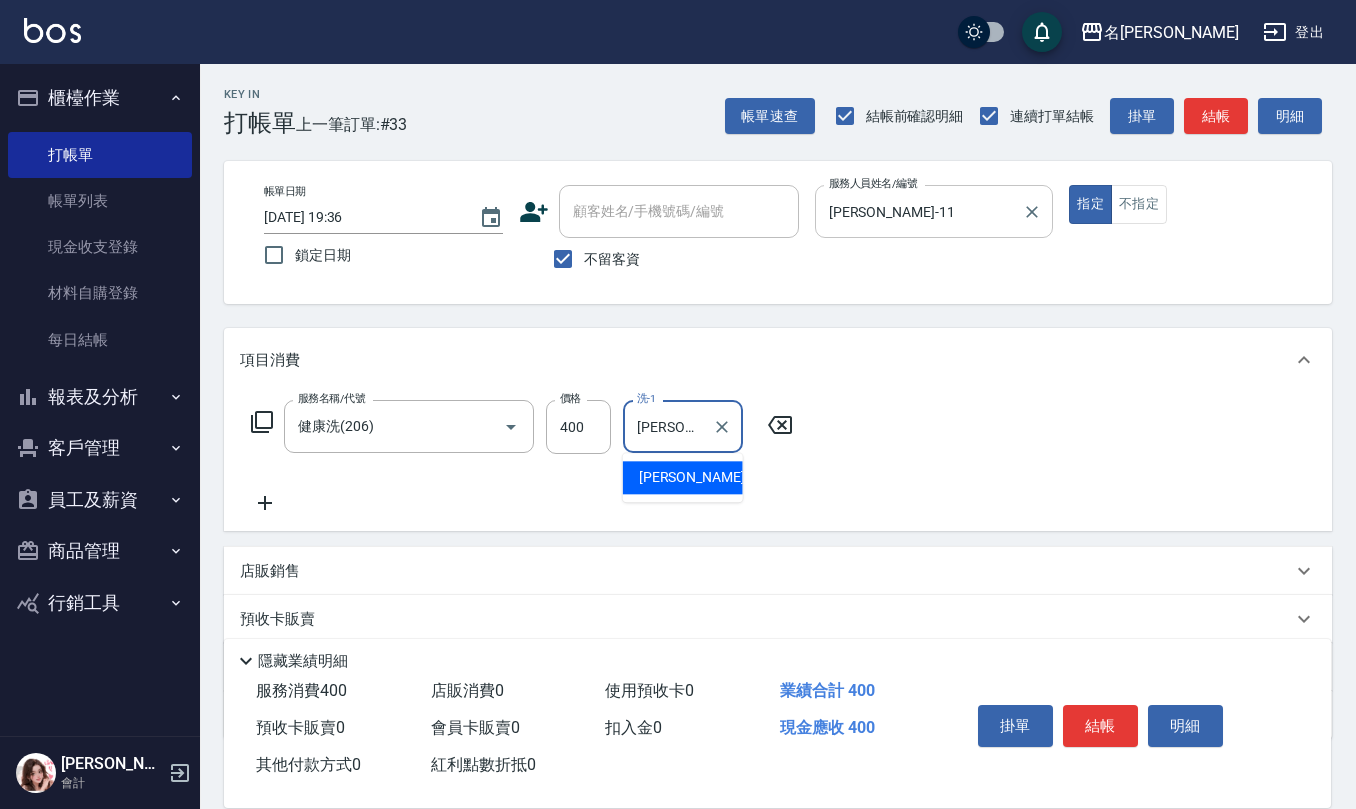 type on "[PERSON_NAME]-11" 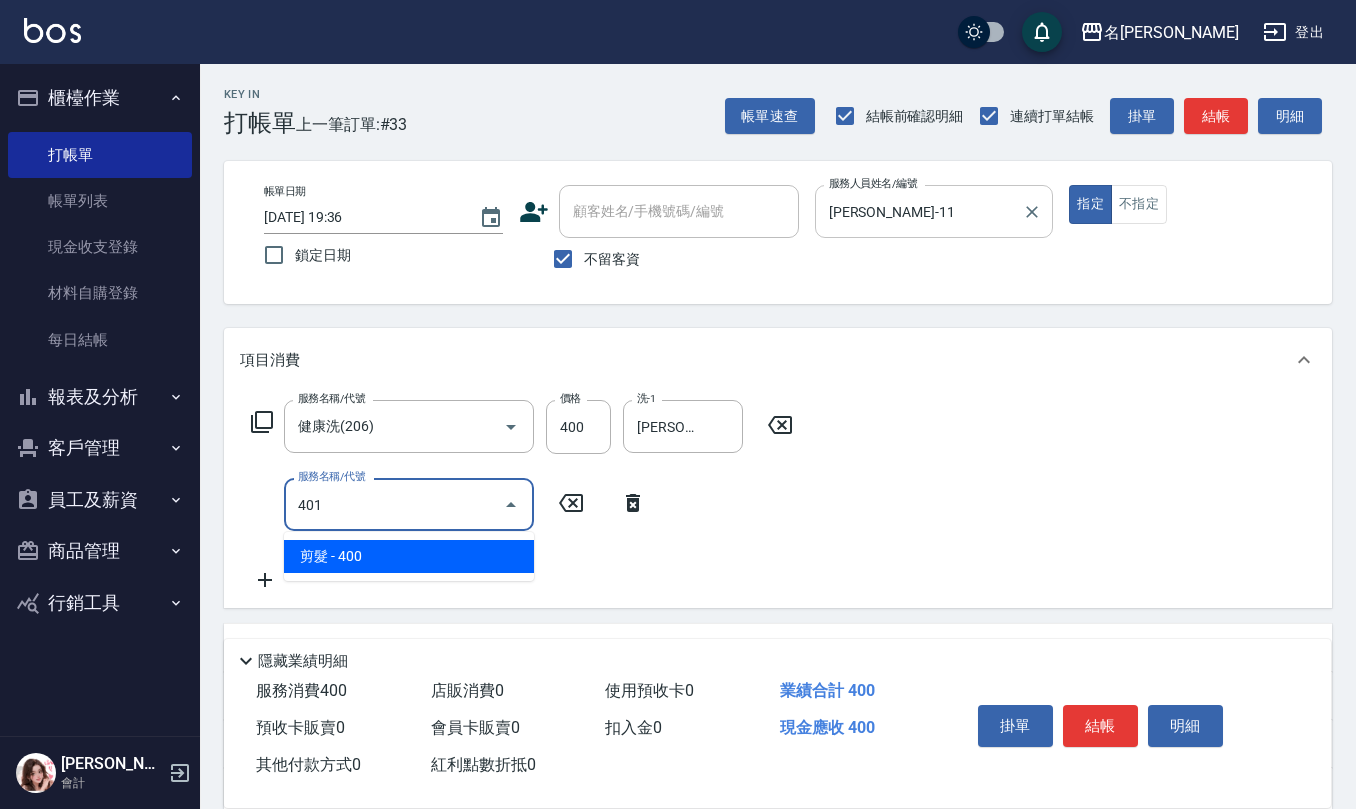 type on "剪髮(401)" 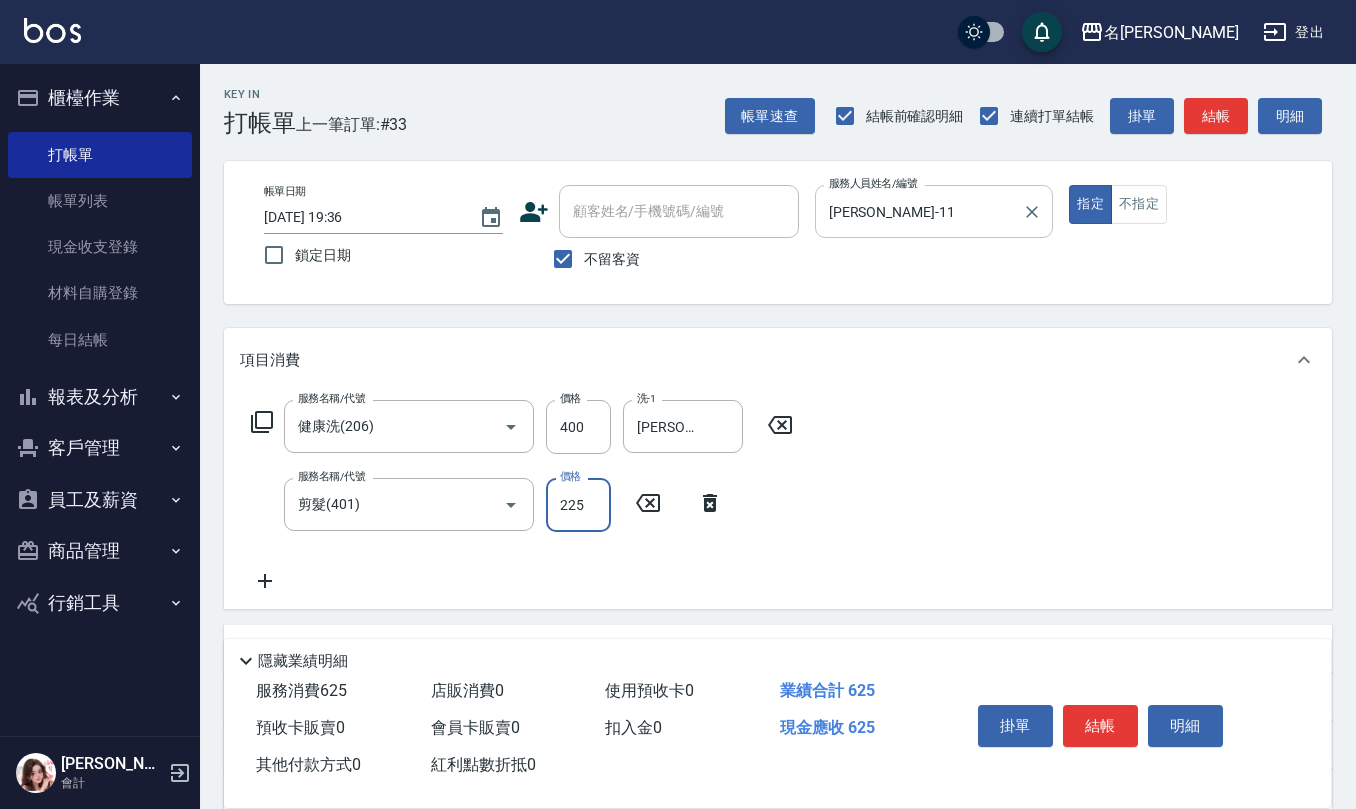type on "225" 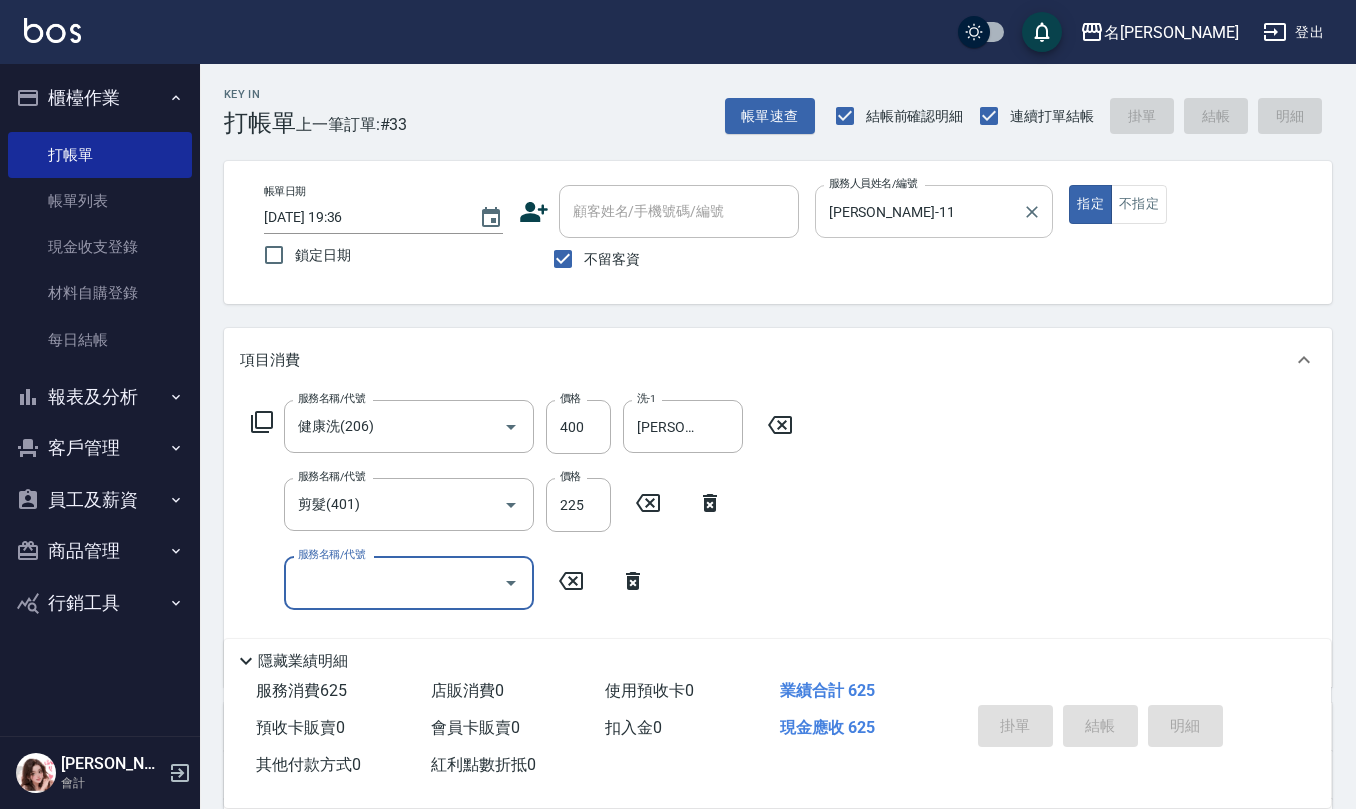 type 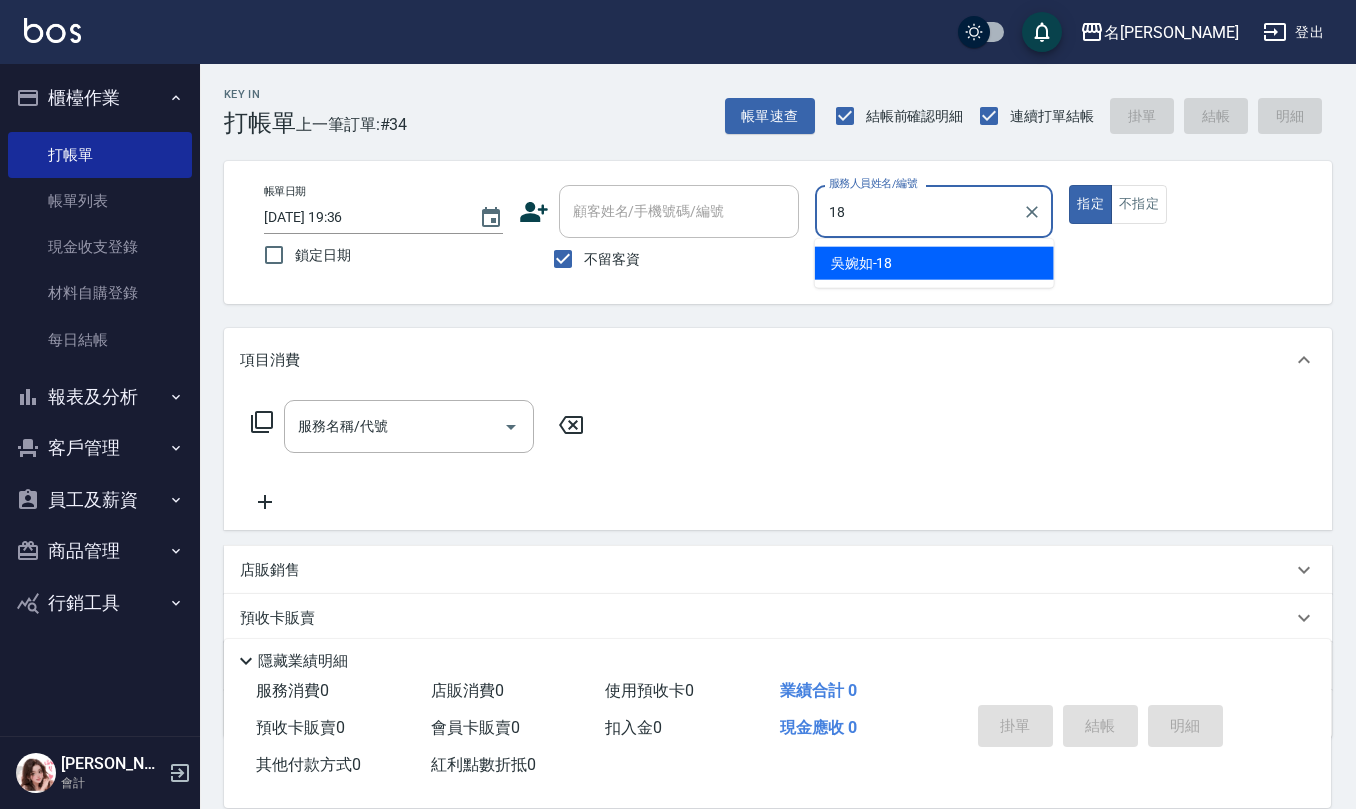 type on "[PERSON_NAME]-18" 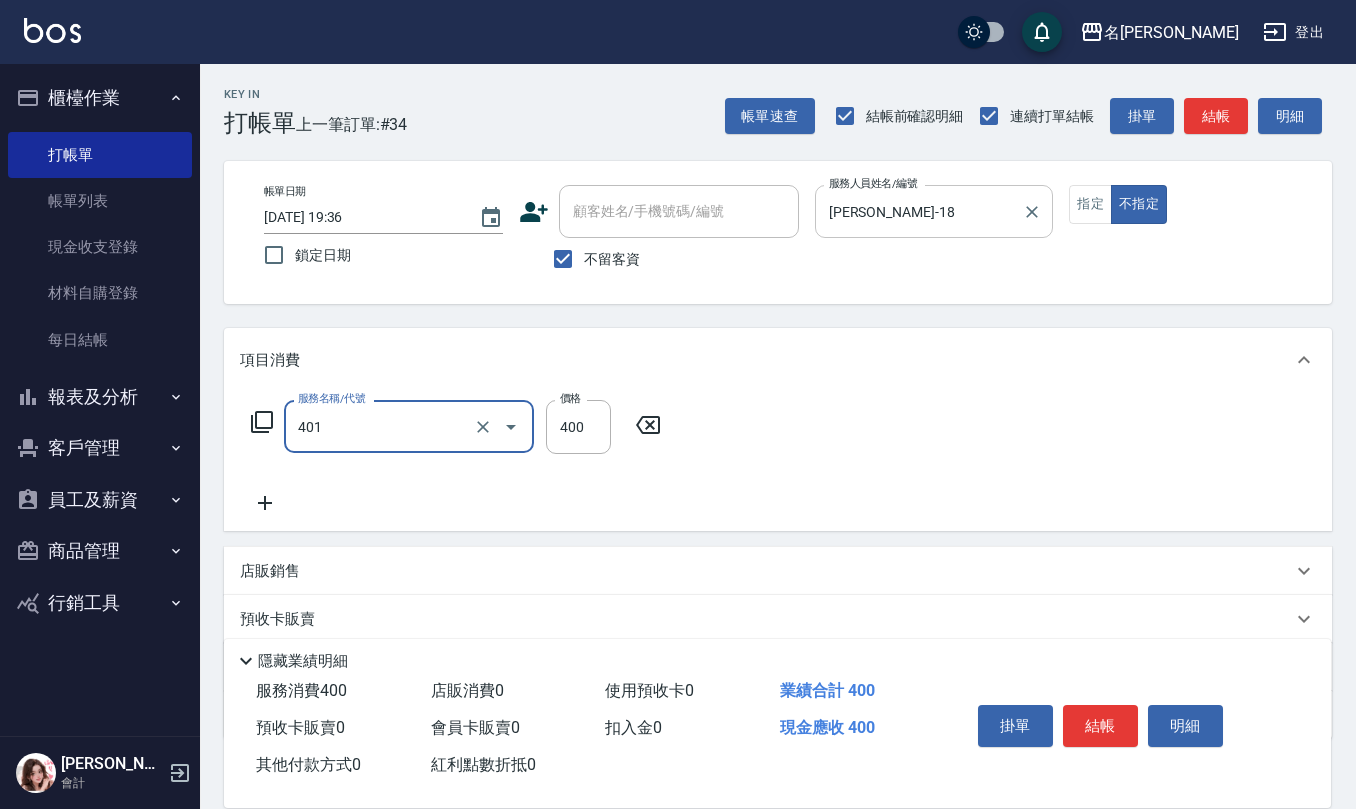 type on "剪髮(401)" 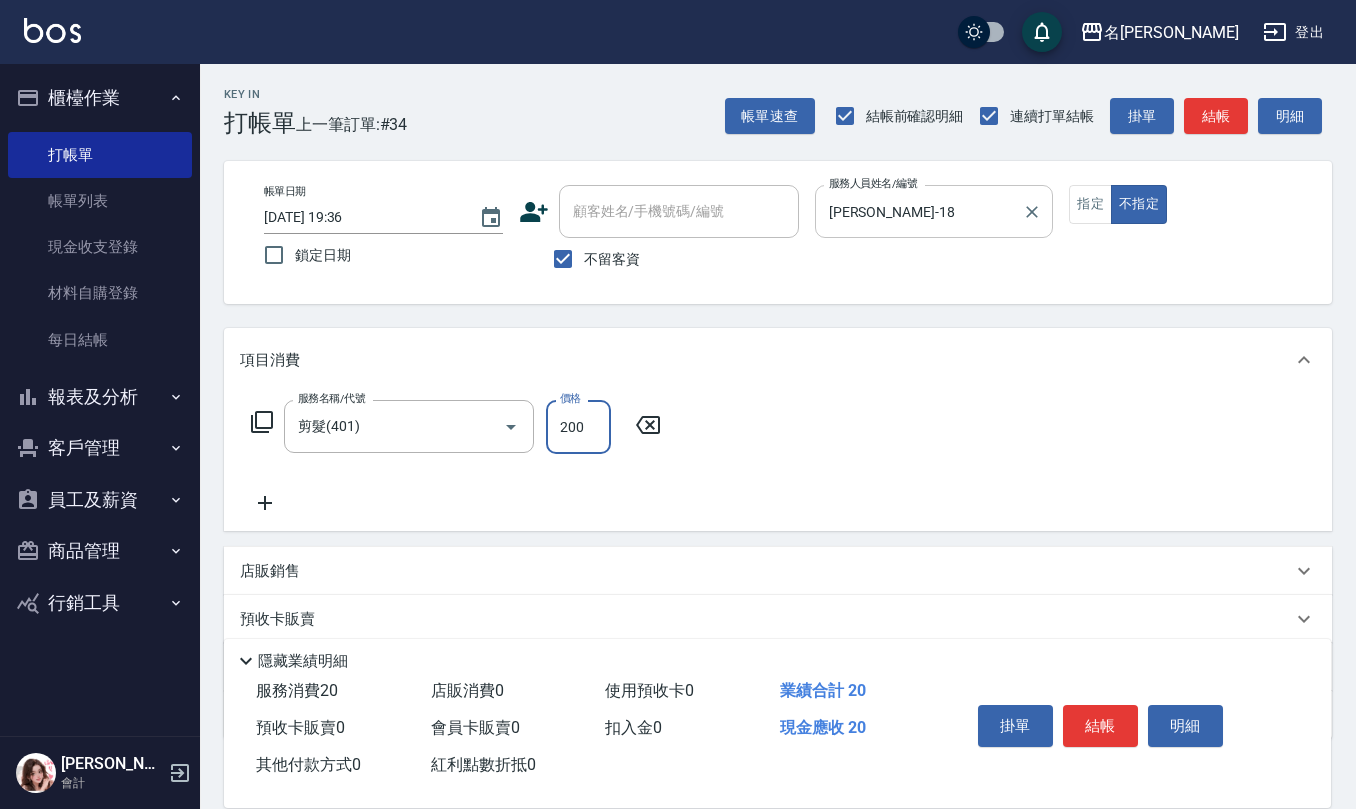 type on "200" 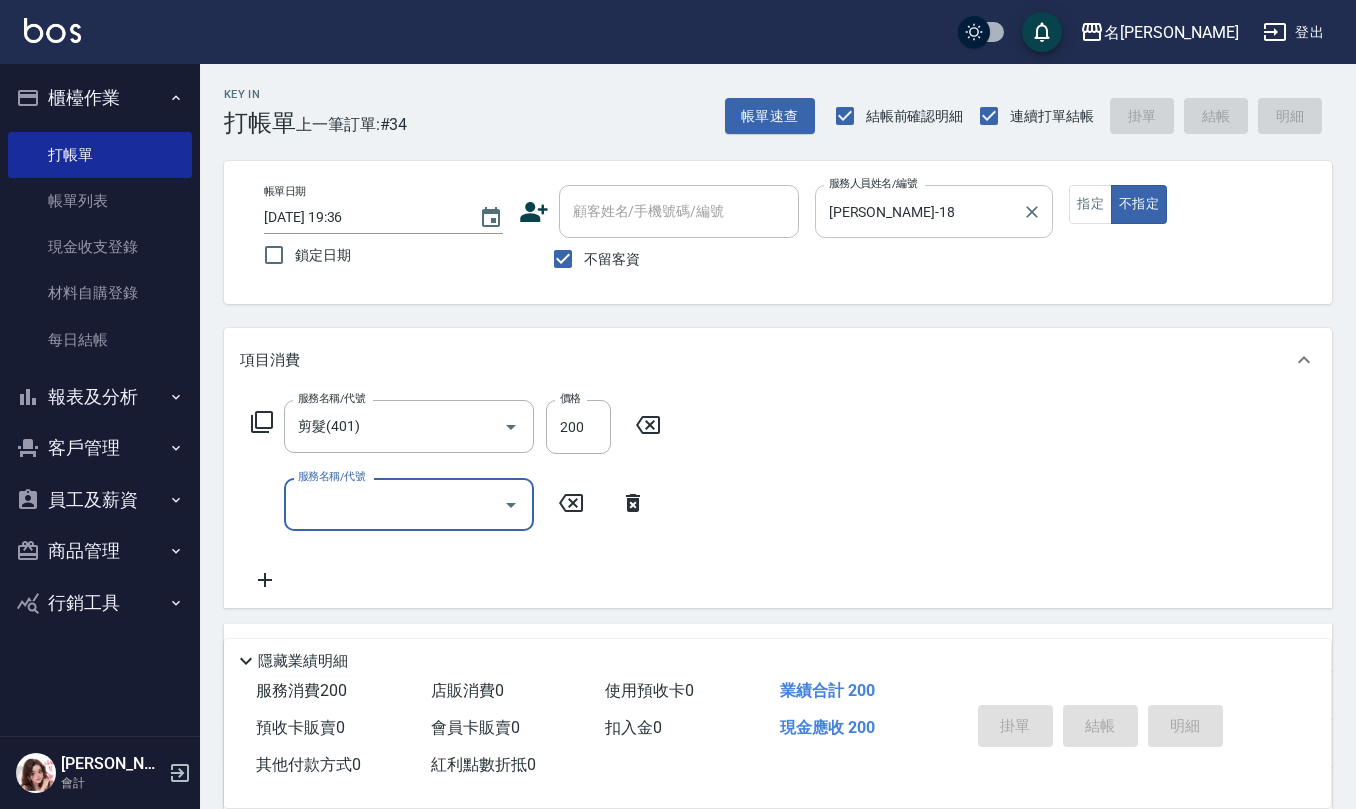 type on "[DATE] 19:37" 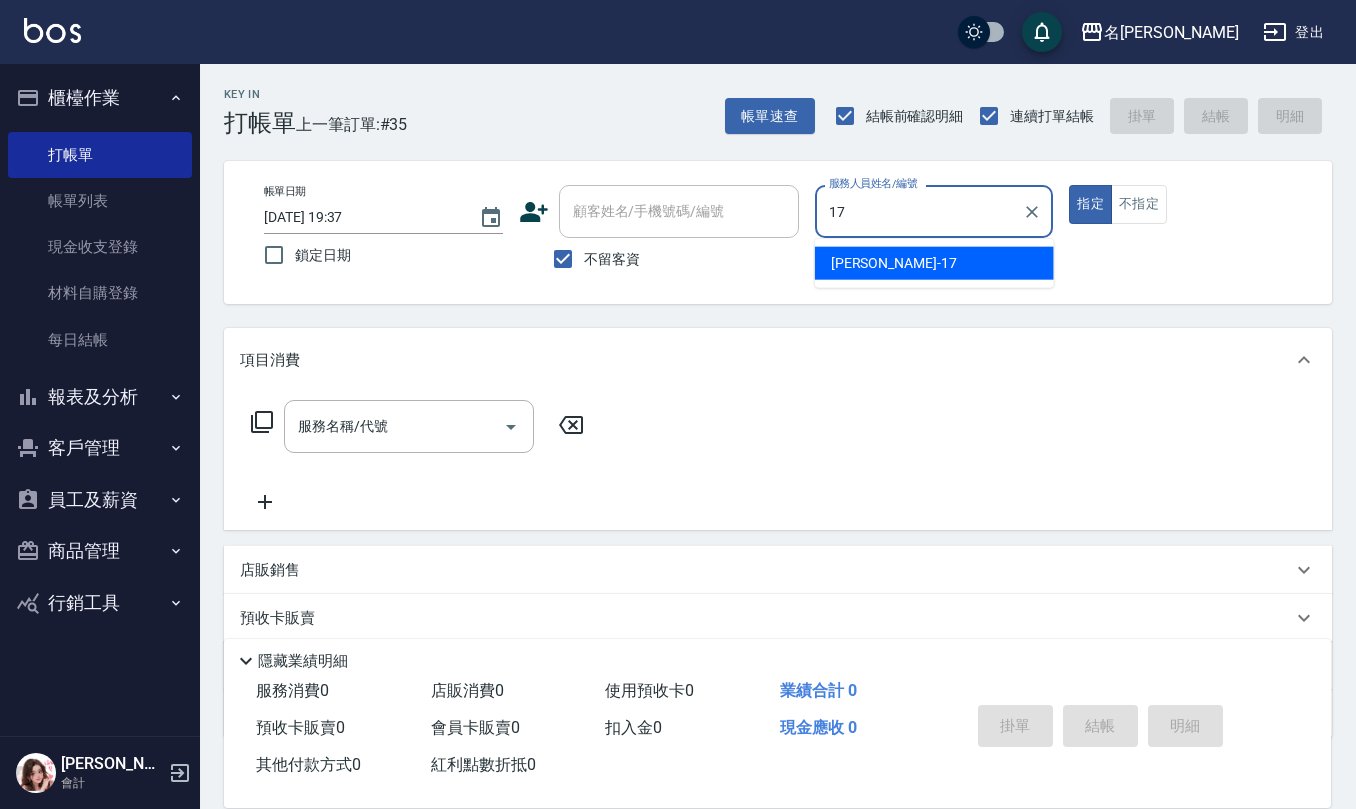 type on "[PERSON_NAME]-17" 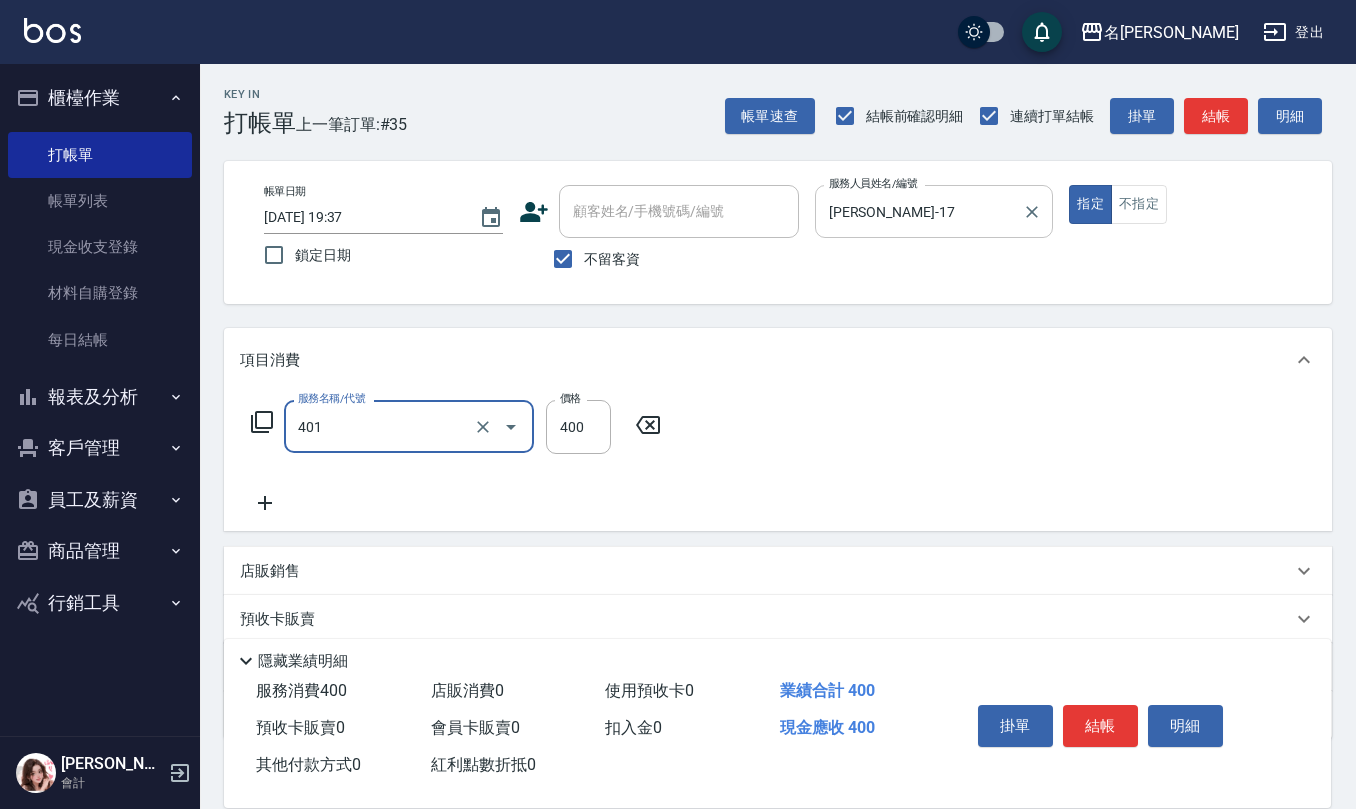 type on "剪髮(401)" 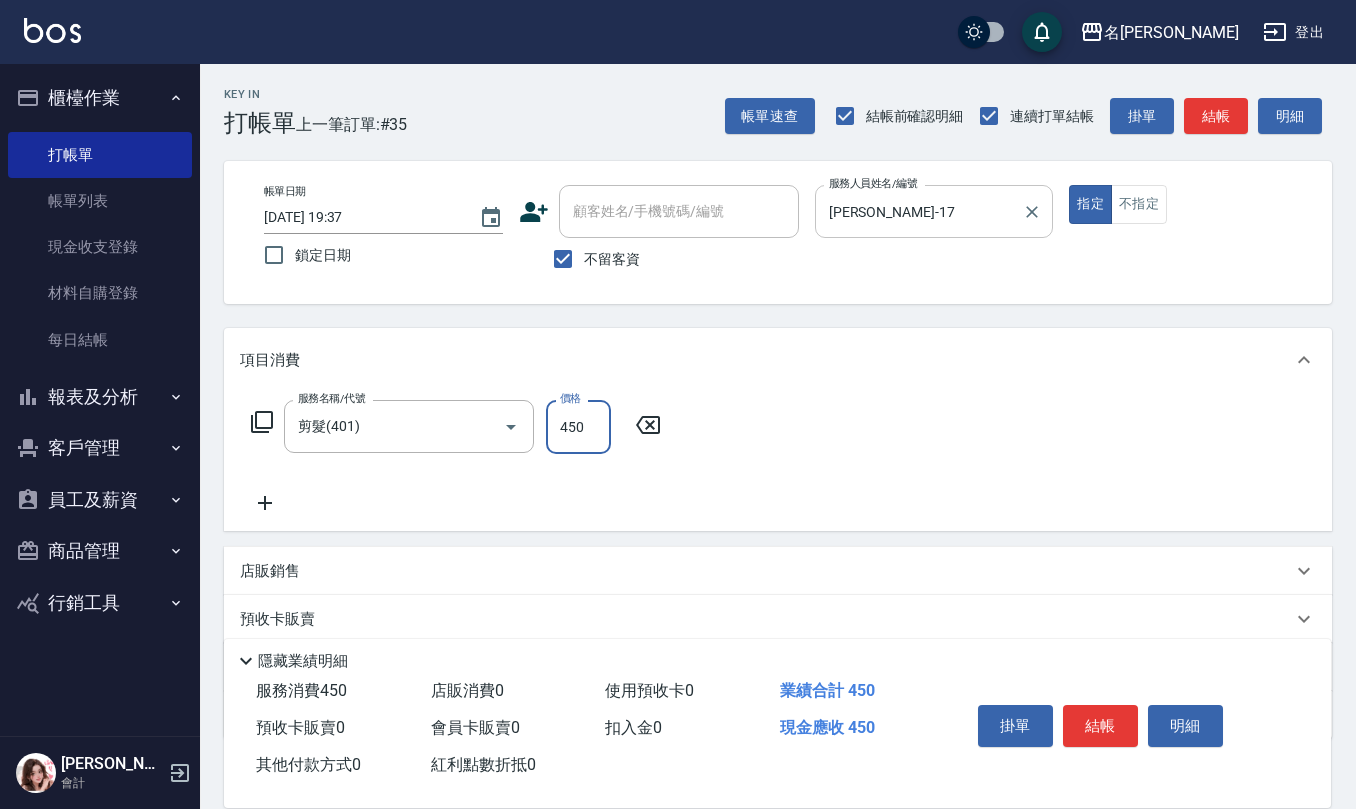 type on "450" 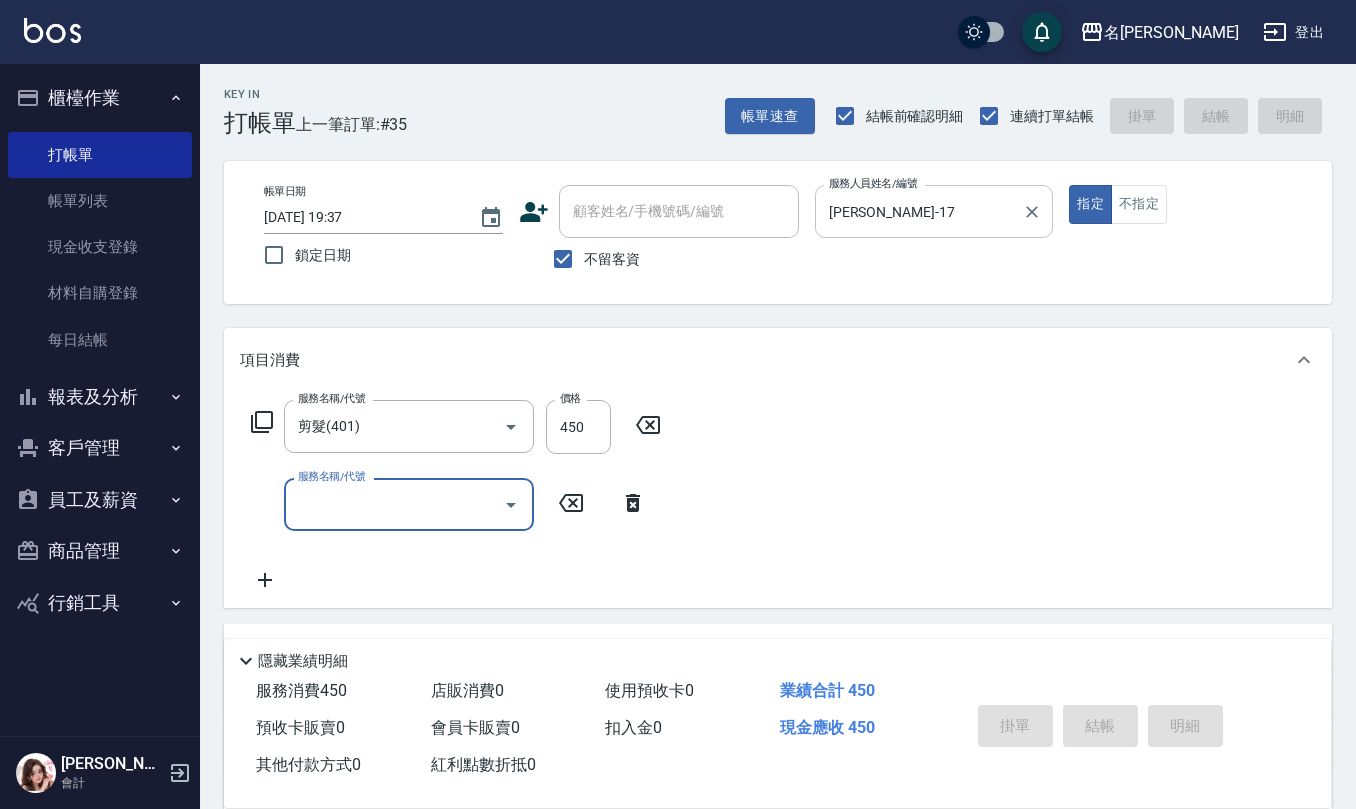 type 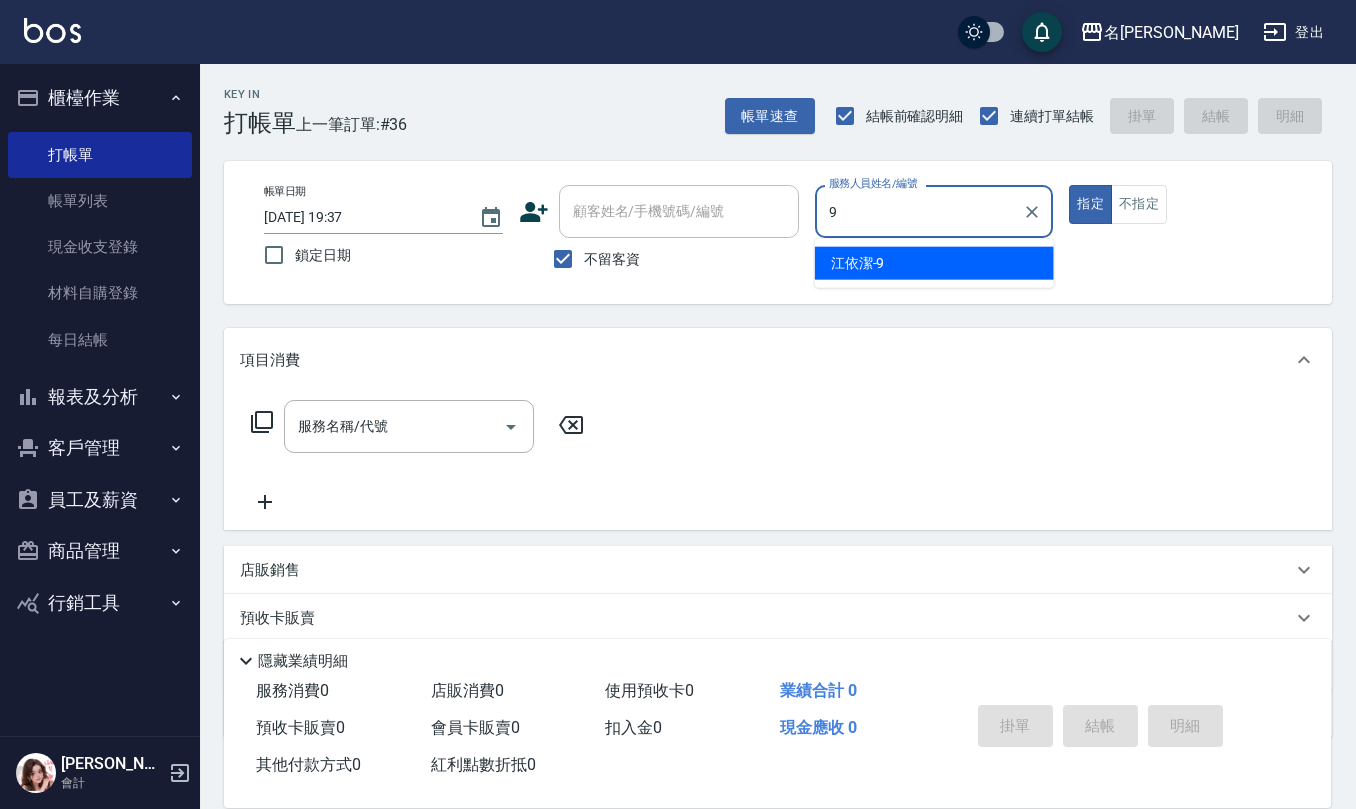 type on "[PERSON_NAME]-9" 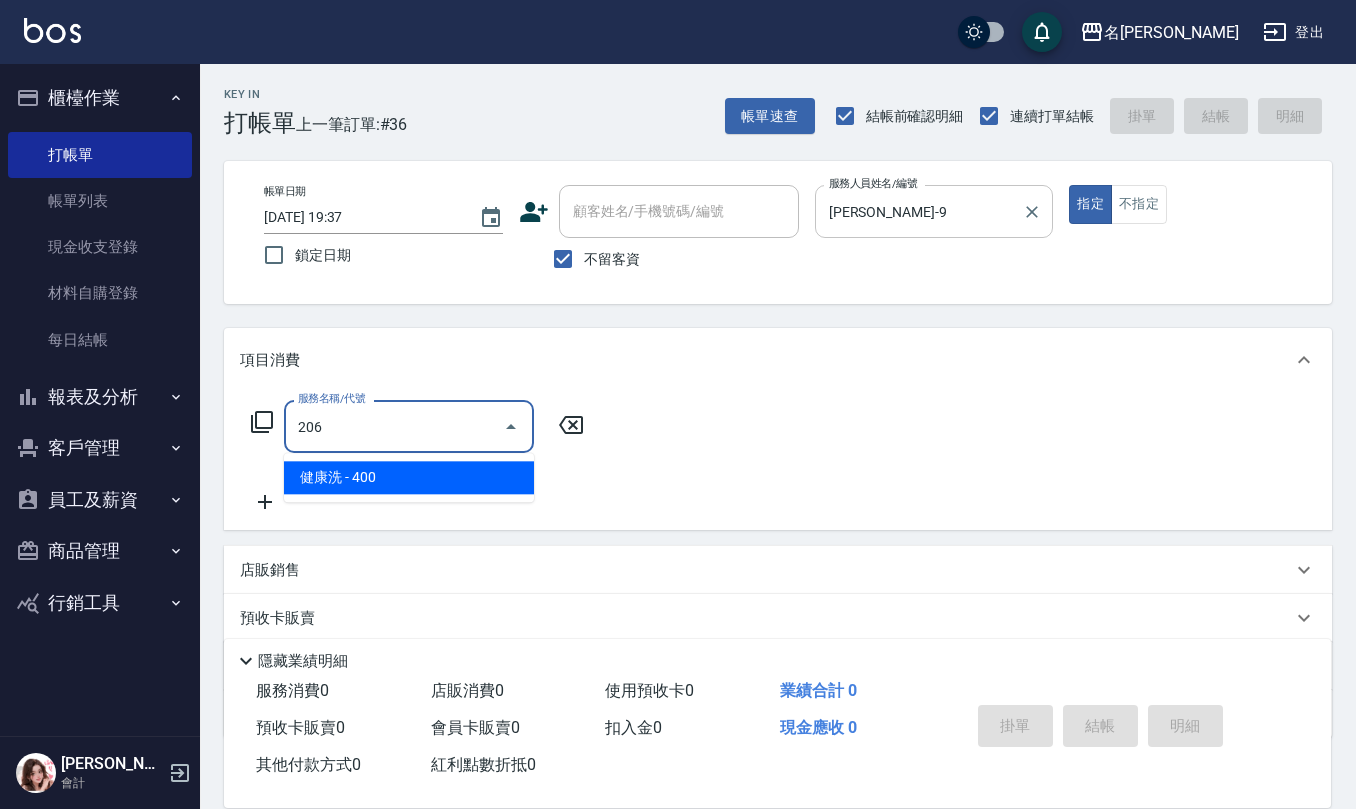 type on "健康洗(206)" 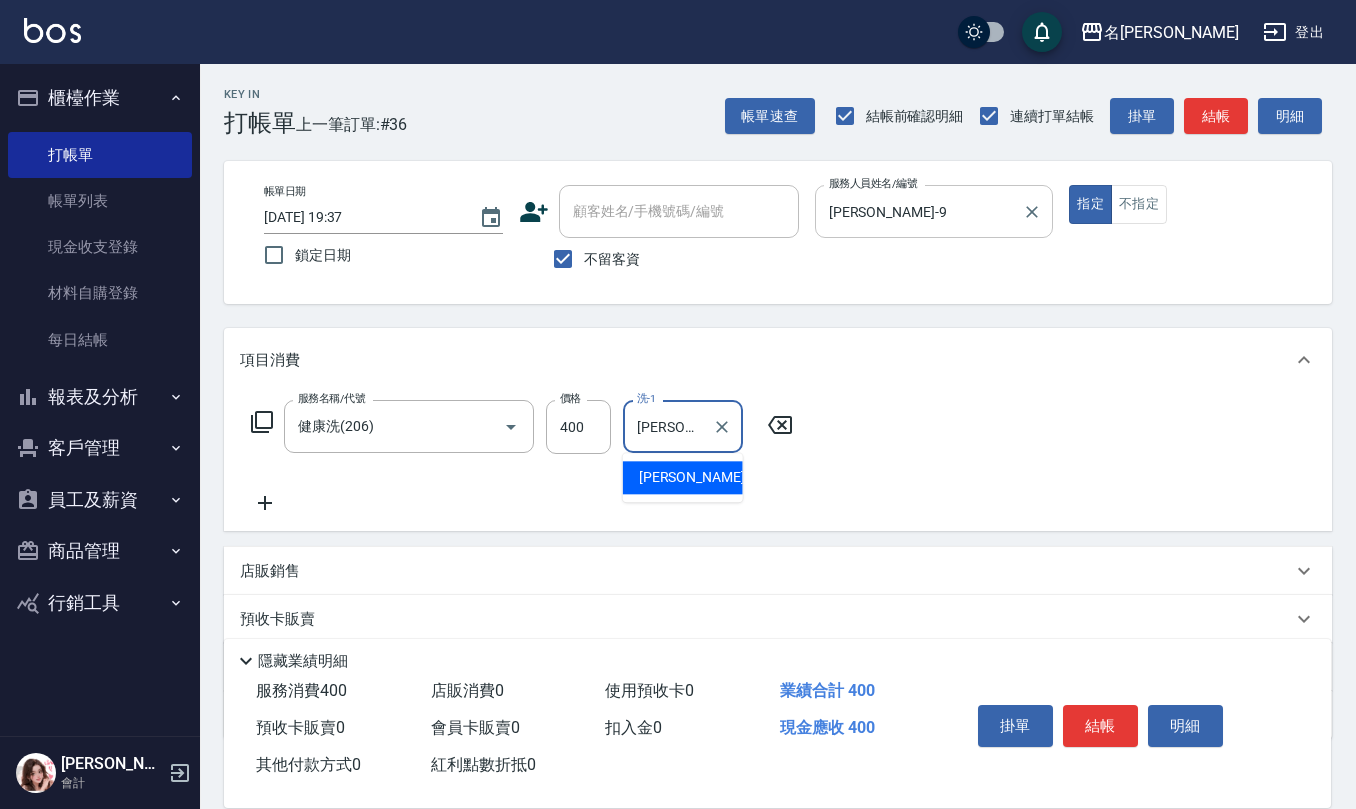type on "[PERSON_NAME]-28" 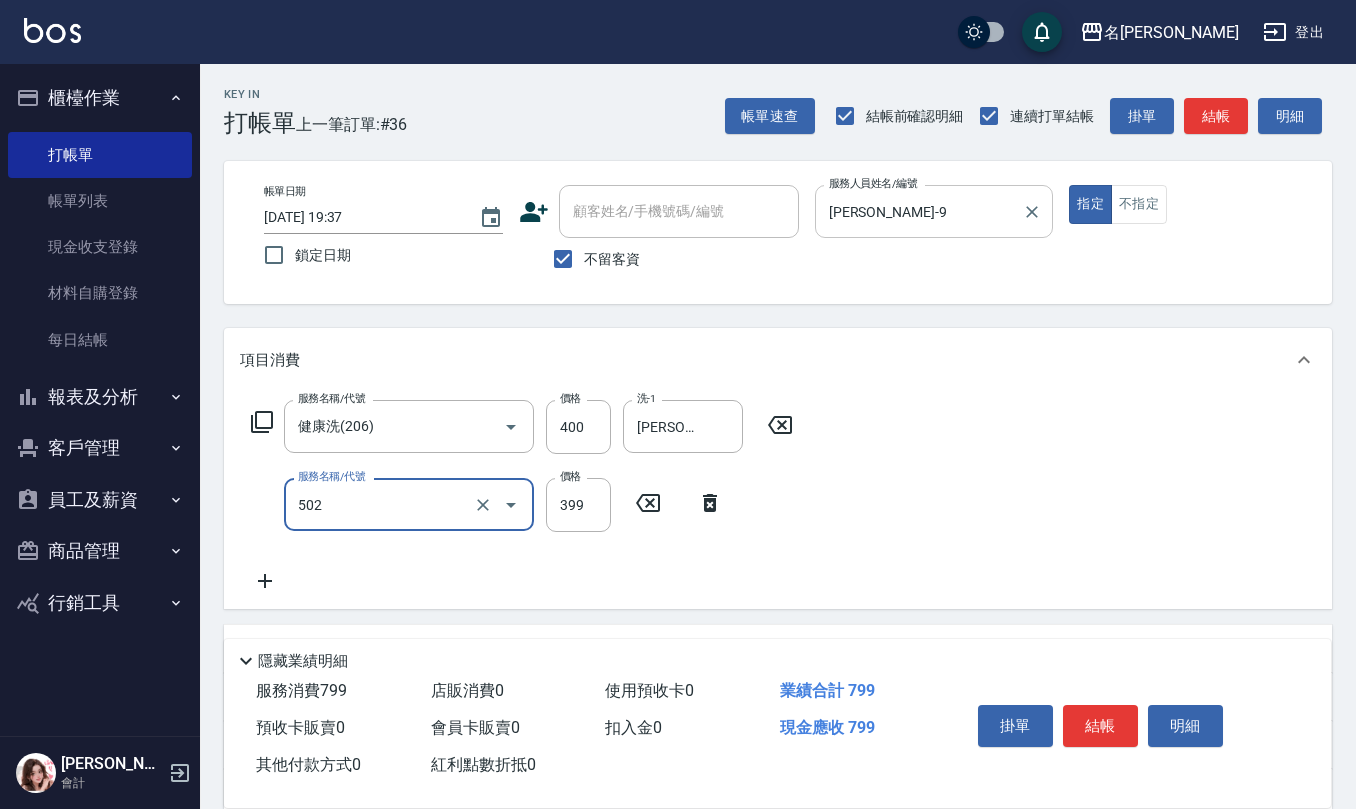 type on "挑染5束399(502)" 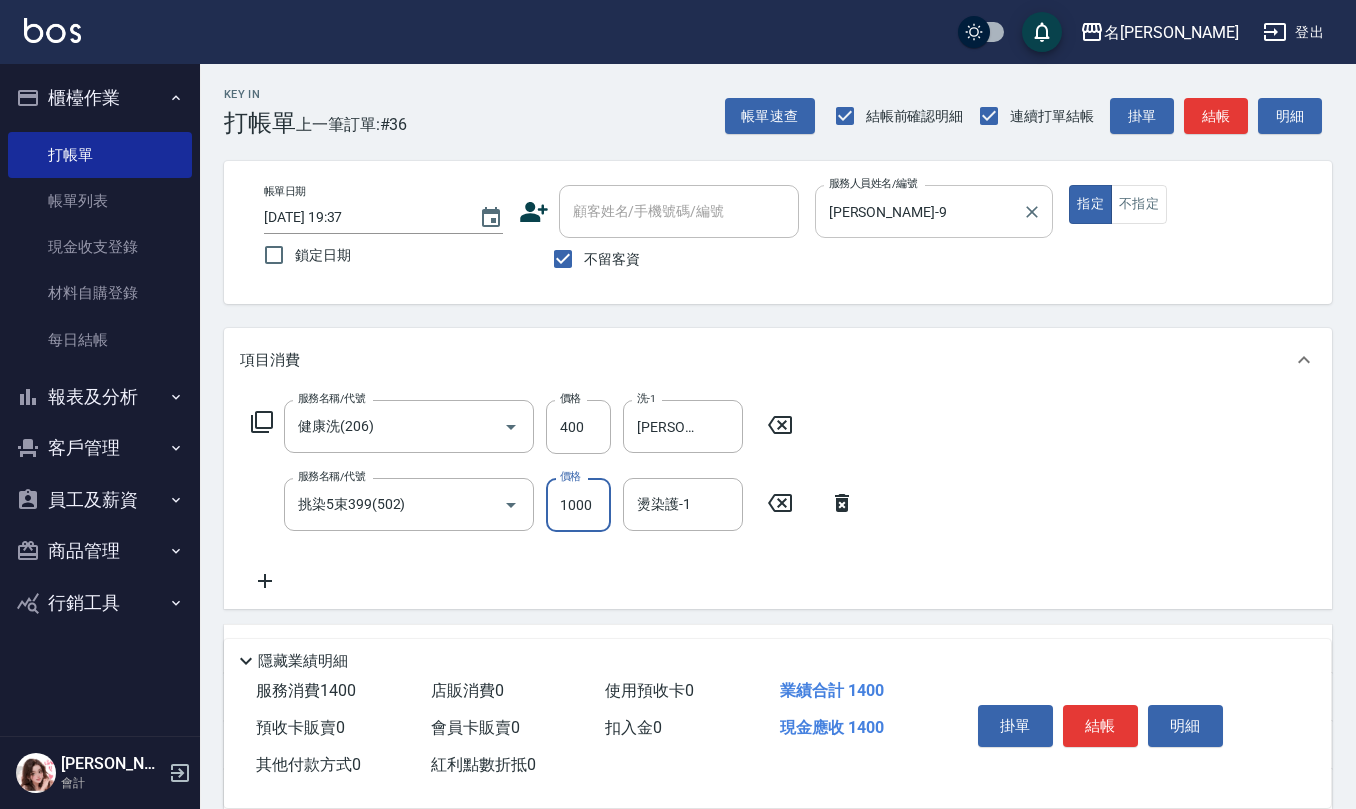 type on "1000" 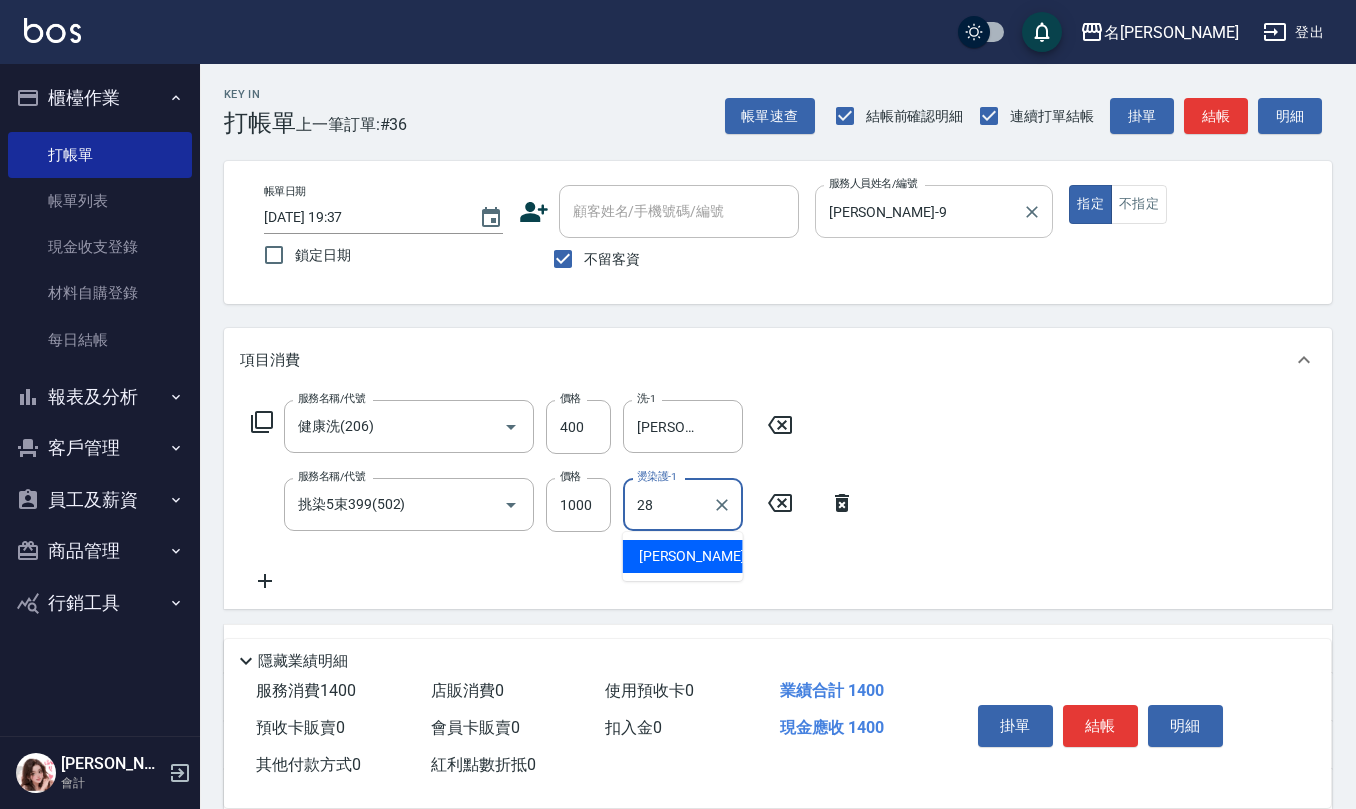 type on "[PERSON_NAME]-28" 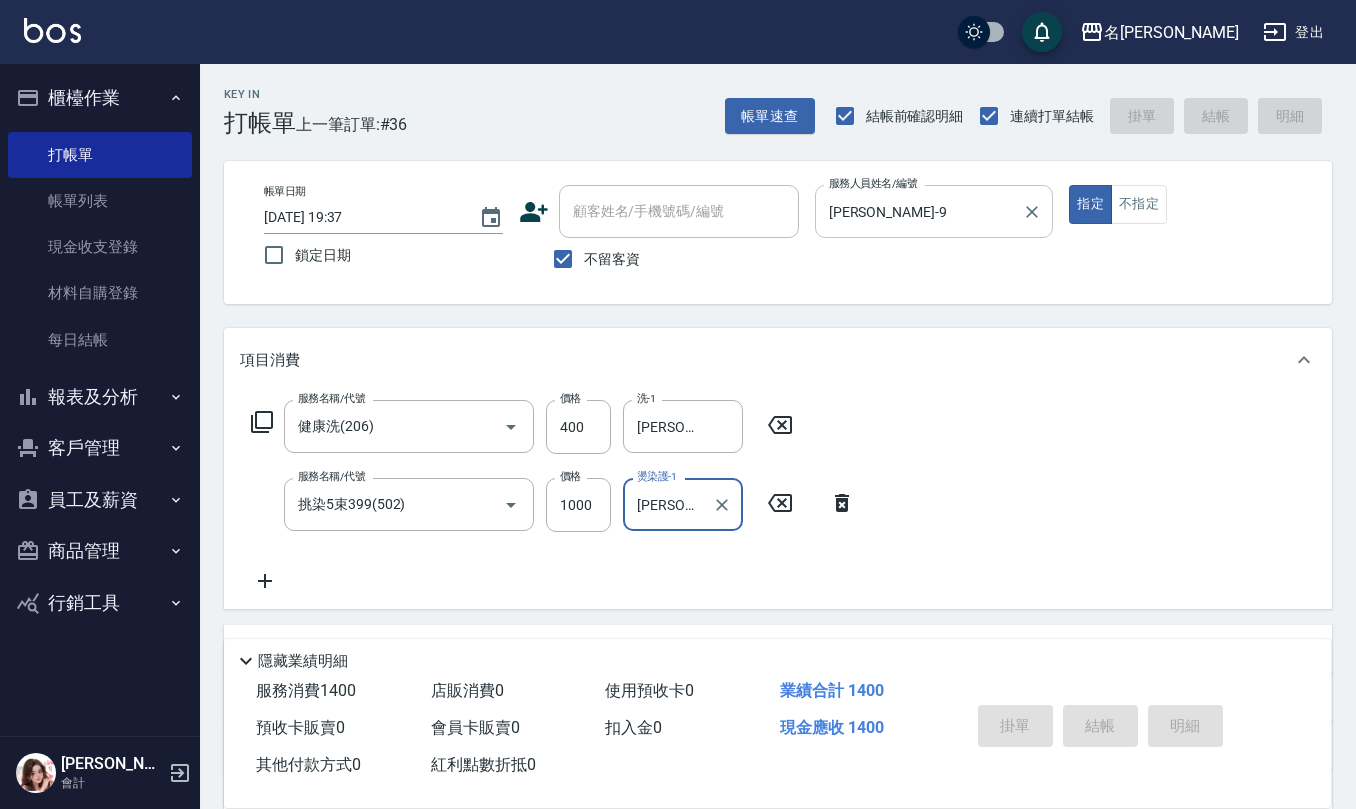 type 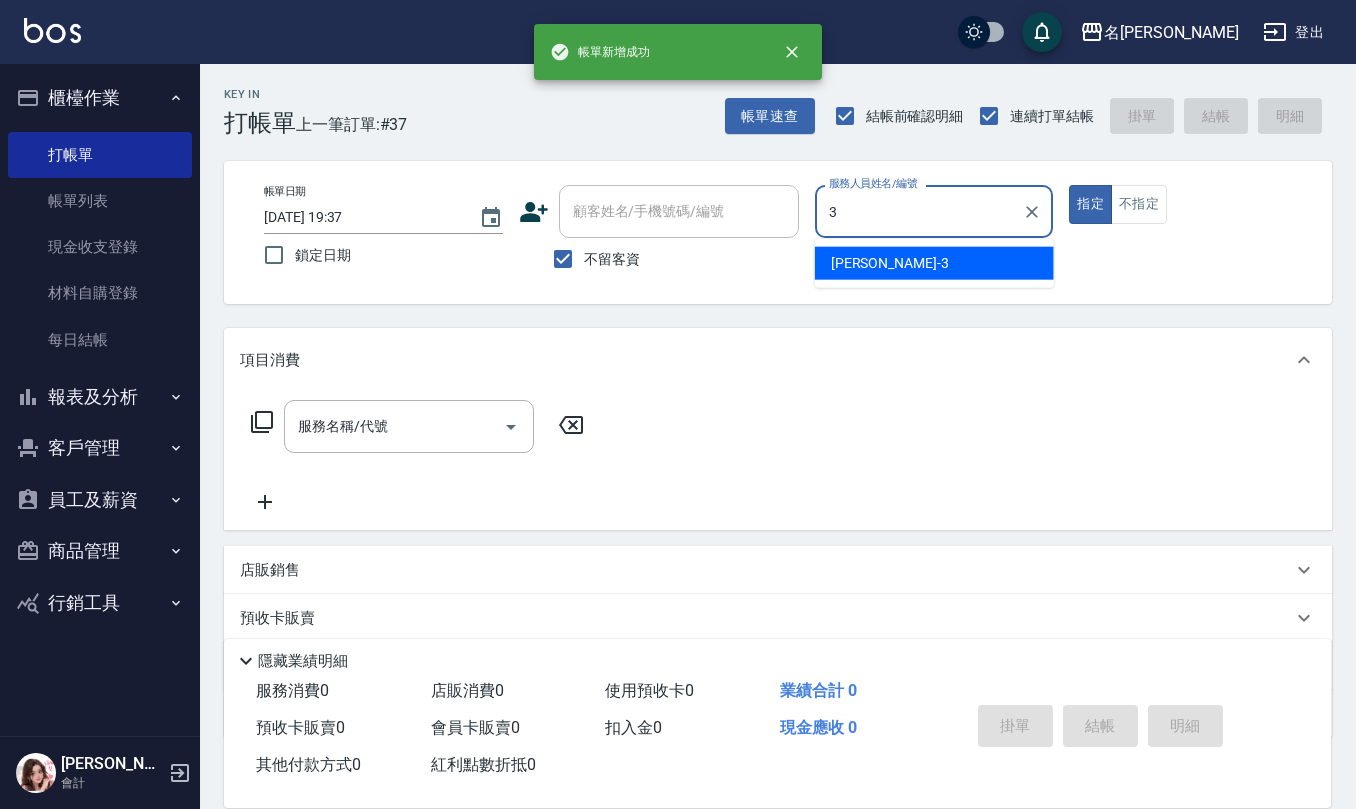 type on "[PERSON_NAME]-3" 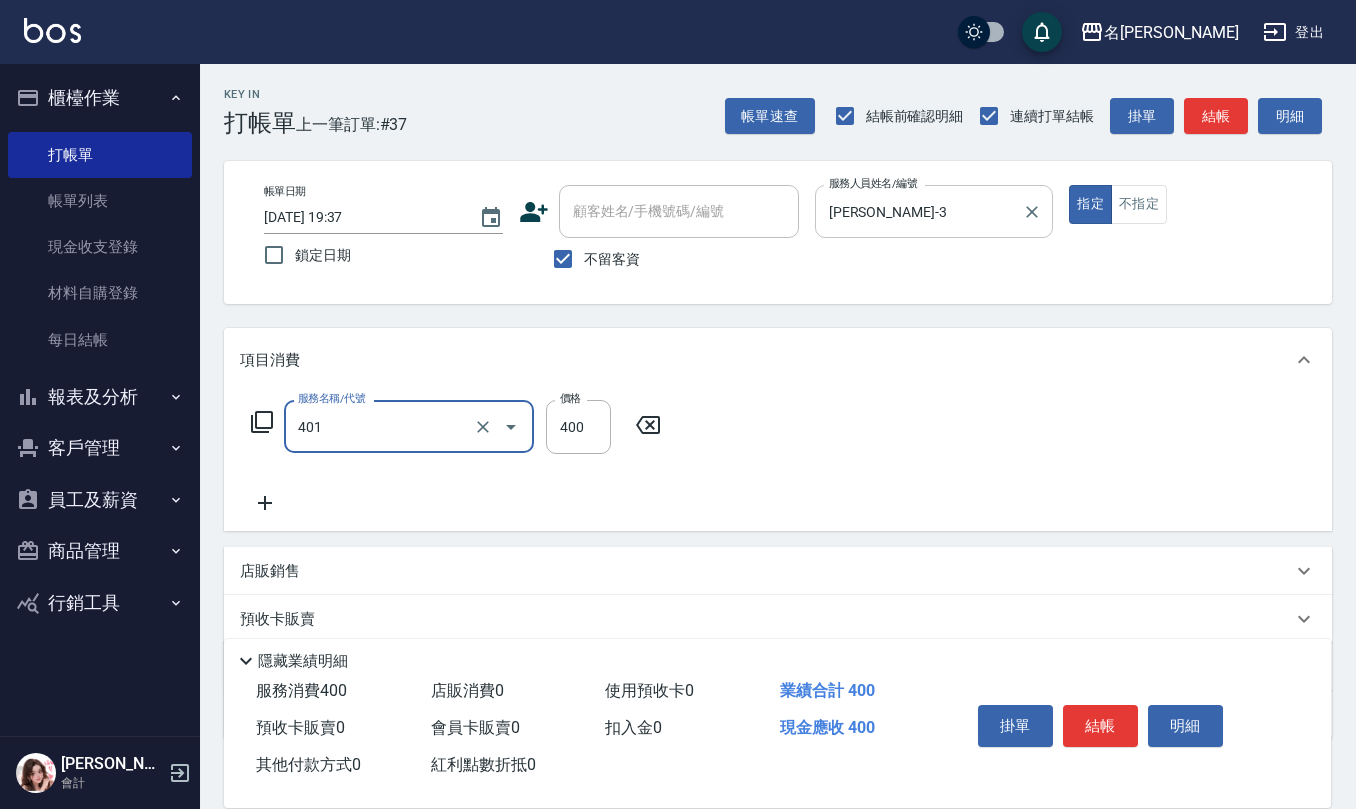 type on "剪髮(401)" 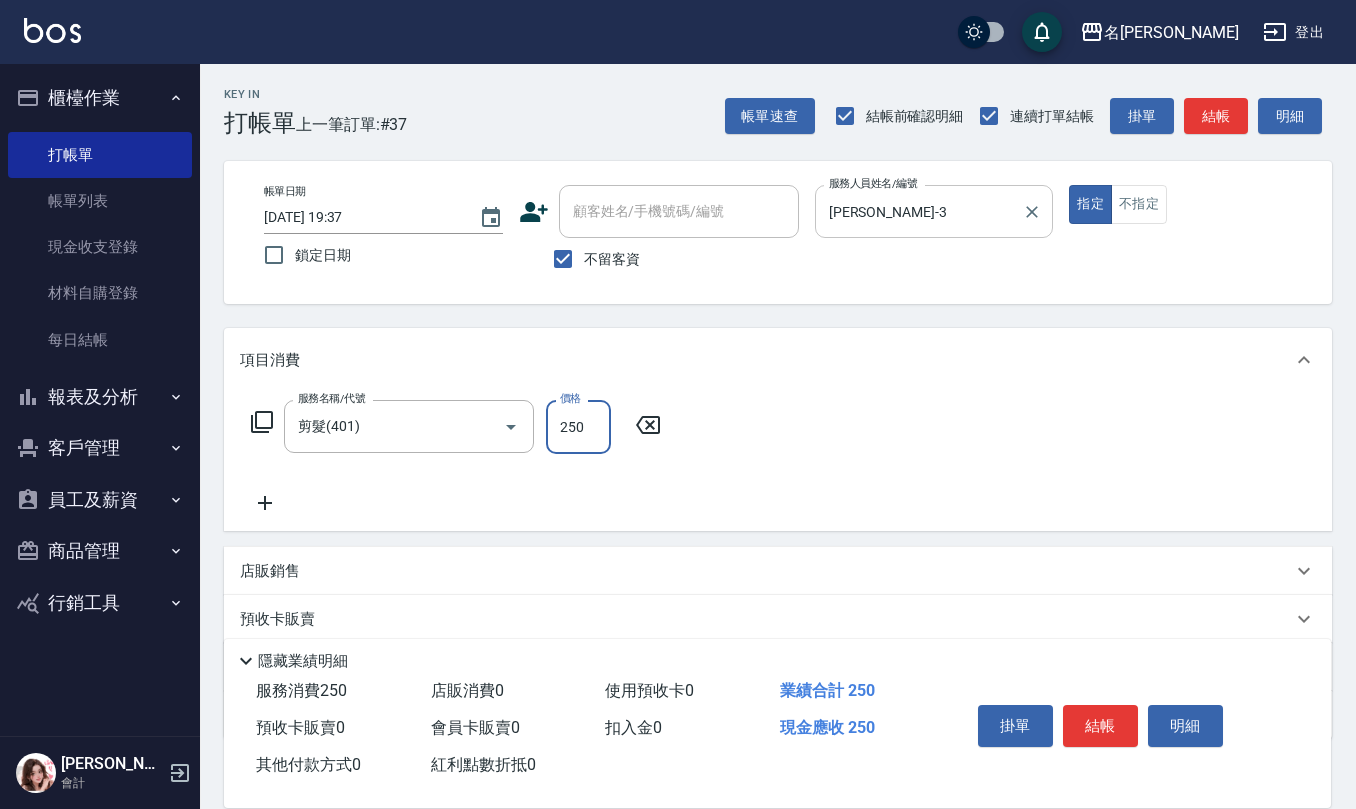 type on "250" 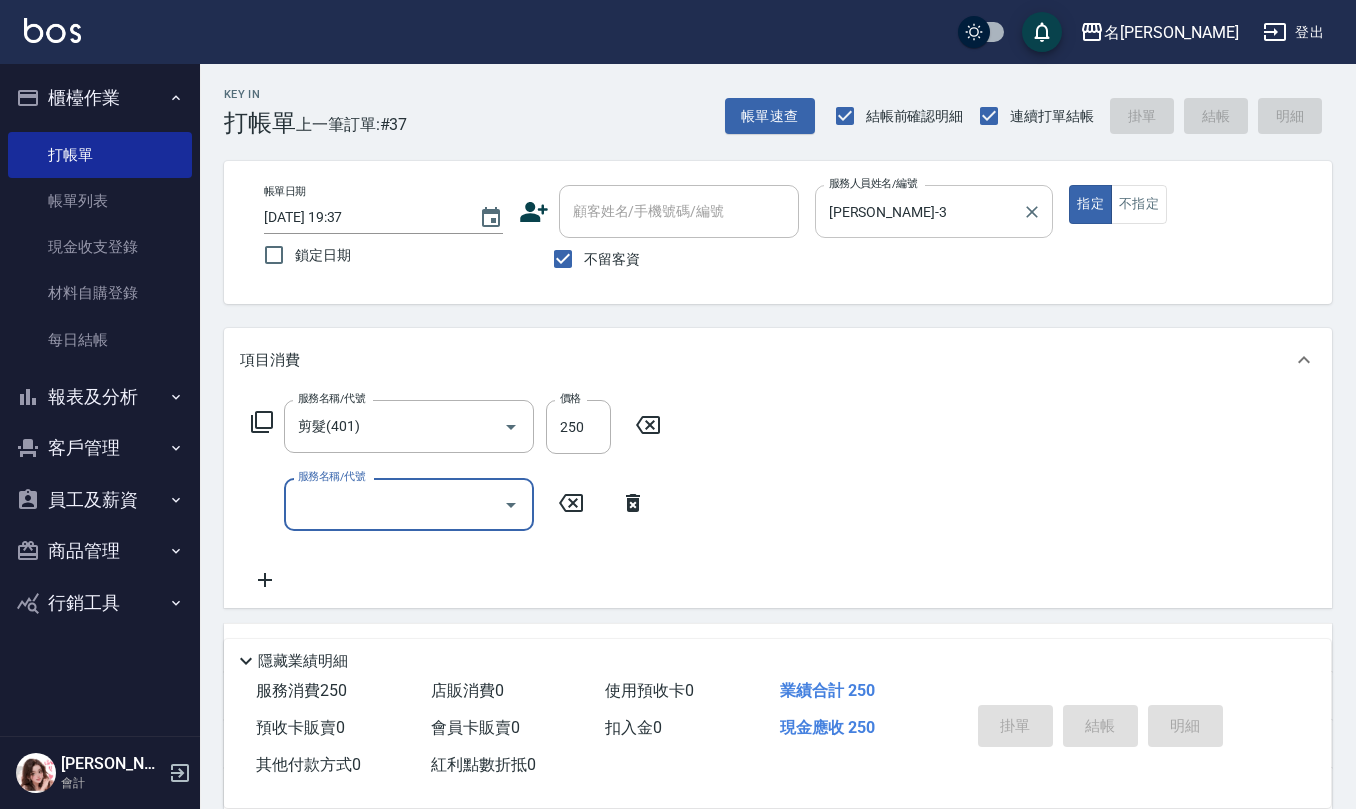 type 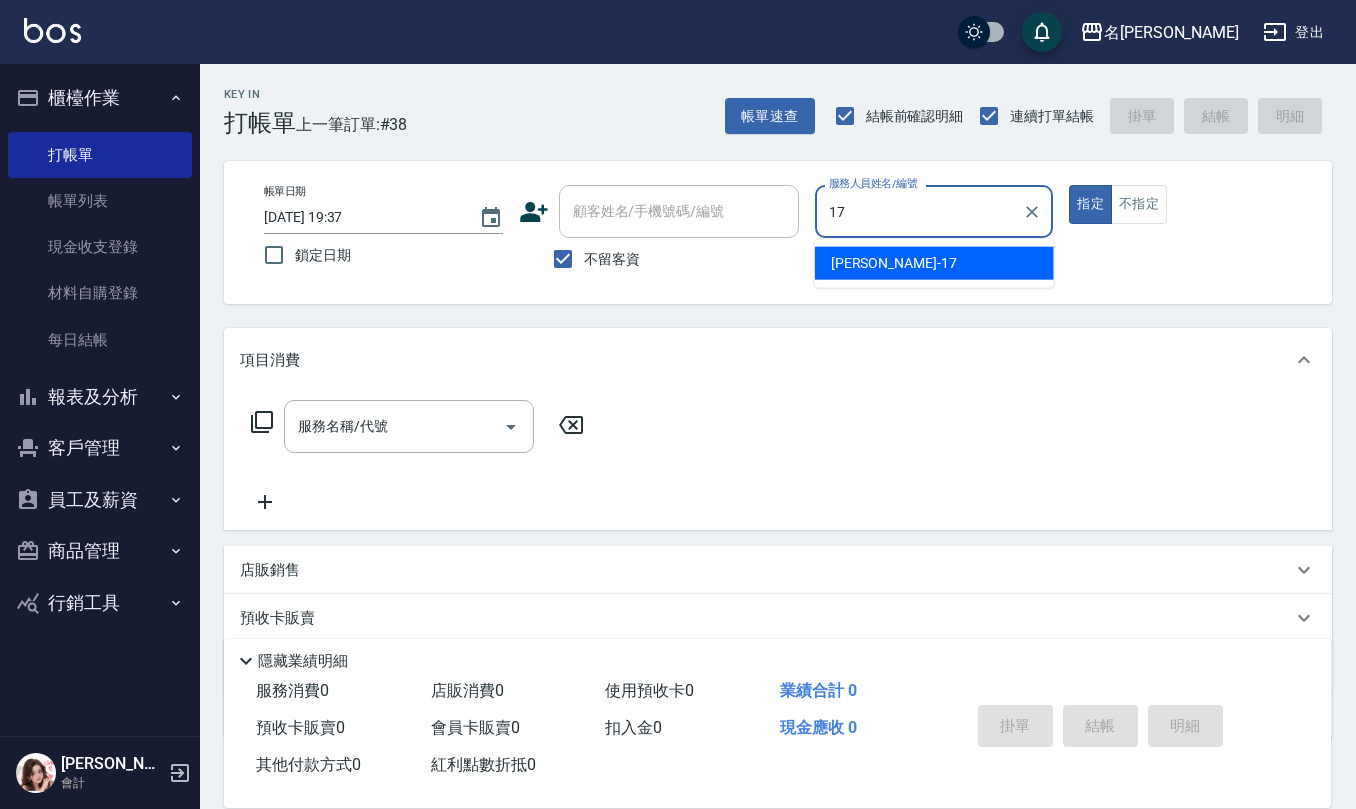 type on "[PERSON_NAME]-17" 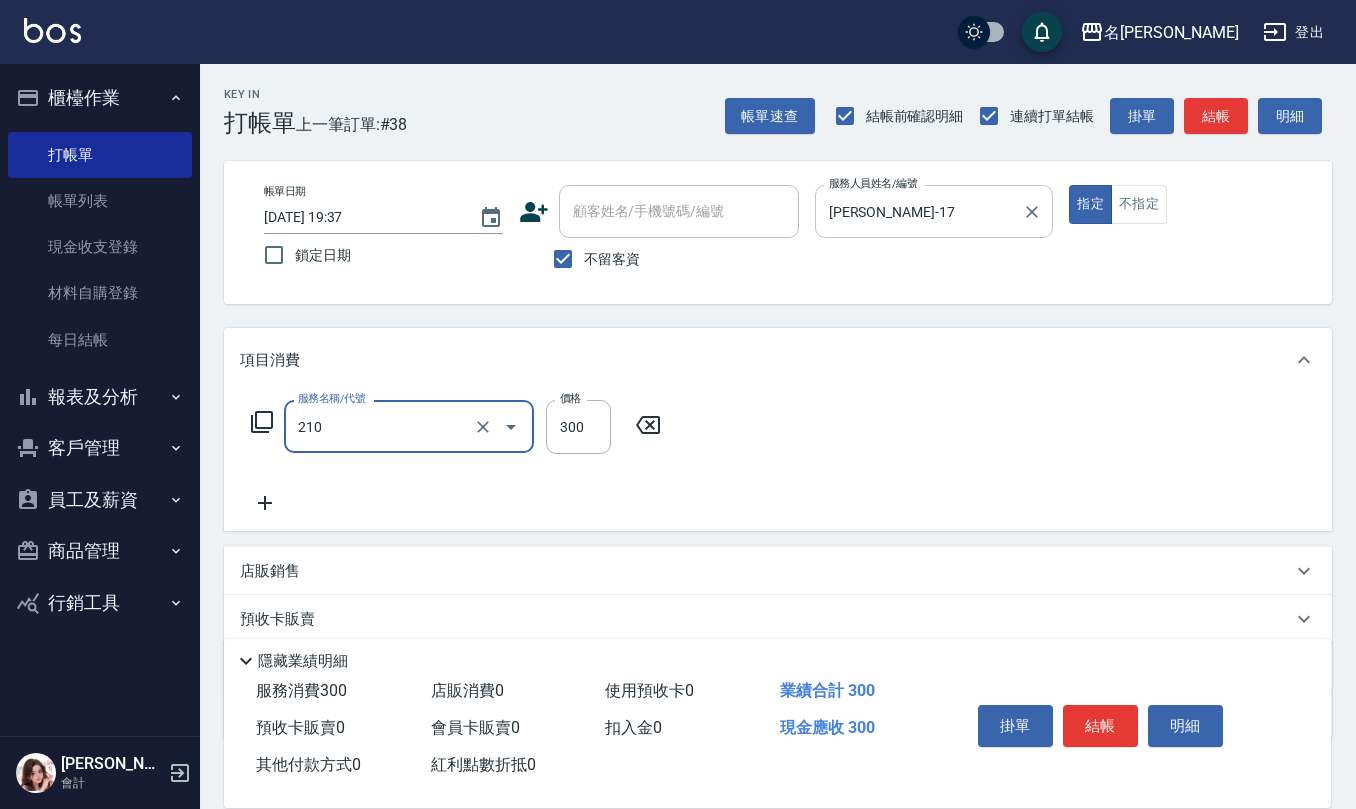 type on "[PERSON_NAME]洗髮精(210)" 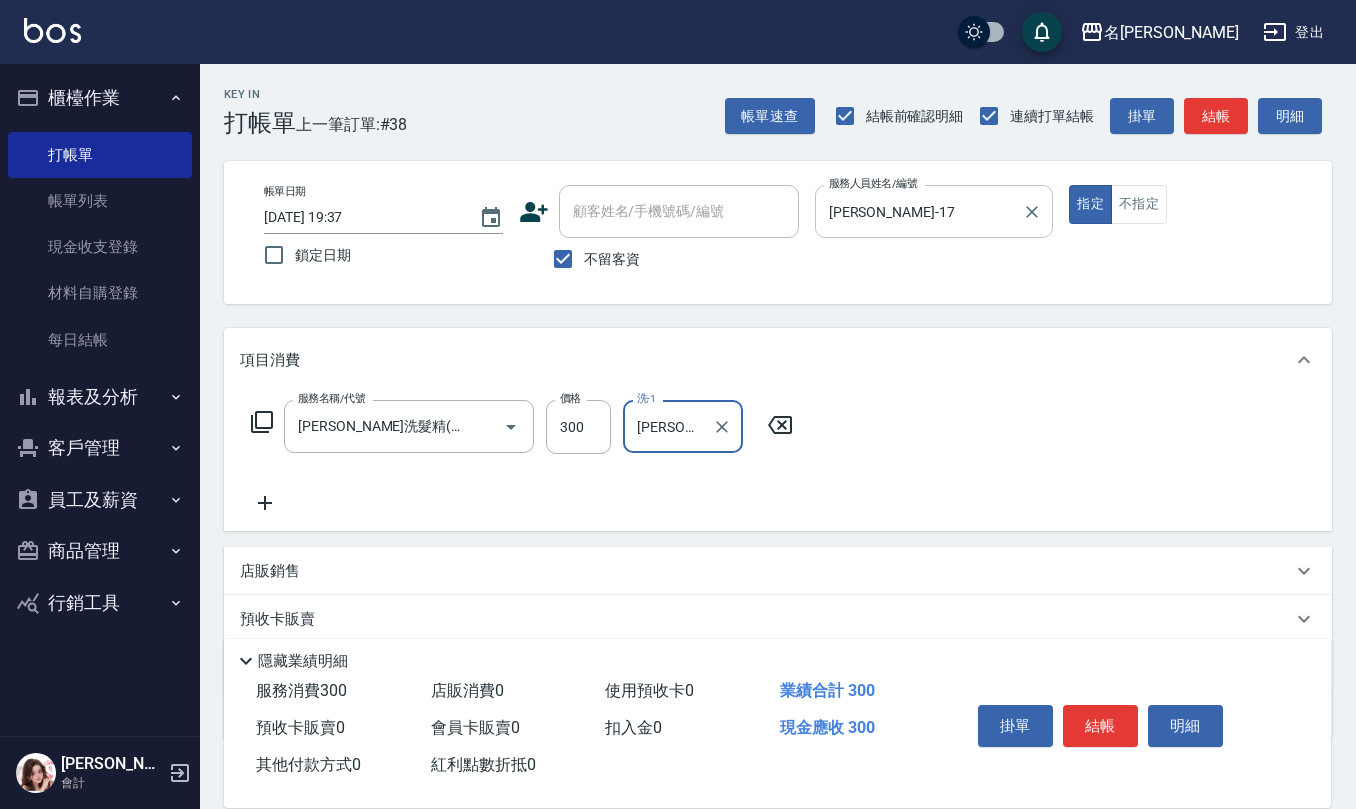 type on "[PERSON_NAME]-17" 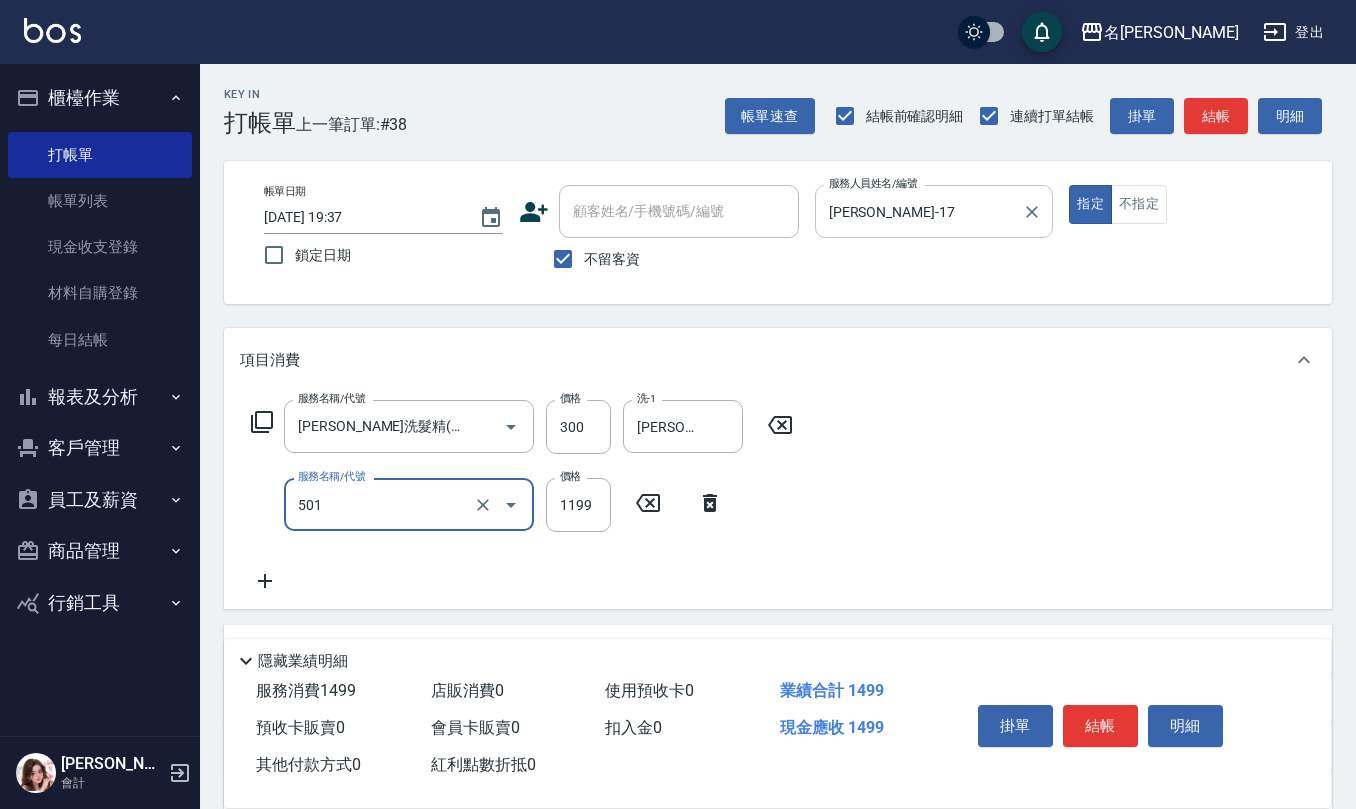 type on "染髮(501)" 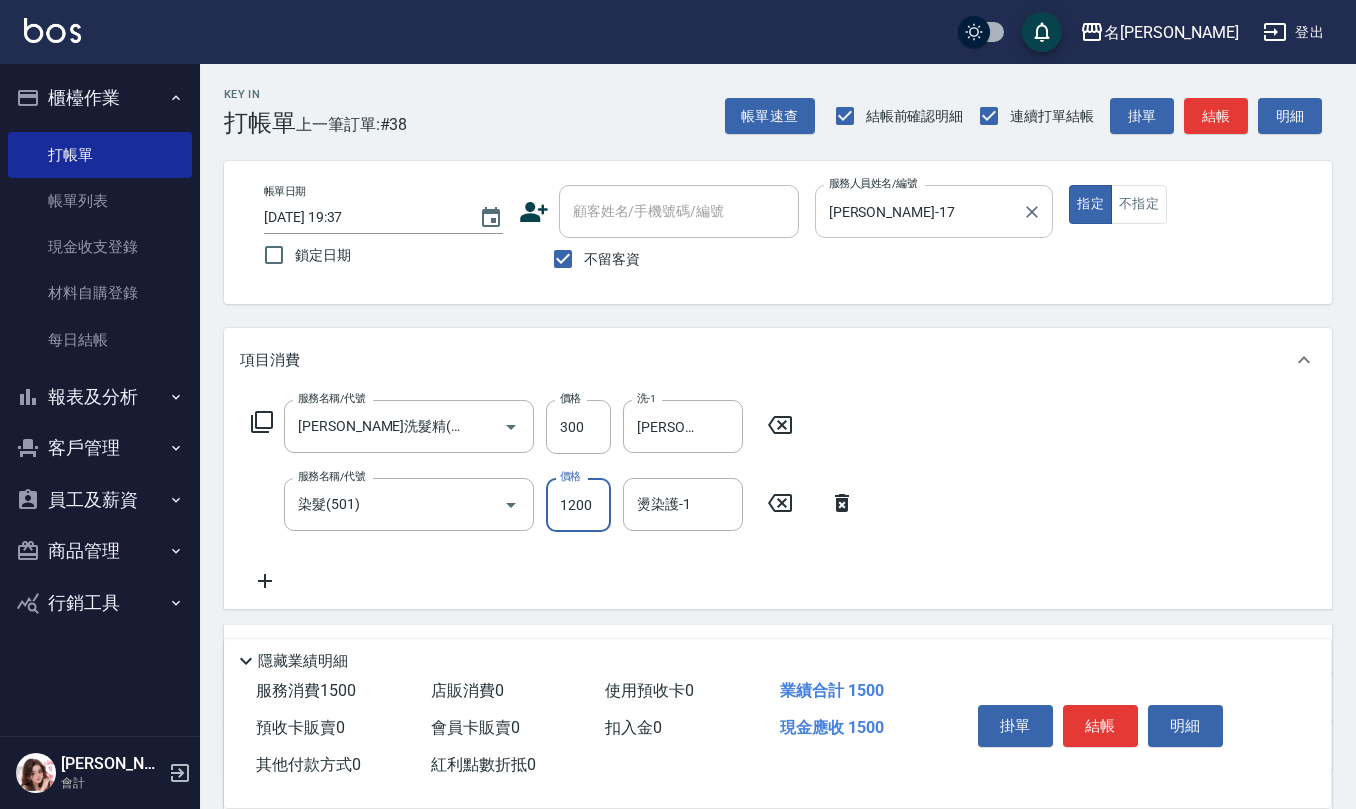 type on "1200" 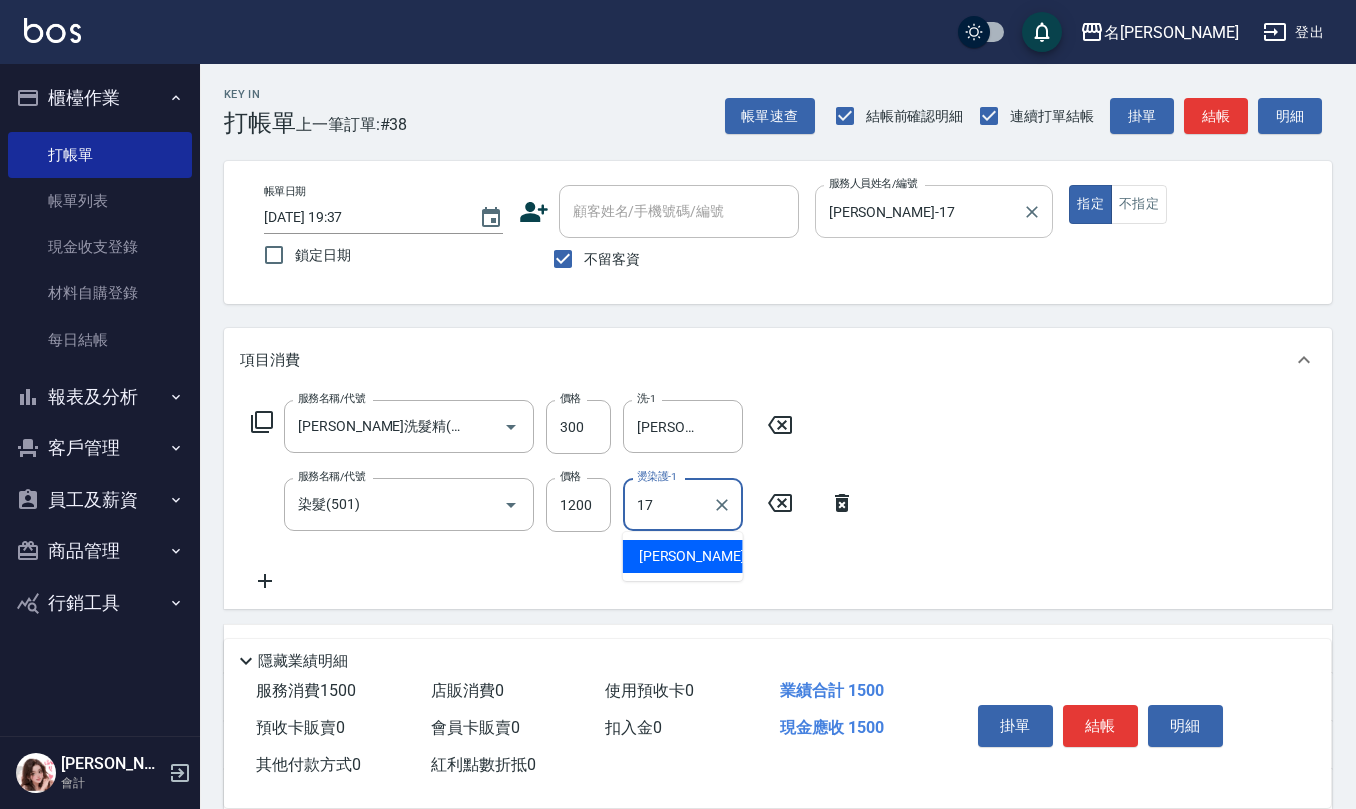 type on "[PERSON_NAME]-17" 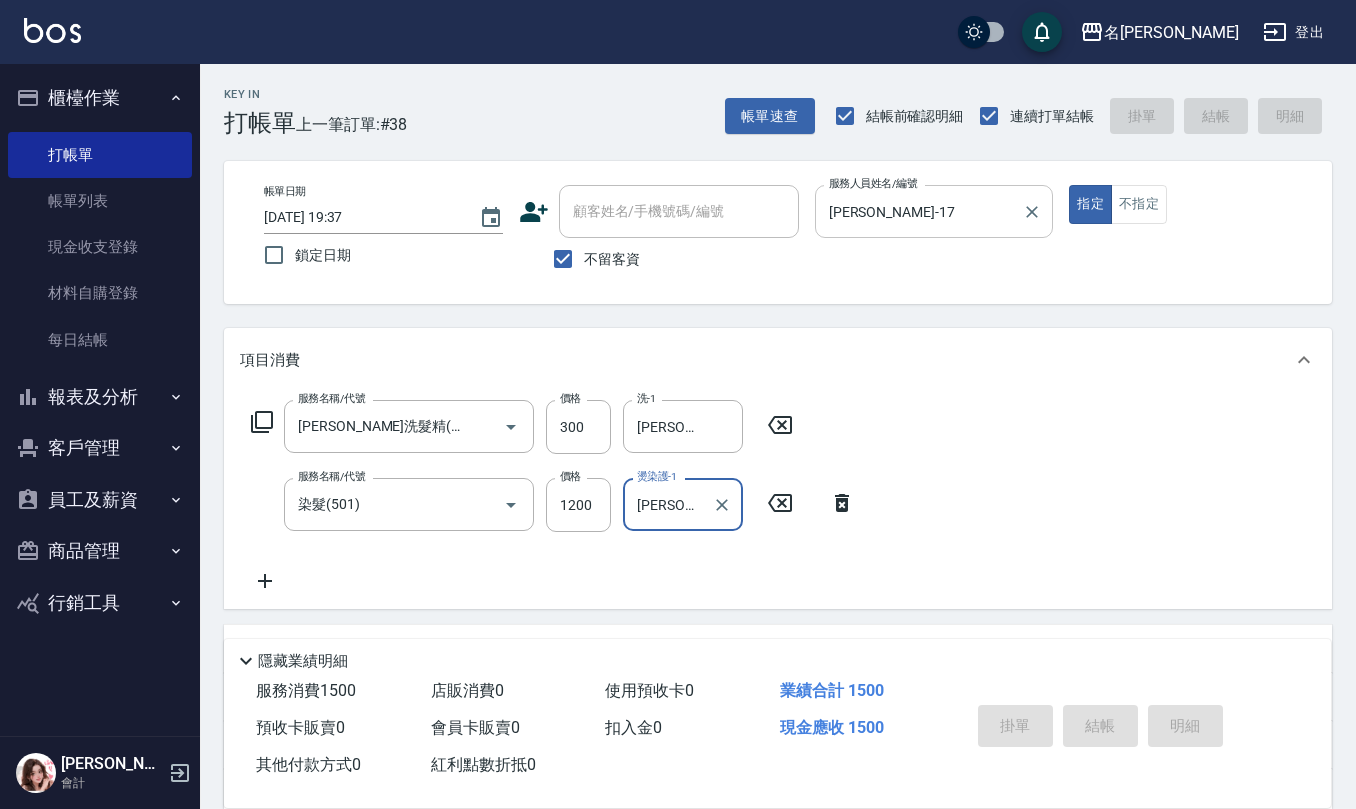 type 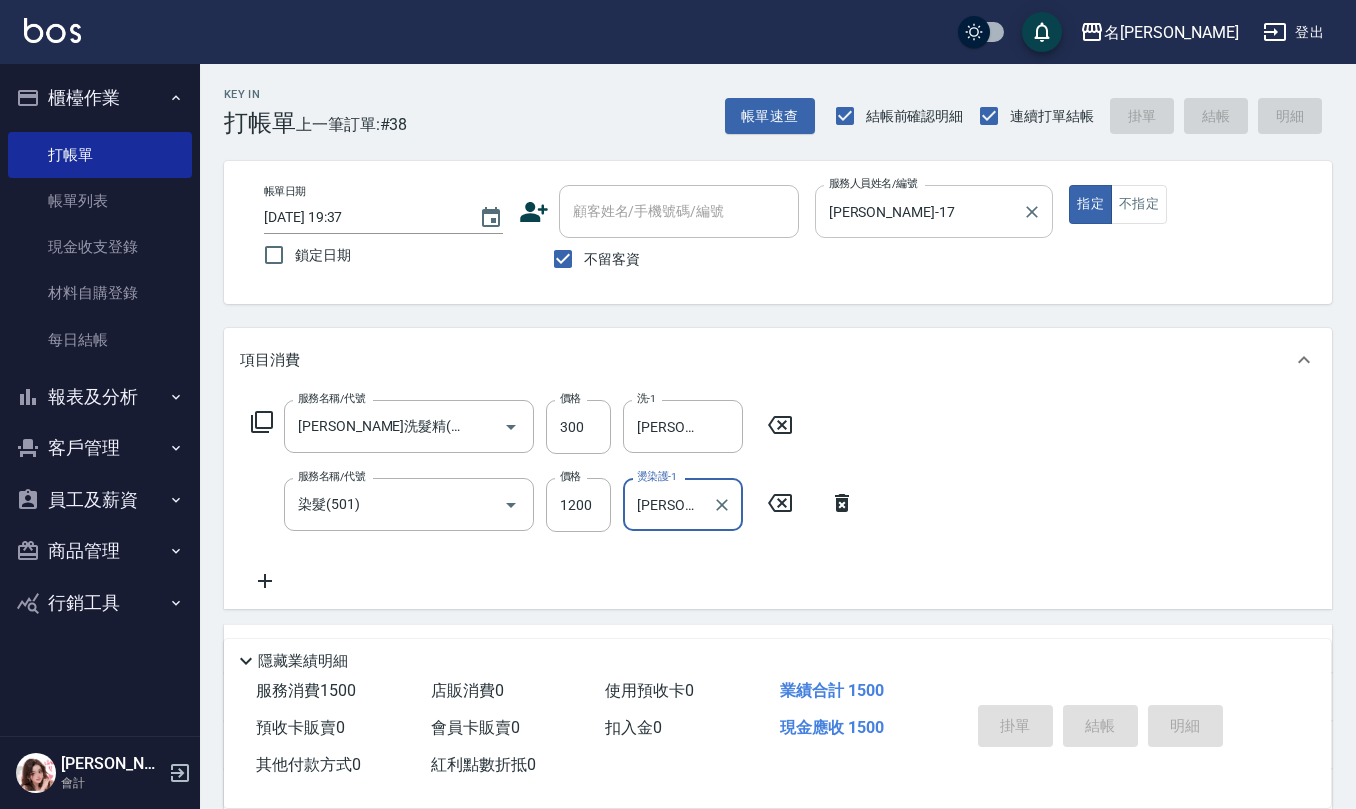type 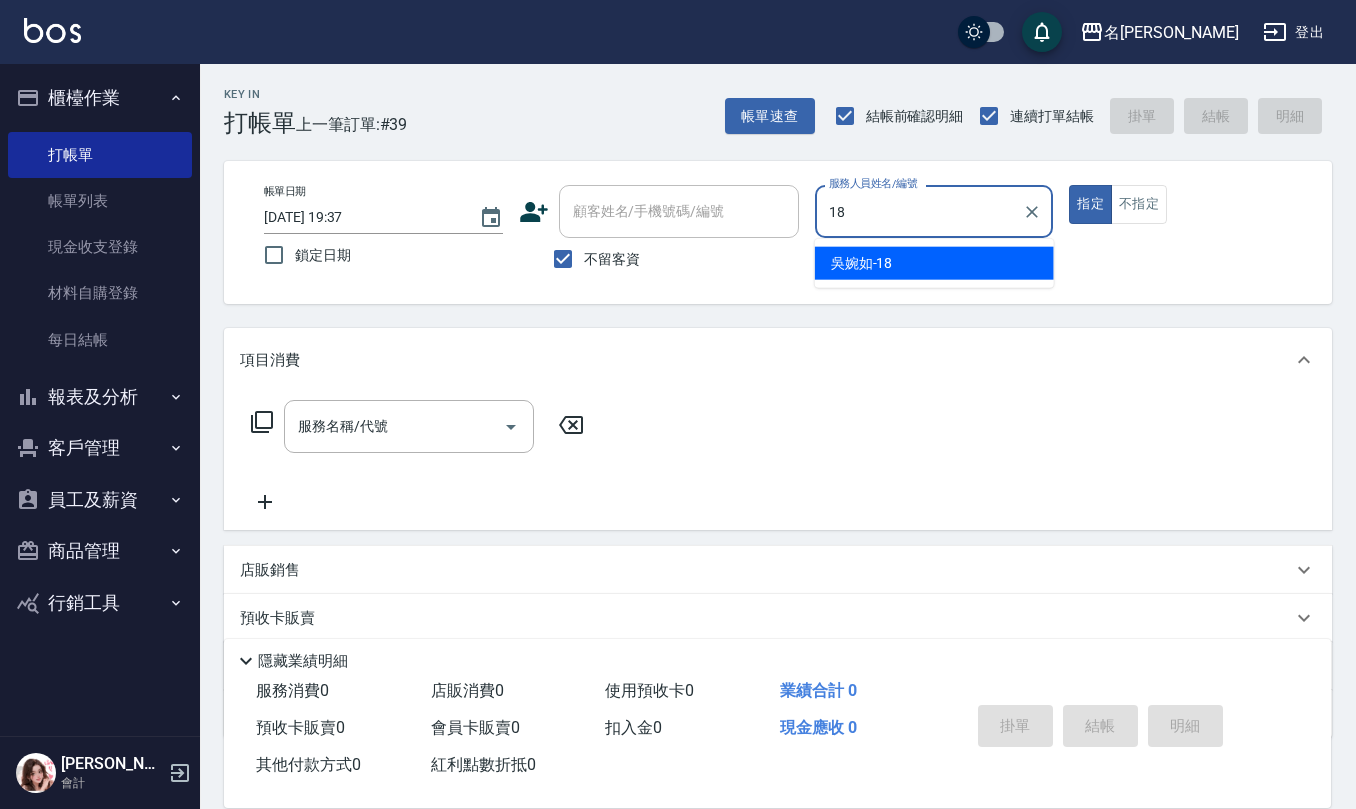 type on "[PERSON_NAME]-18" 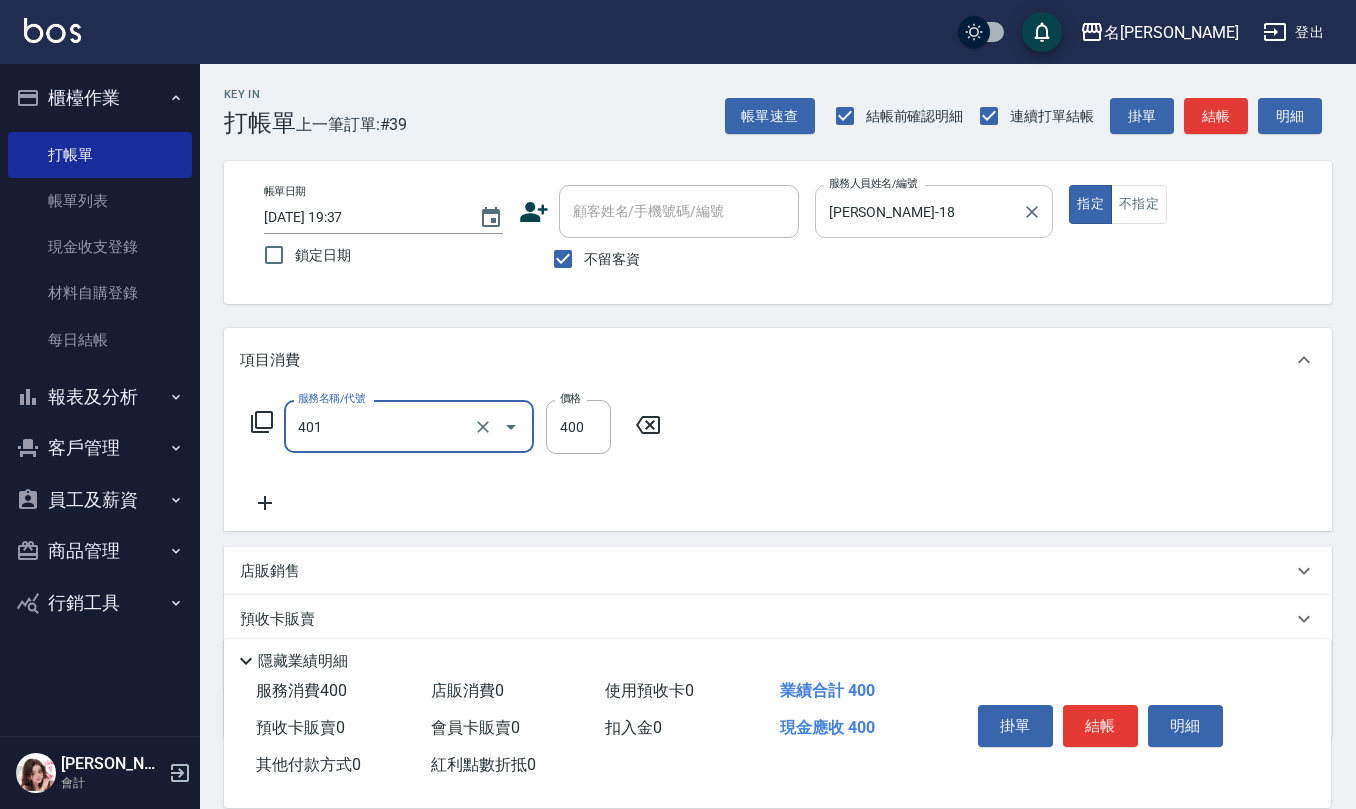 type on "剪髮(401)" 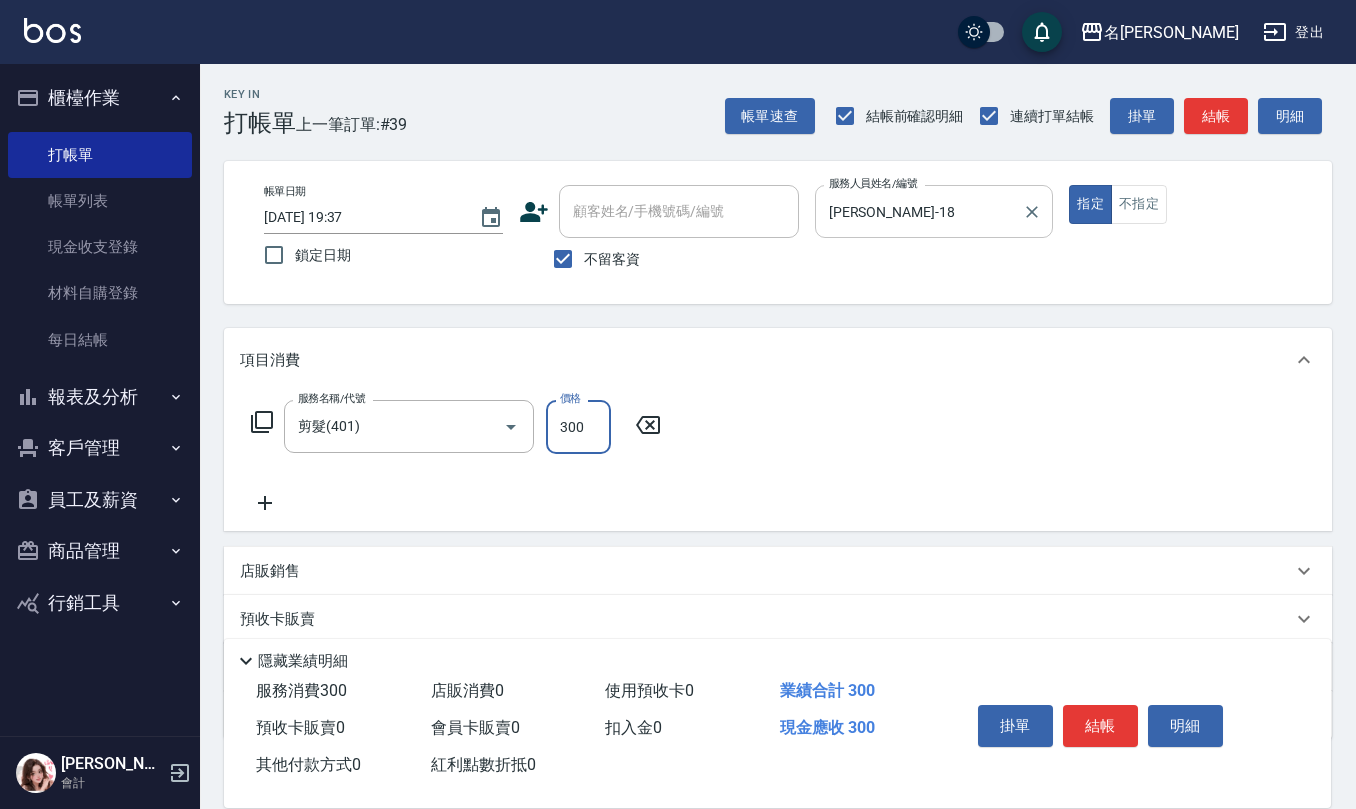 type on "300" 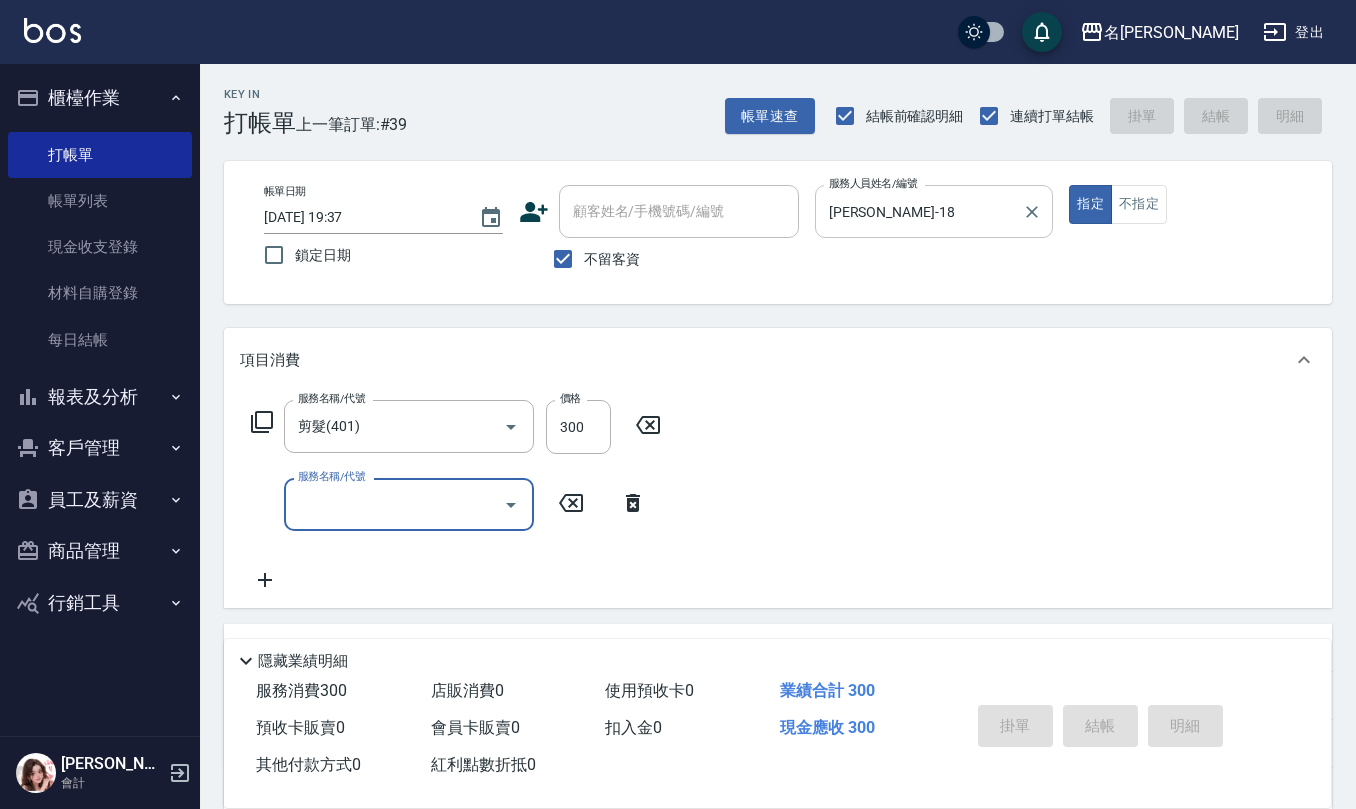 type 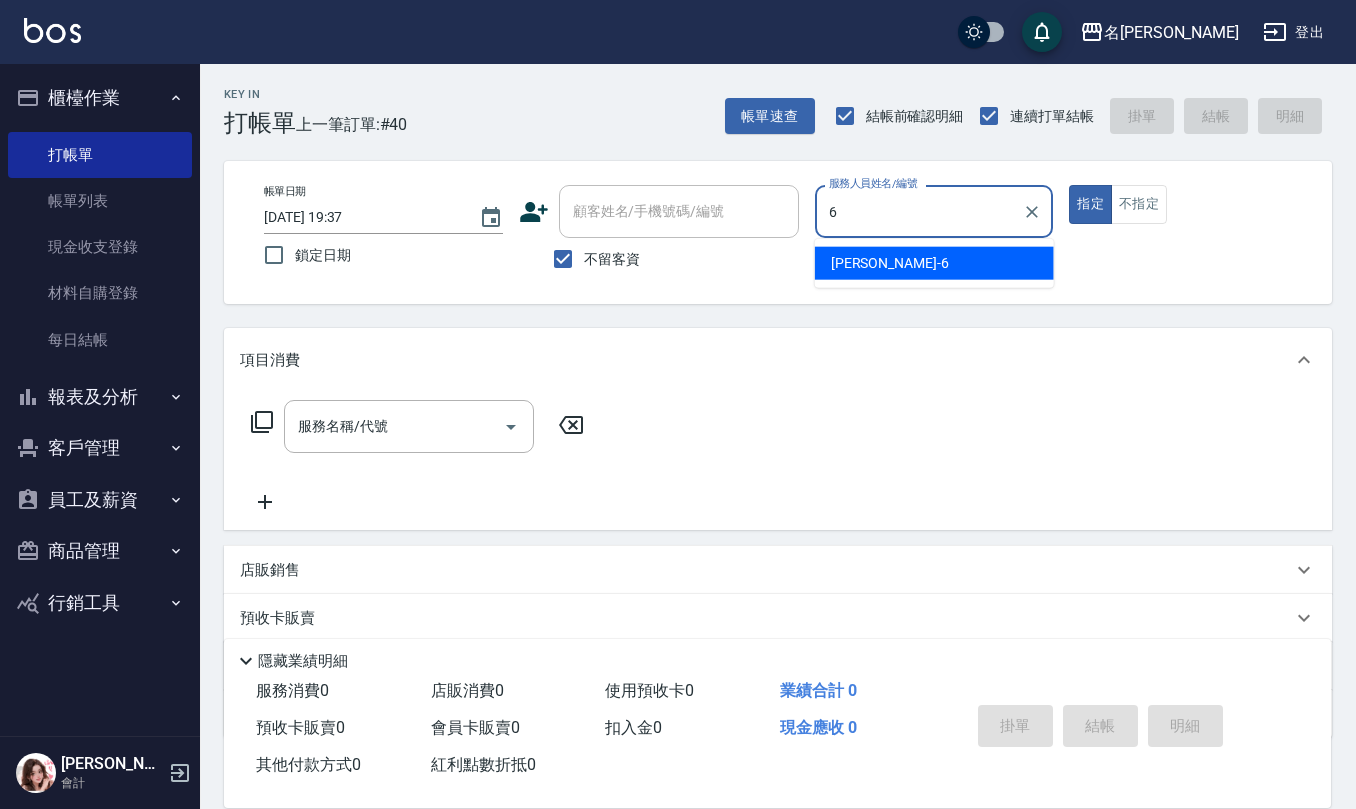 type on "[PERSON_NAME]-6" 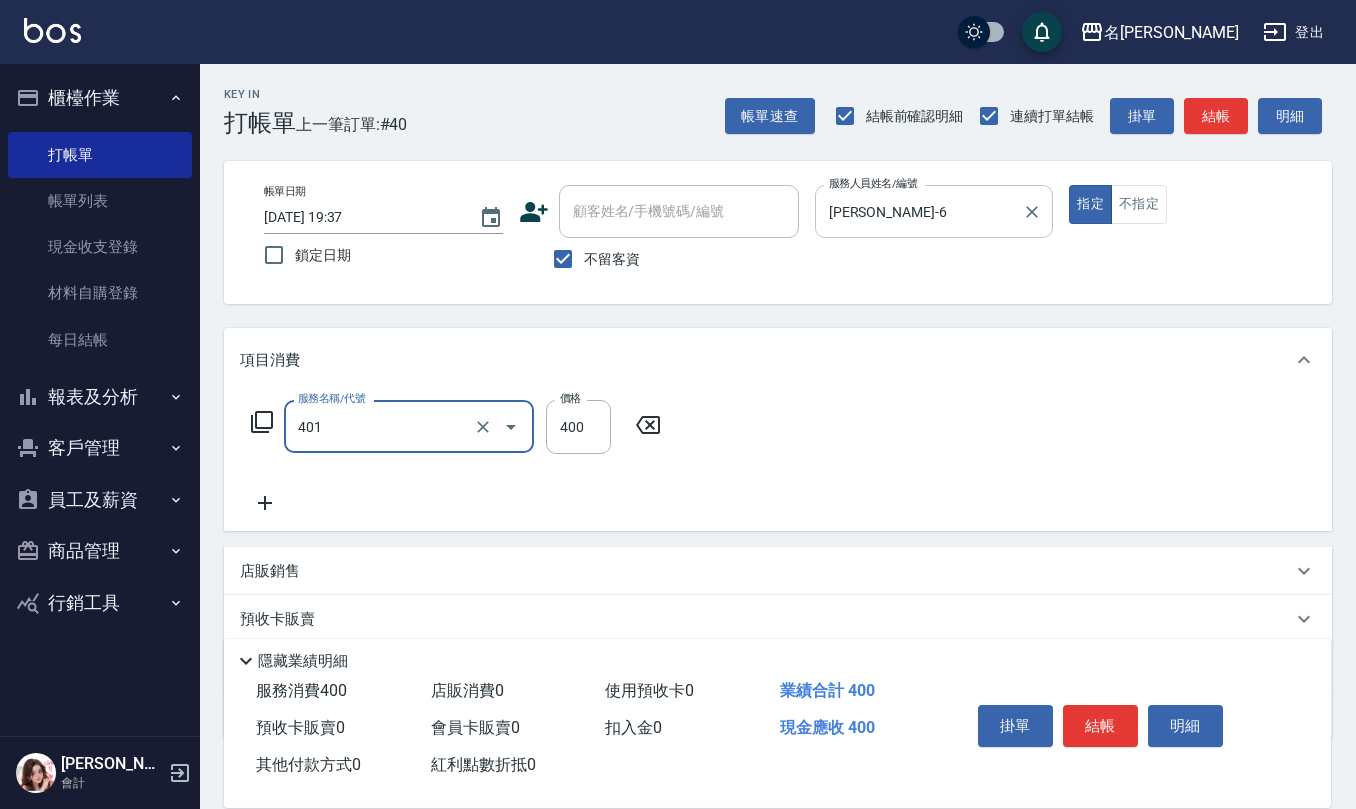 type on "剪髮(401)" 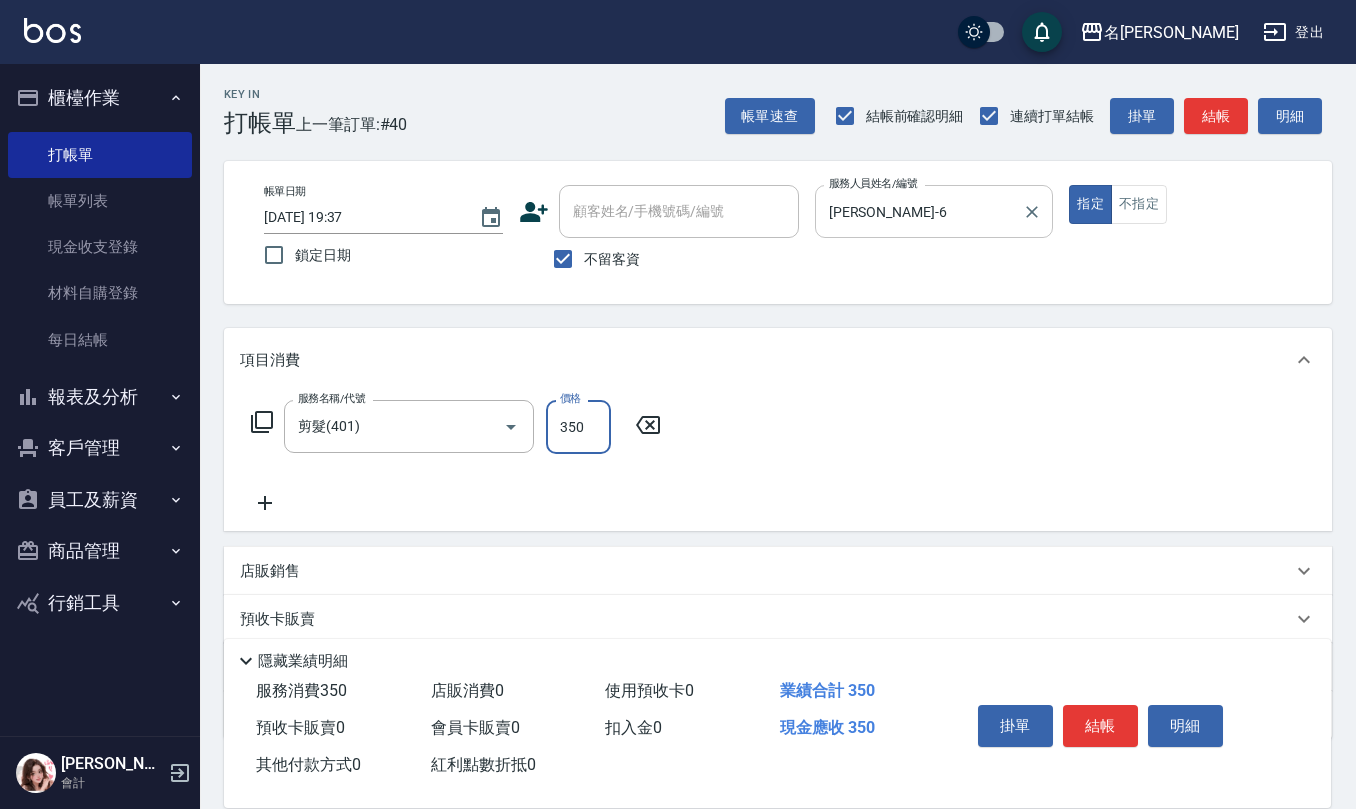 type on "350" 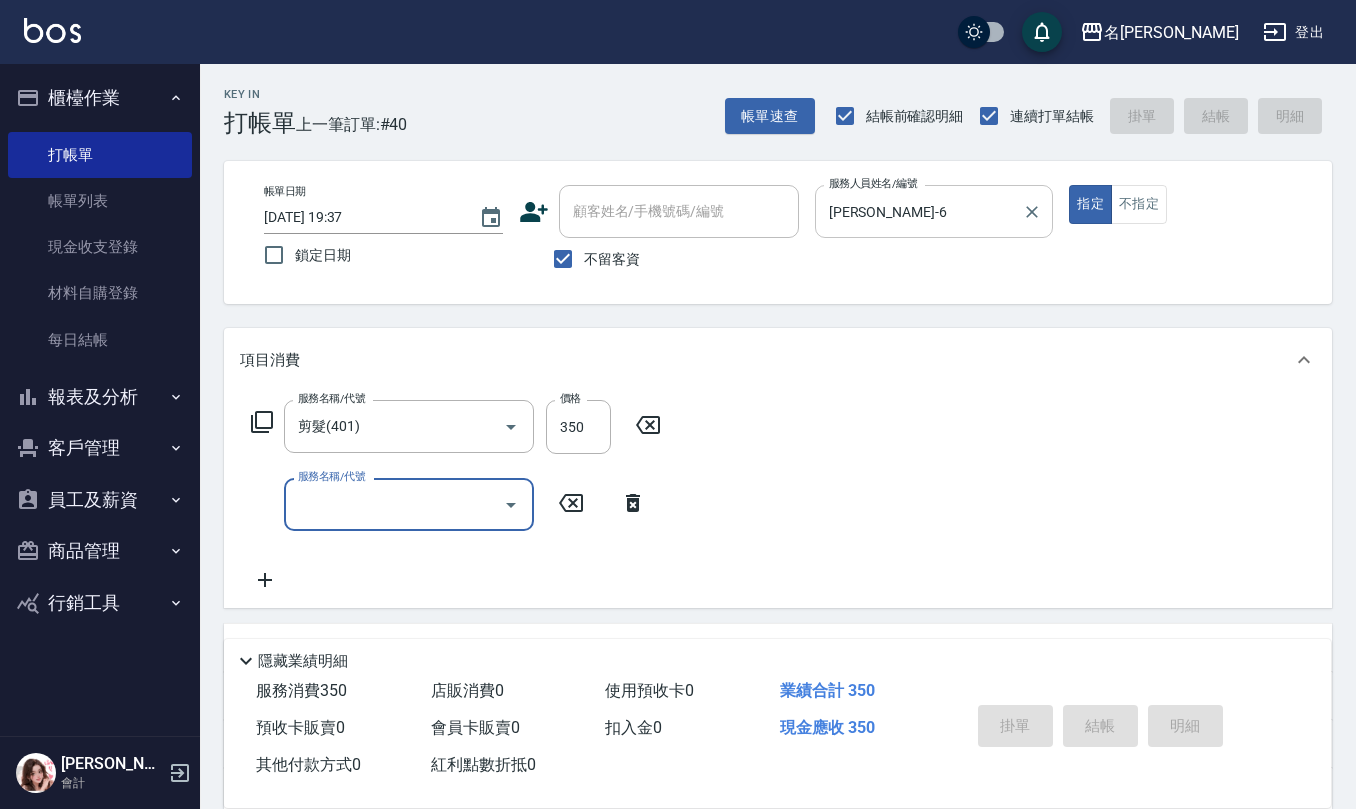 type on "[DATE] 19:38" 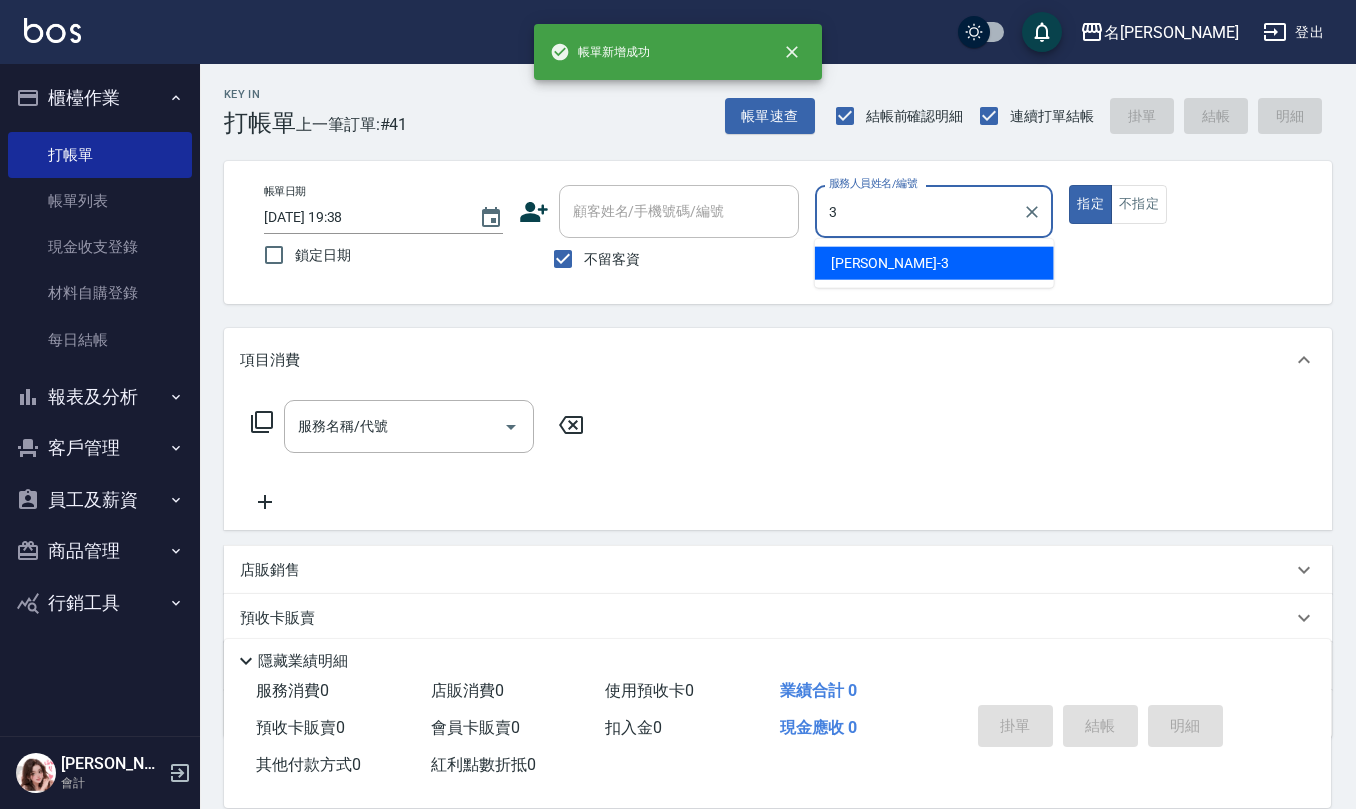 type on "[PERSON_NAME]-3" 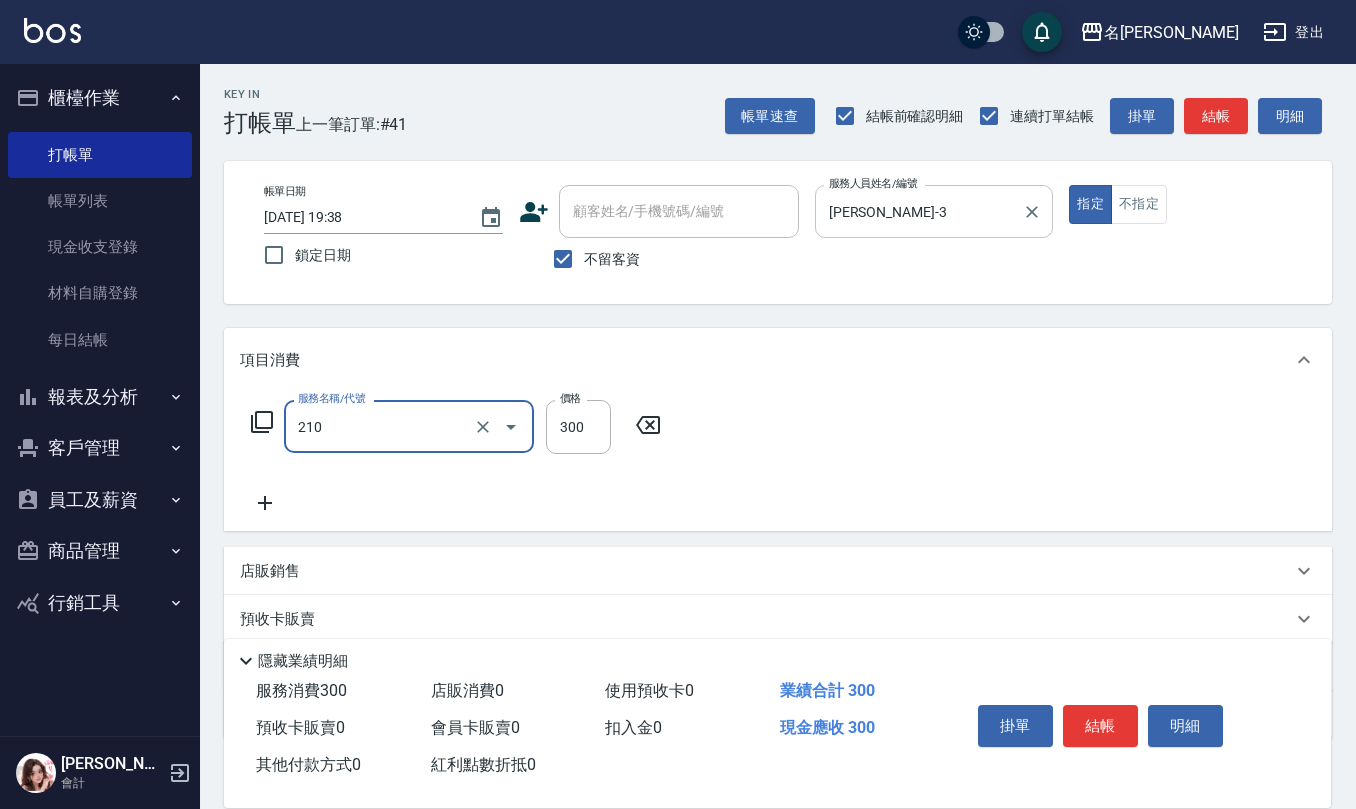 type on "[PERSON_NAME]洗髮精(210)" 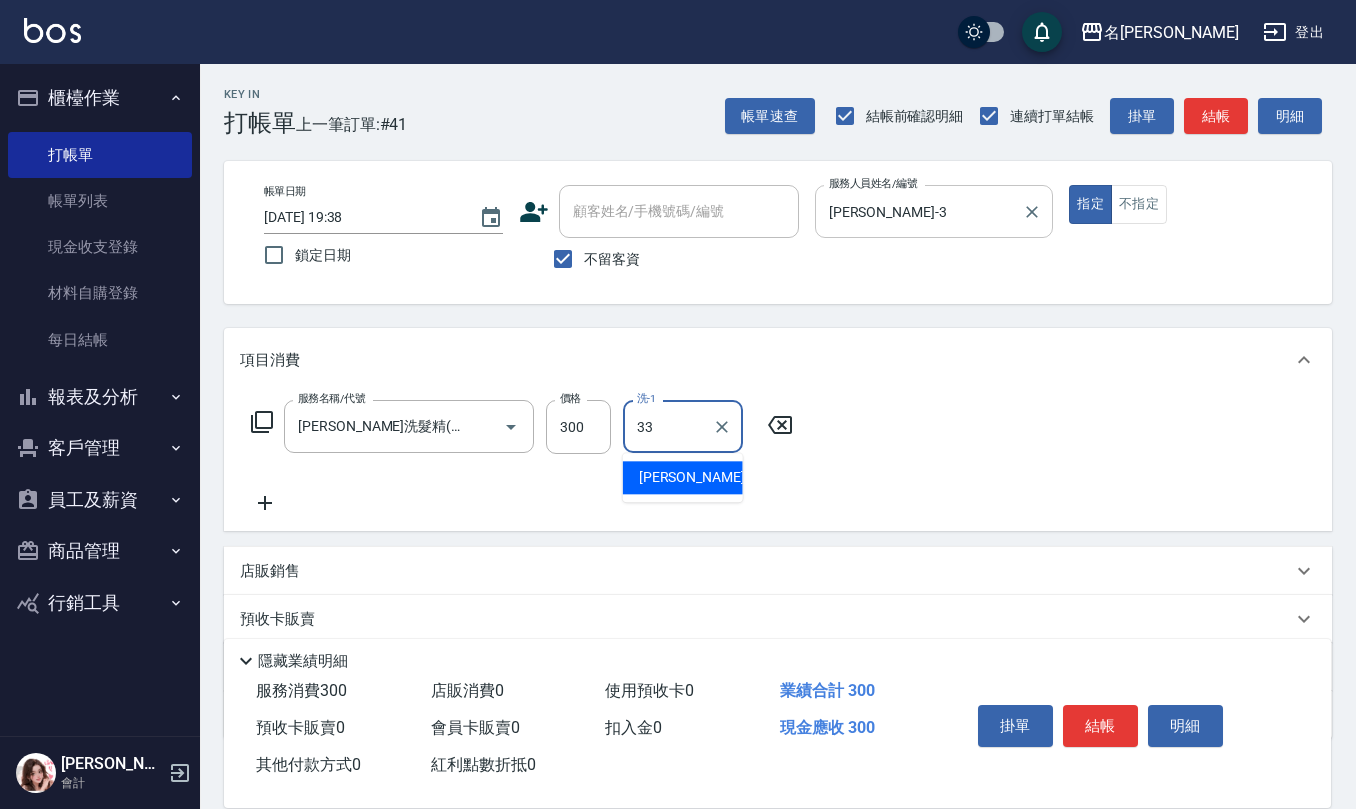 type on "[PERSON_NAME]-33" 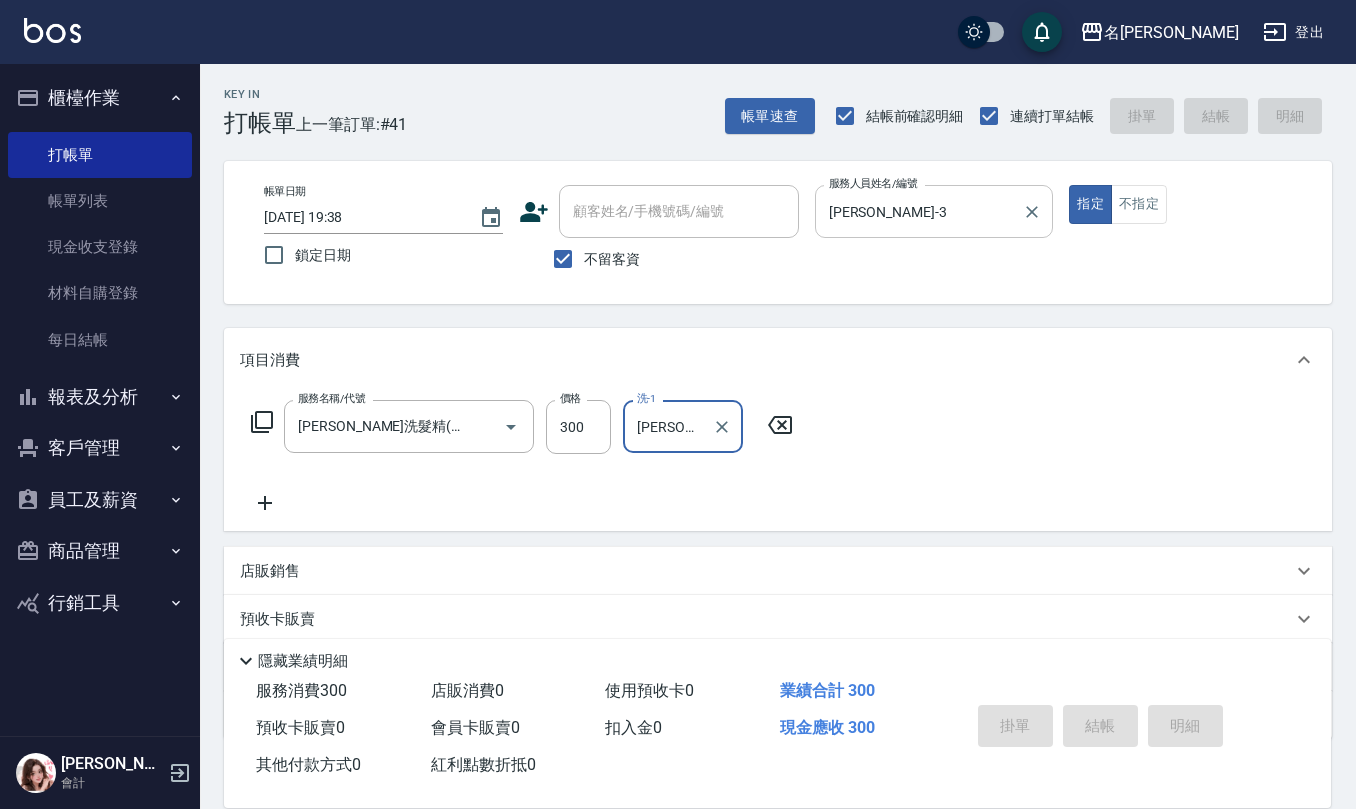 type 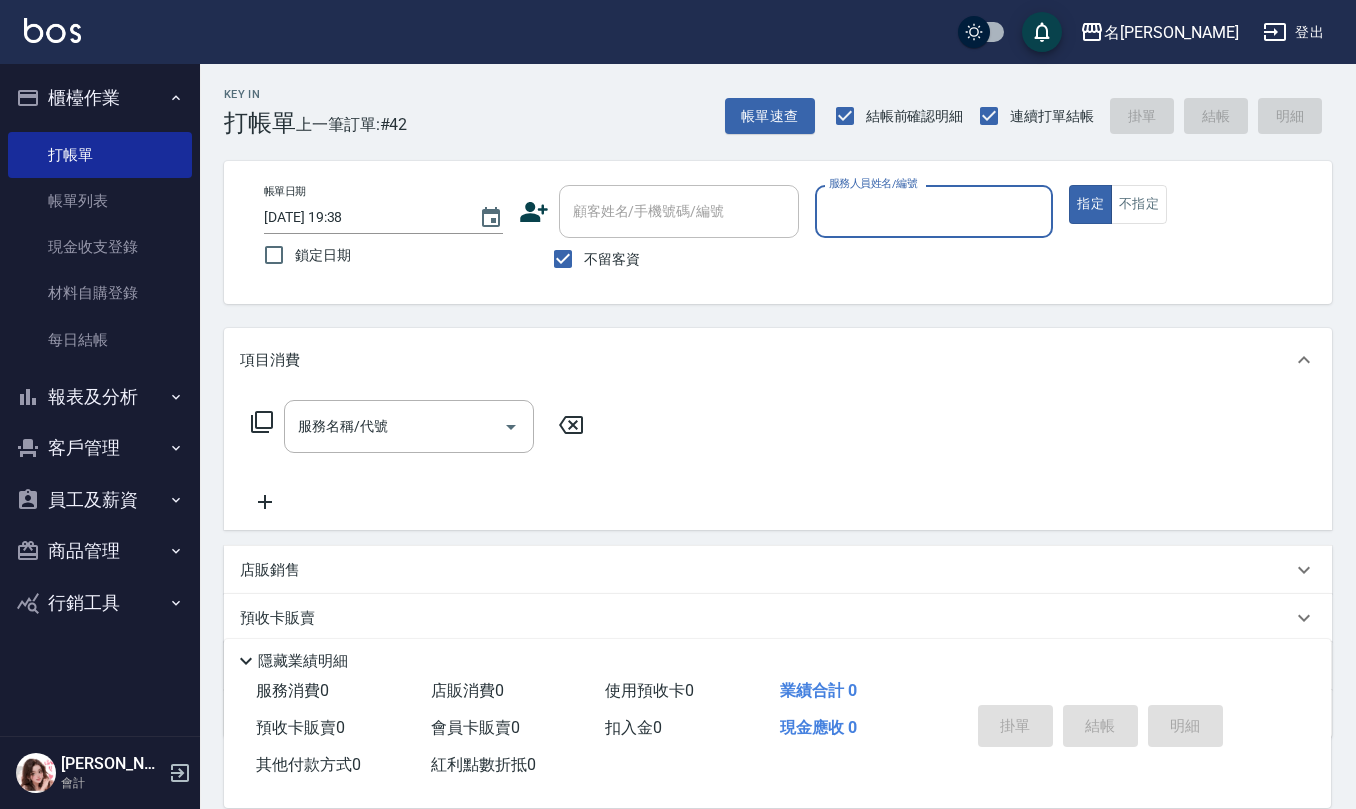 drag, startPoint x: 122, startPoint y: 196, endPoint x: 922, endPoint y: 465, distance: 844.01483 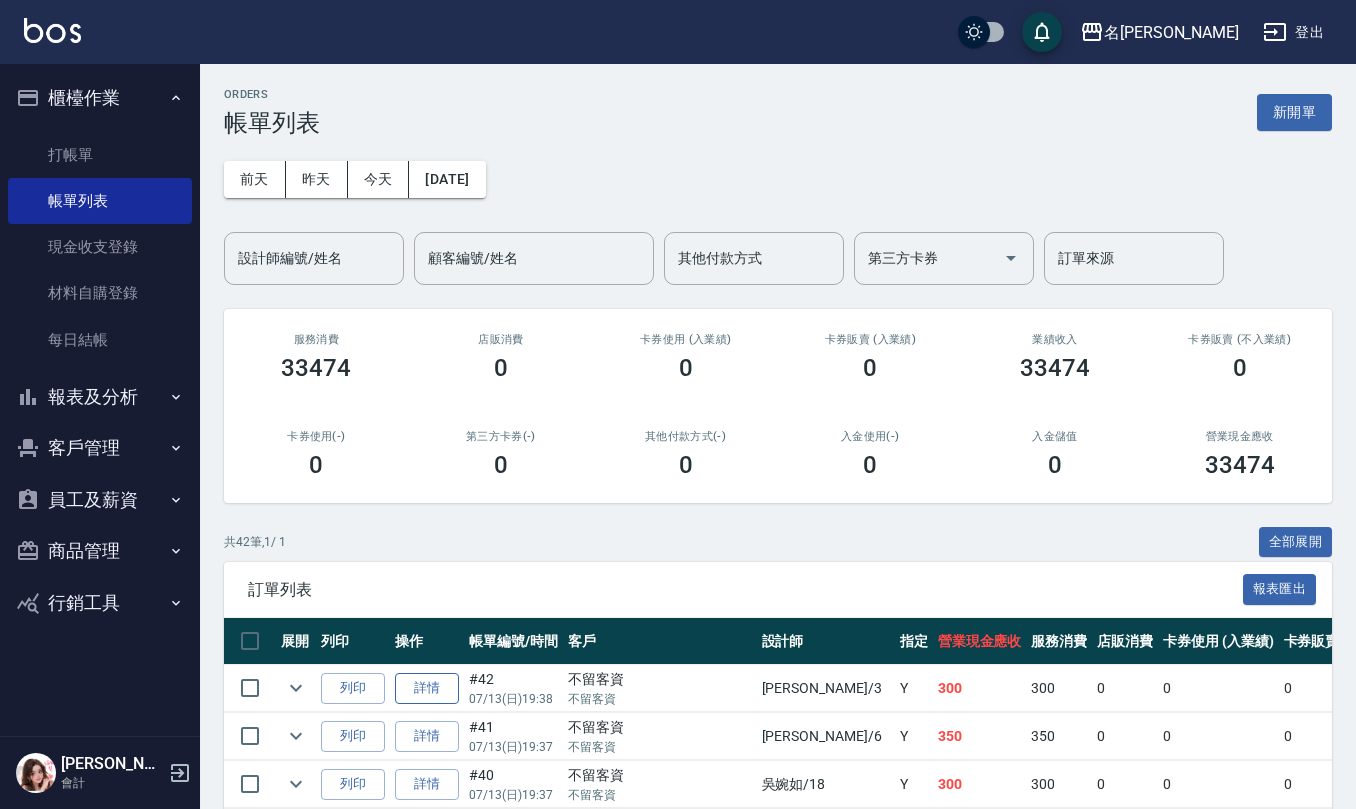 click on "詳情" at bounding box center [427, 688] 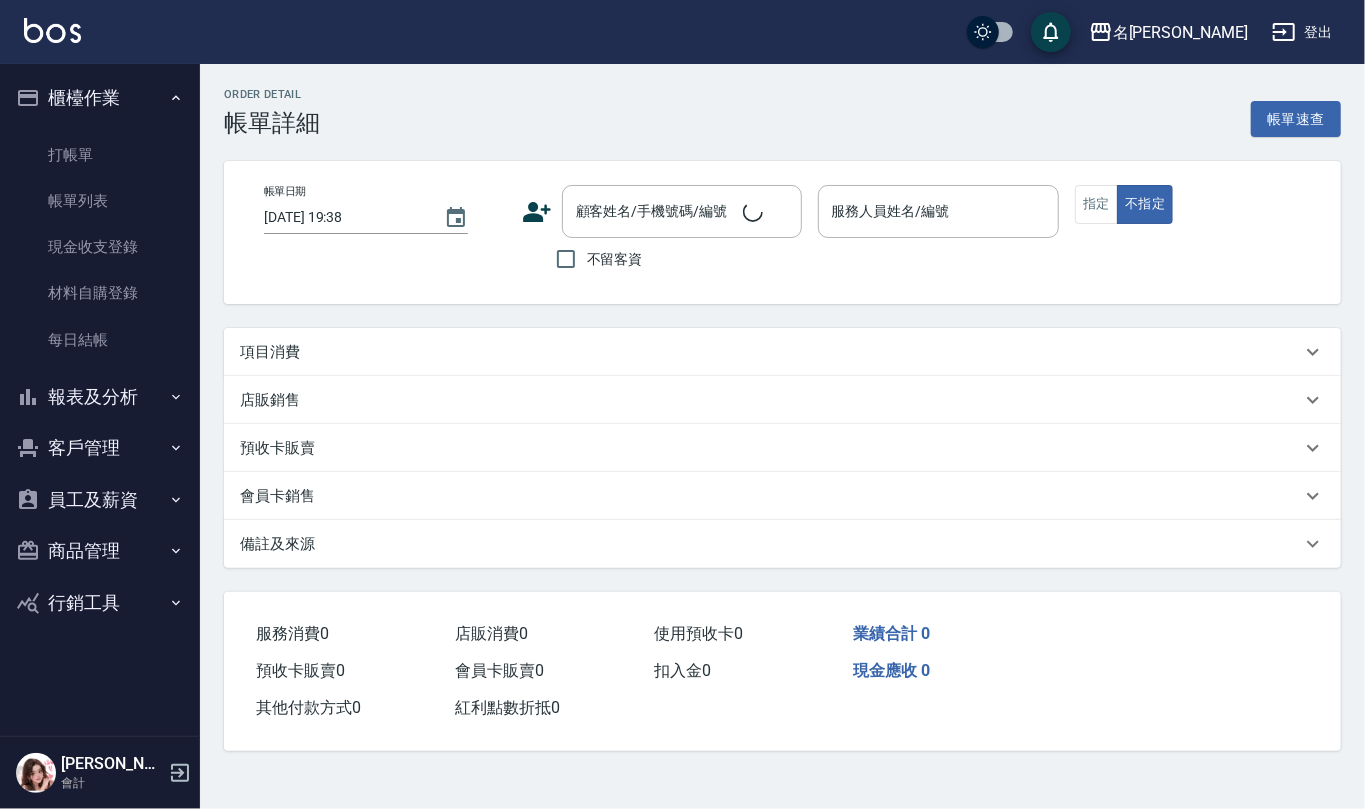 checkbox on "true" 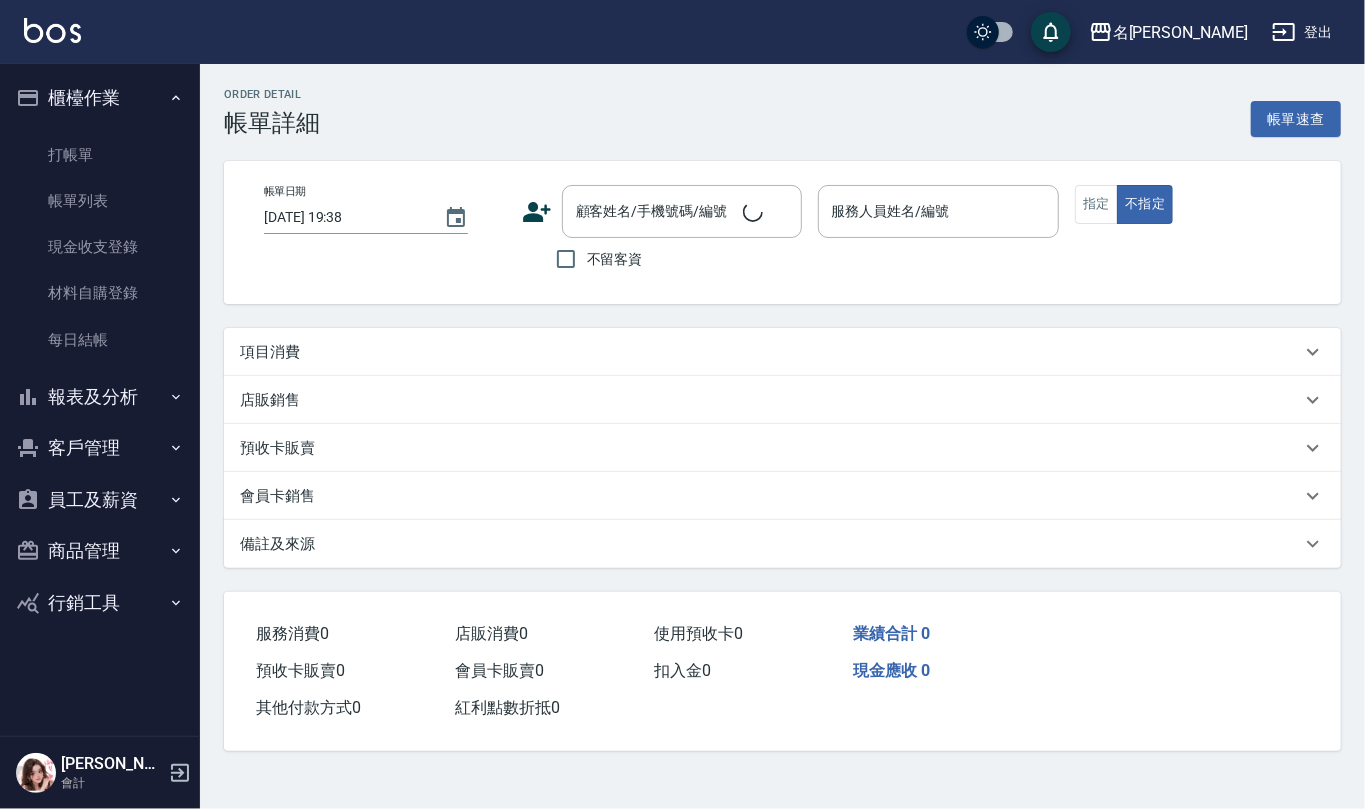 type on "[PERSON_NAME]-3" 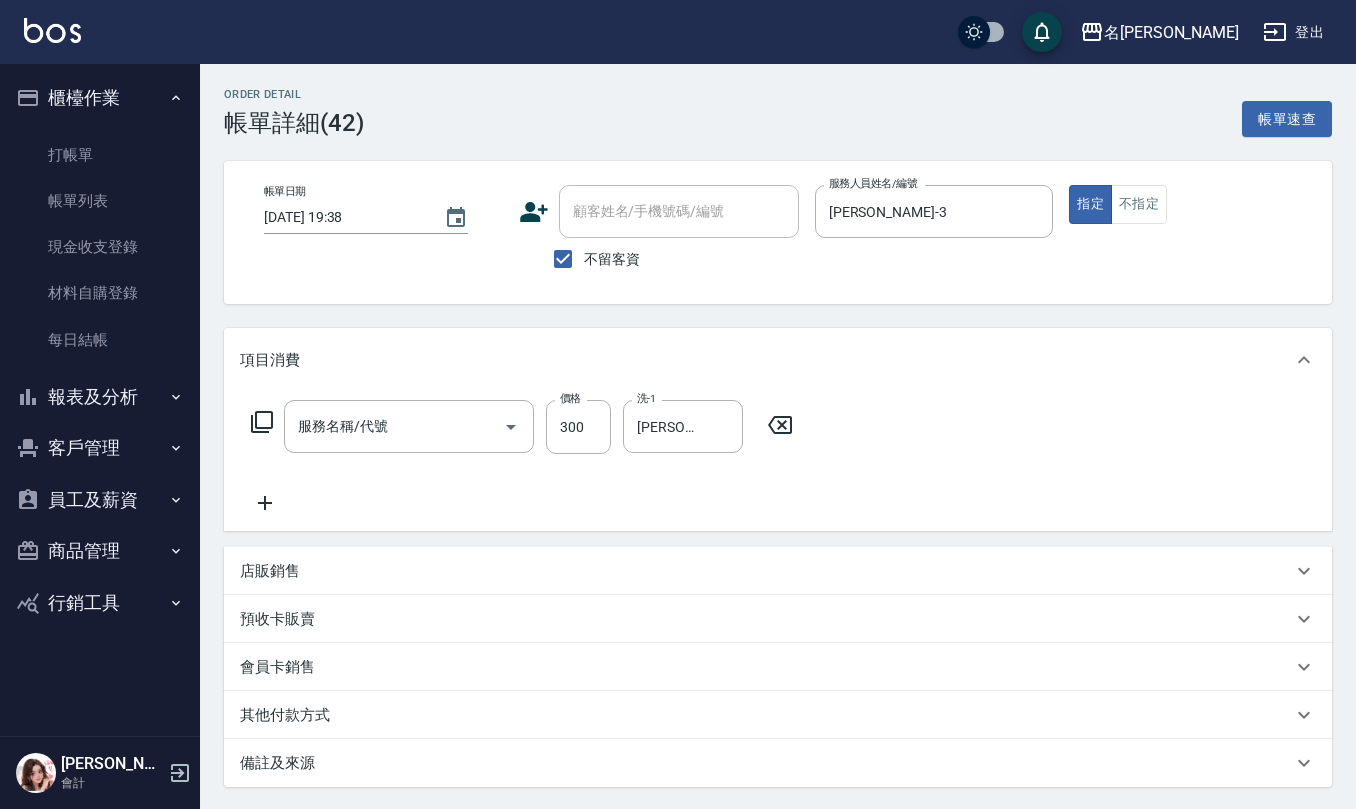 type on "[PERSON_NAME]洗髮精(210)" 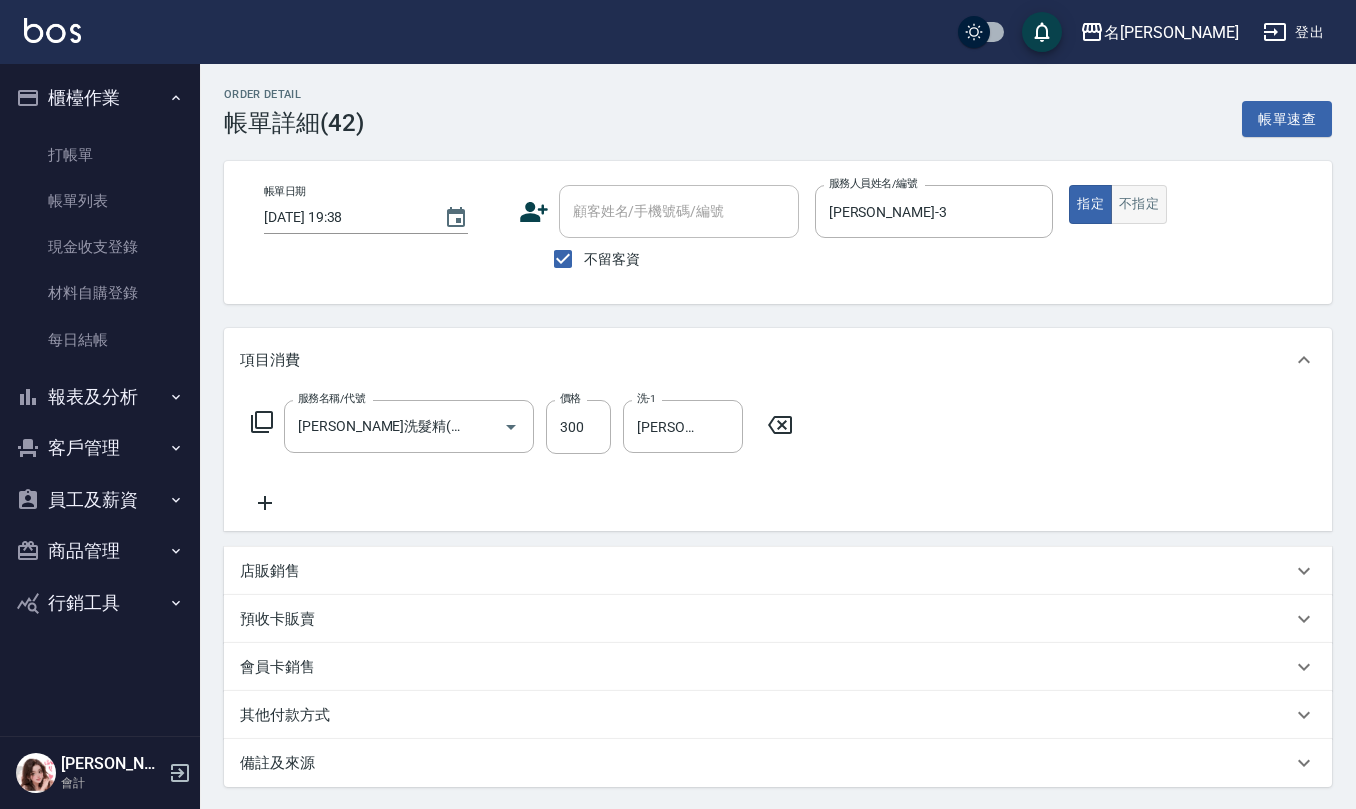 drag, startPoint x: 1146, startPoint y: 206, endPoint x: 1144, endPoint y: 220, distance: 14.142136 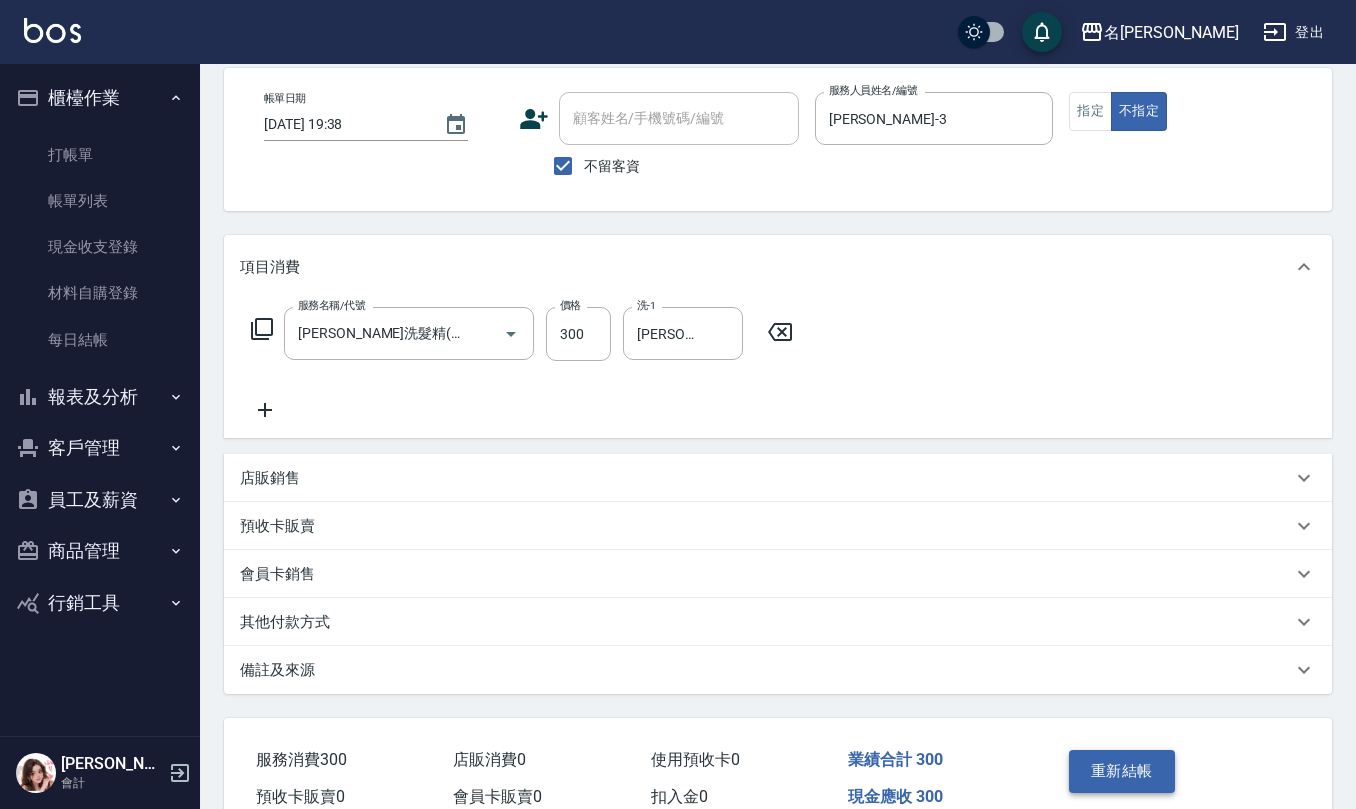 scroll, scrollTop: 189, scrollLeft: 0, axis: vertical 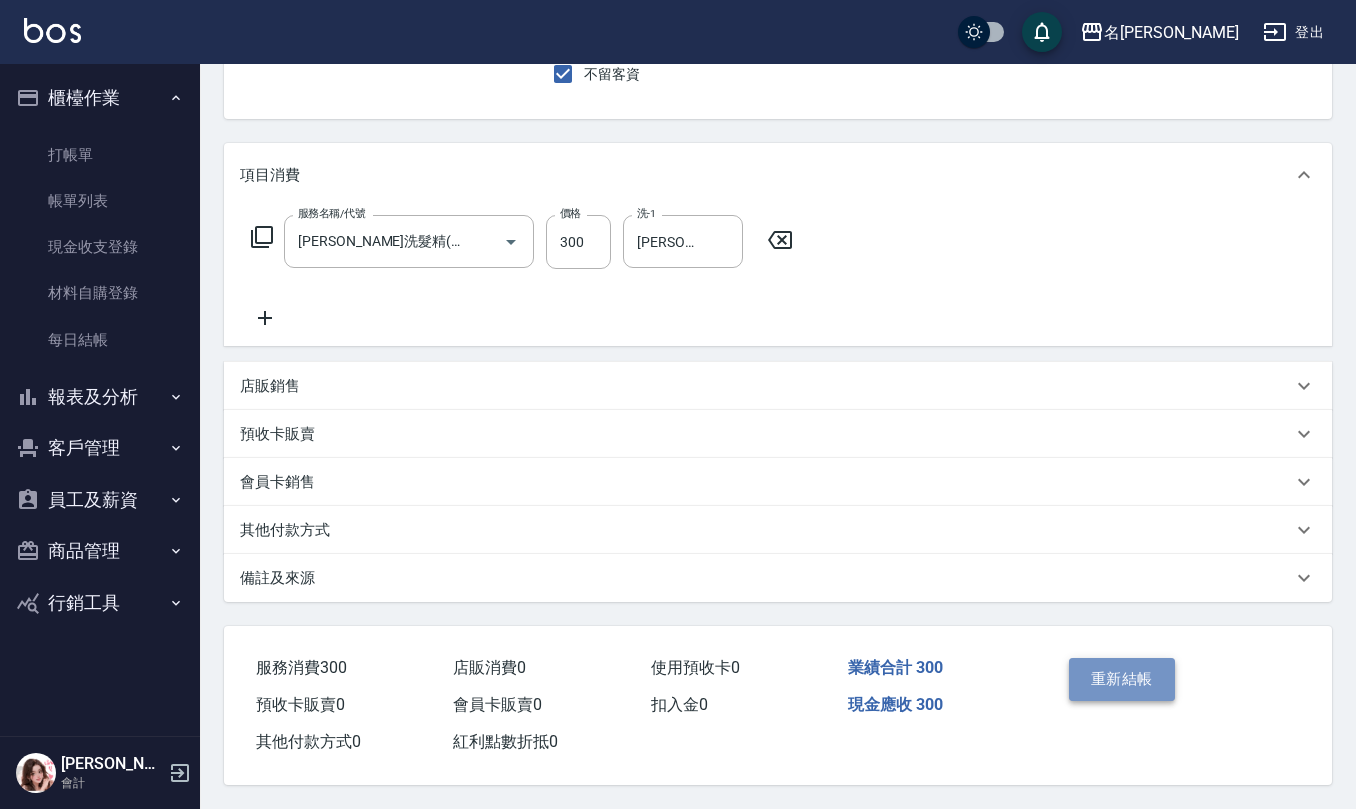 click on "重新結帳" at bounding box center [1122, 679] 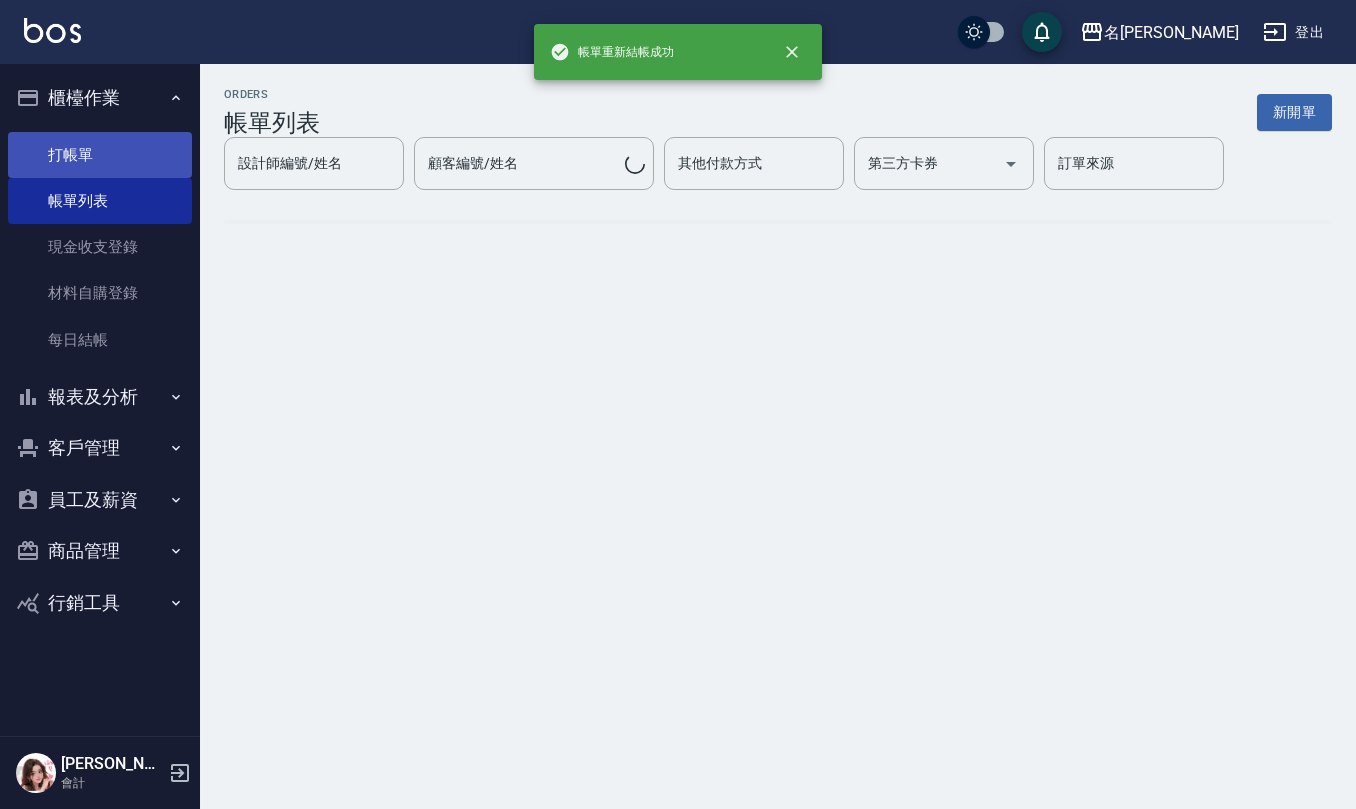scroll, scrollTop: 0, scrollLeft: 0, axis: both 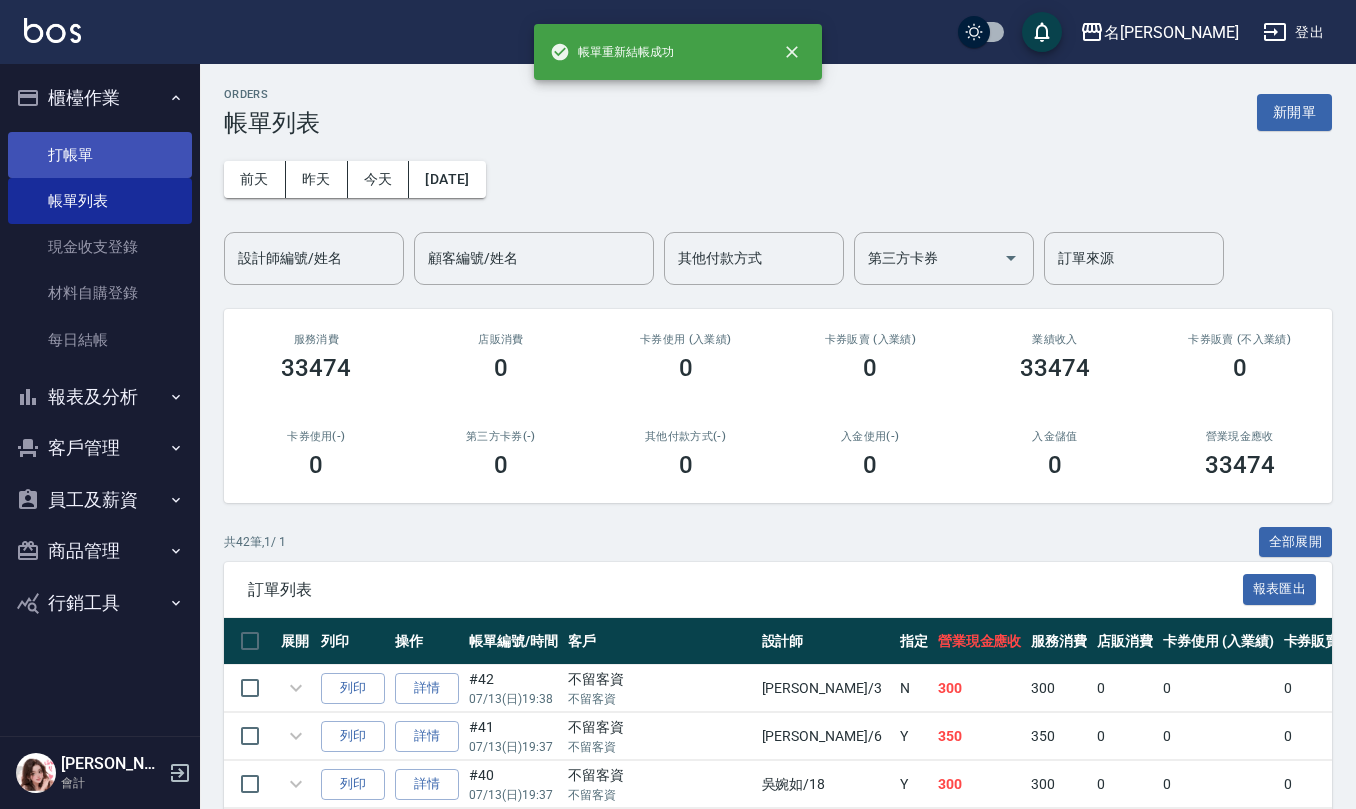 click on "打帳單" at bounding box center [100, 155] 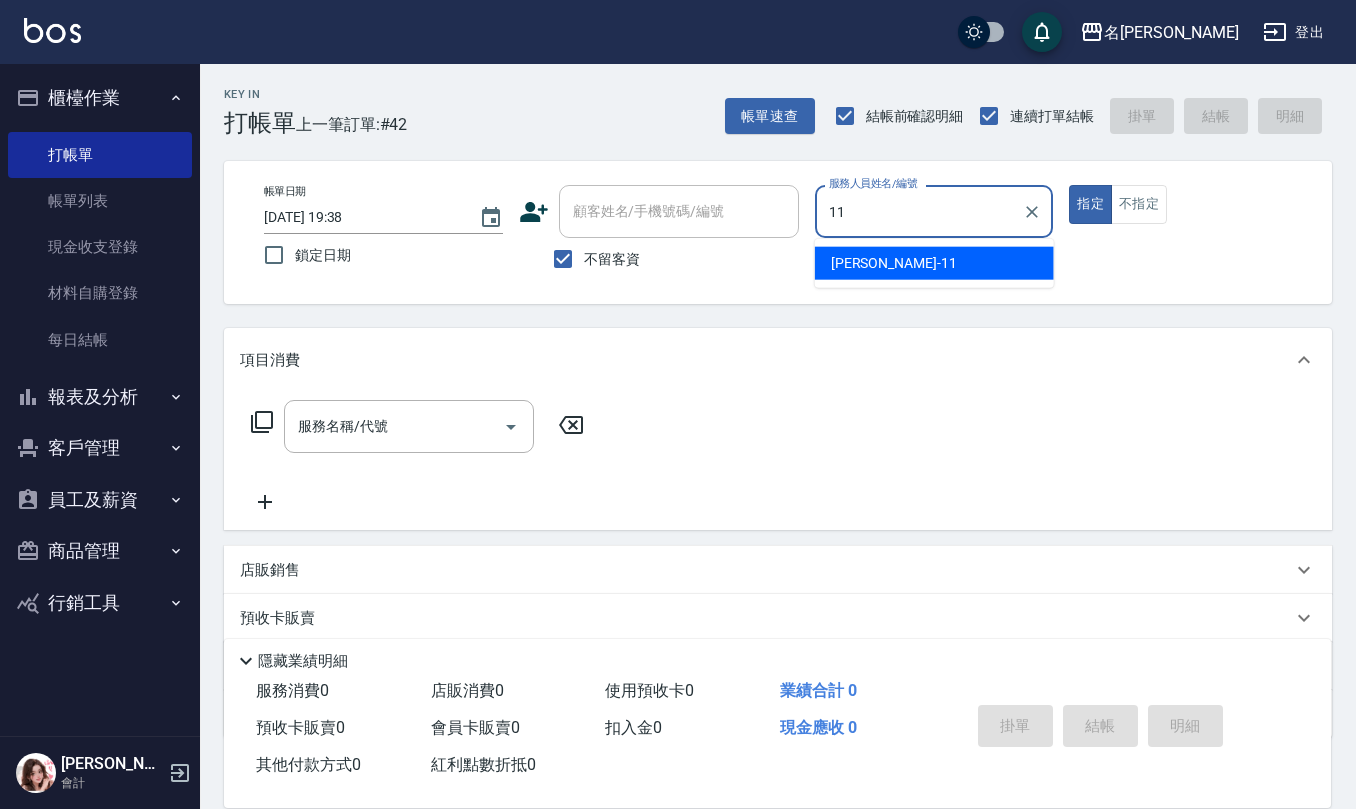 type on "[PERSON_NAME]-11" 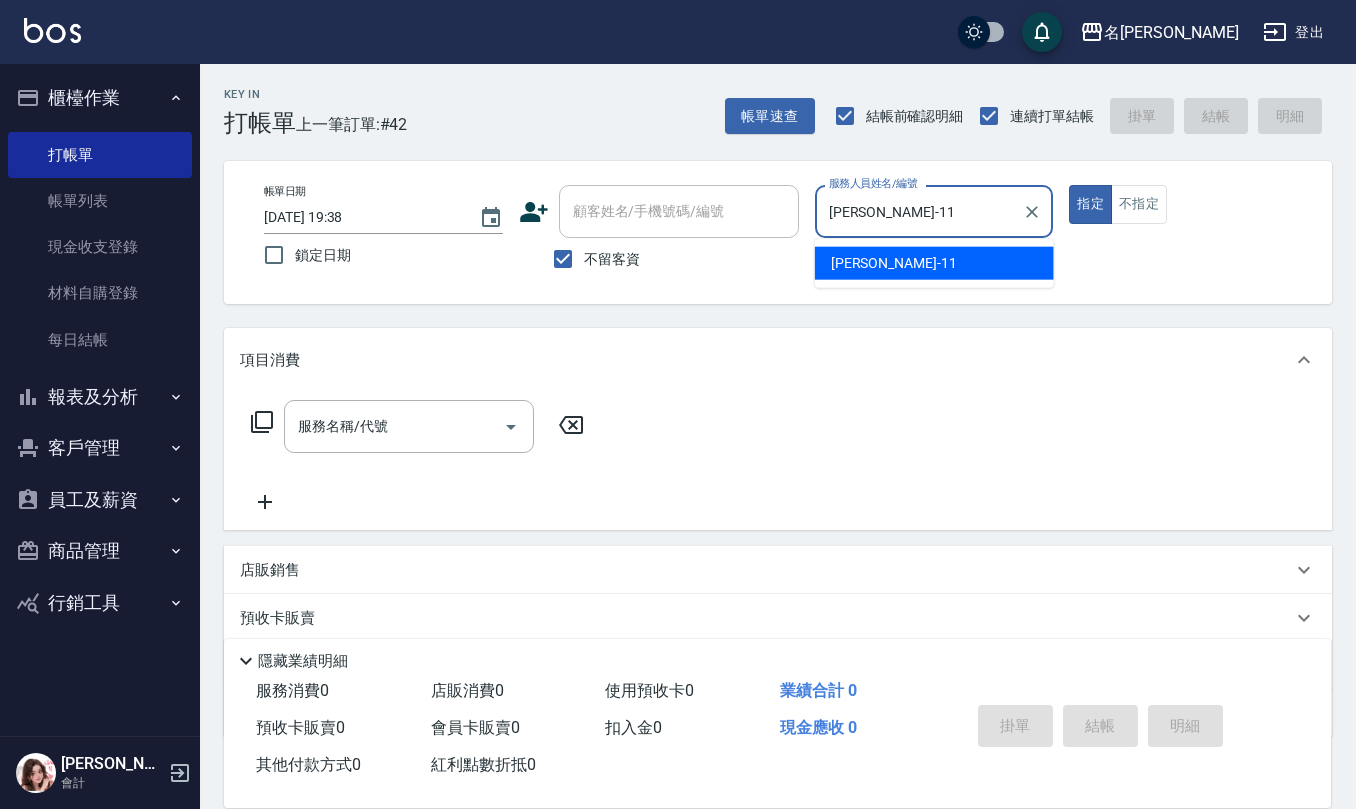 type on "true" 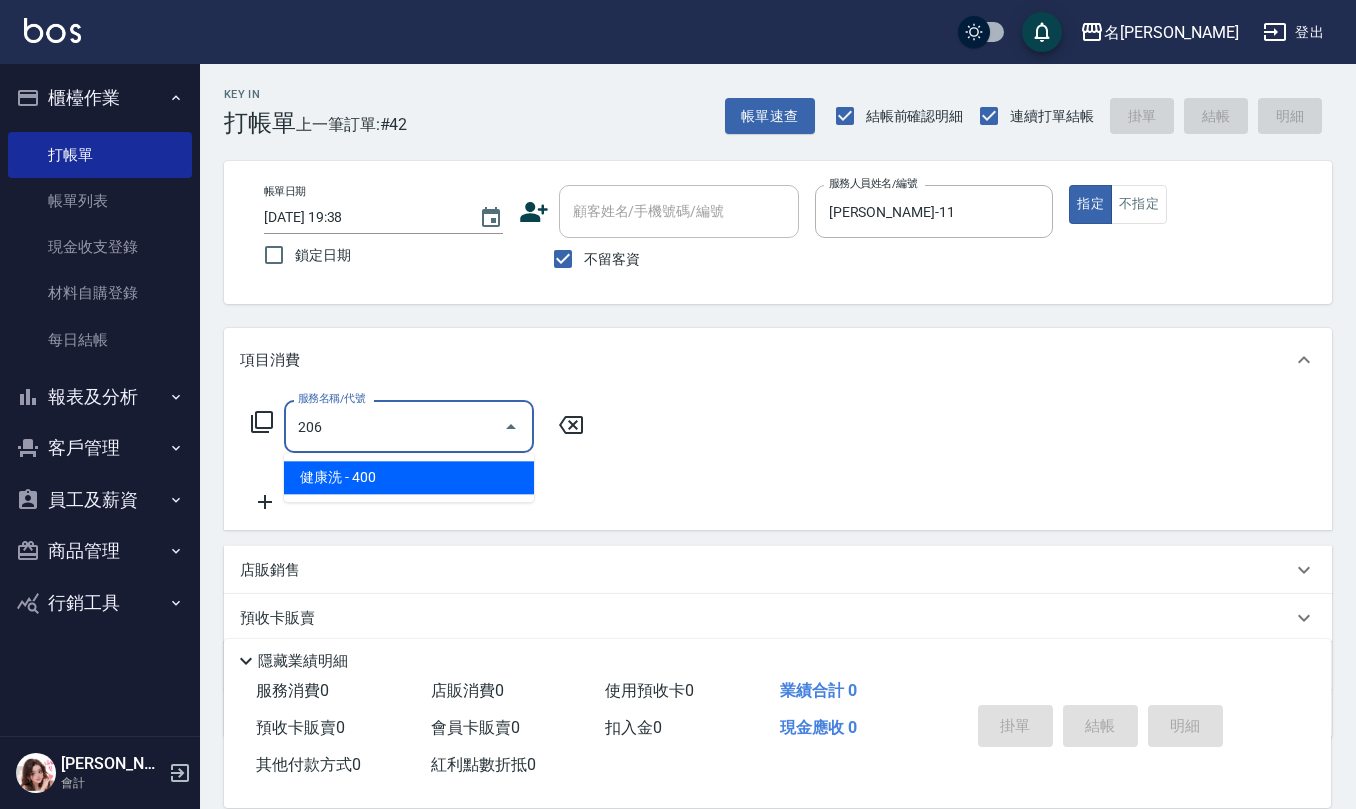 type on "健康洗(206)" 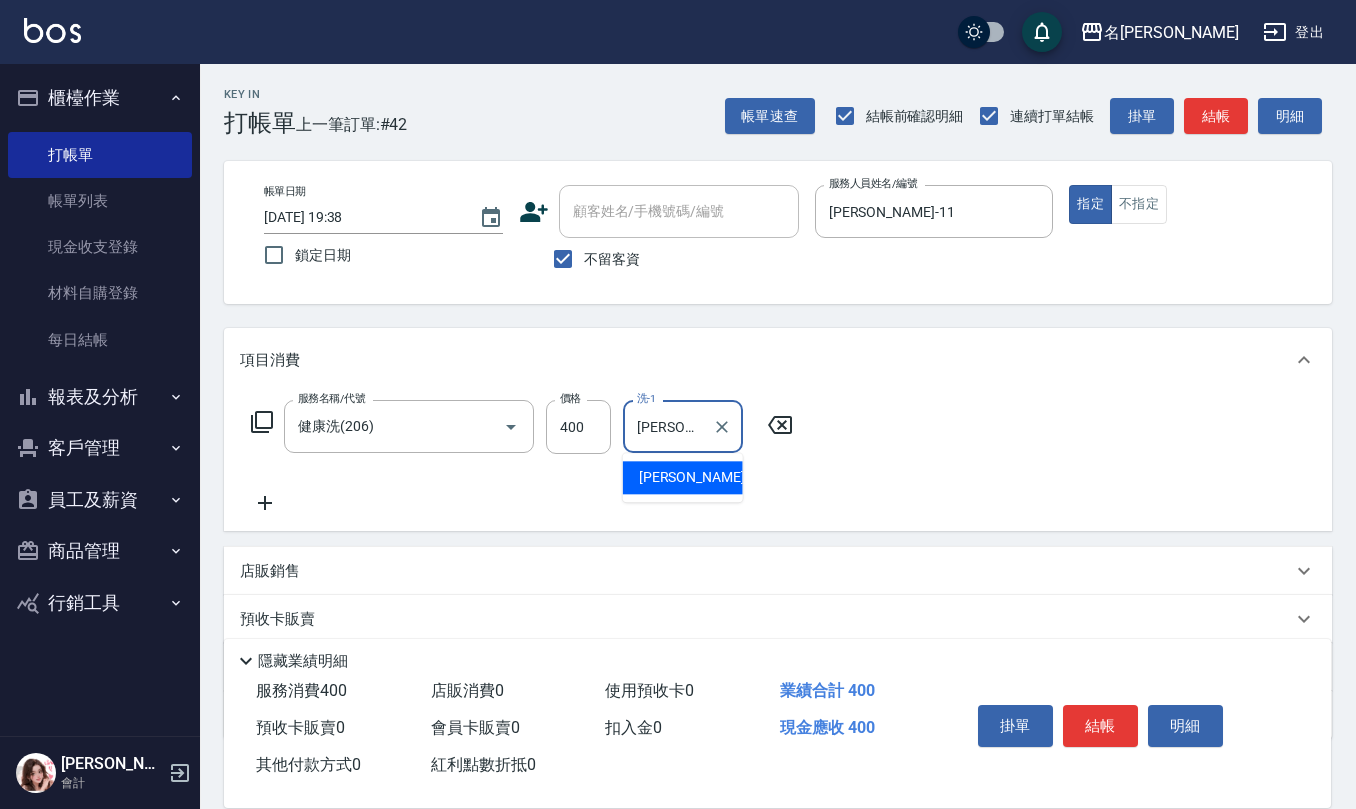type on "[PERSON_NAME]-11" 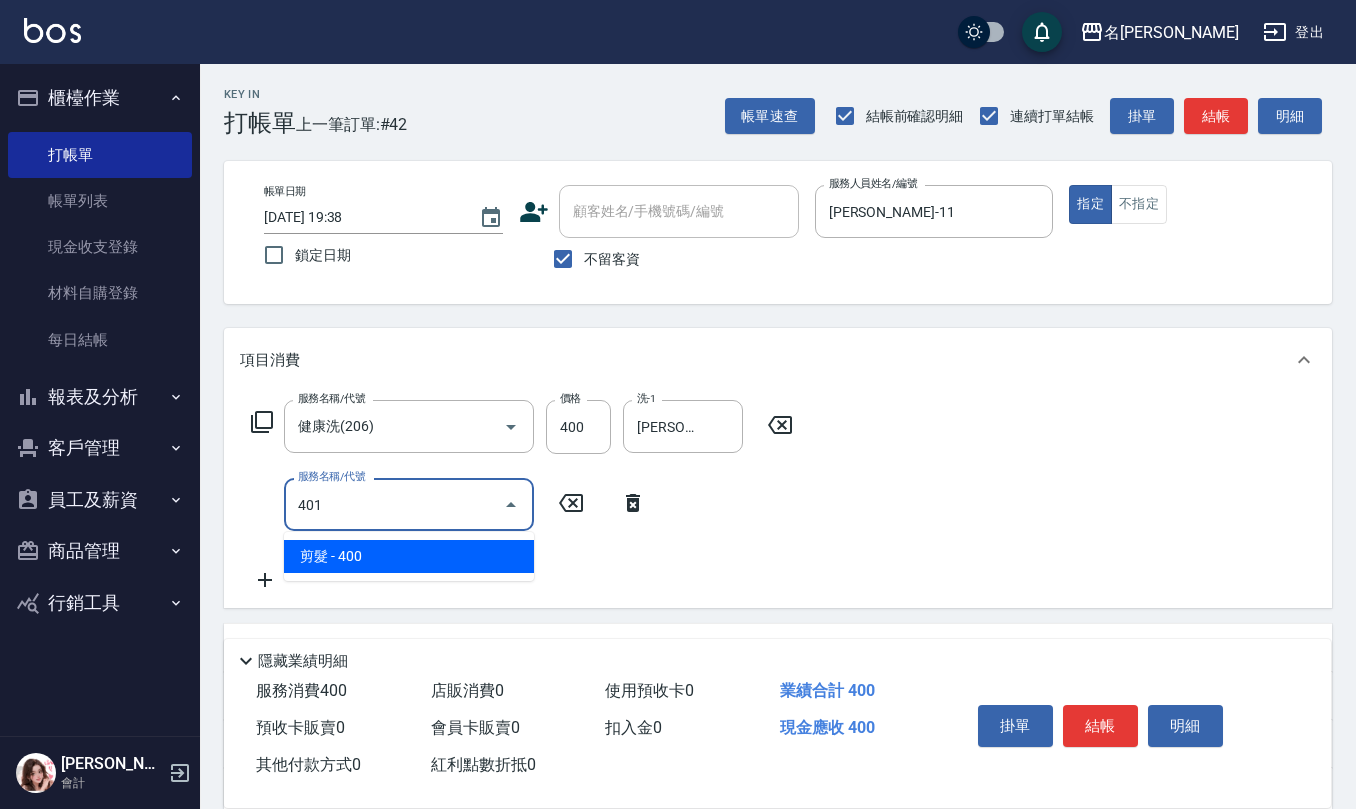 type on "剪髮(401)" 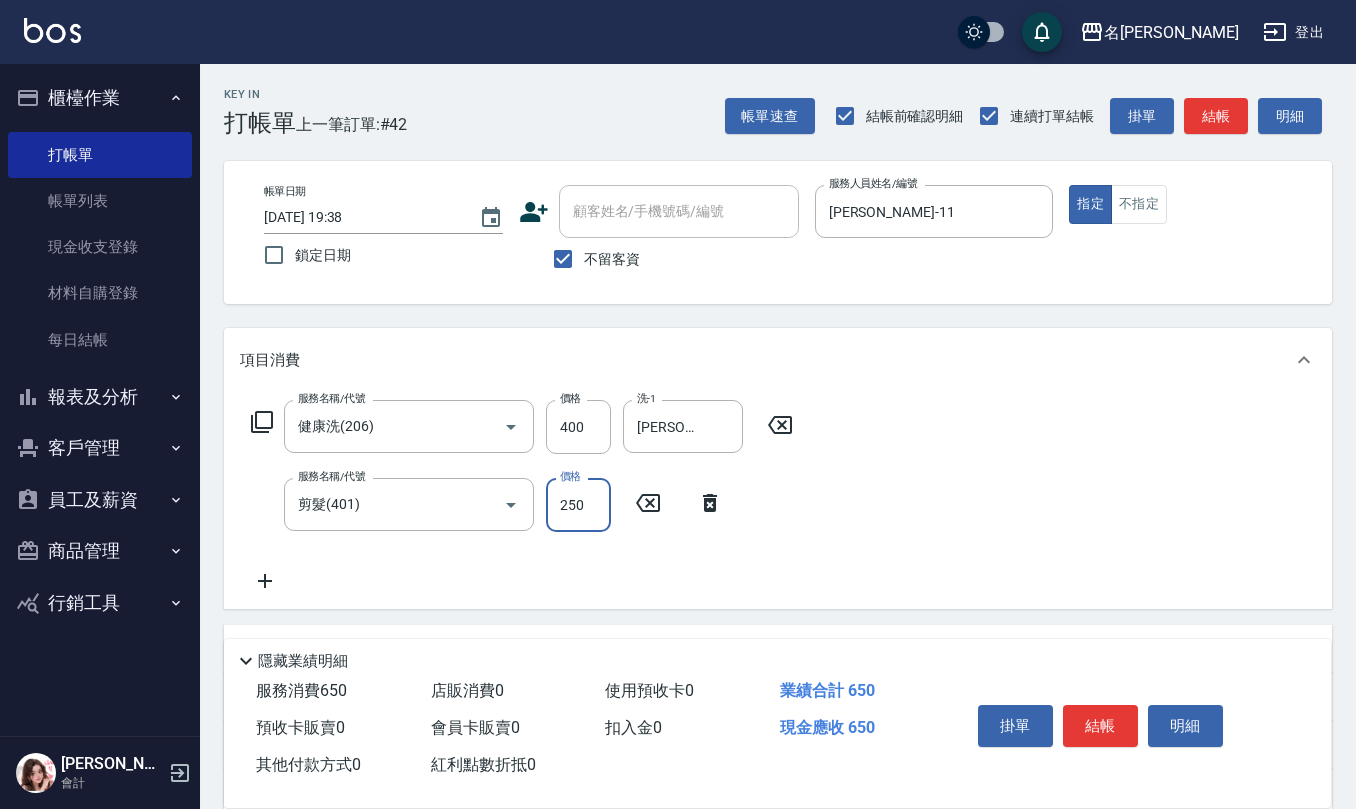type on "250" 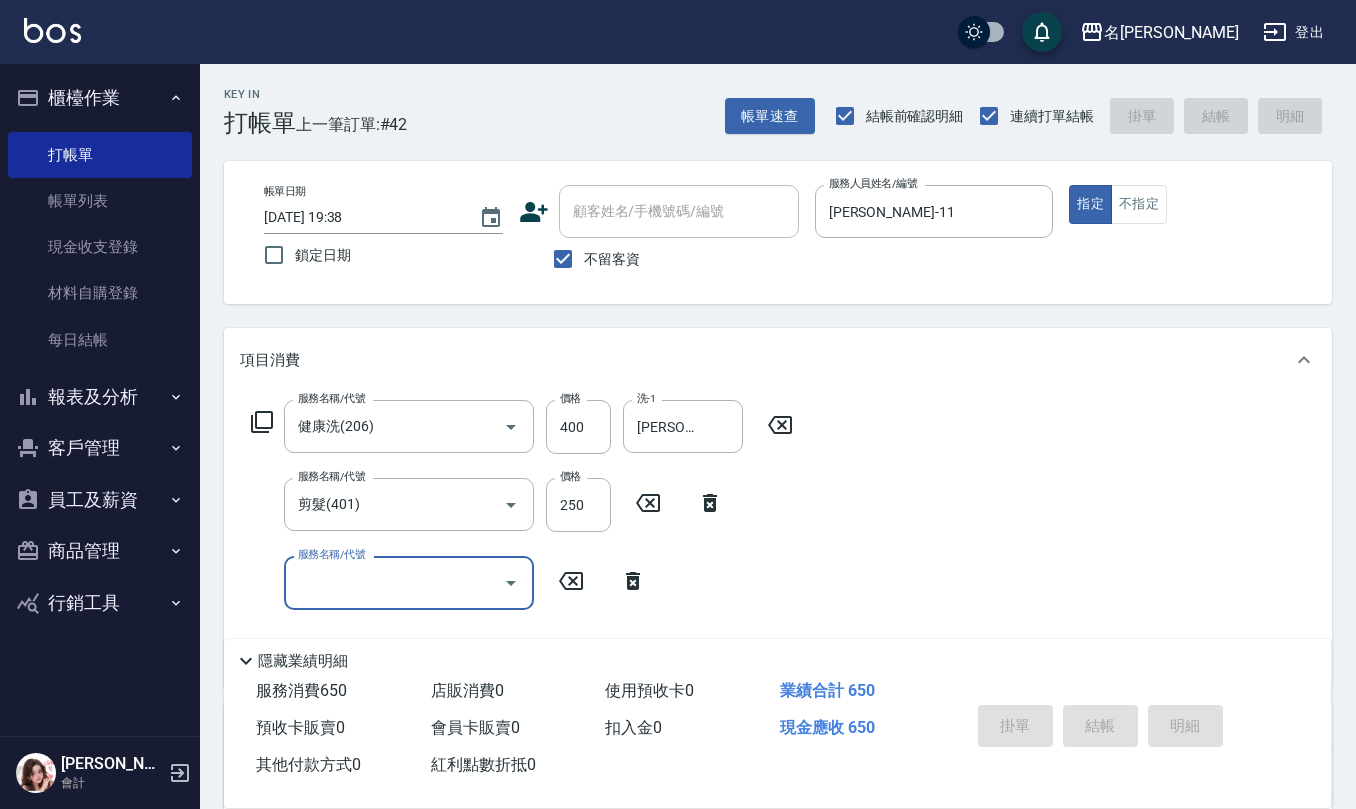 type 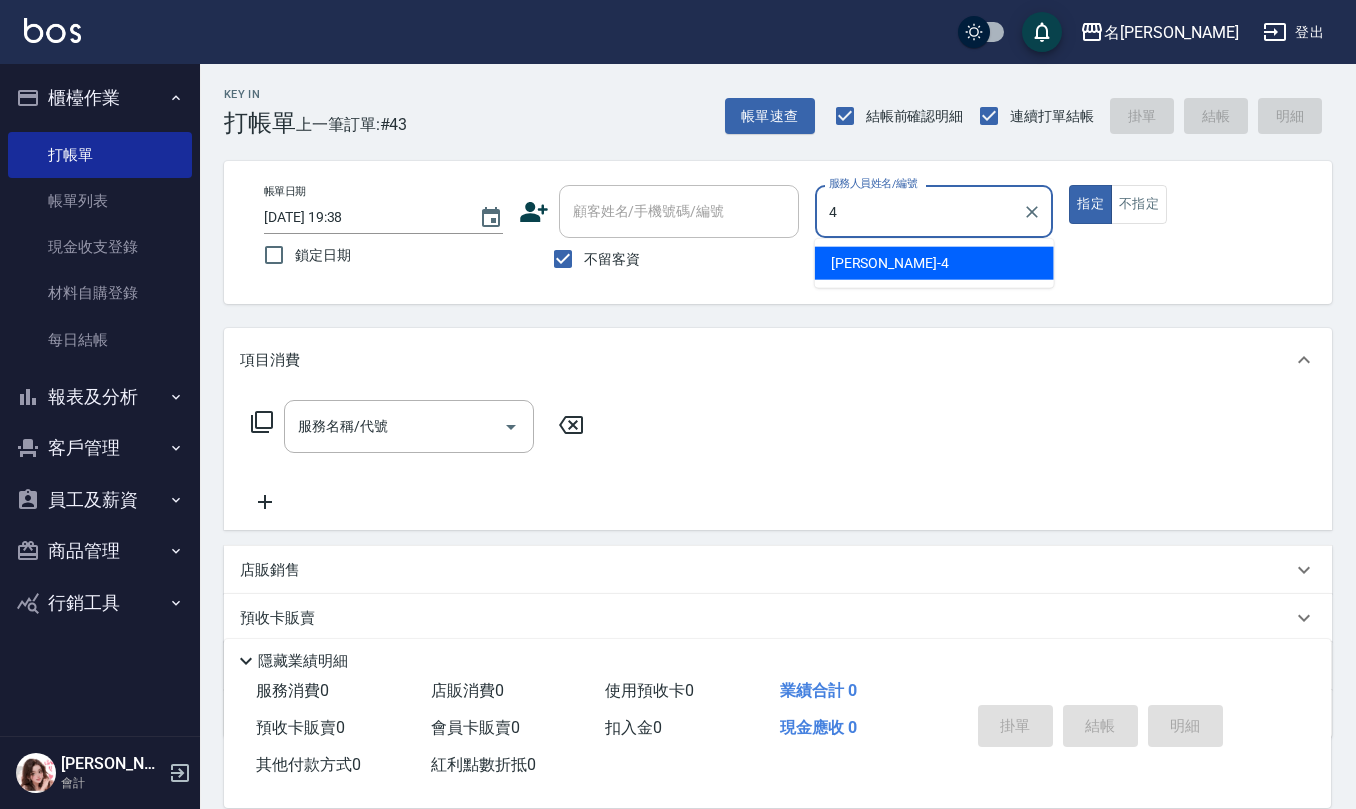 type on "[PERSON_NAME]-4" 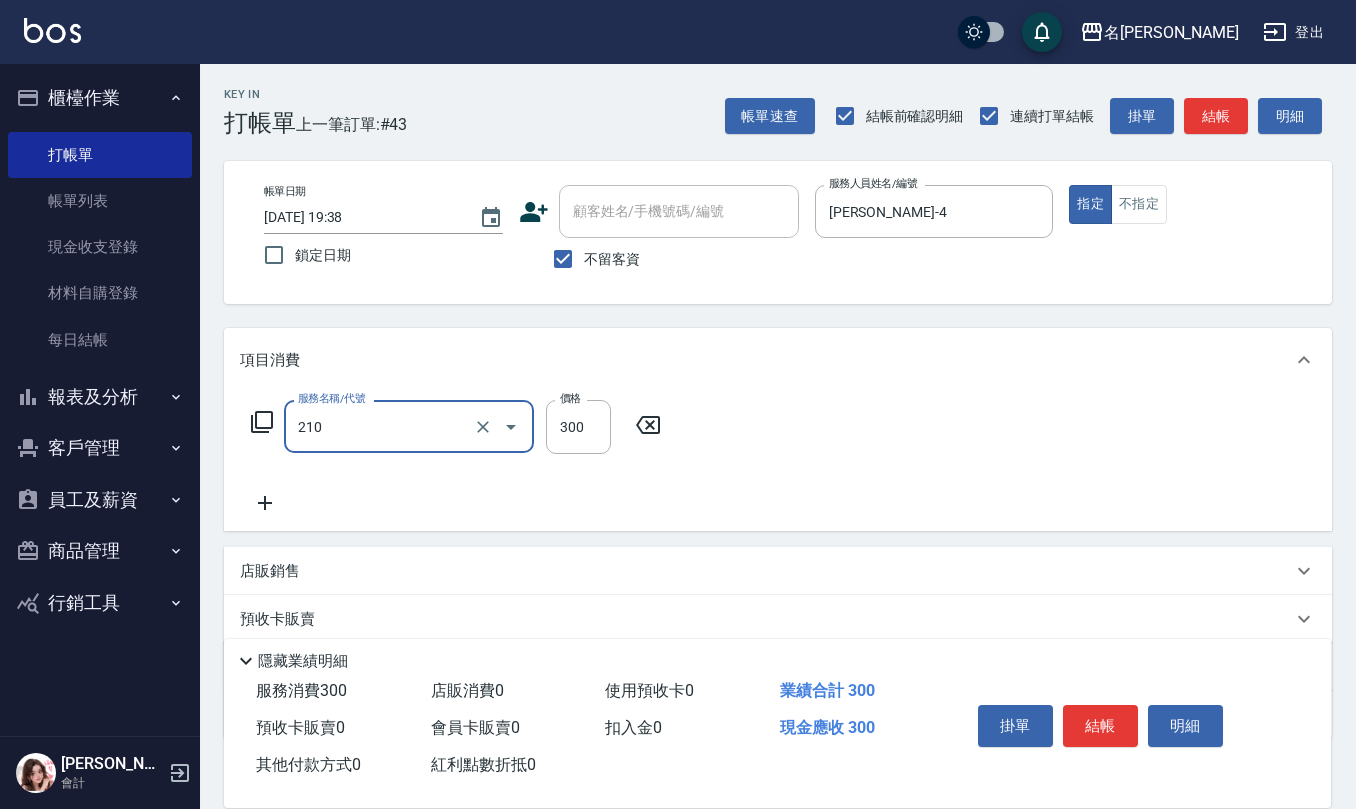 type on "[PERSON_NAME]洗髮精(210)" 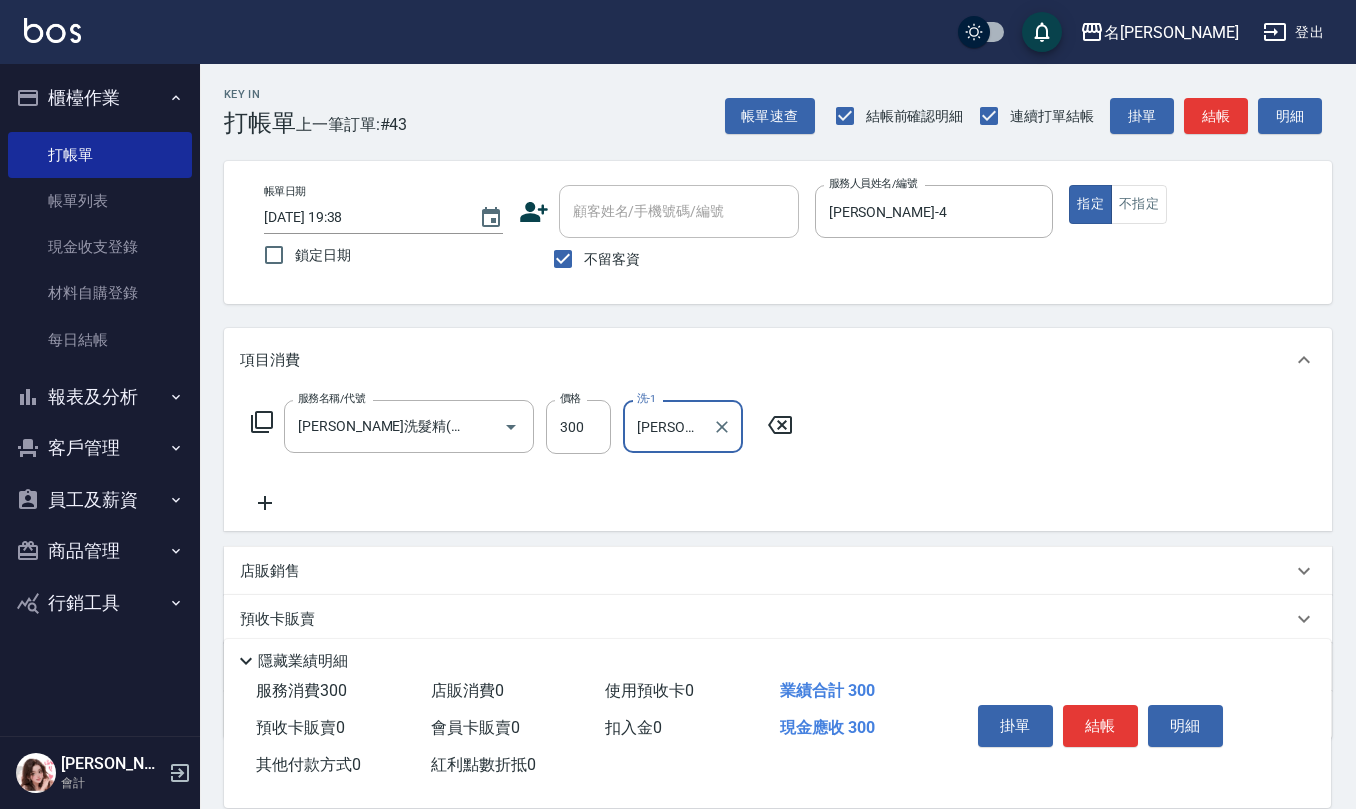 type on "[PERSON_NAME]-26" 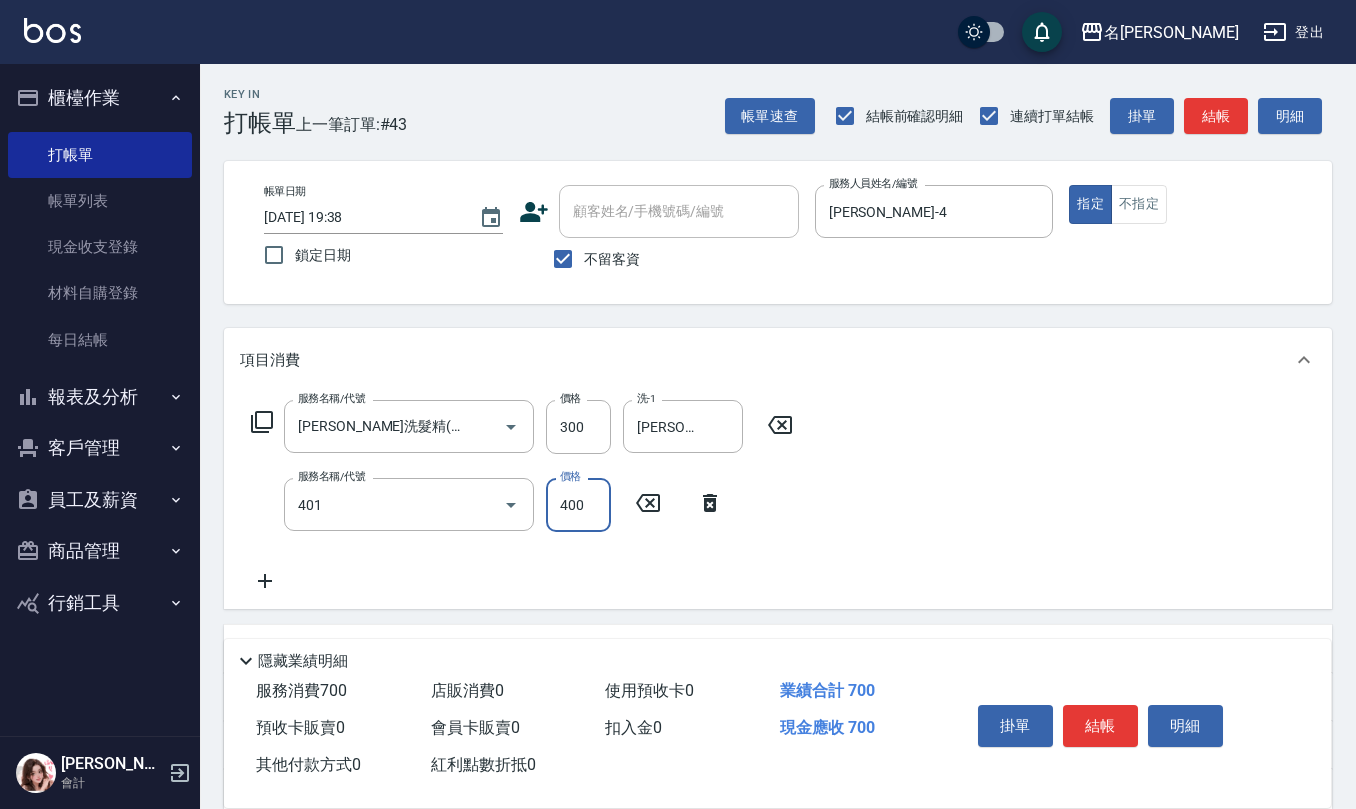 type on "剪髮(401)" 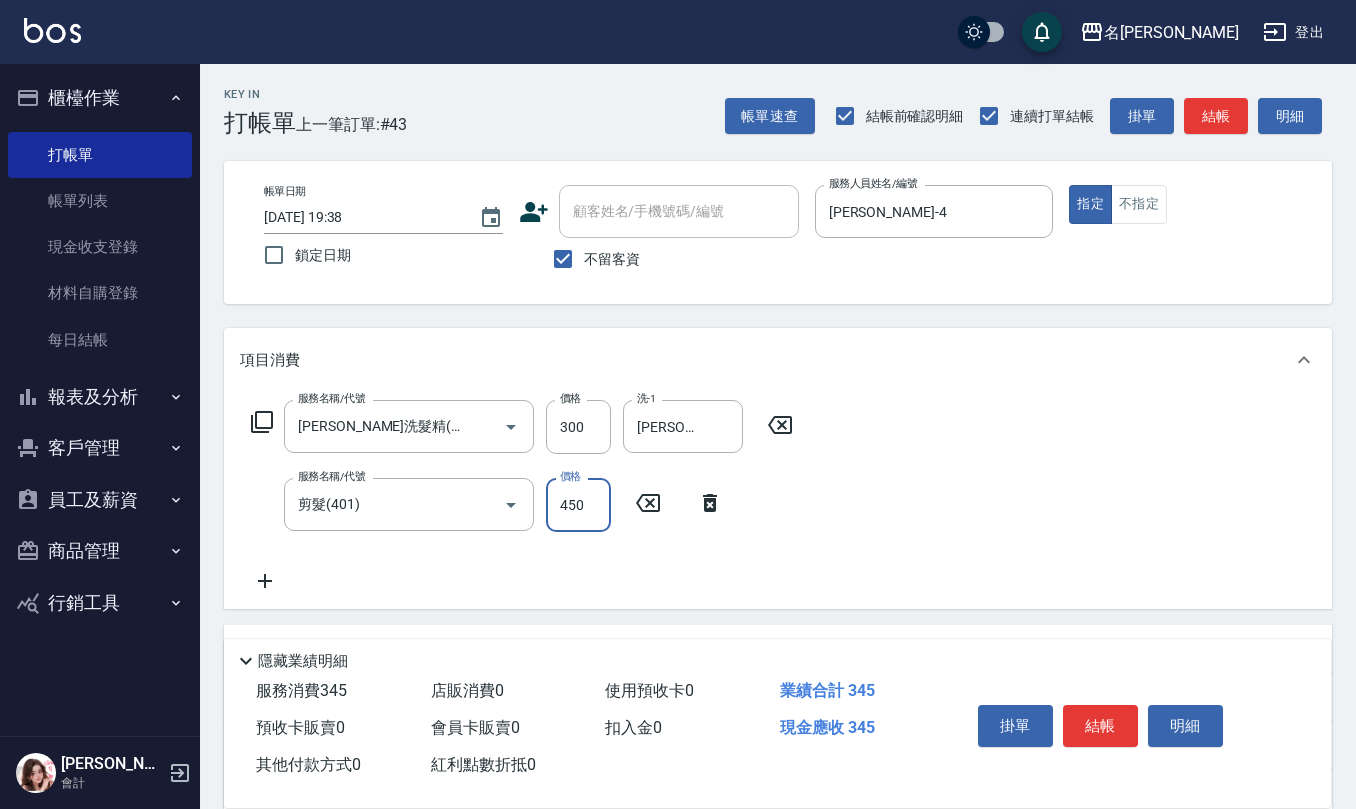 type on "450" 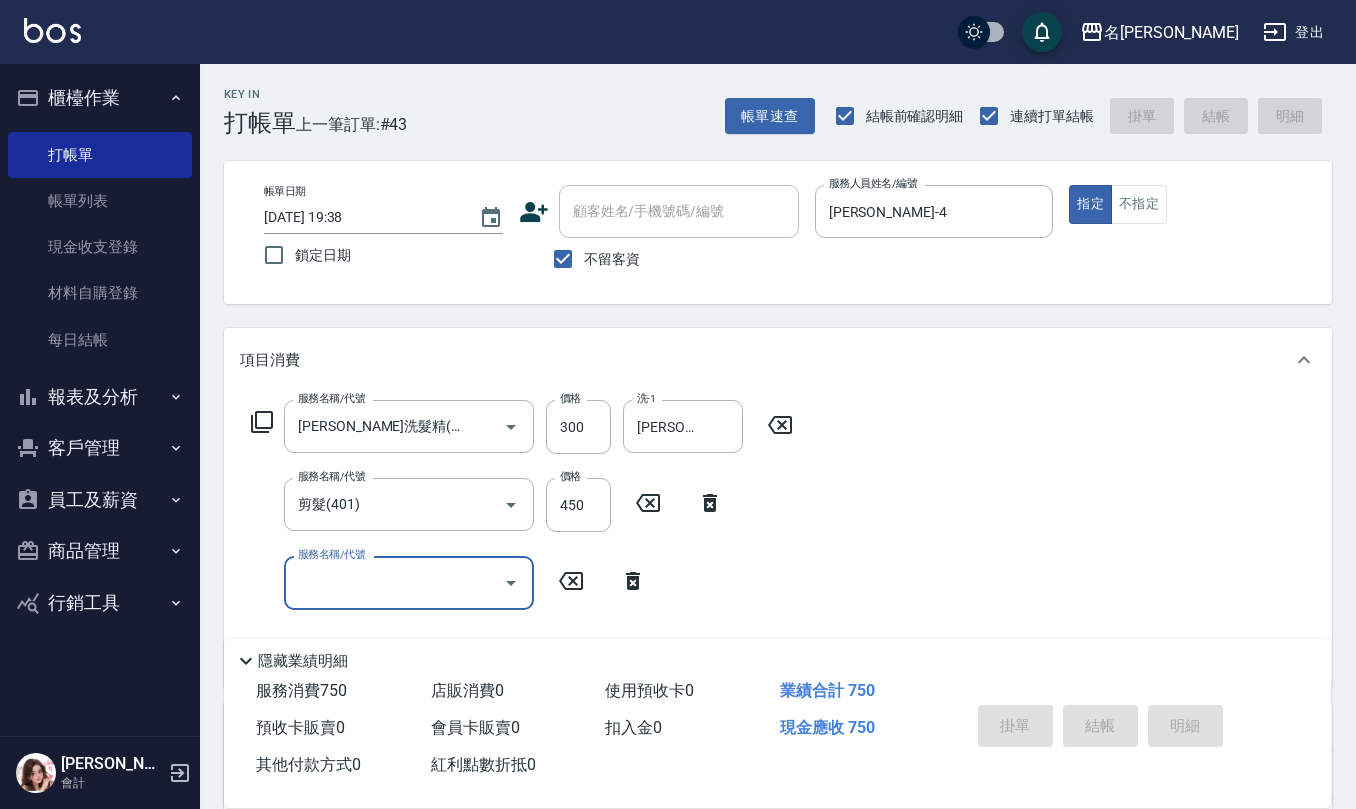type on "[DATE] 19:39" 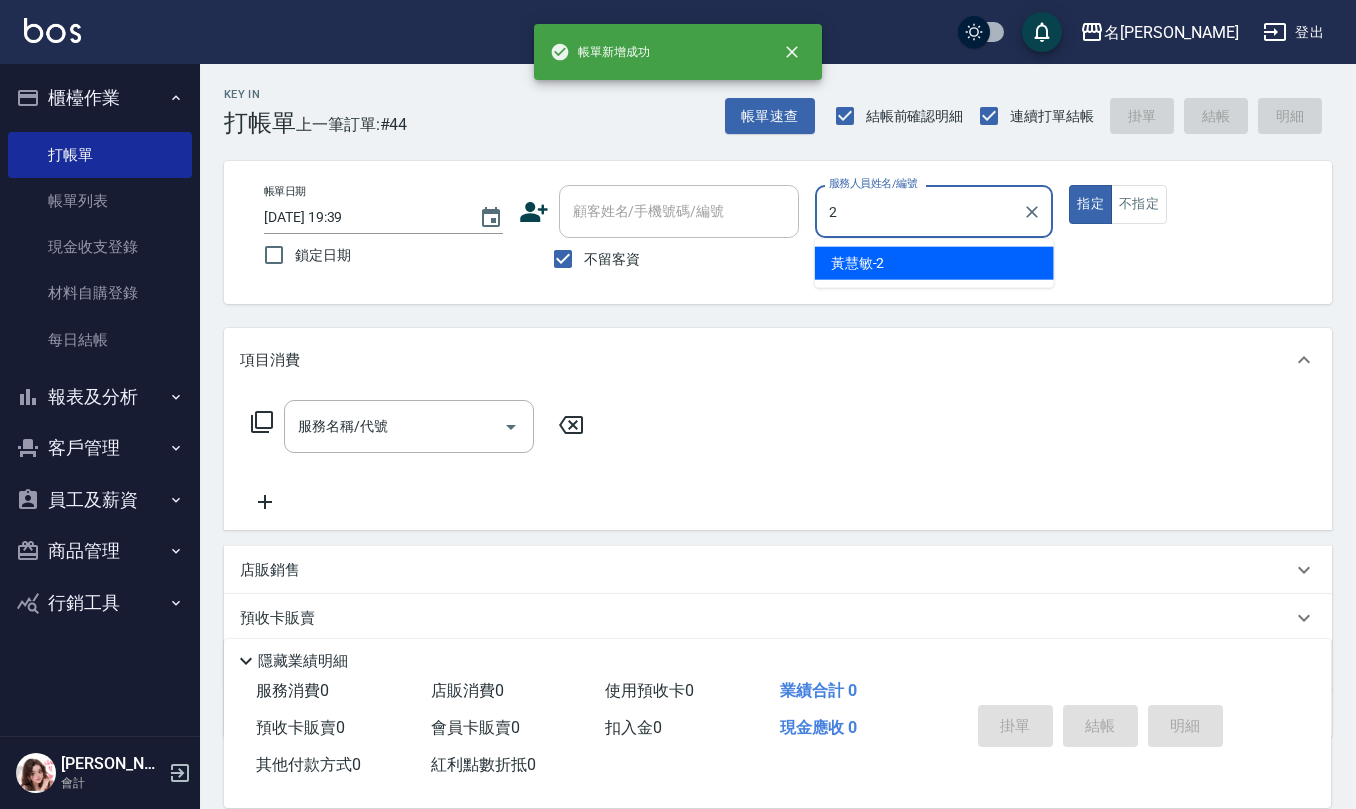 type on "[PERSON_NAME]-2" 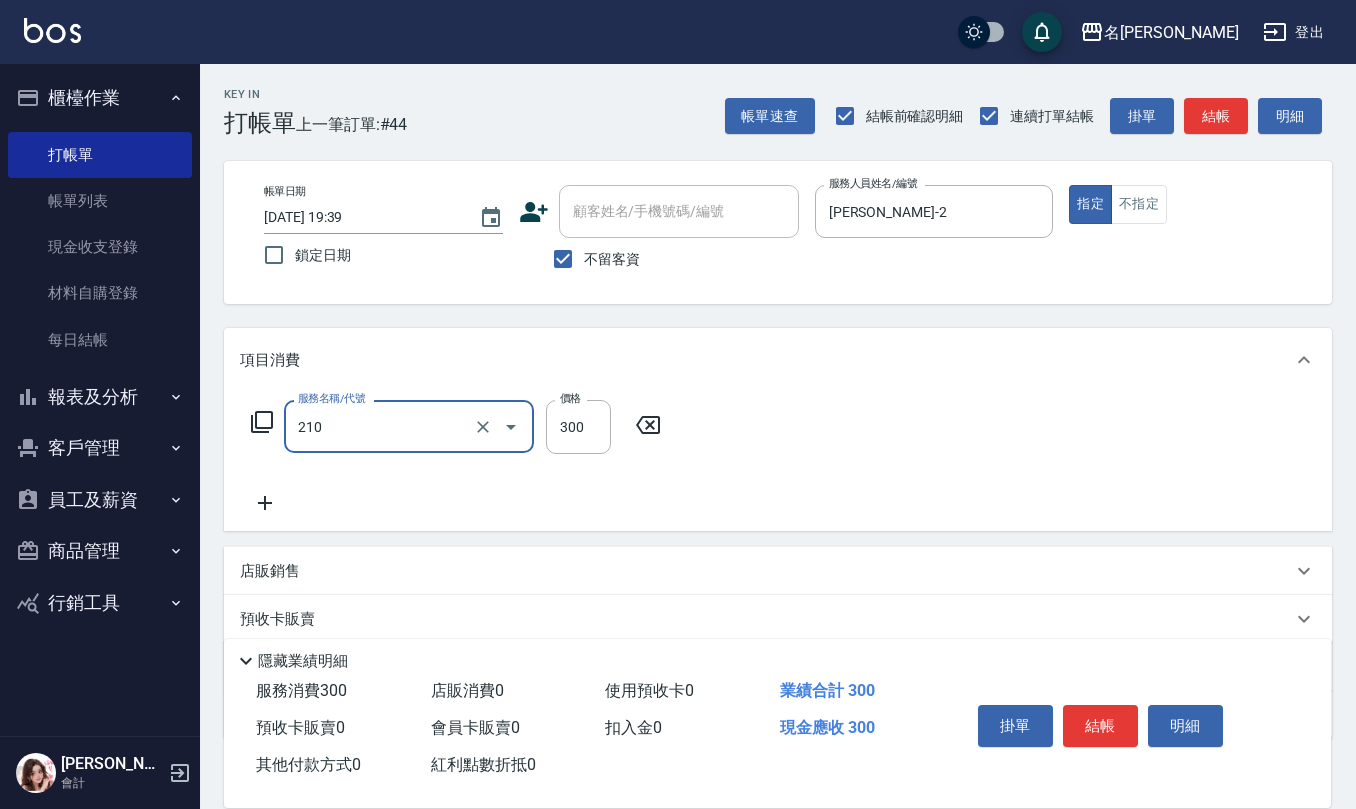type on "[PERSON_NAME]洗髮精(210)" 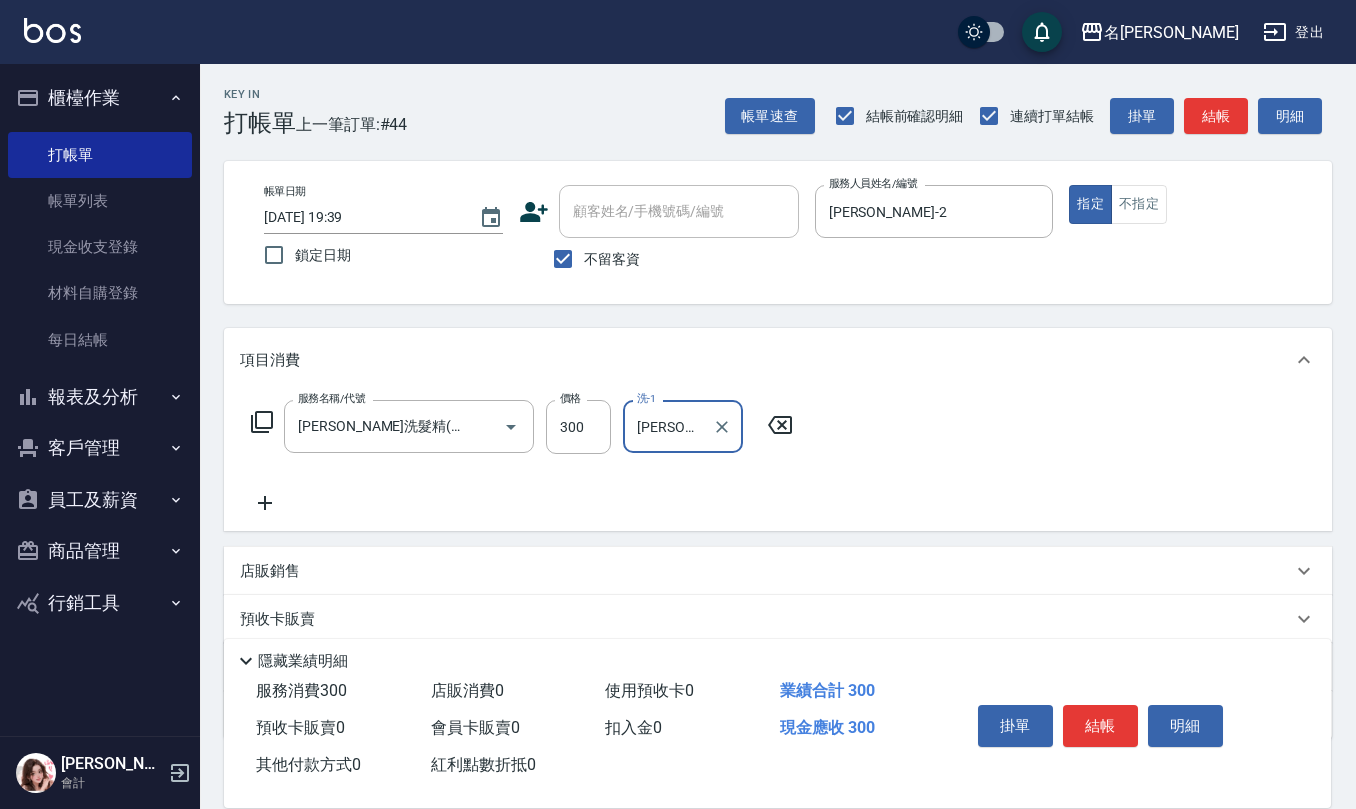 type on "[PERSON_NAME]-20" 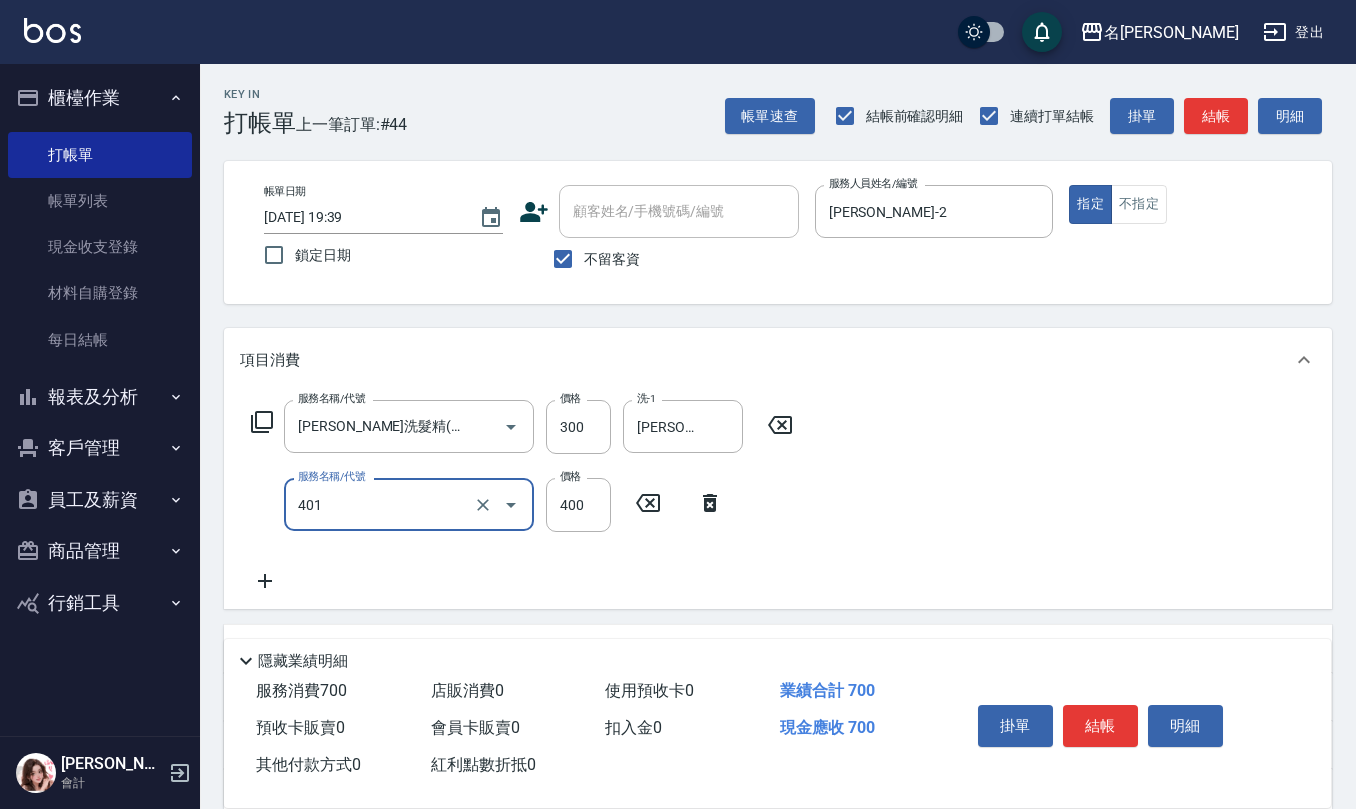 type on "剪髮(401)" 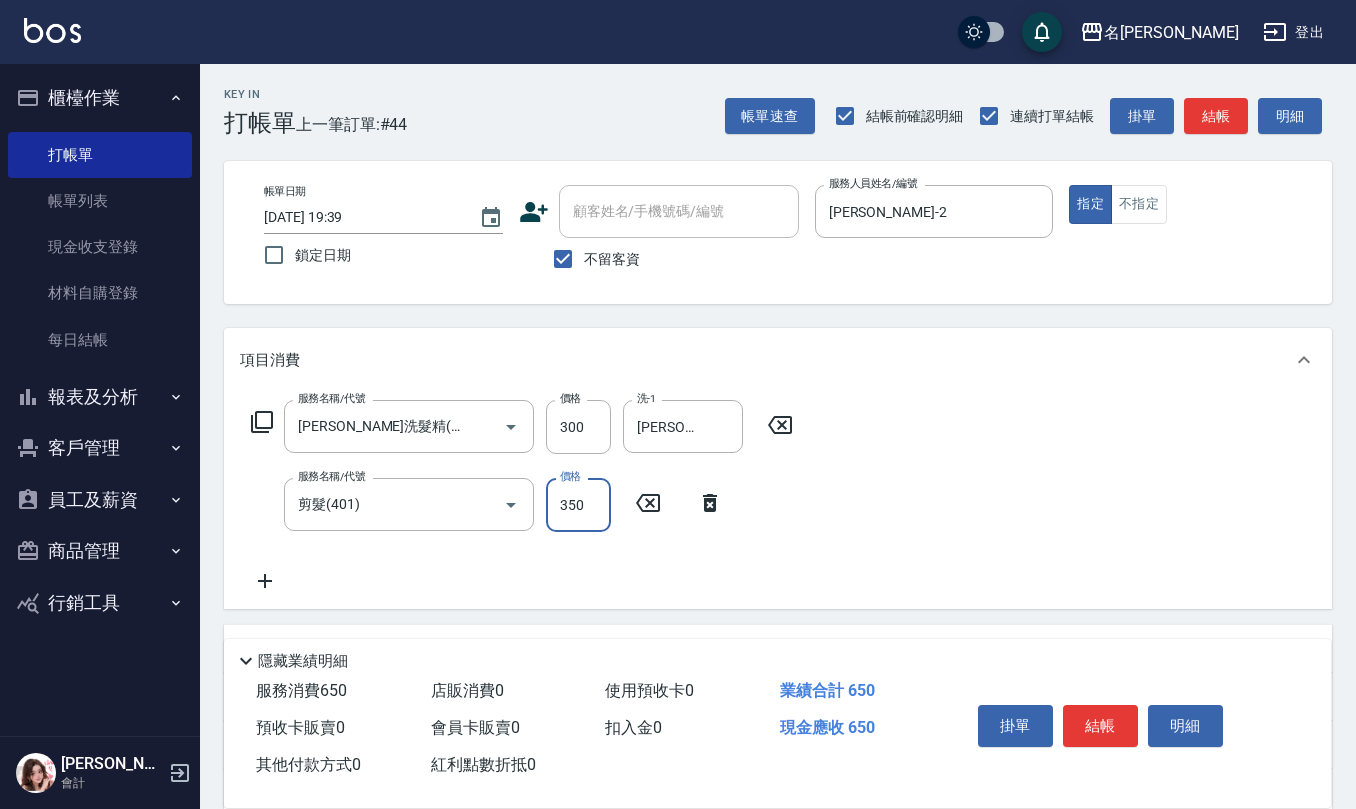type on "350" 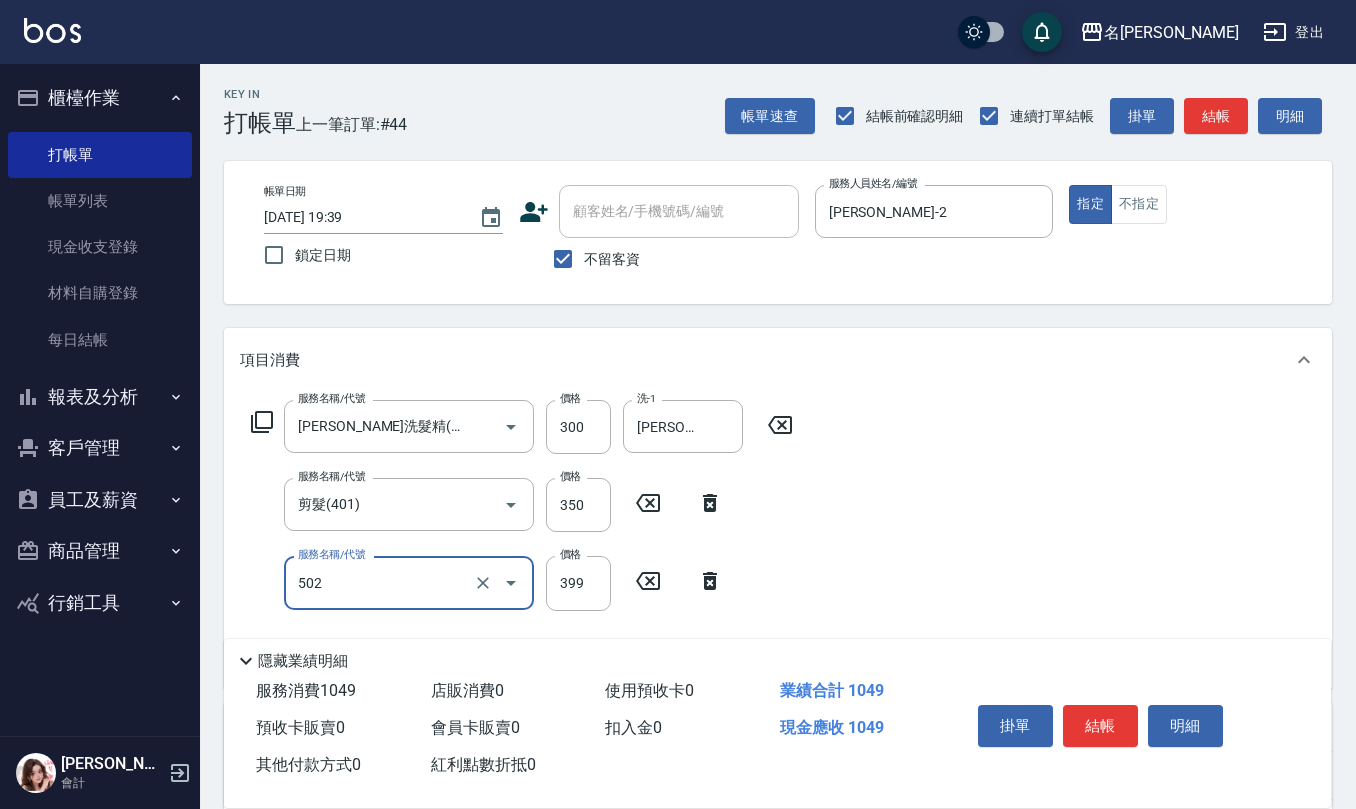 type on "挑染5束399(502)" 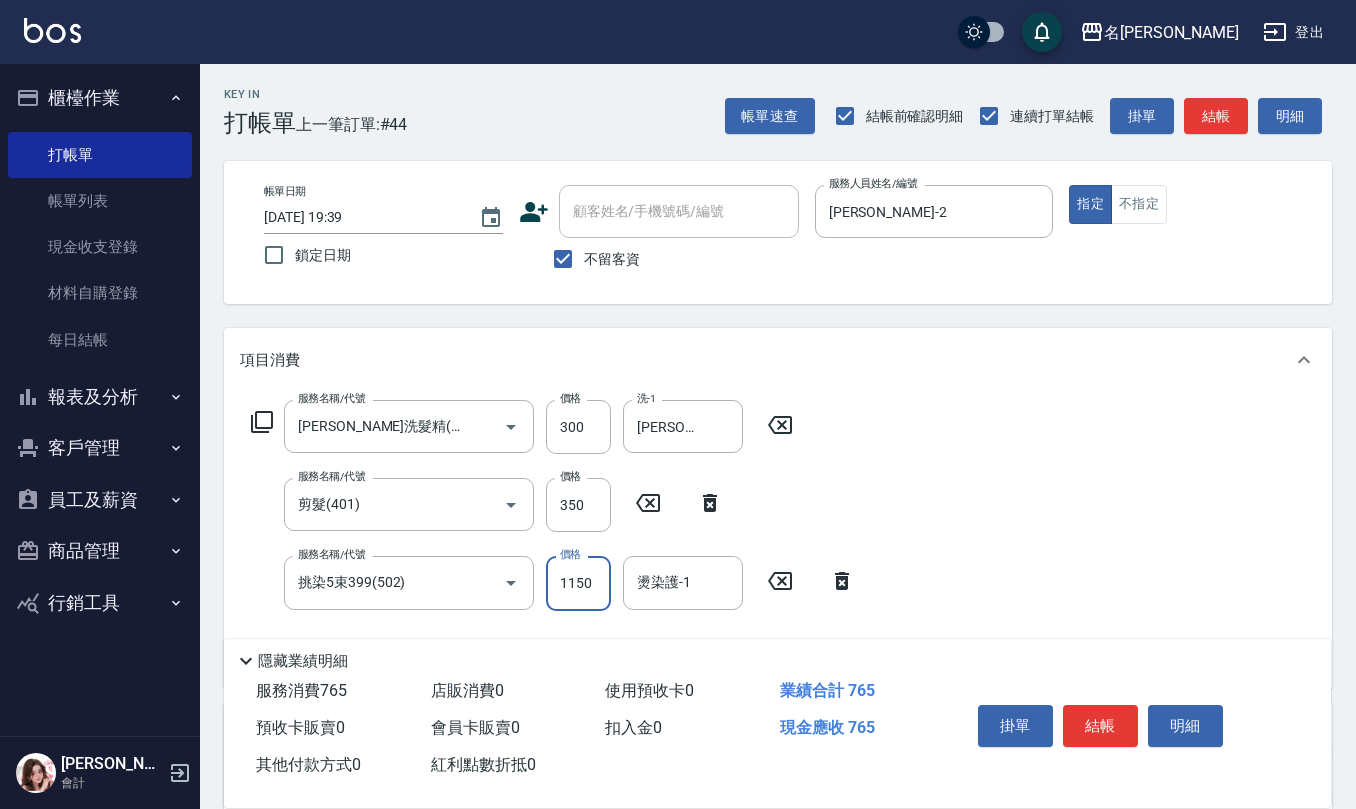 type on "1150" 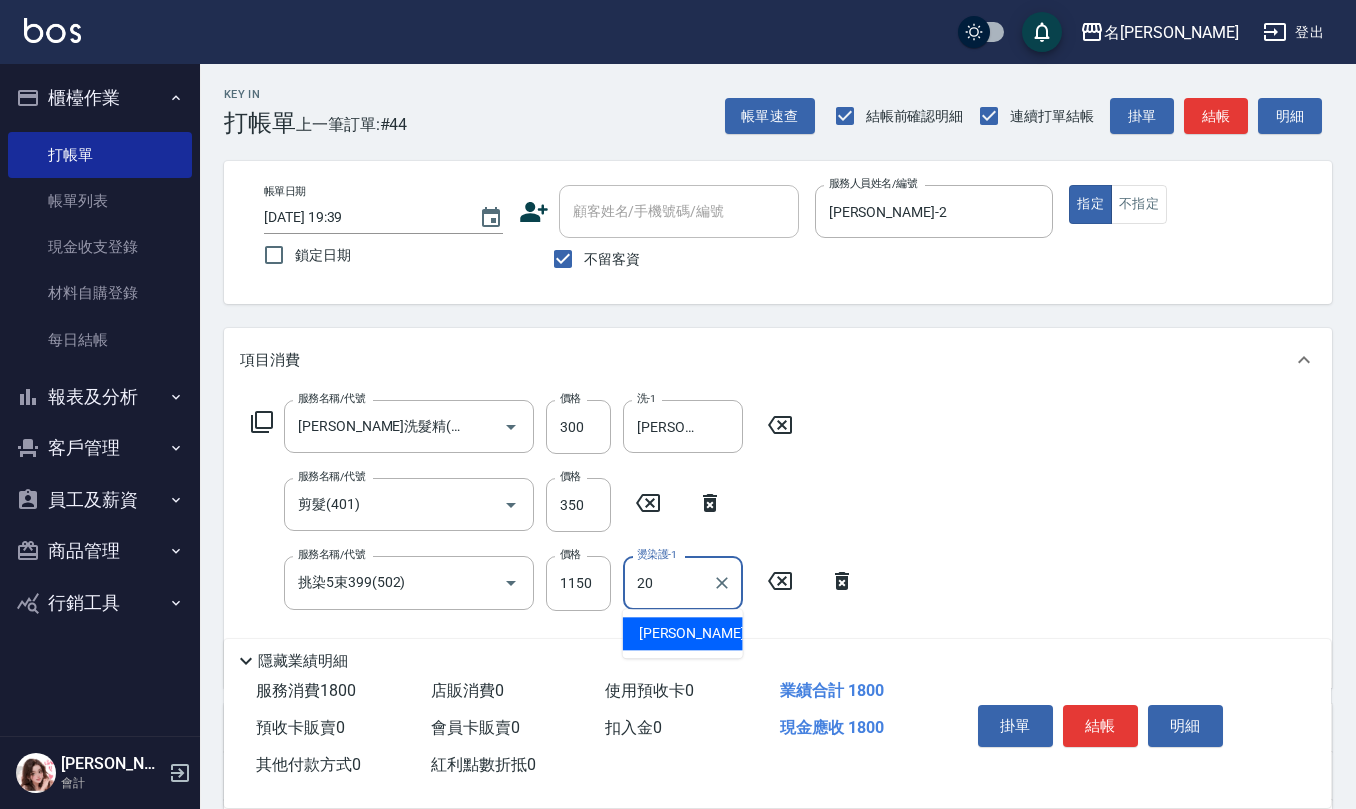 type on "[PERSON_NAME]-20" 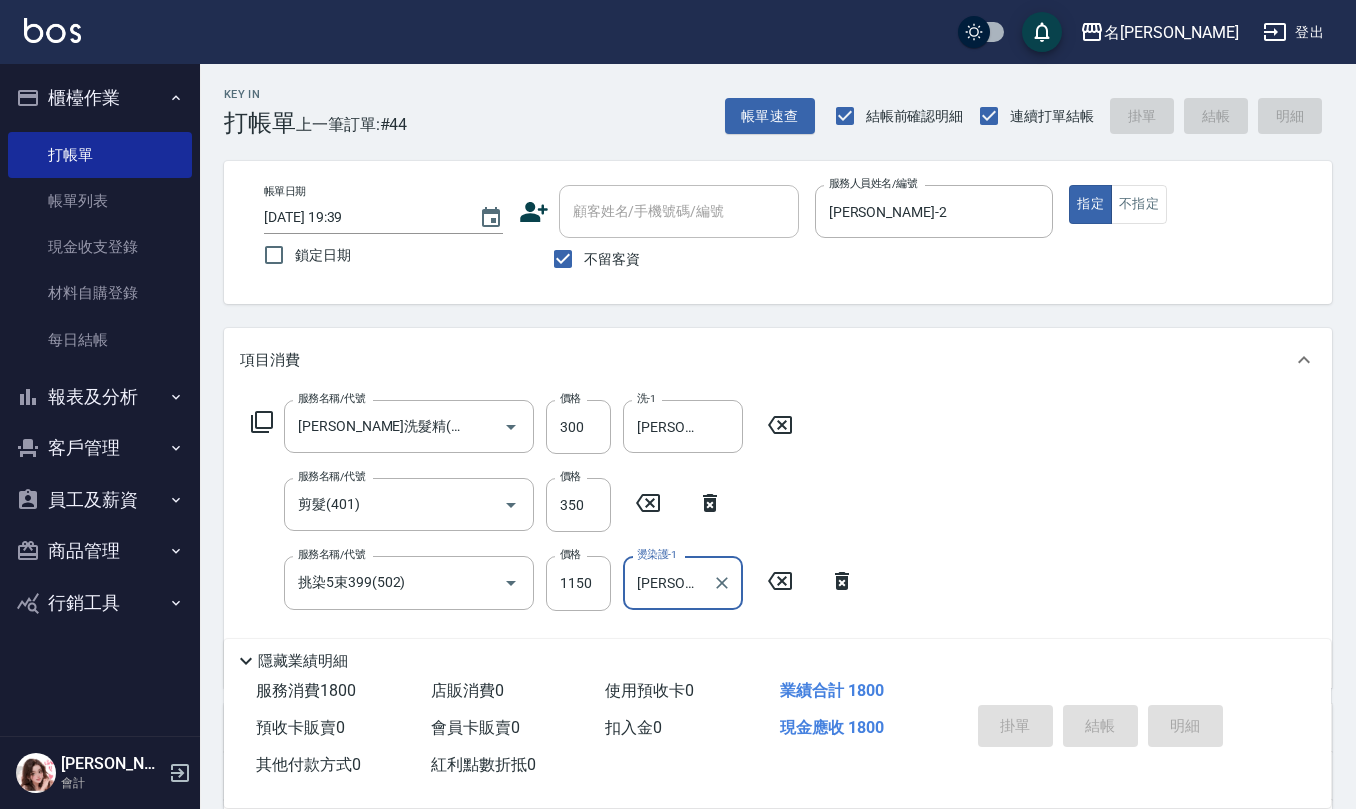 type 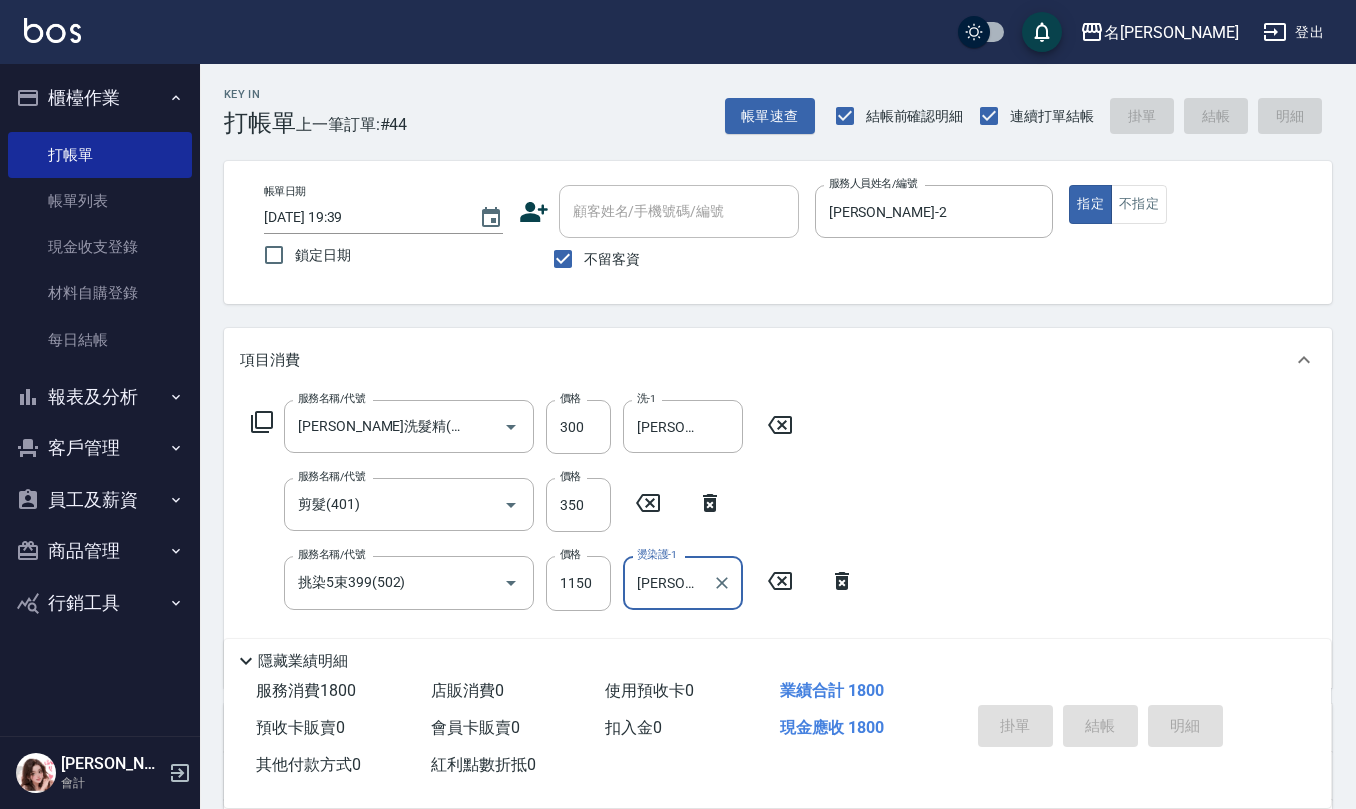 type 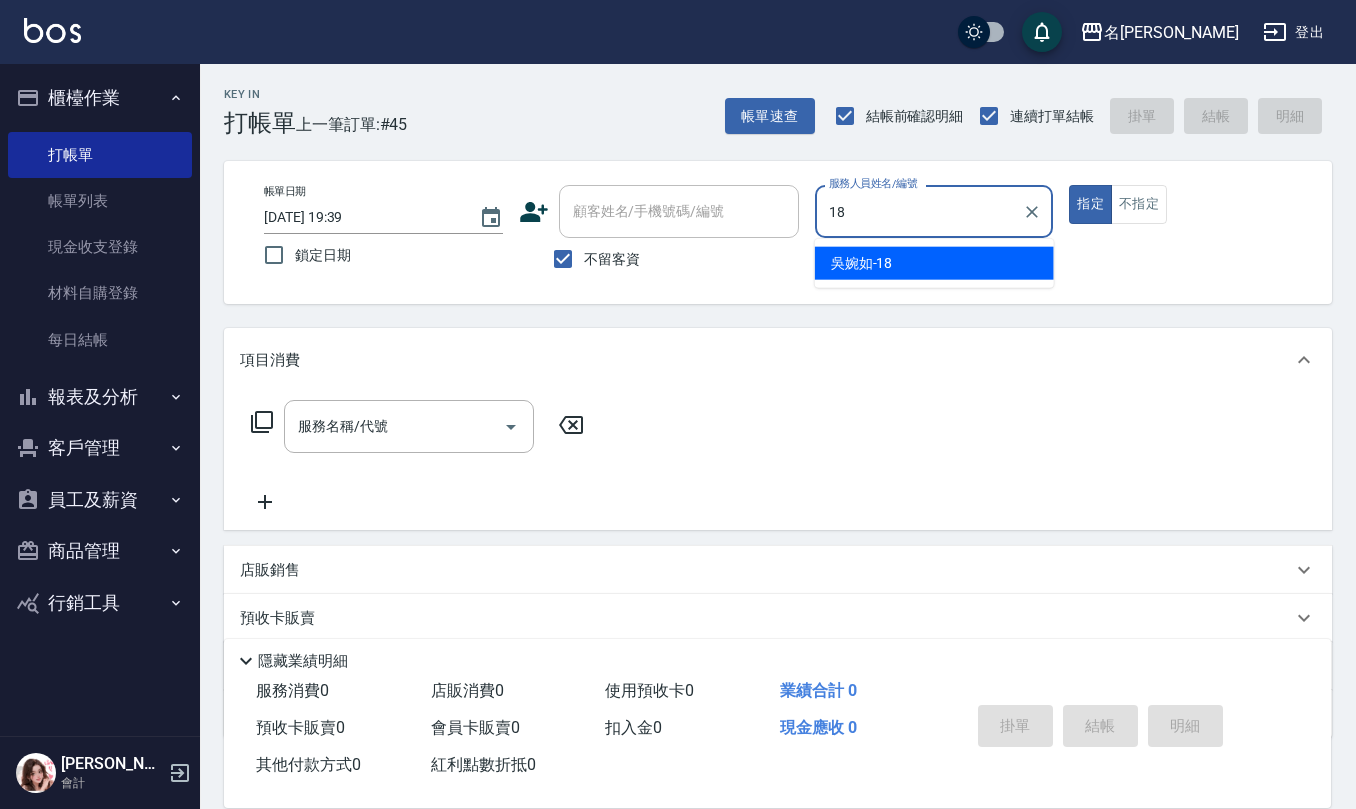 type on "[PERSON_NAME]-18" 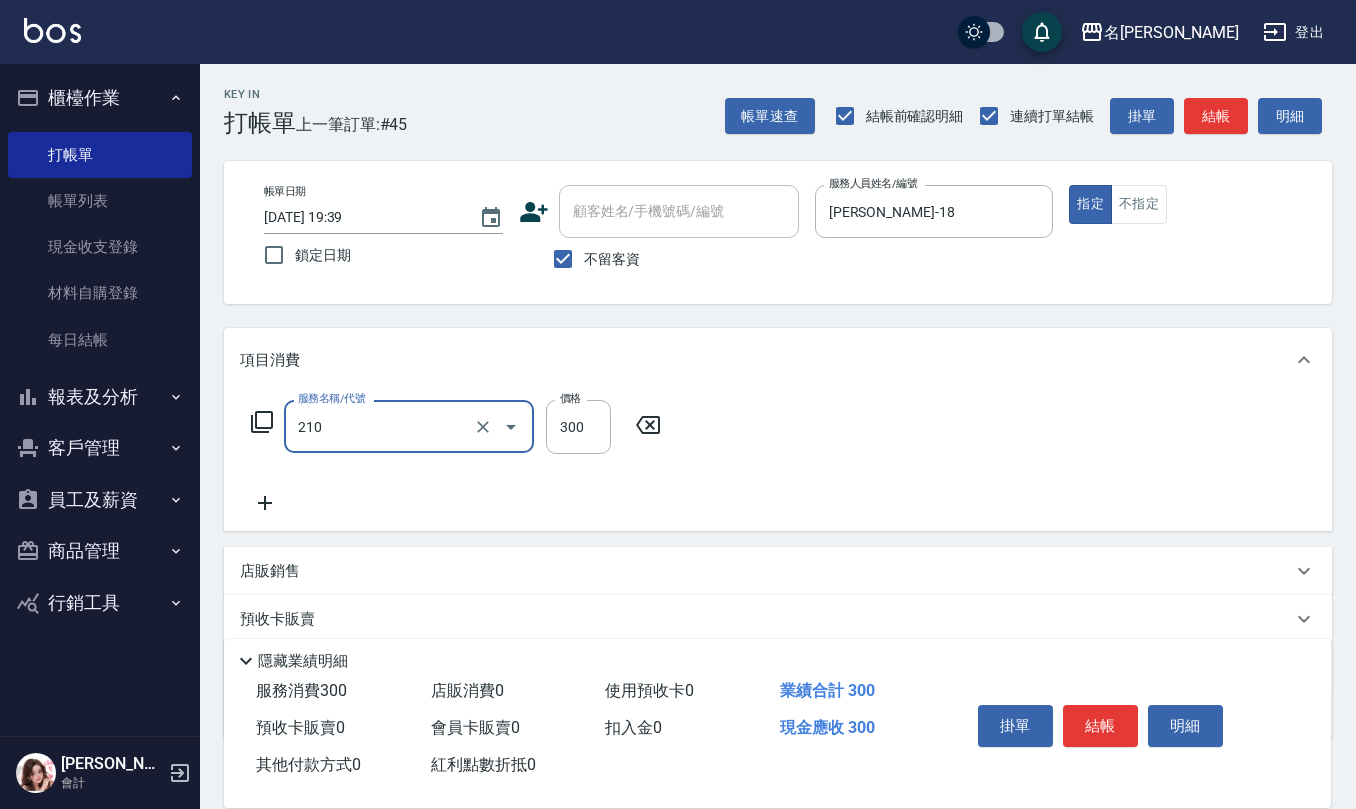 type on "[PERSON_NAME]洗髮精(210)" 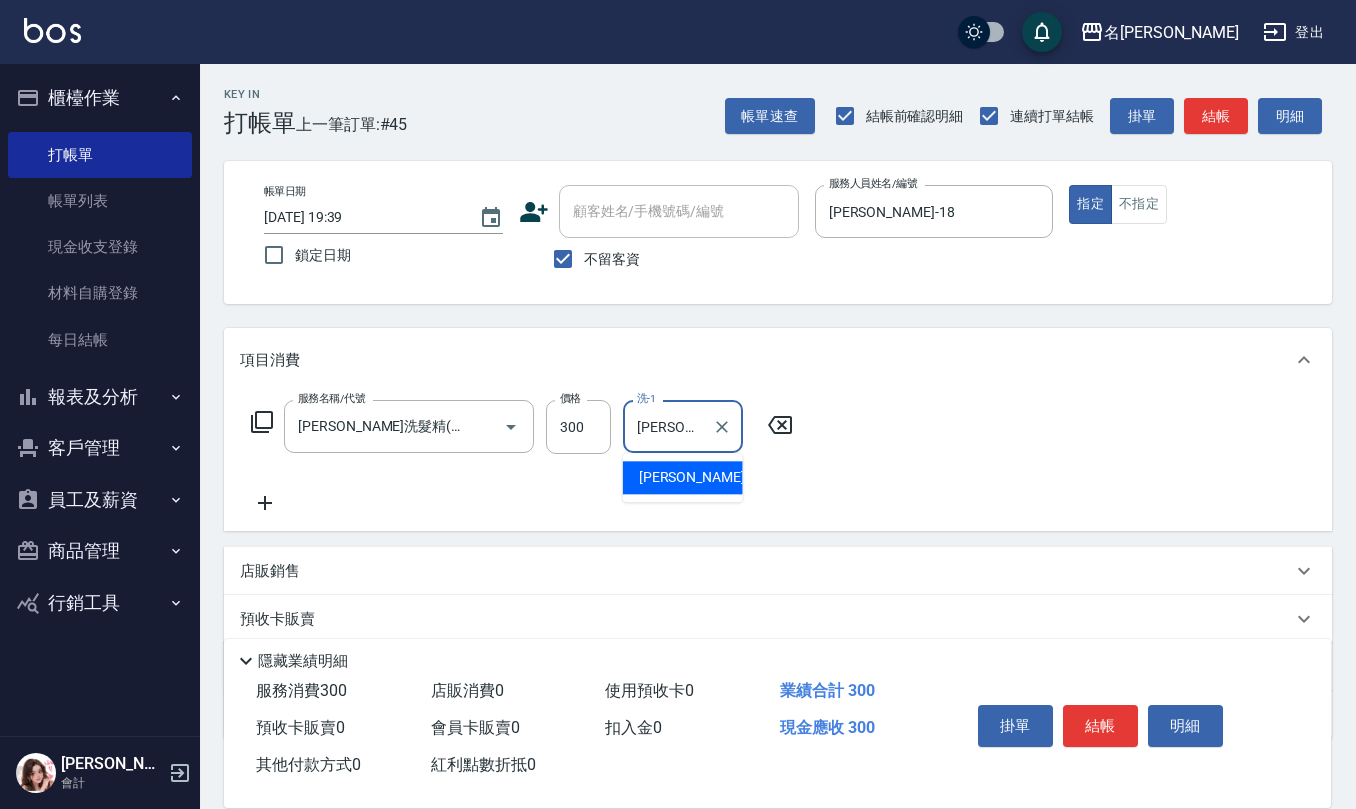 type on "[PERSON_NAME]-24" 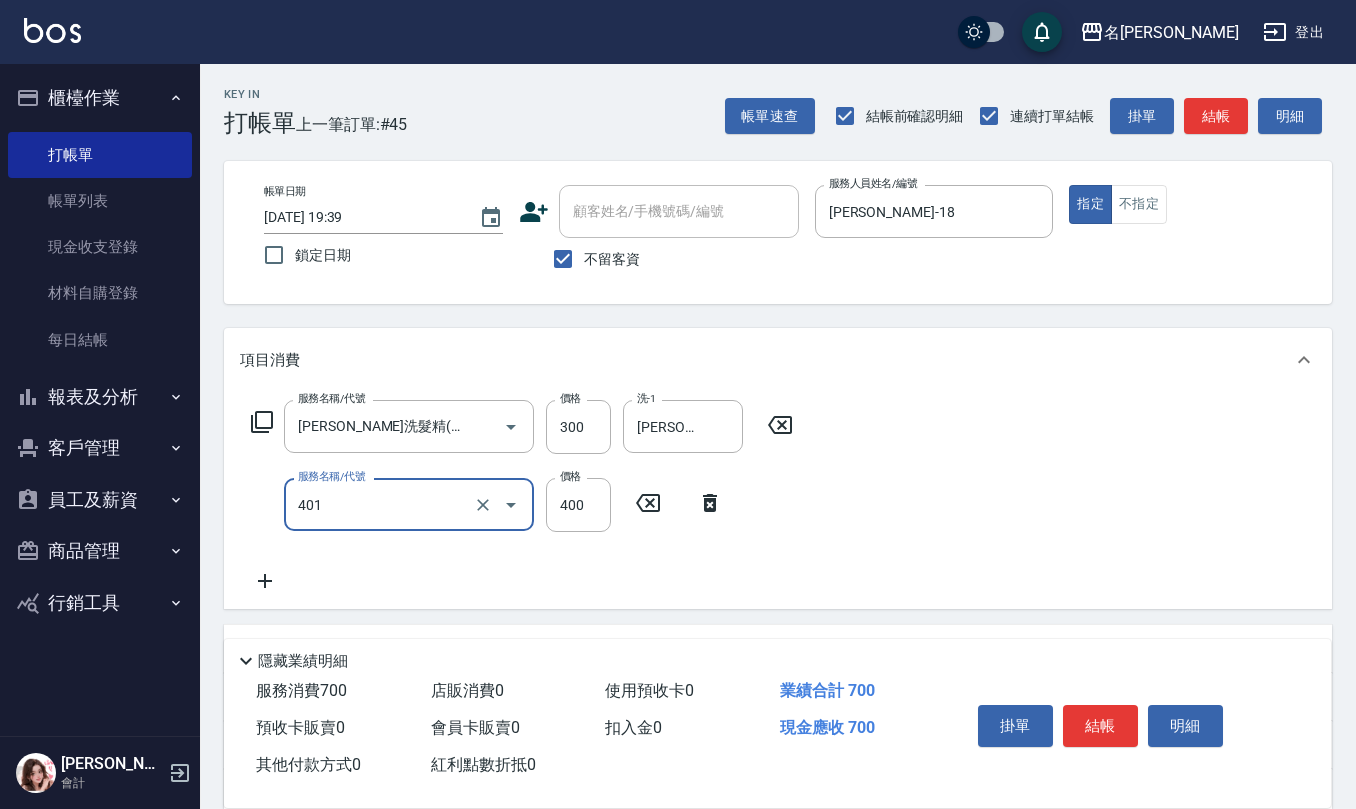 type on "剪髮(401)" 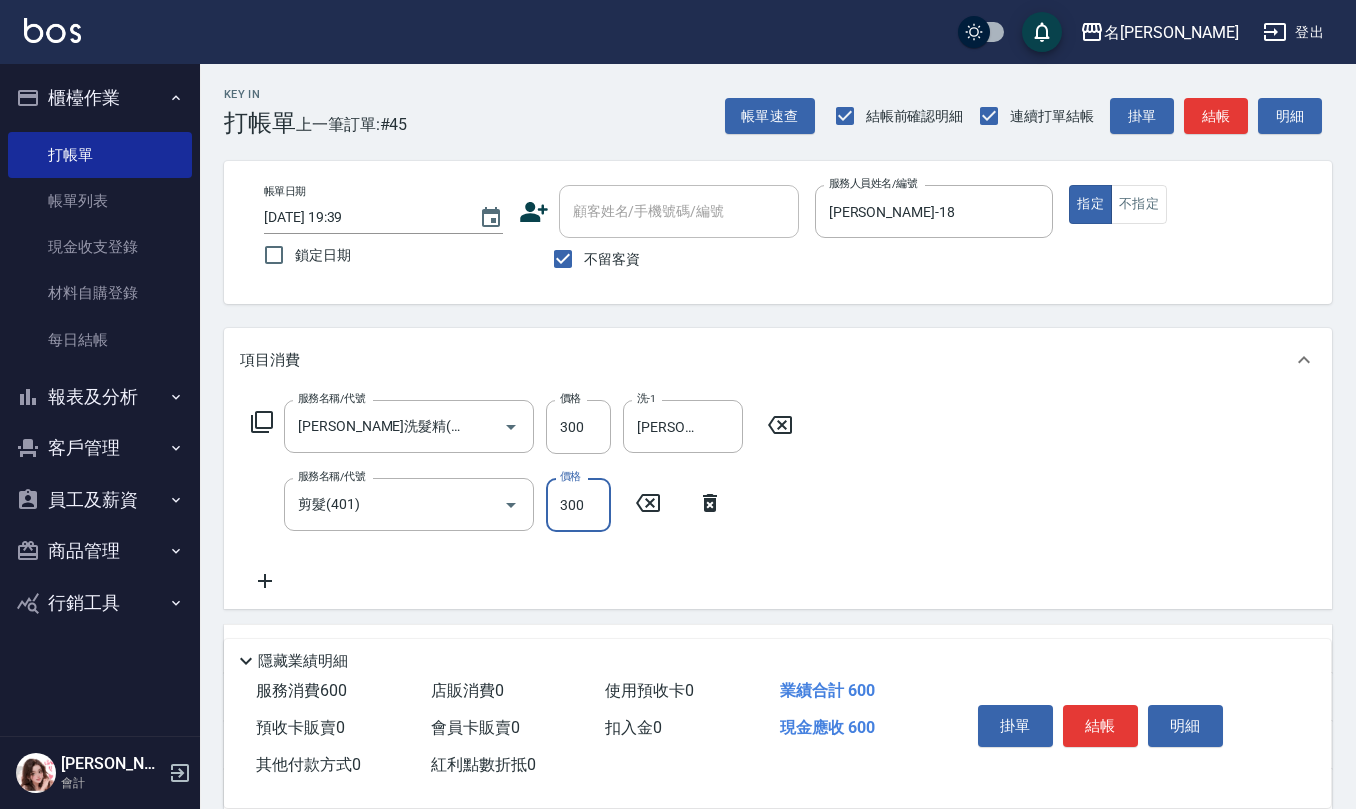type on "300" 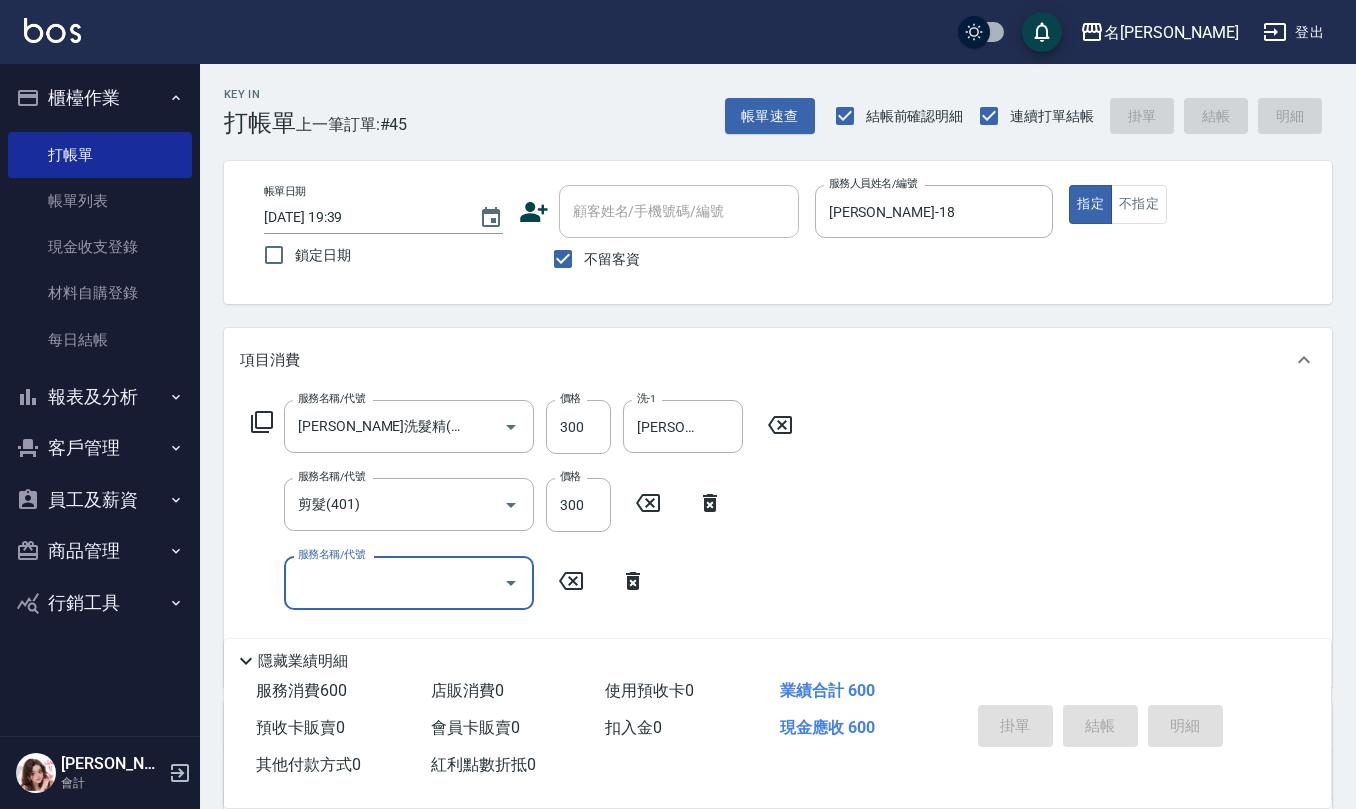 type 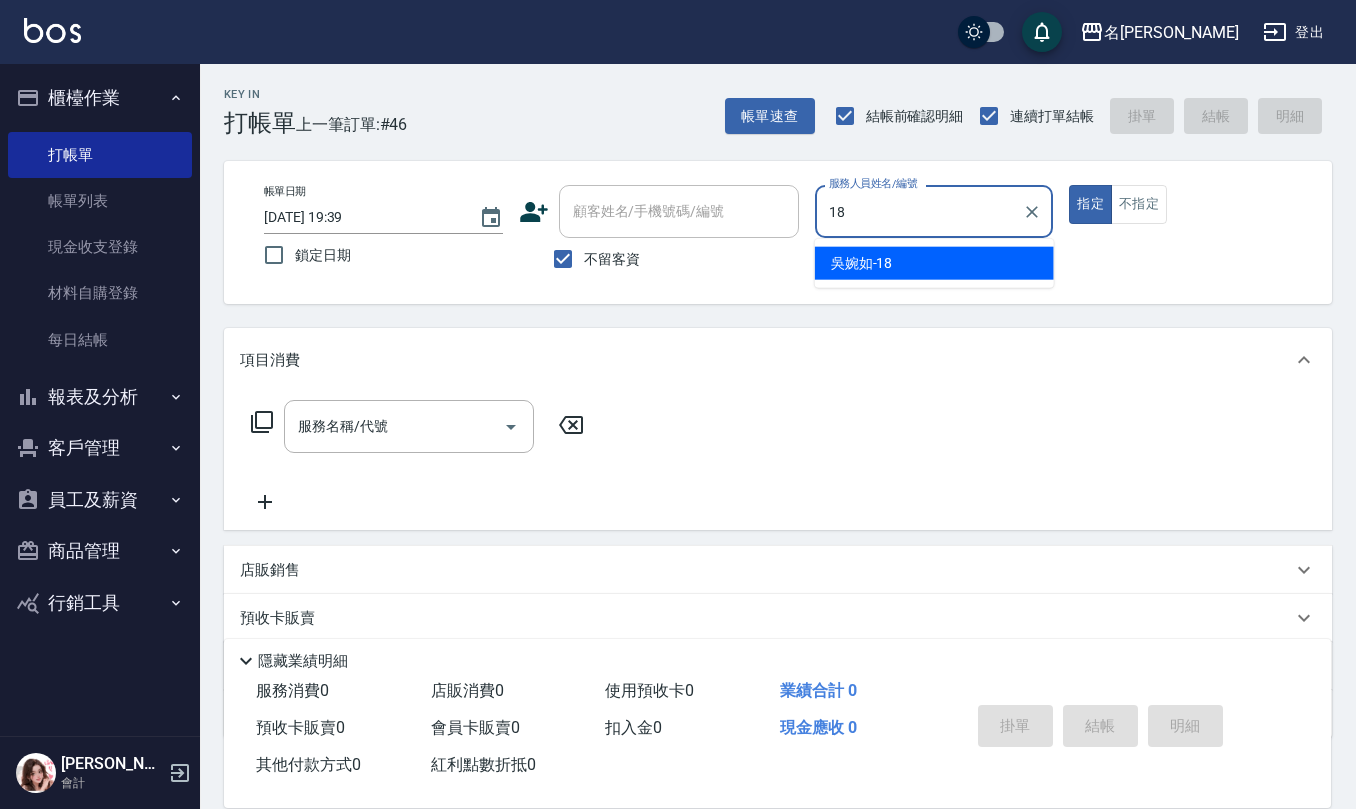 type on "[PERSON_NAME]-18" 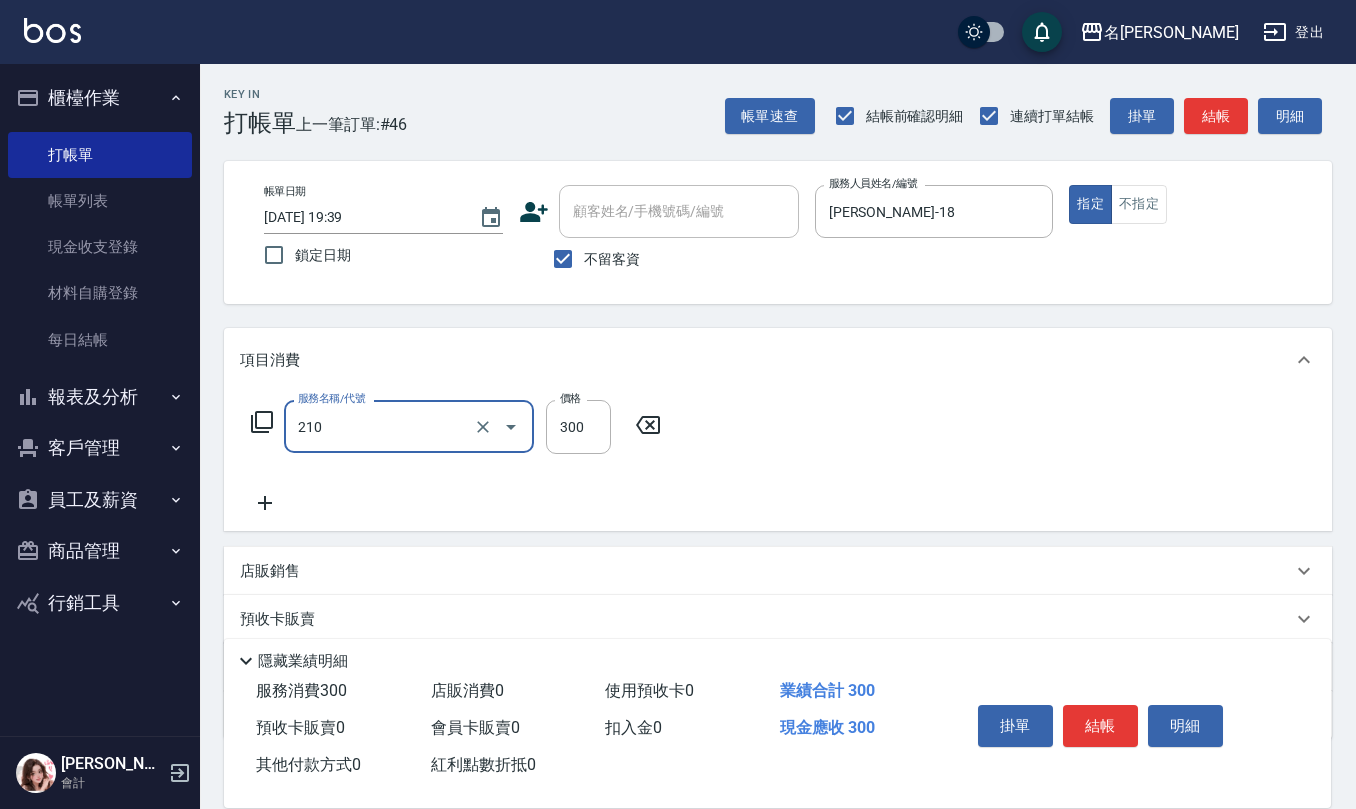 type on "[PERSON_NAME]洗髮精(210)" 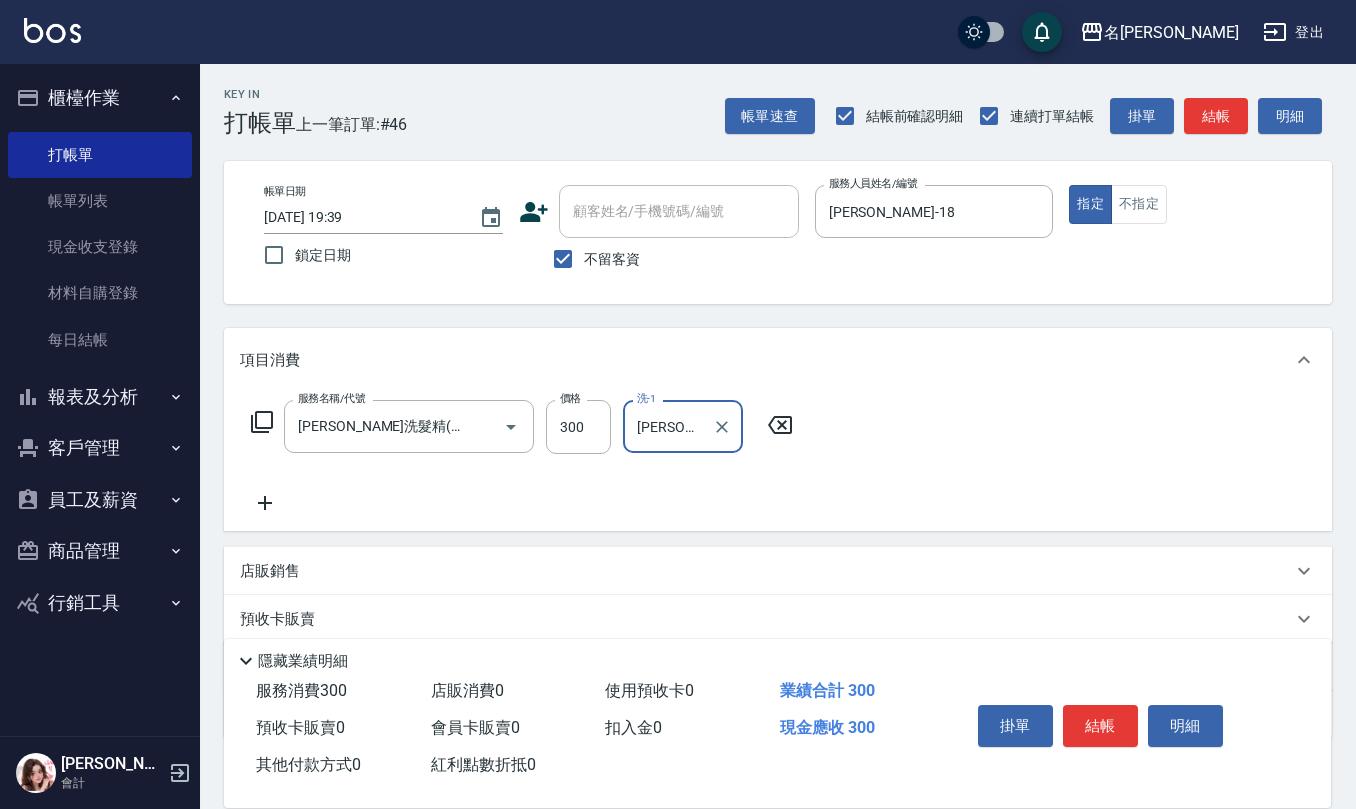 type on "[PERSON_NAME]-26" 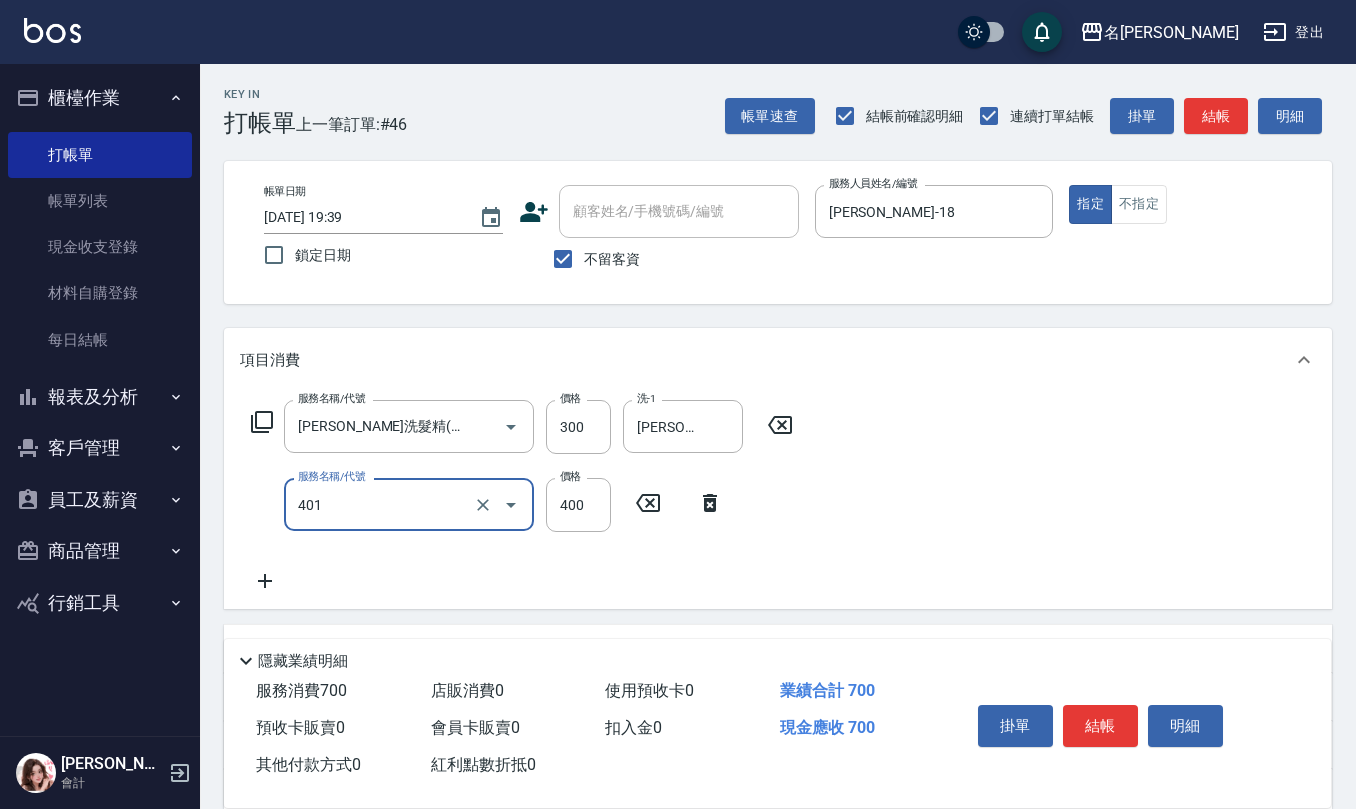 type on "剪髮(401)" 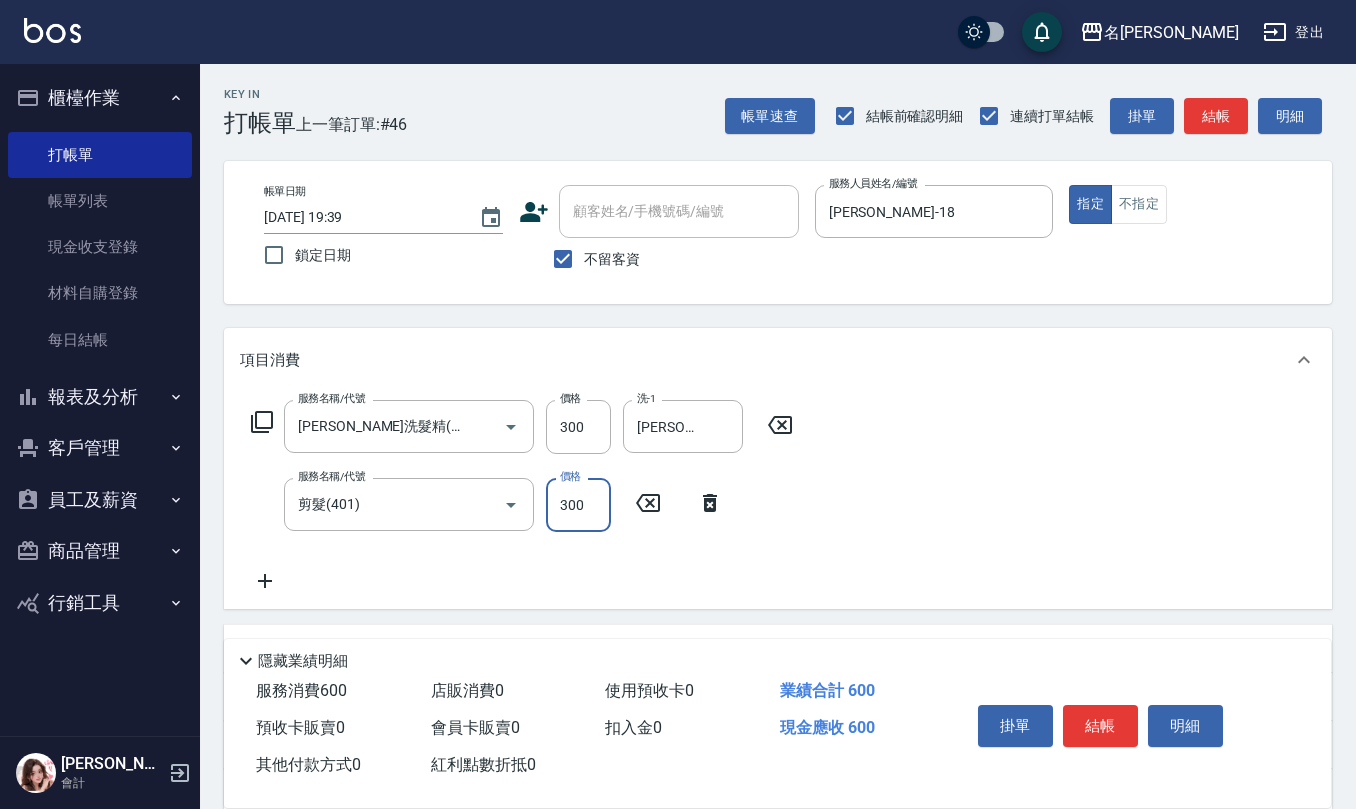 type on "300" 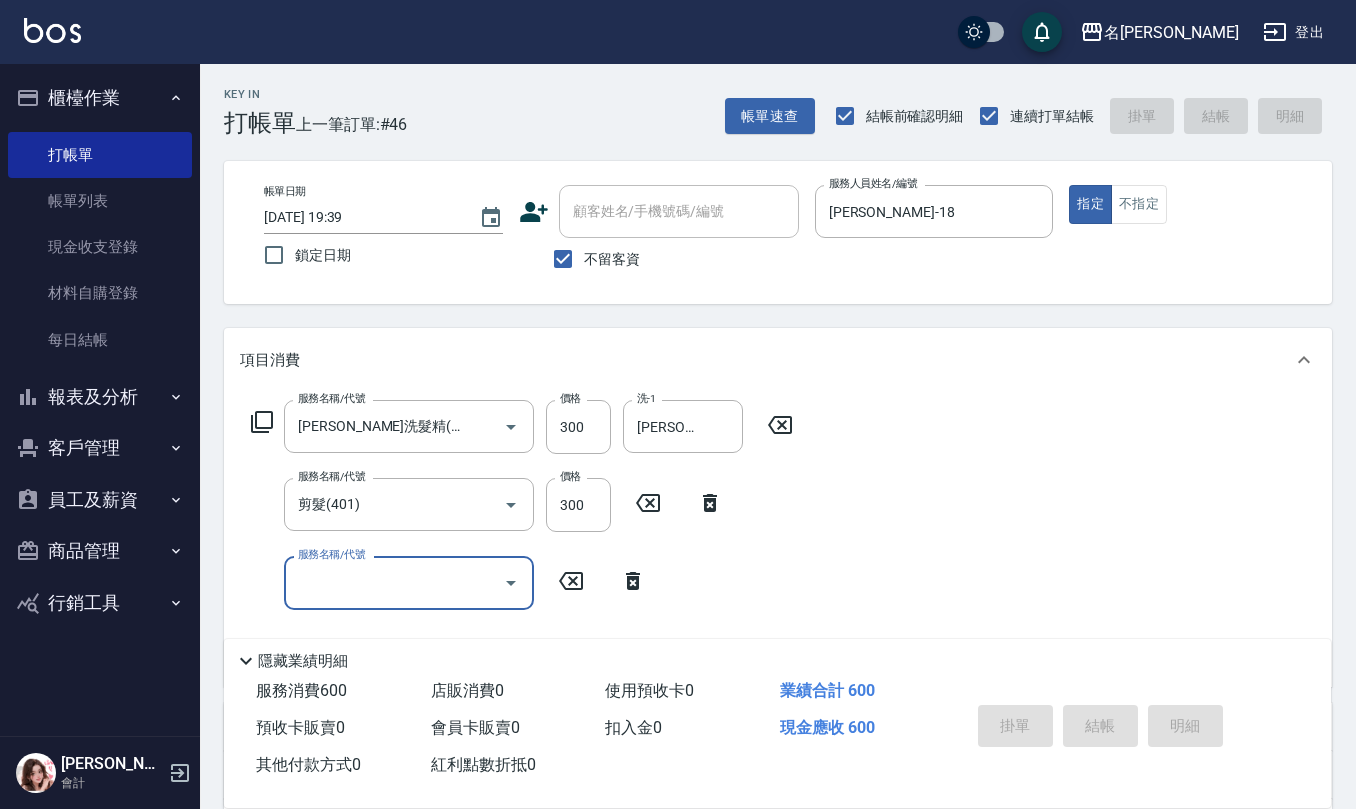 type on "[DATE] 19:40" 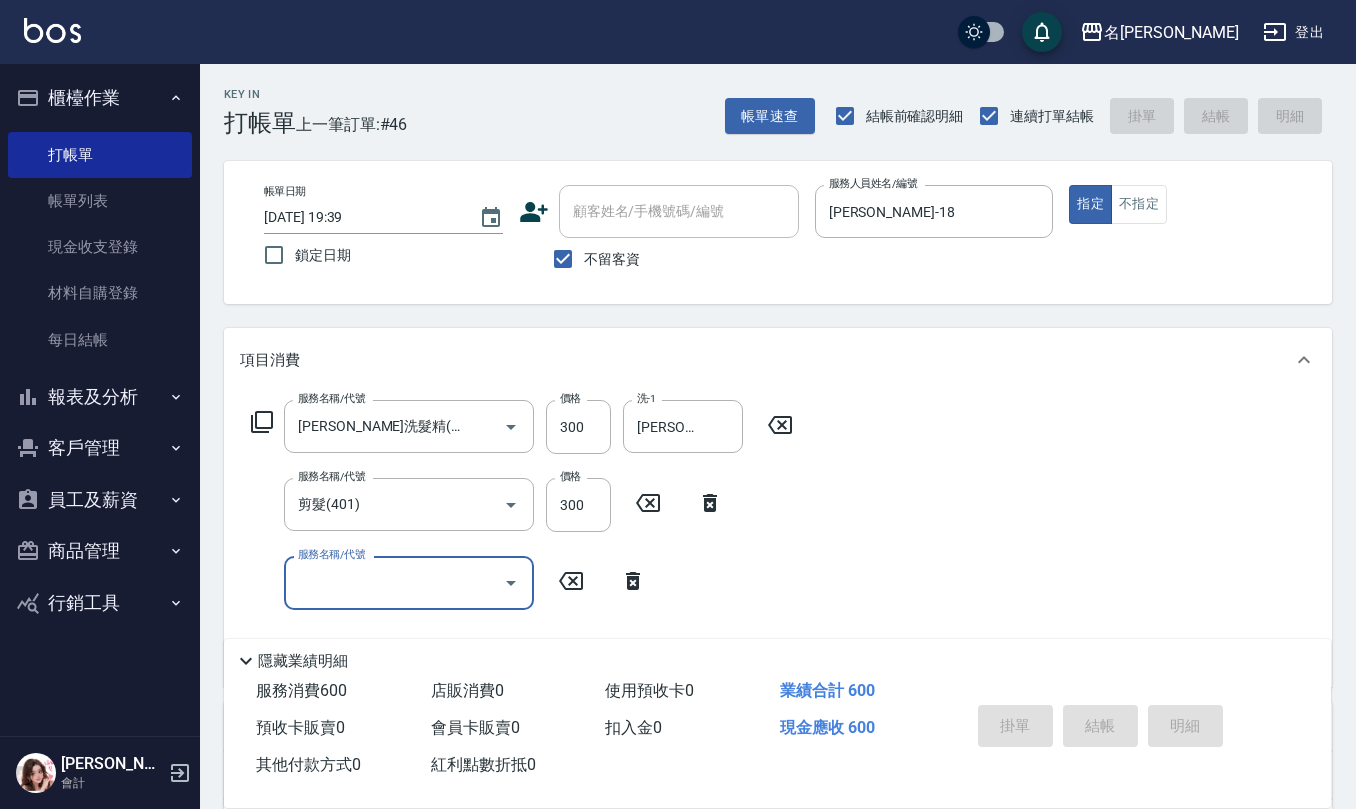 type 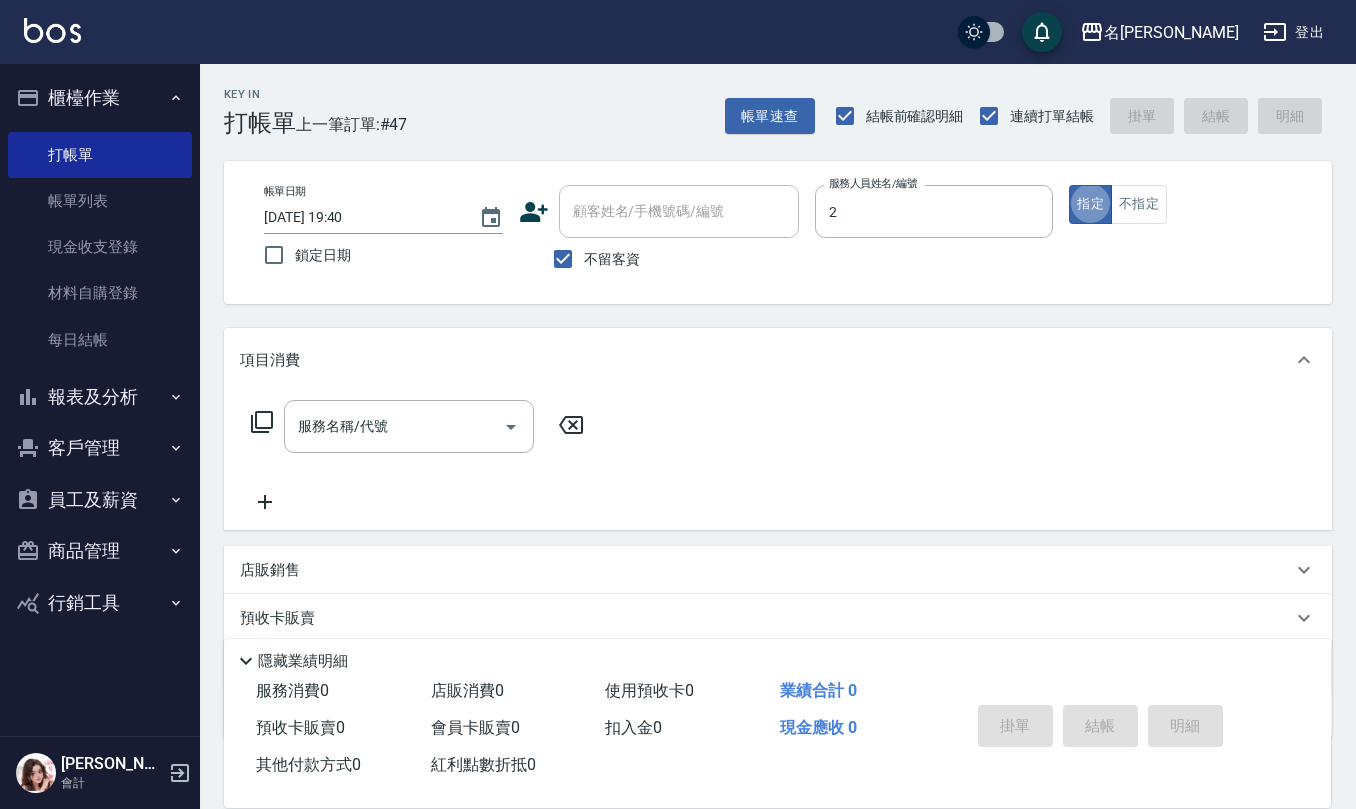 type on "[PERSON_NAME]-2" 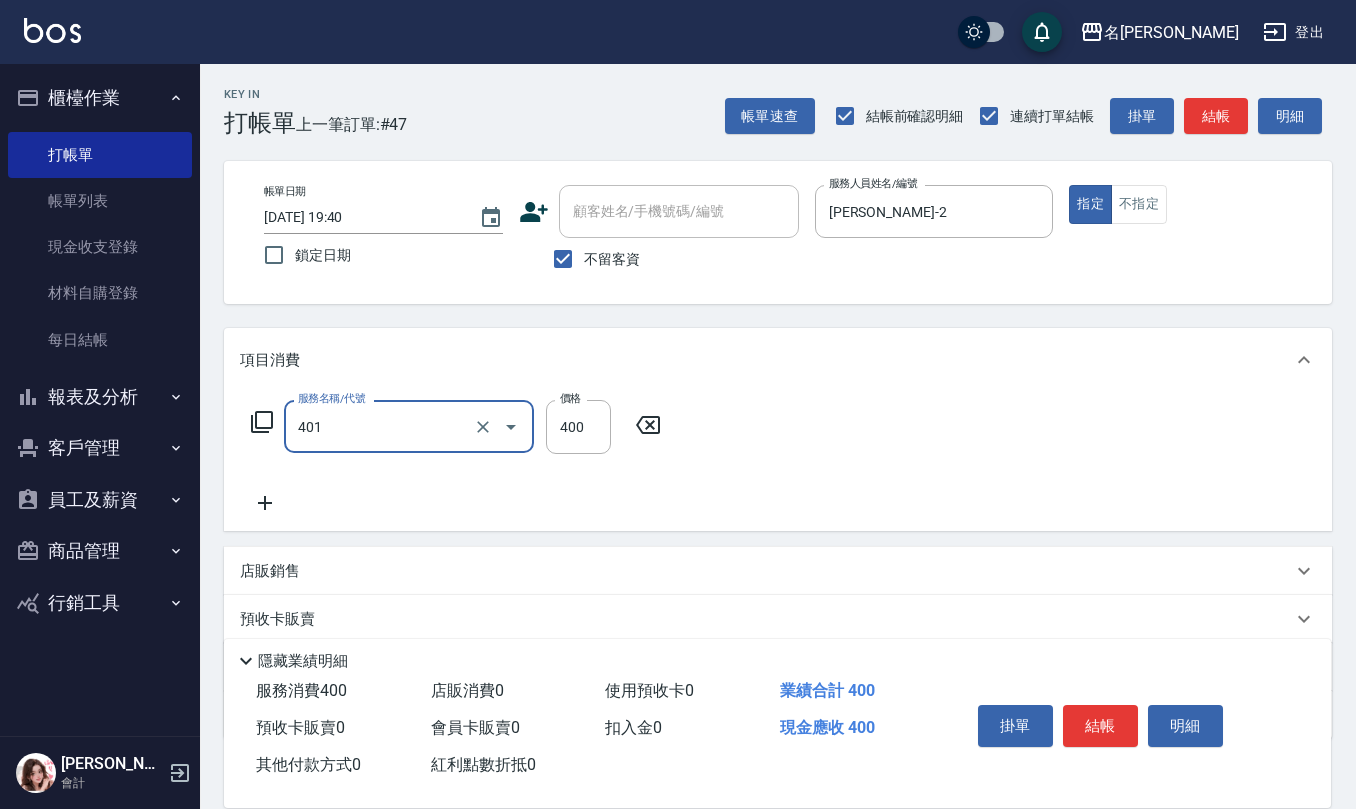 type on "剪髮(401)" 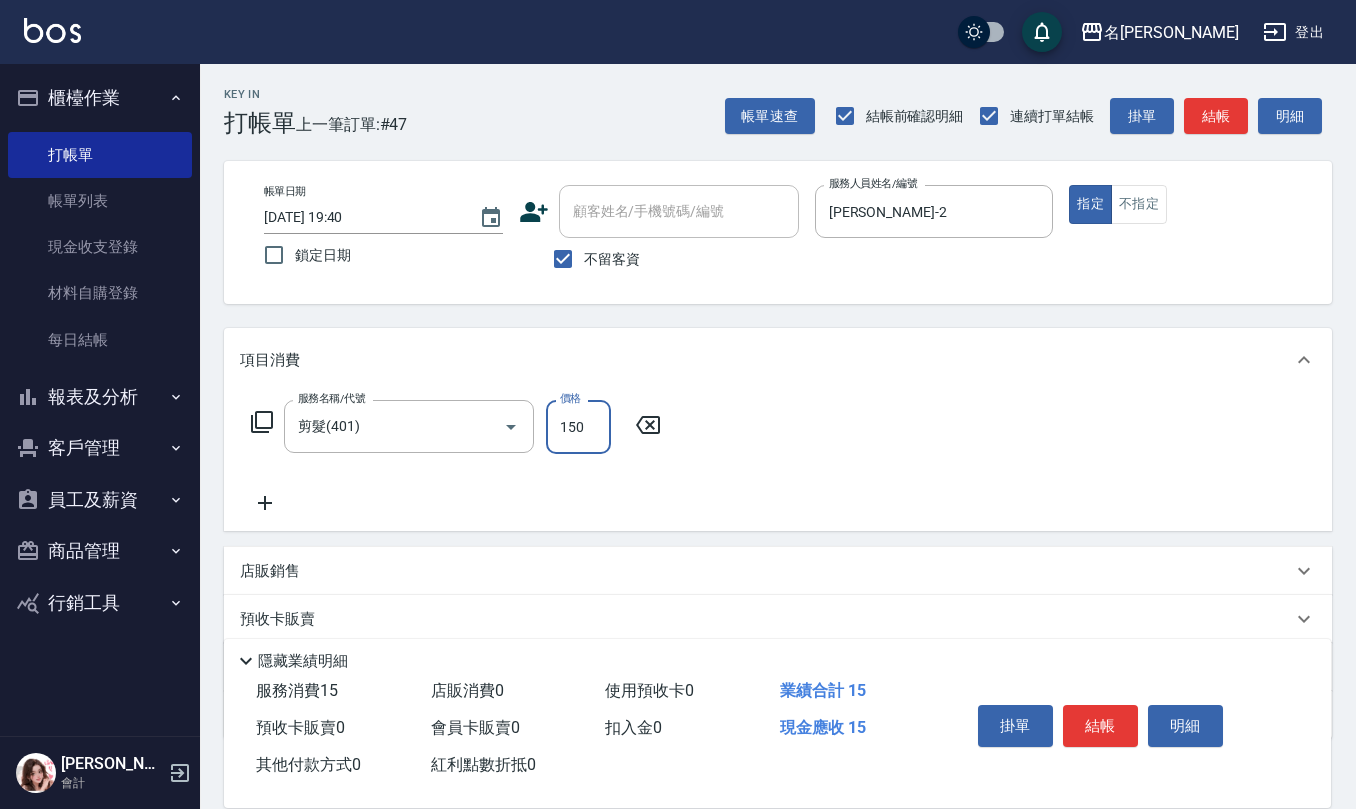 type on "150" 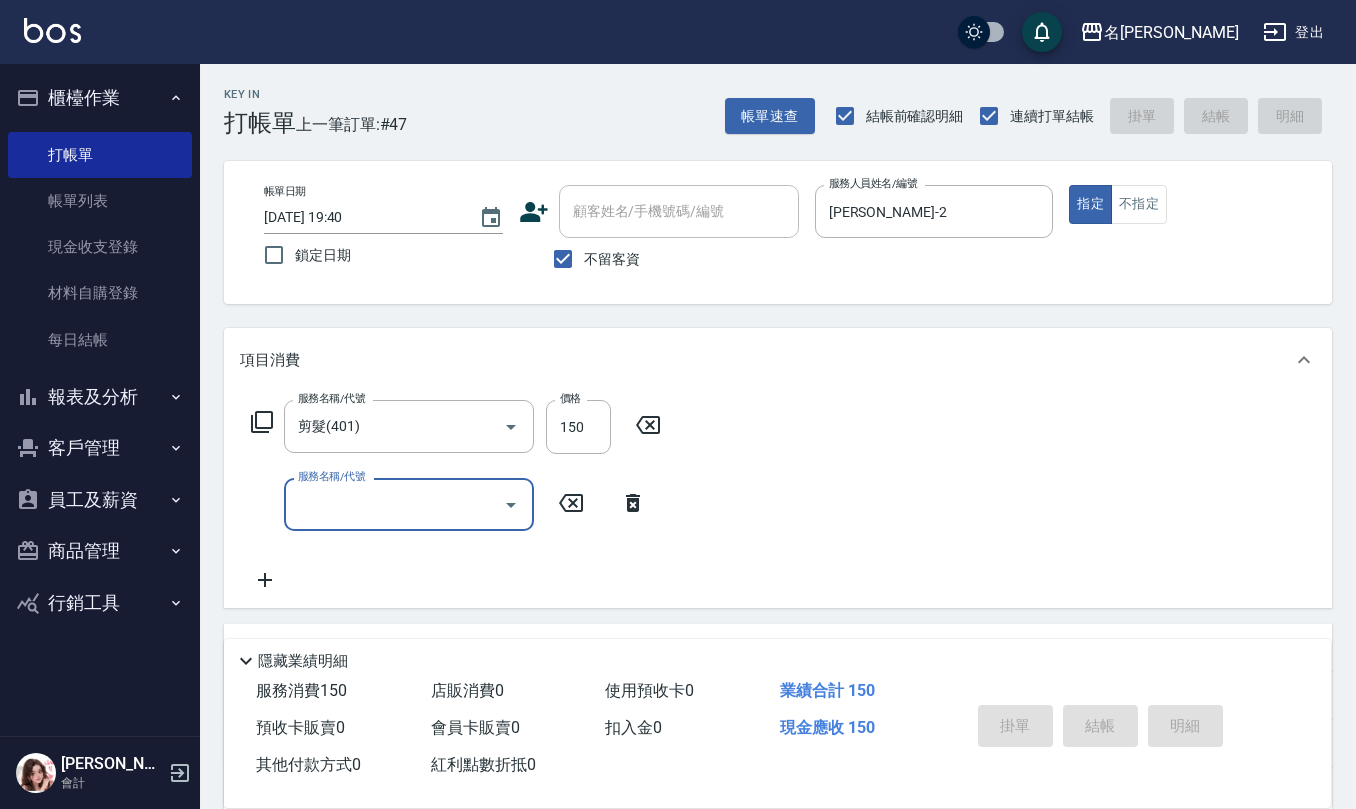 type 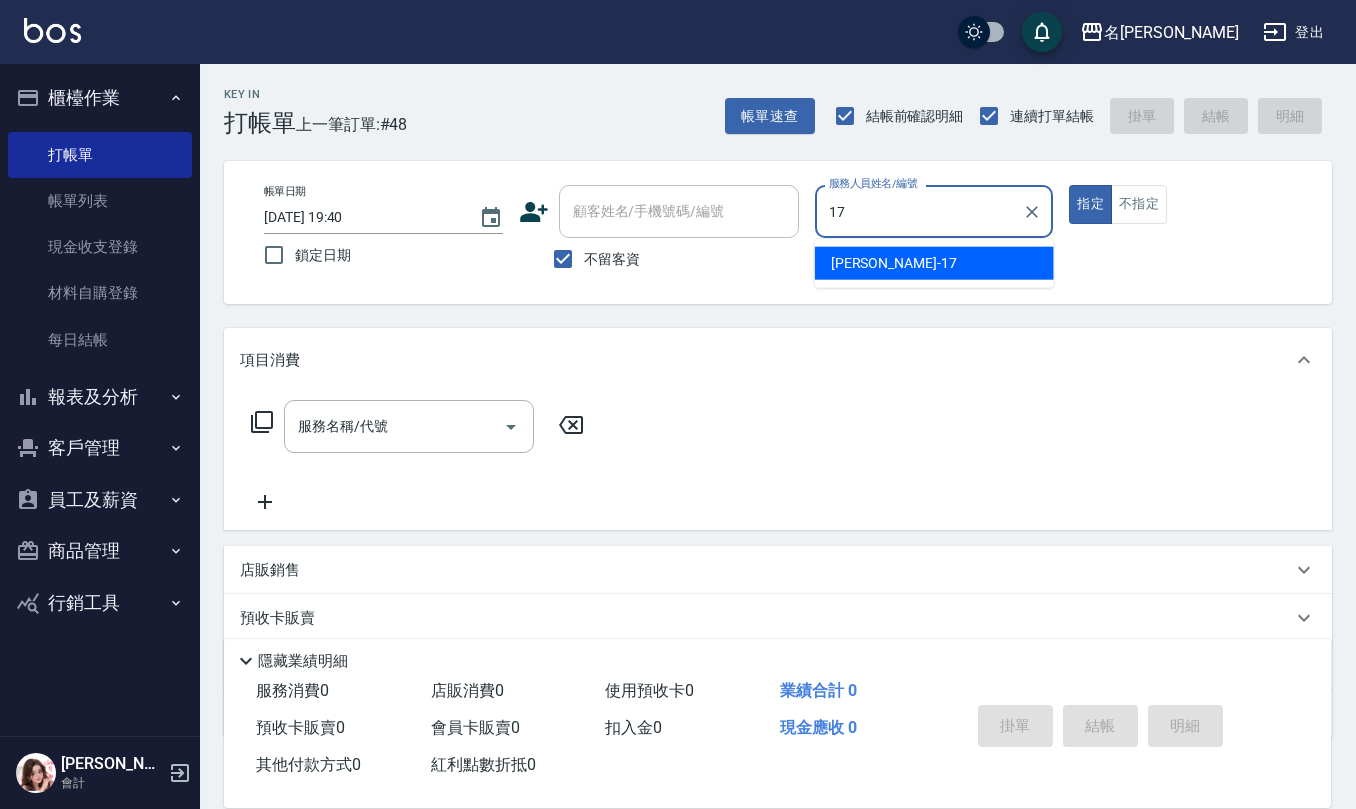 type on "[PERSON_NAME]-17" 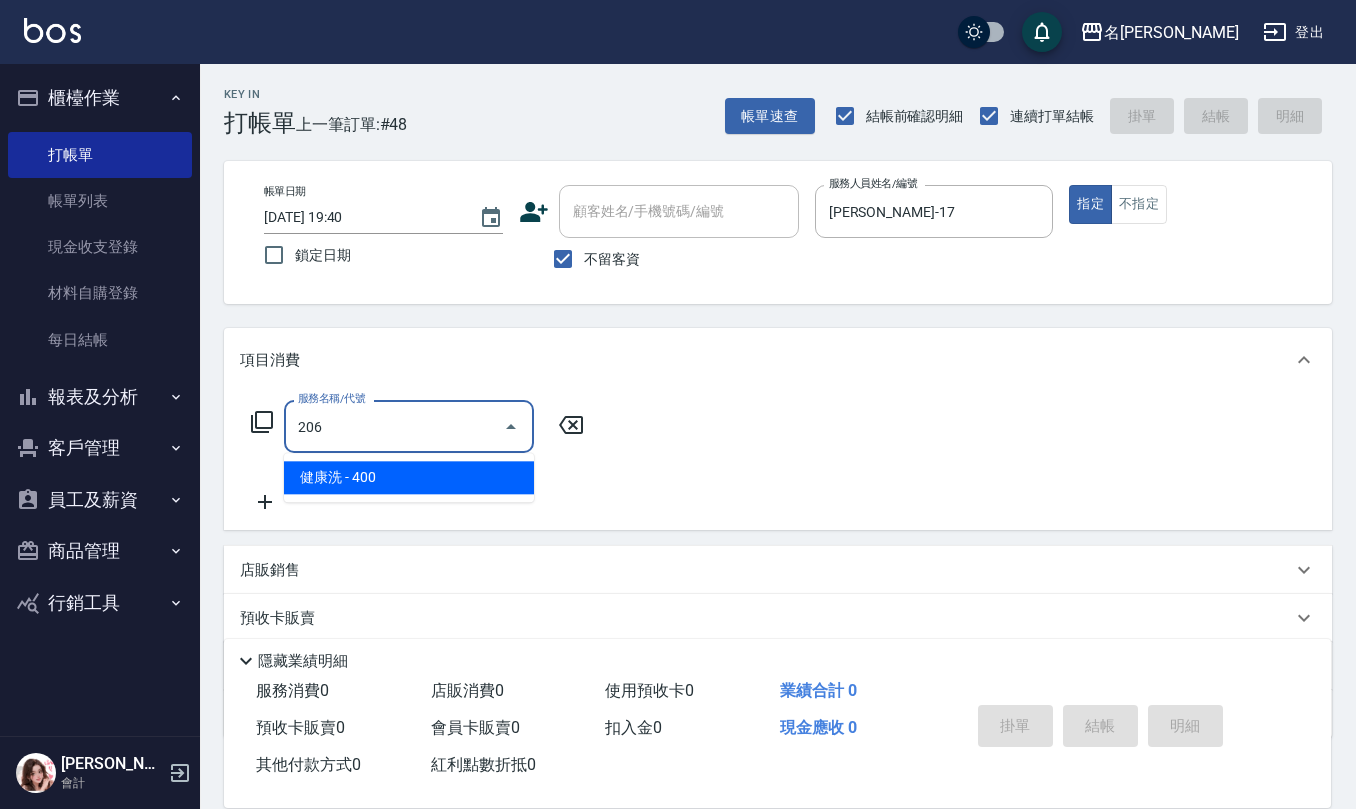 type on "健康洗(206)" 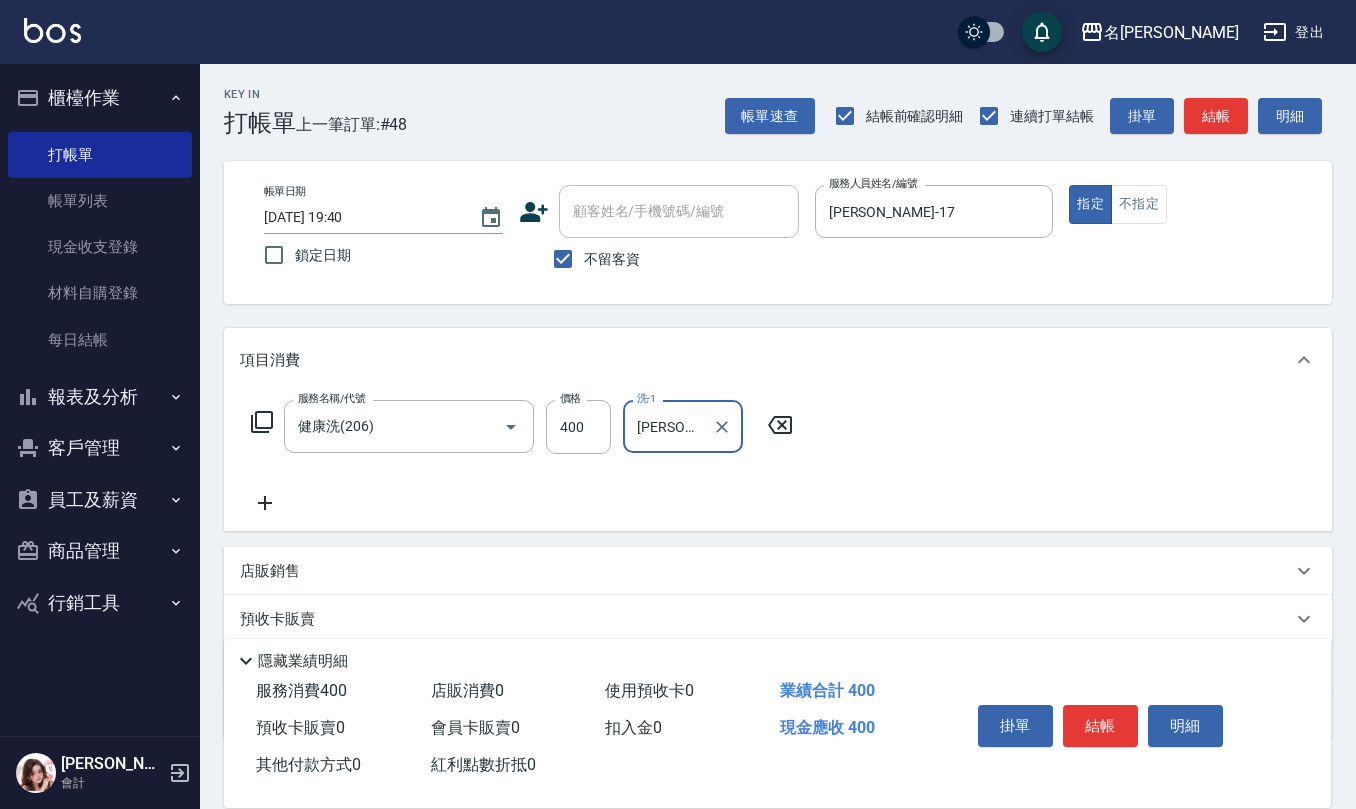 type on "[PERSON_NAME]-30" 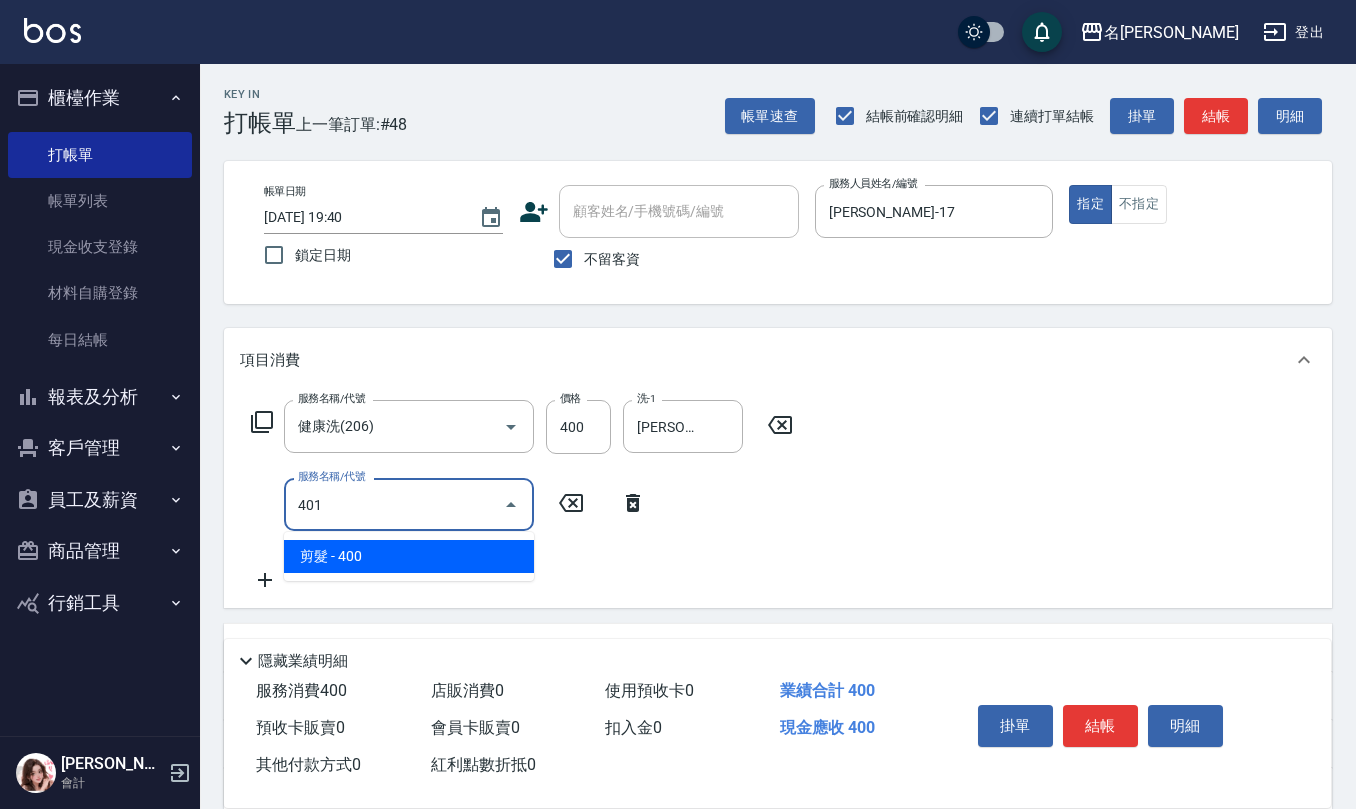 type on "剪髮(401)" 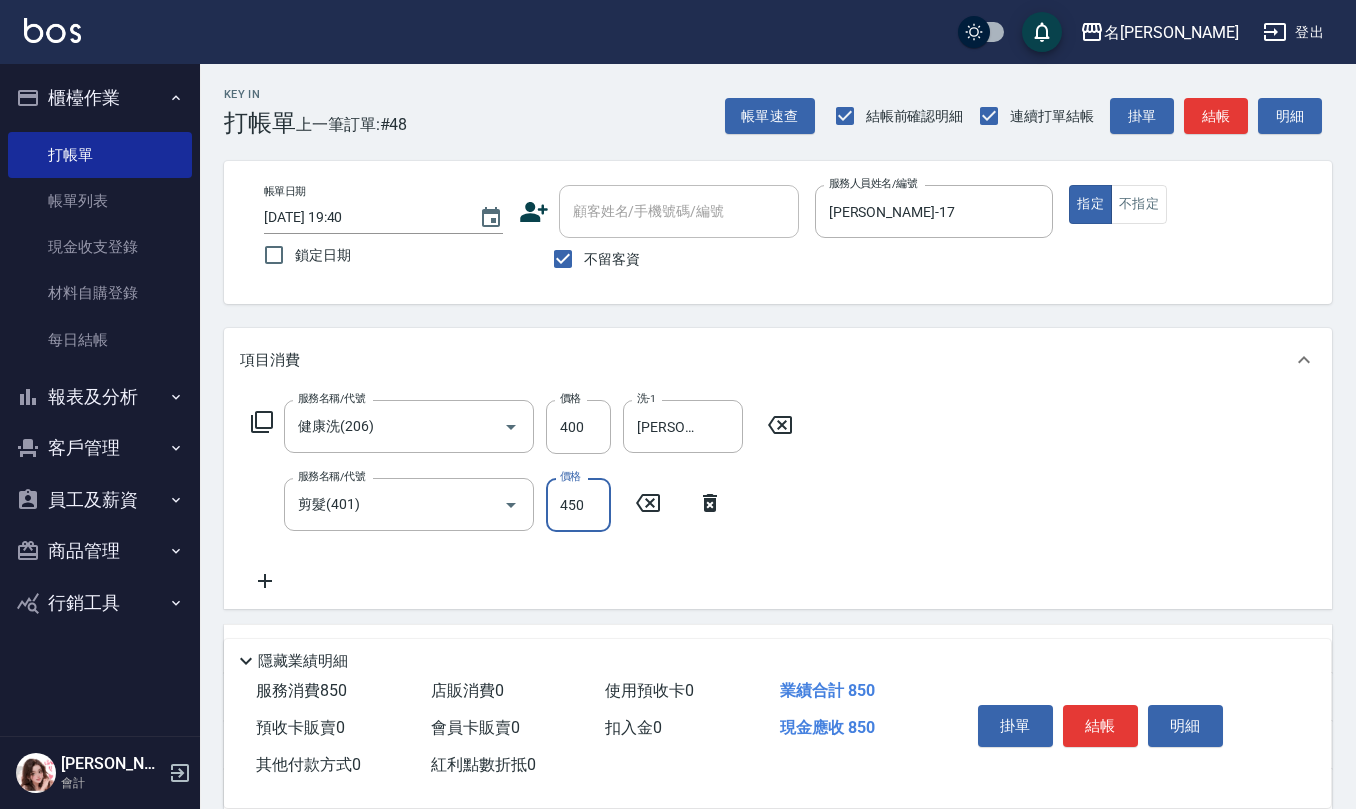type on "450" 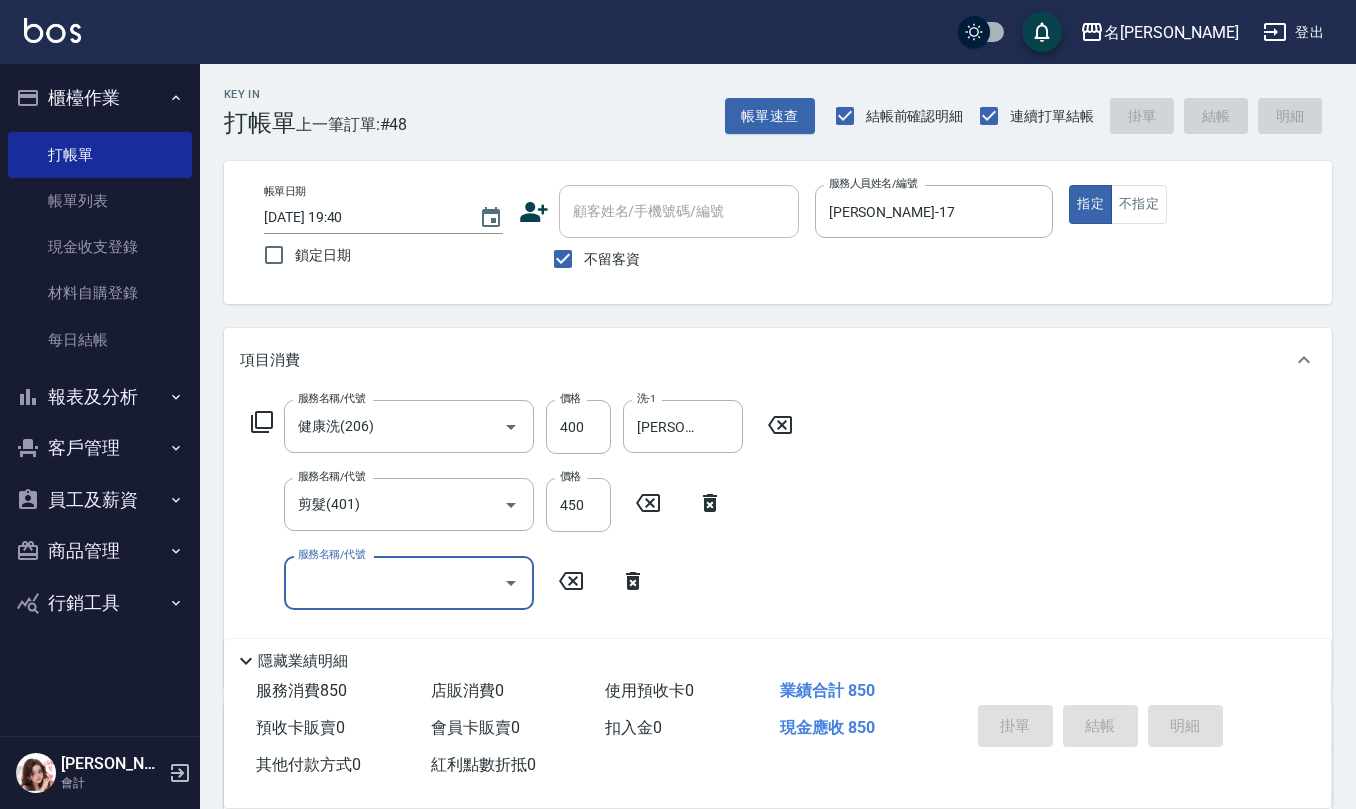 type 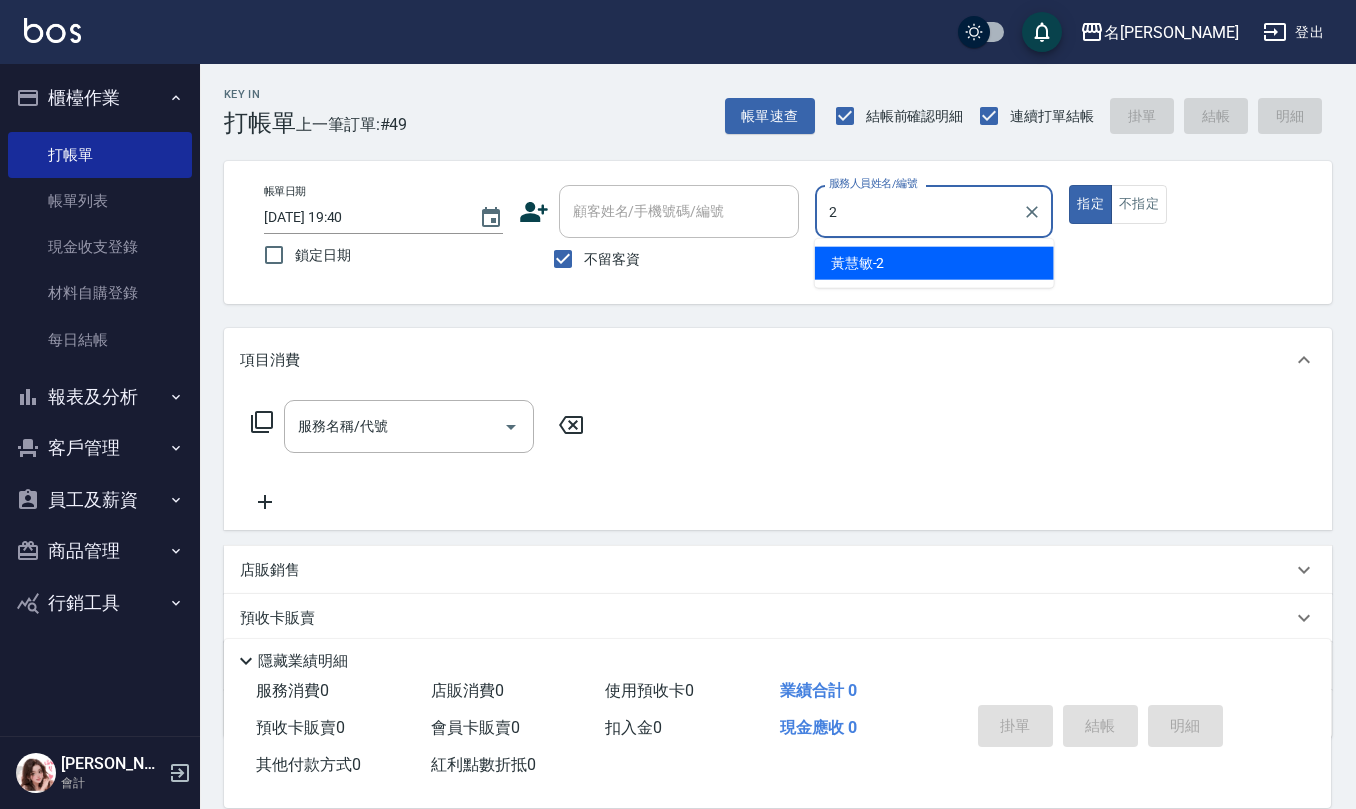 type on "[PERSON_NAME]-2" 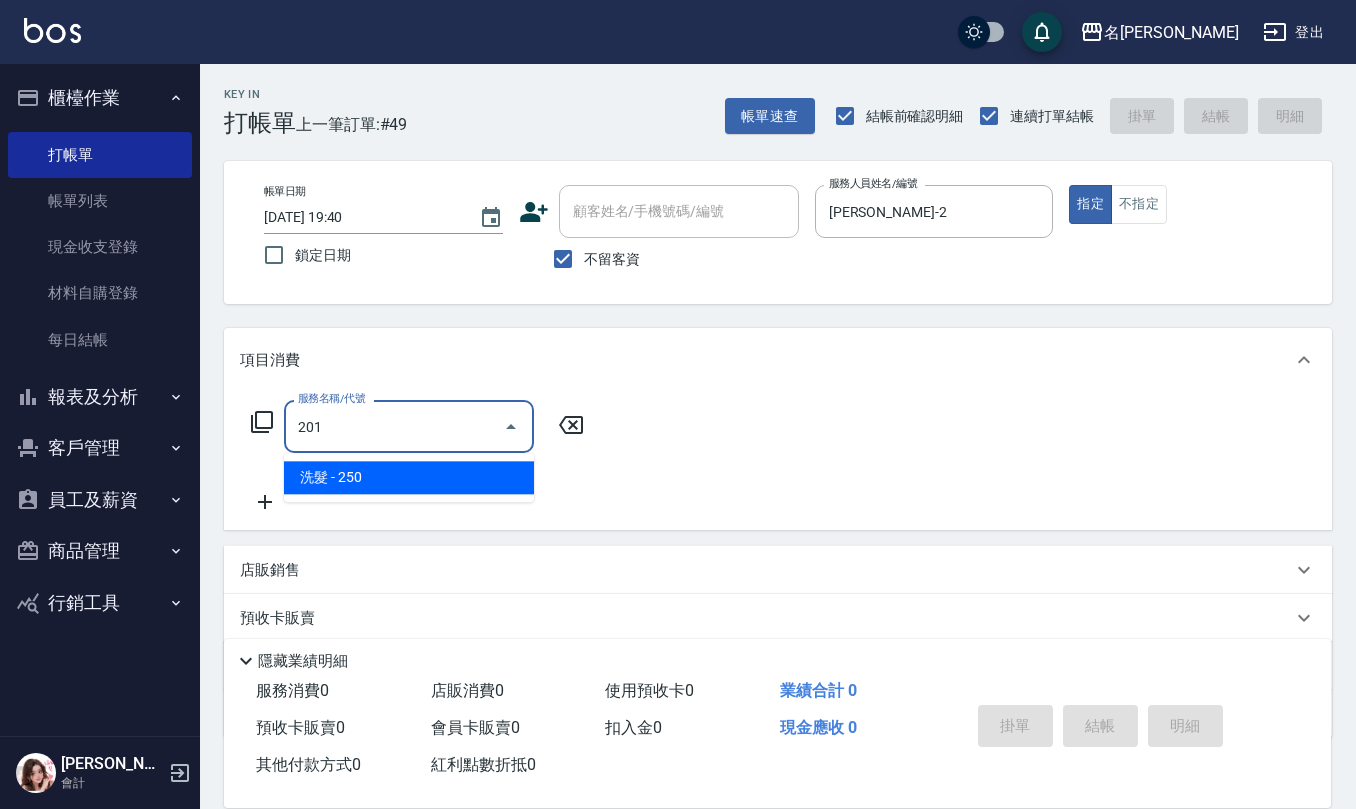 type on "洗髮(201)" 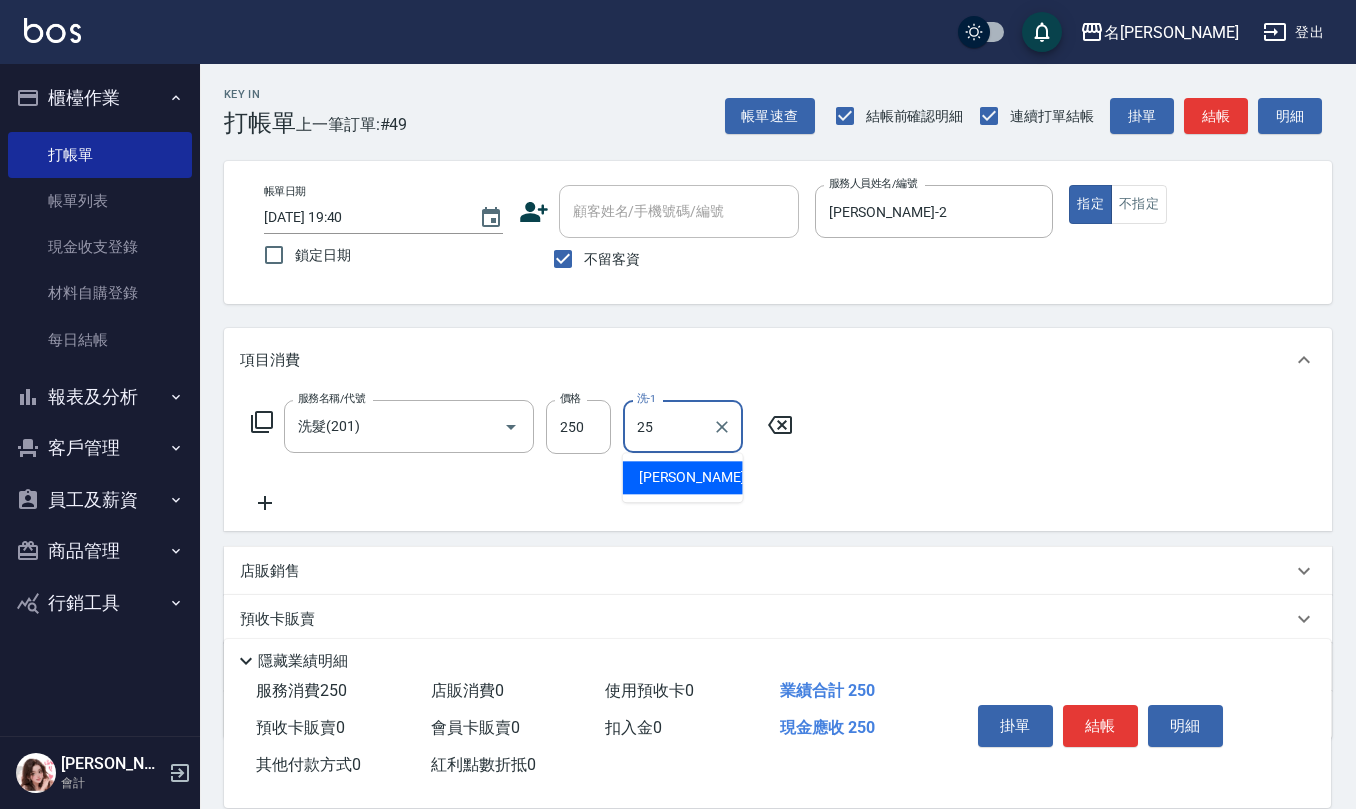 type on "[PERSON_NAME]-25" 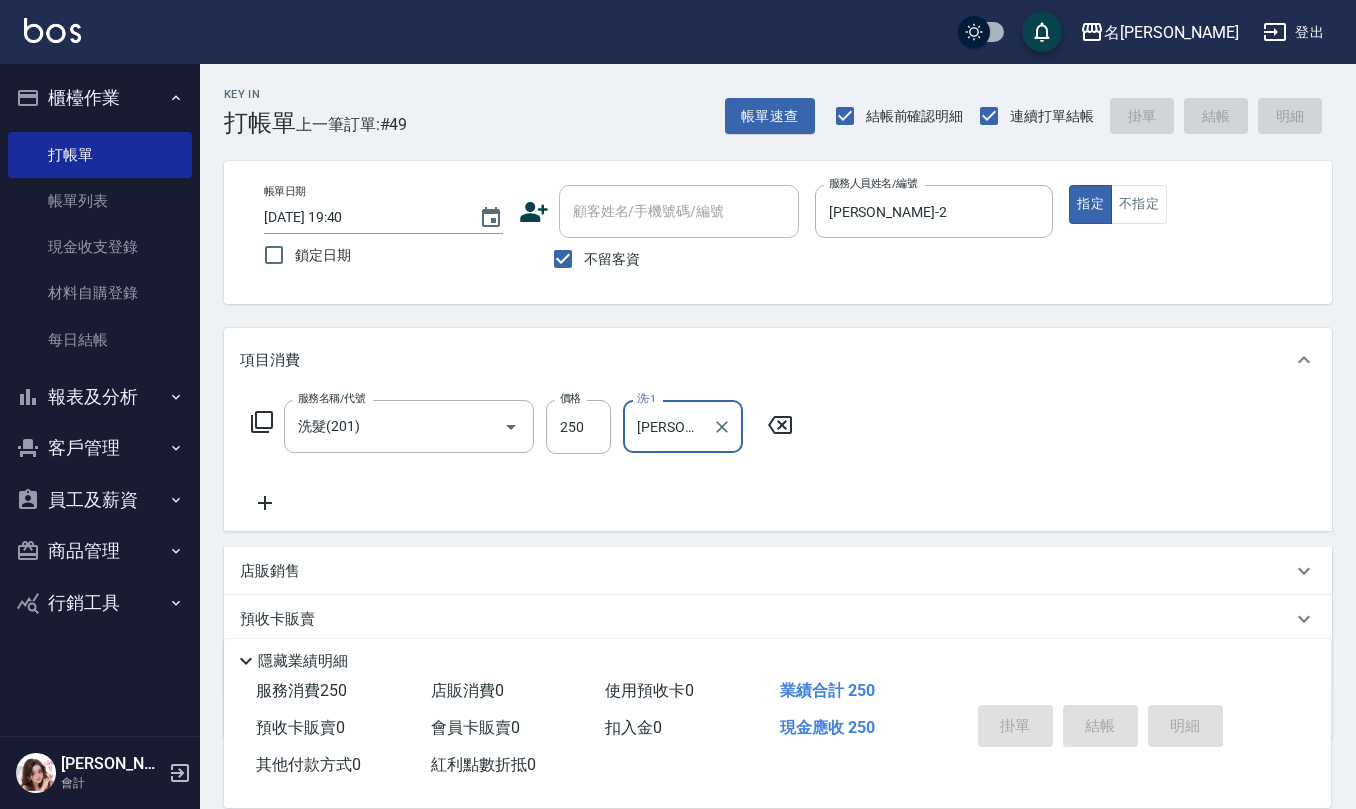 type 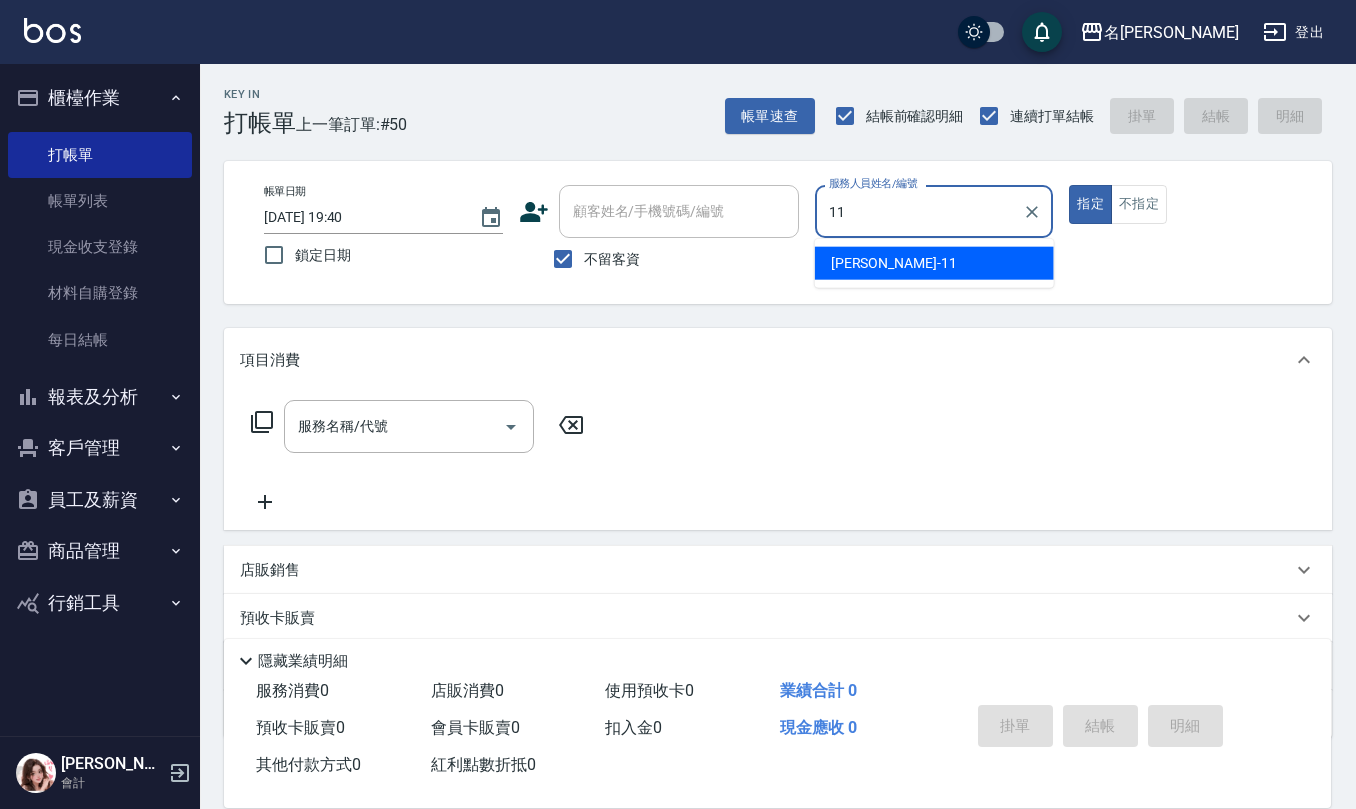 type on "[PERSON_NAME]-11" 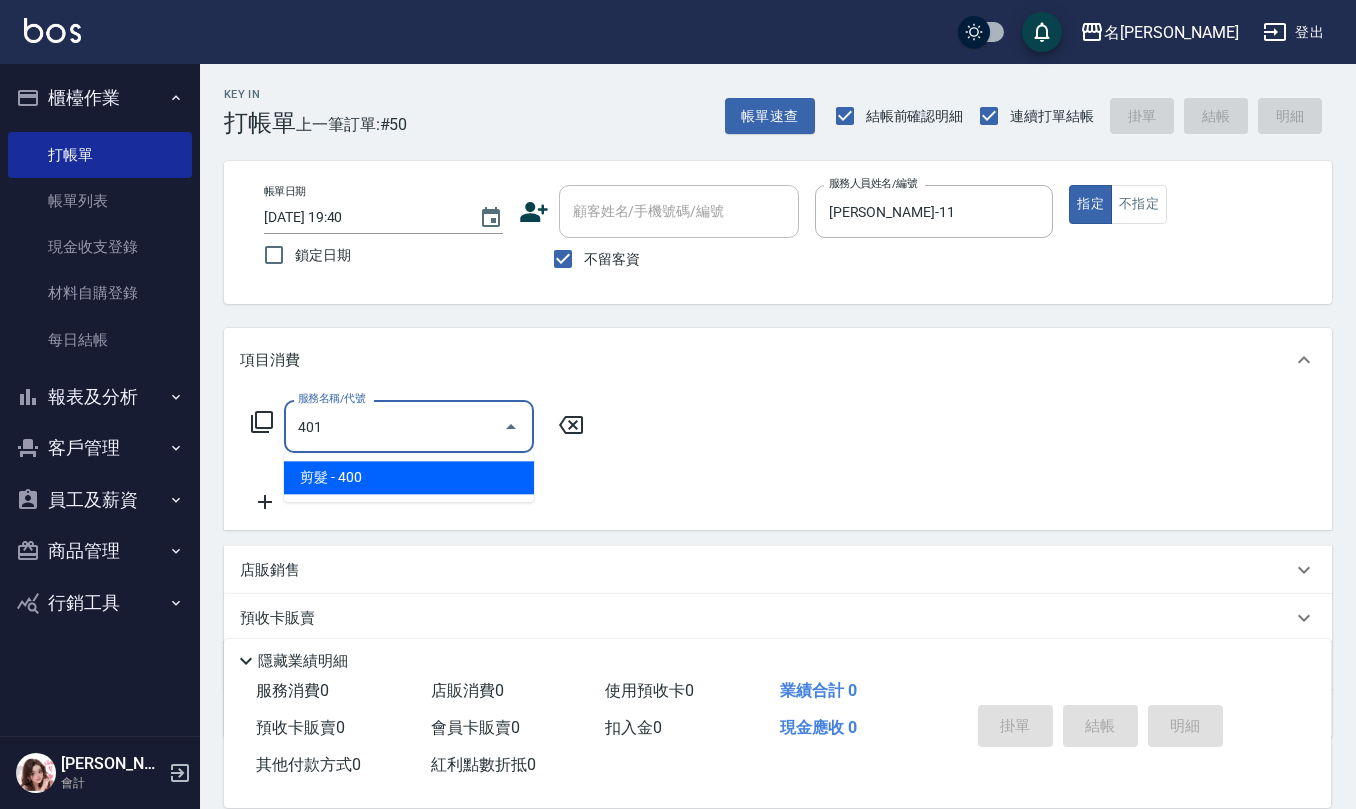 type on "剪髮(401)" 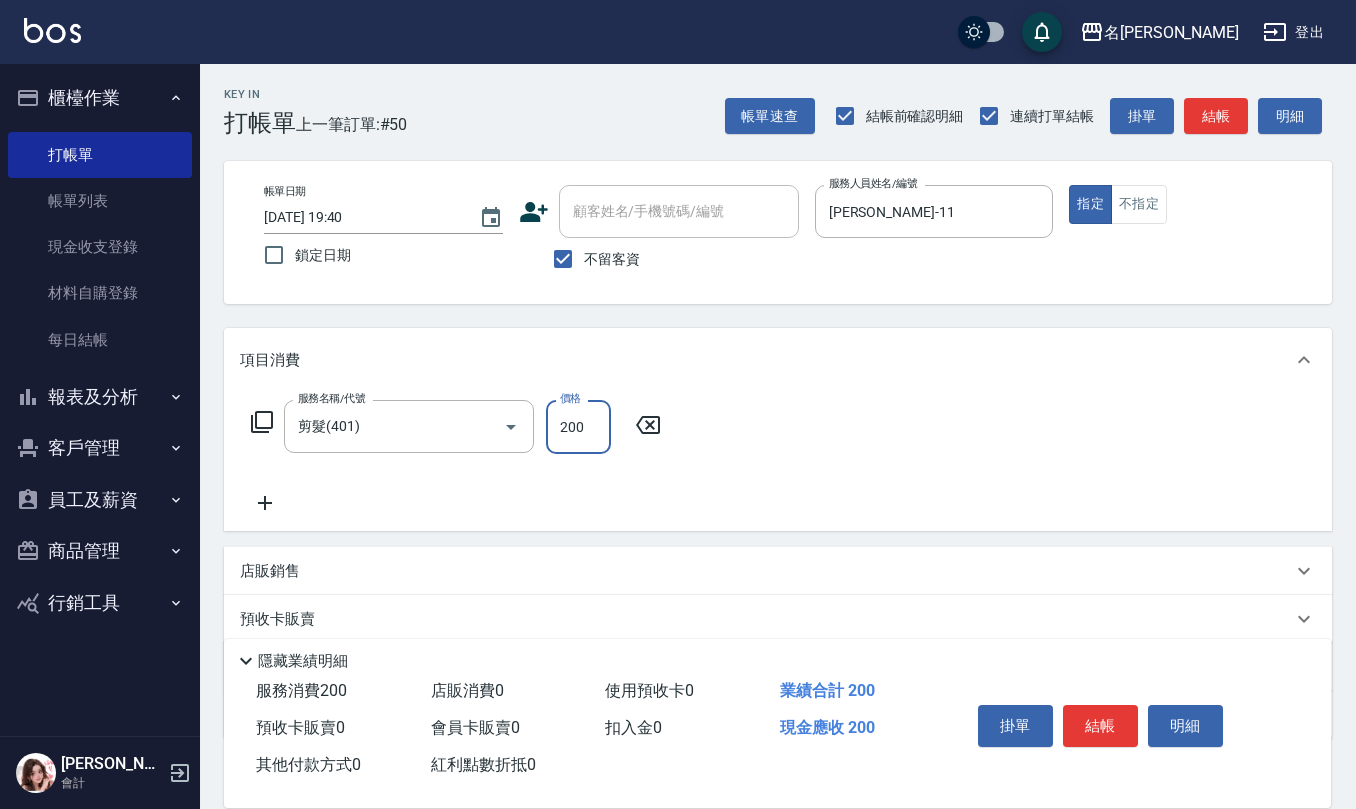 type on "200" 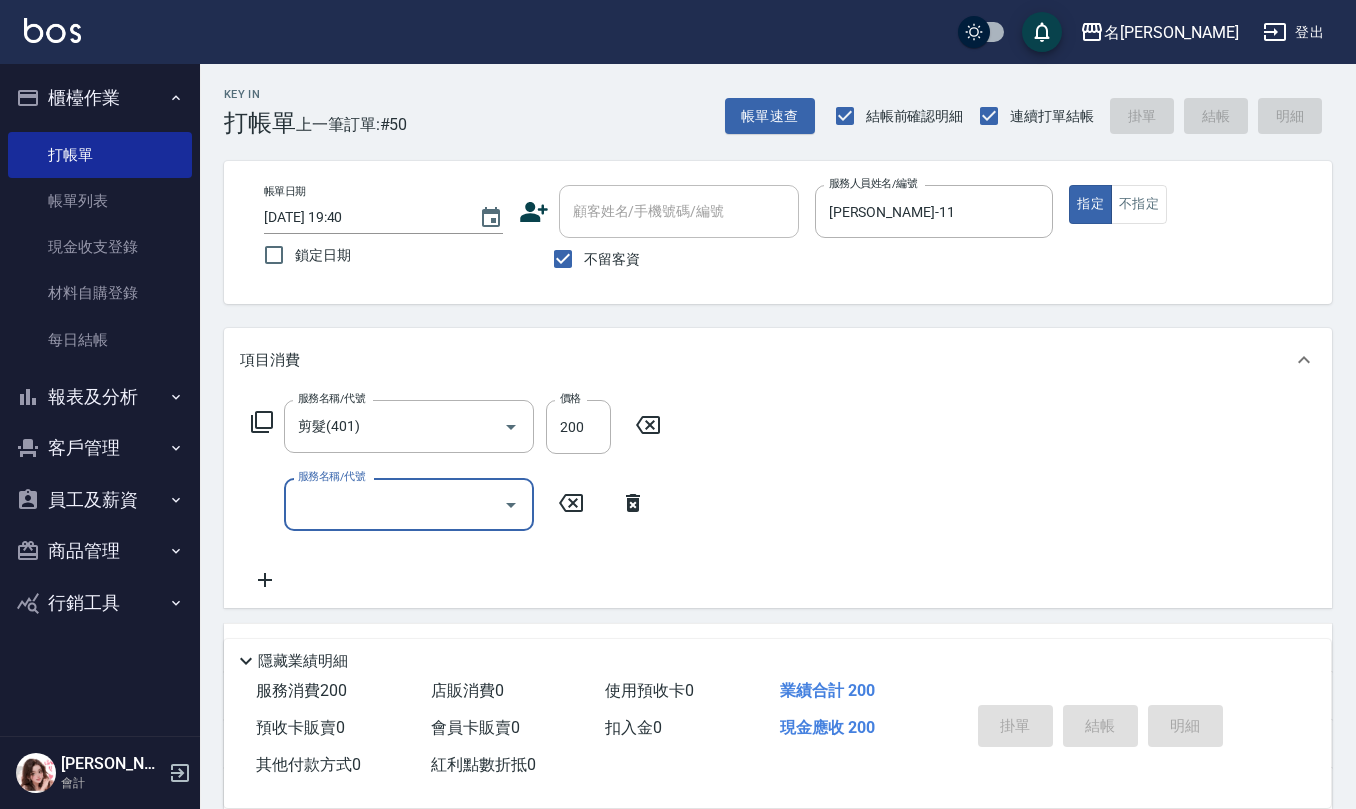 type 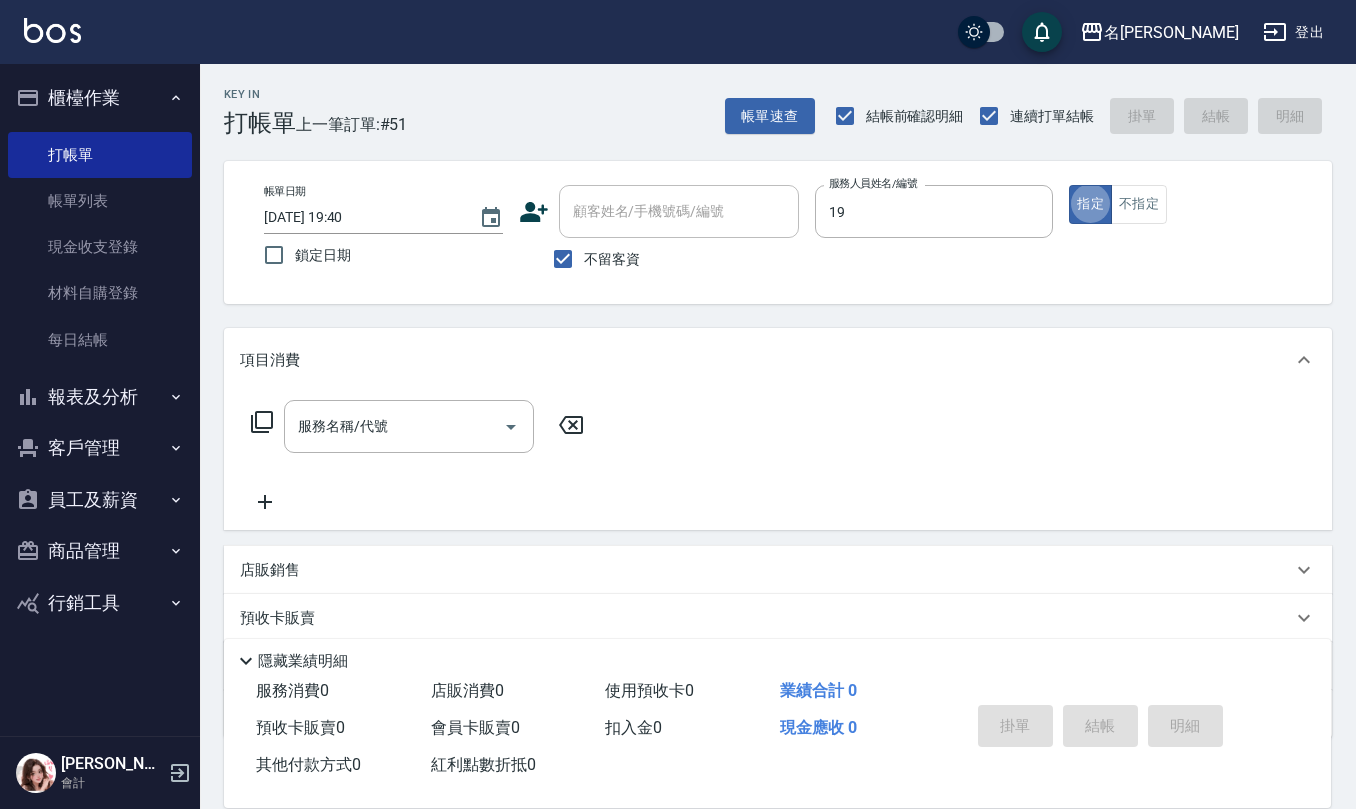 type on "[PERSON_NAME]-19" 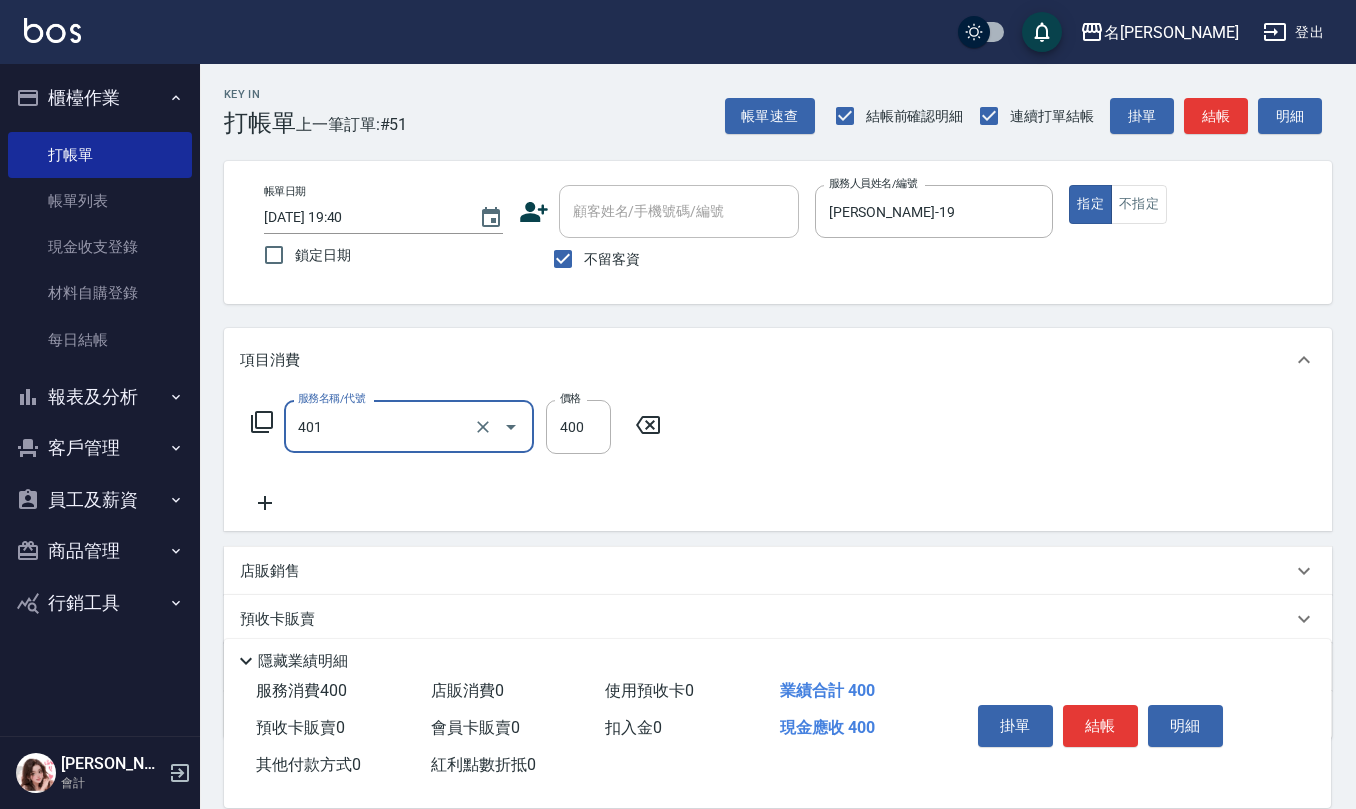 type on "剪髮(401)" 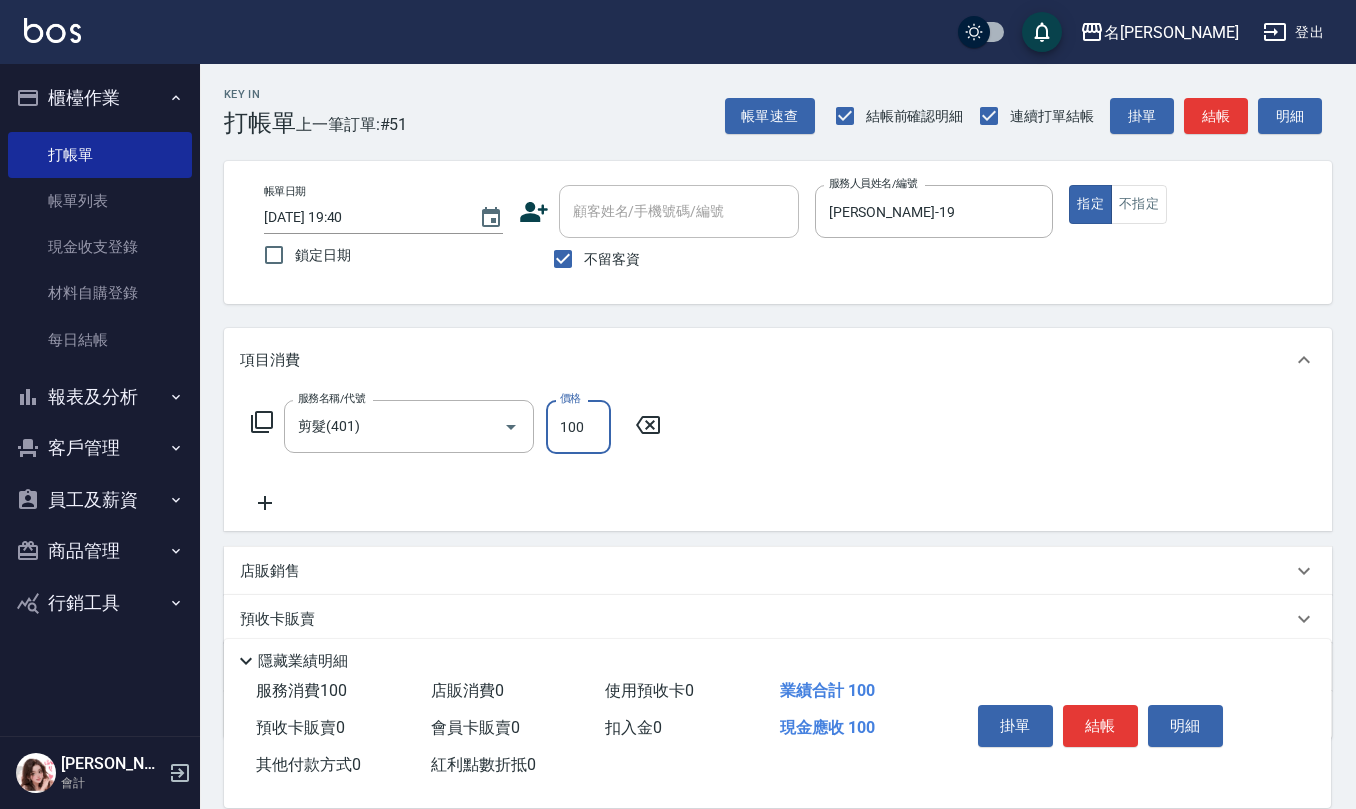 type on "100" 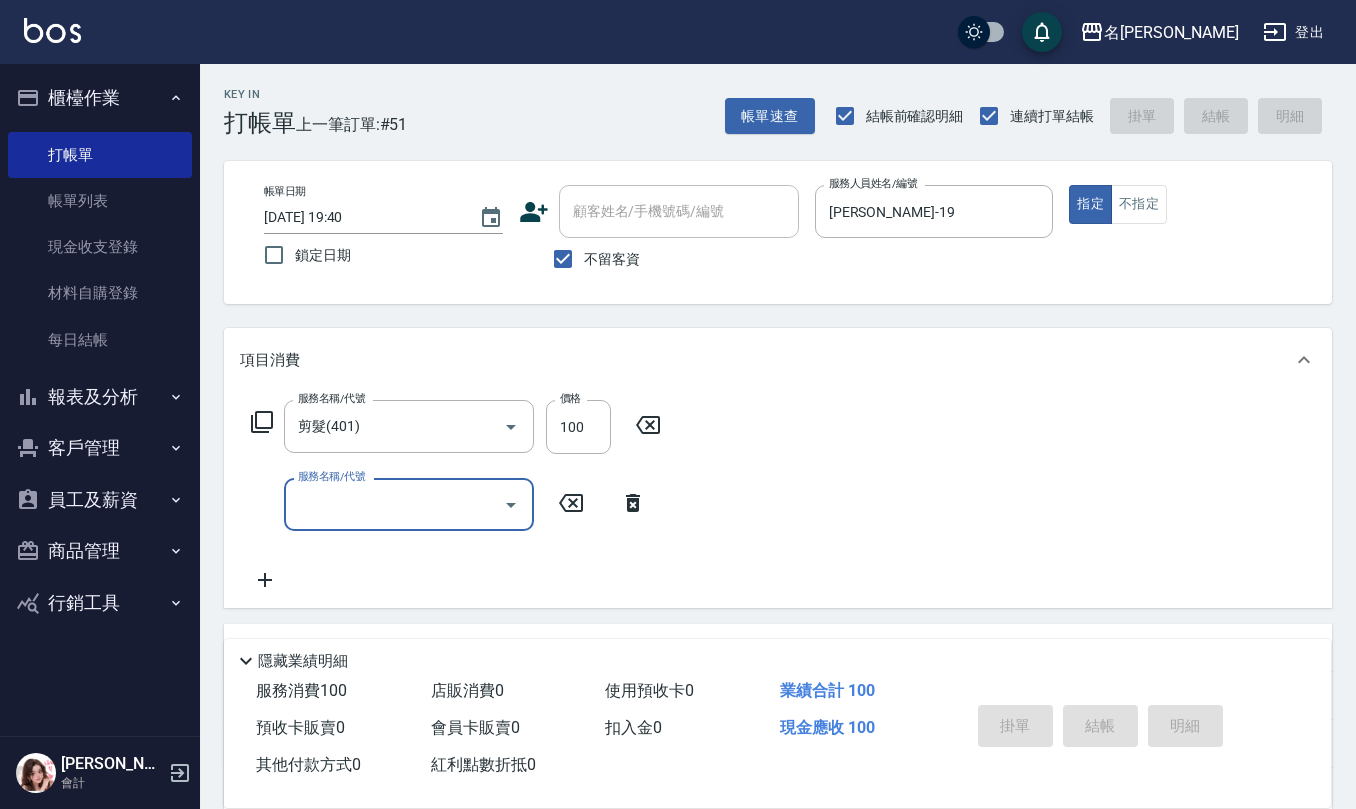 type on "[DATE] 19:41" 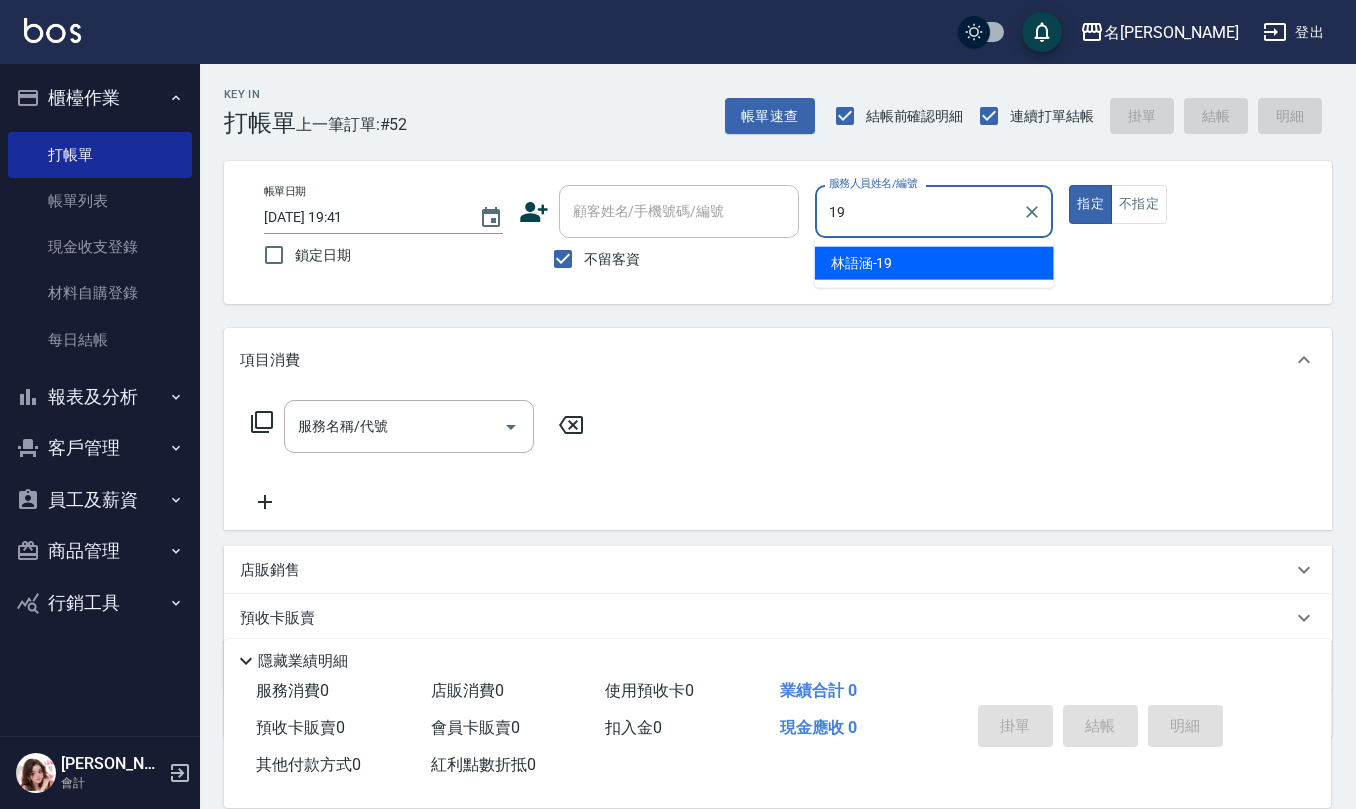 type on "[PERSON_NAME]-19" 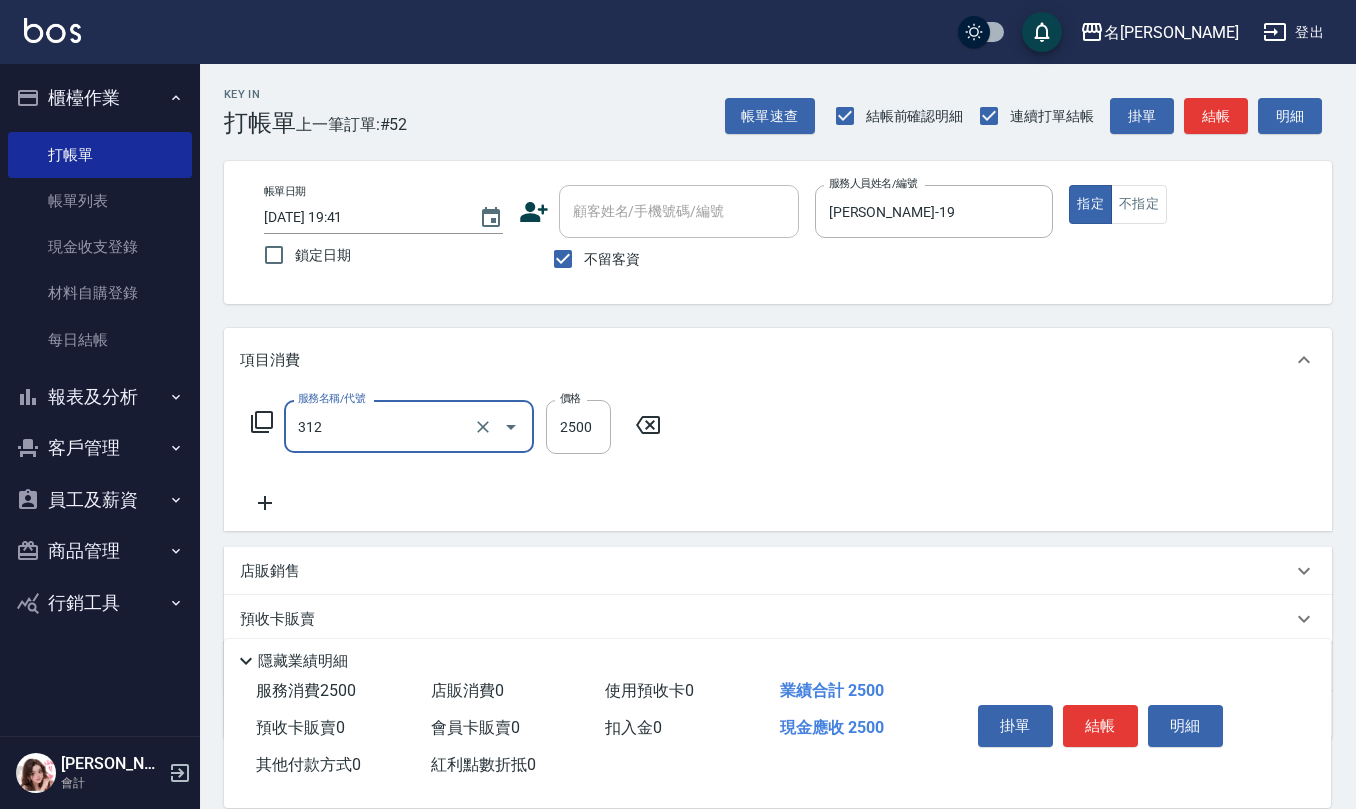type on "有氧水離子燙2500(312)" 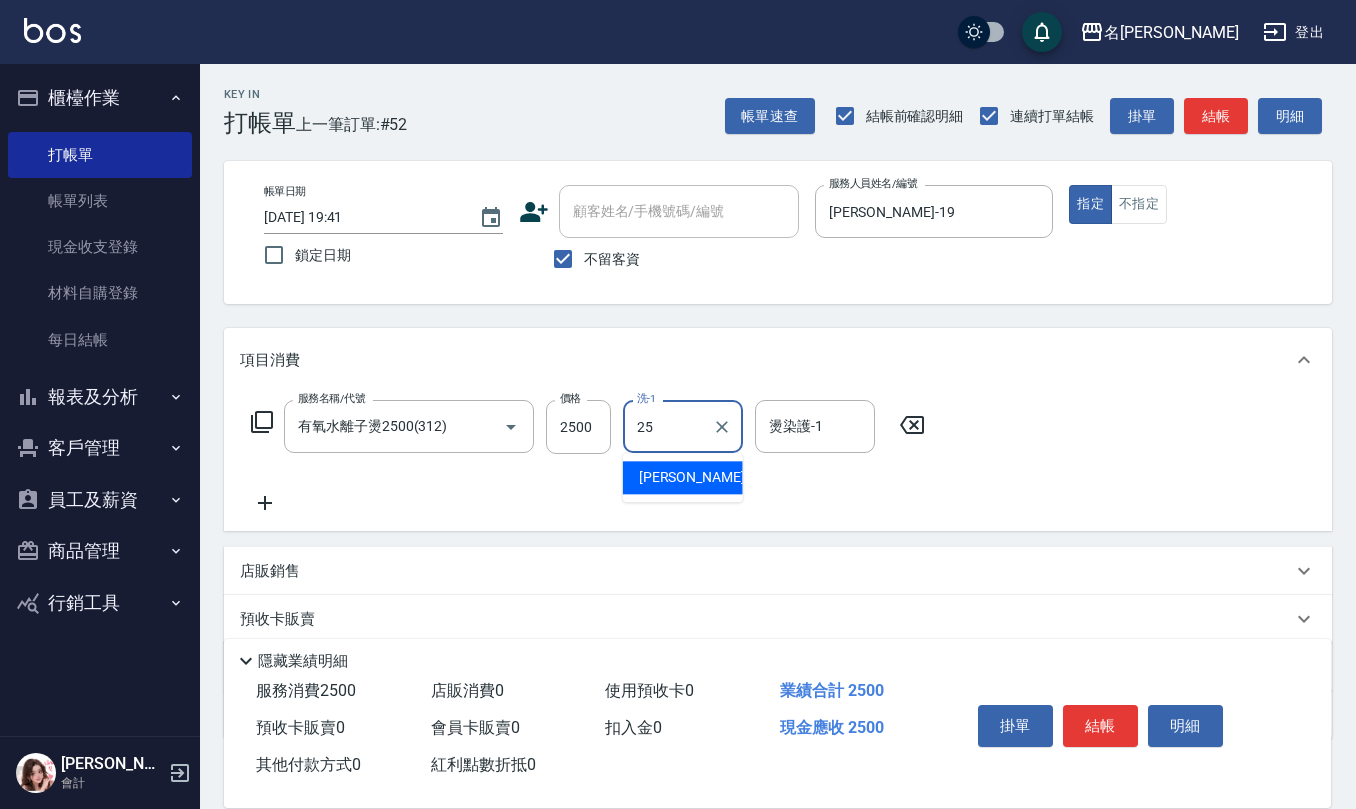 type on "[PERSON_NAME]-25" 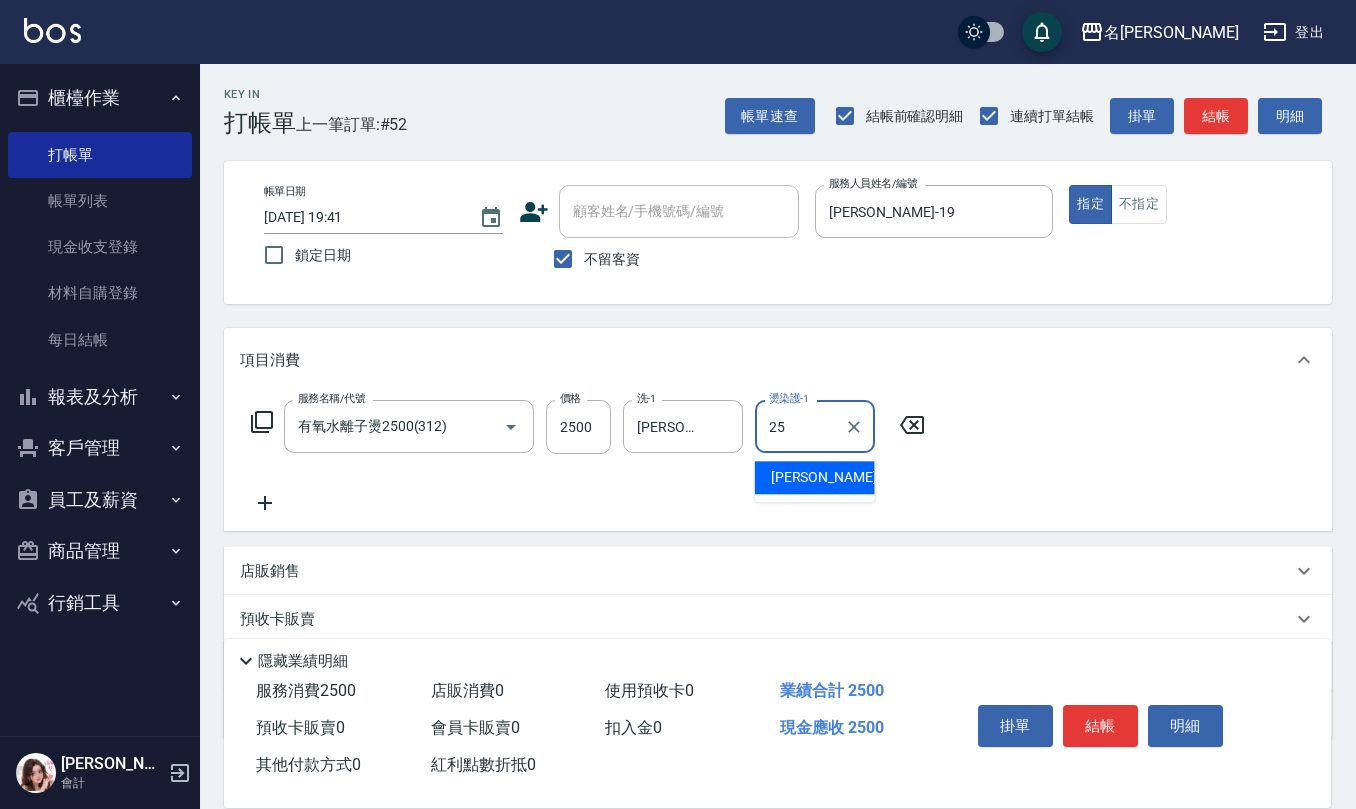 type on "[PERSON_NAME]-25" 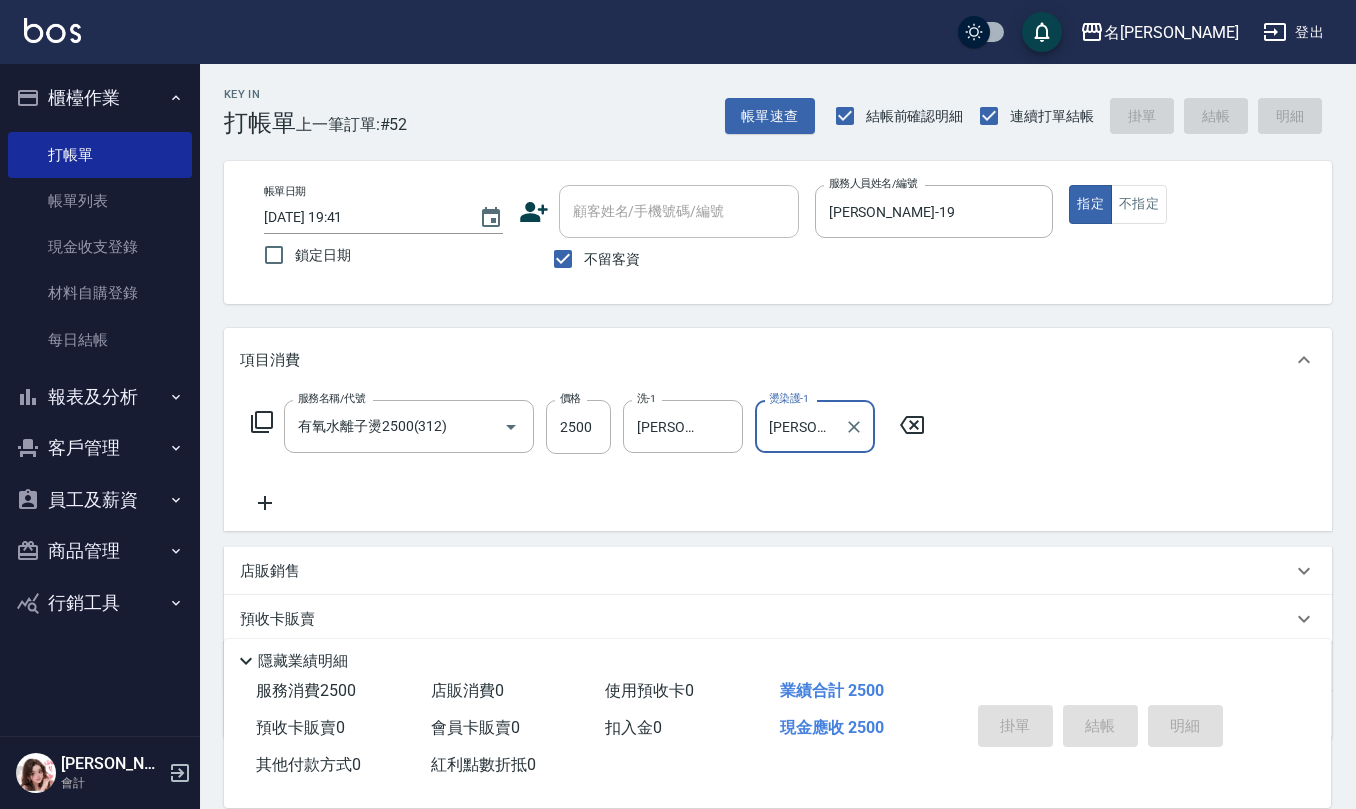type 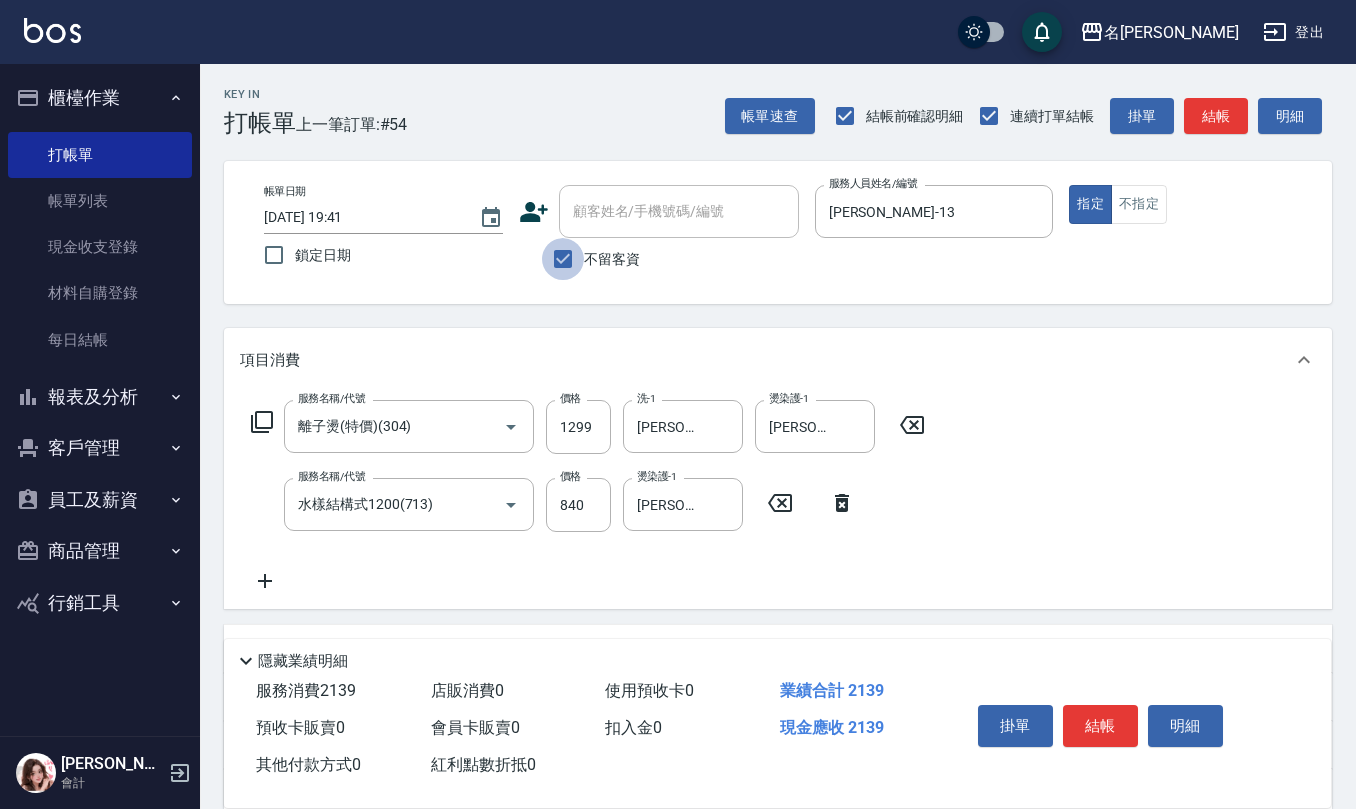 click on "不留客資" at bounding box center [563, 259] 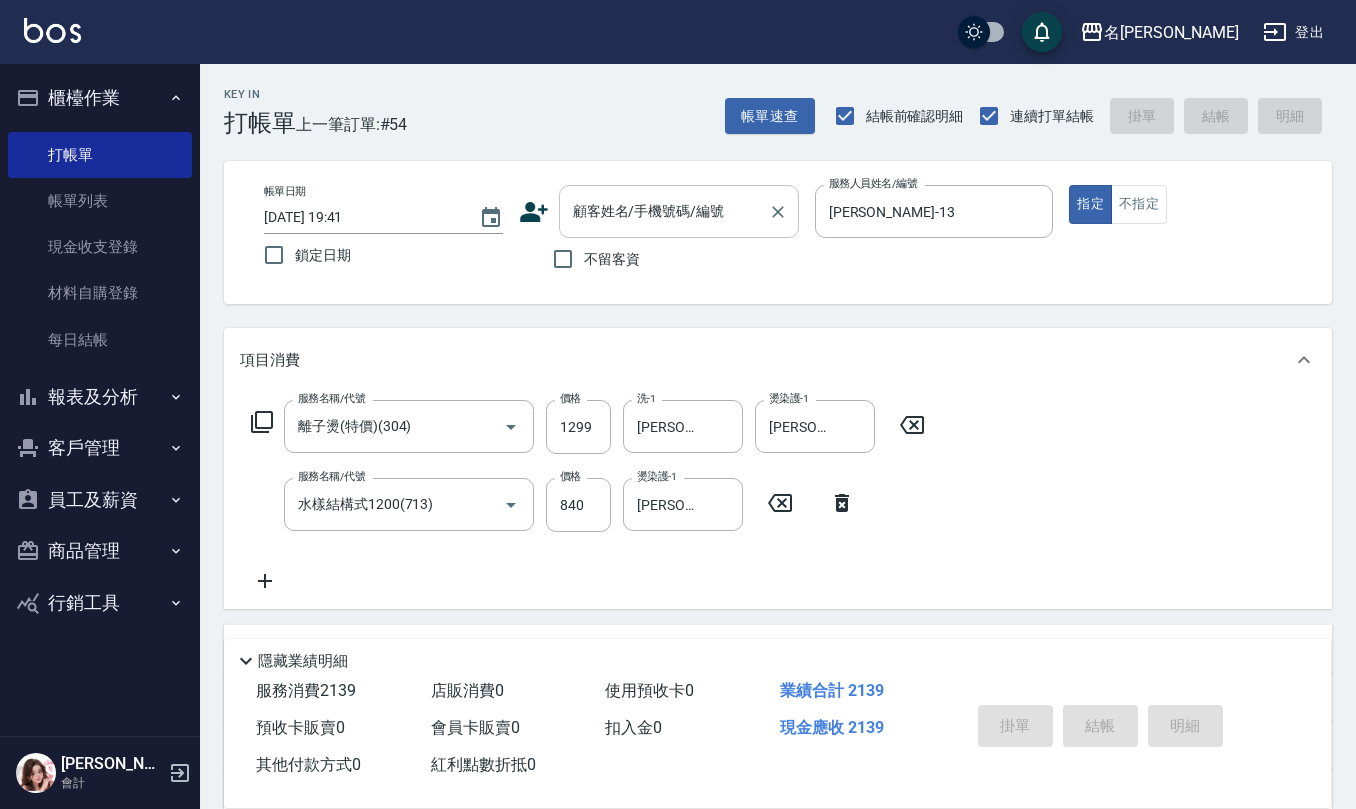 click on "顧客姓名/手機號碼/編號" at bounding box center (664, 211) 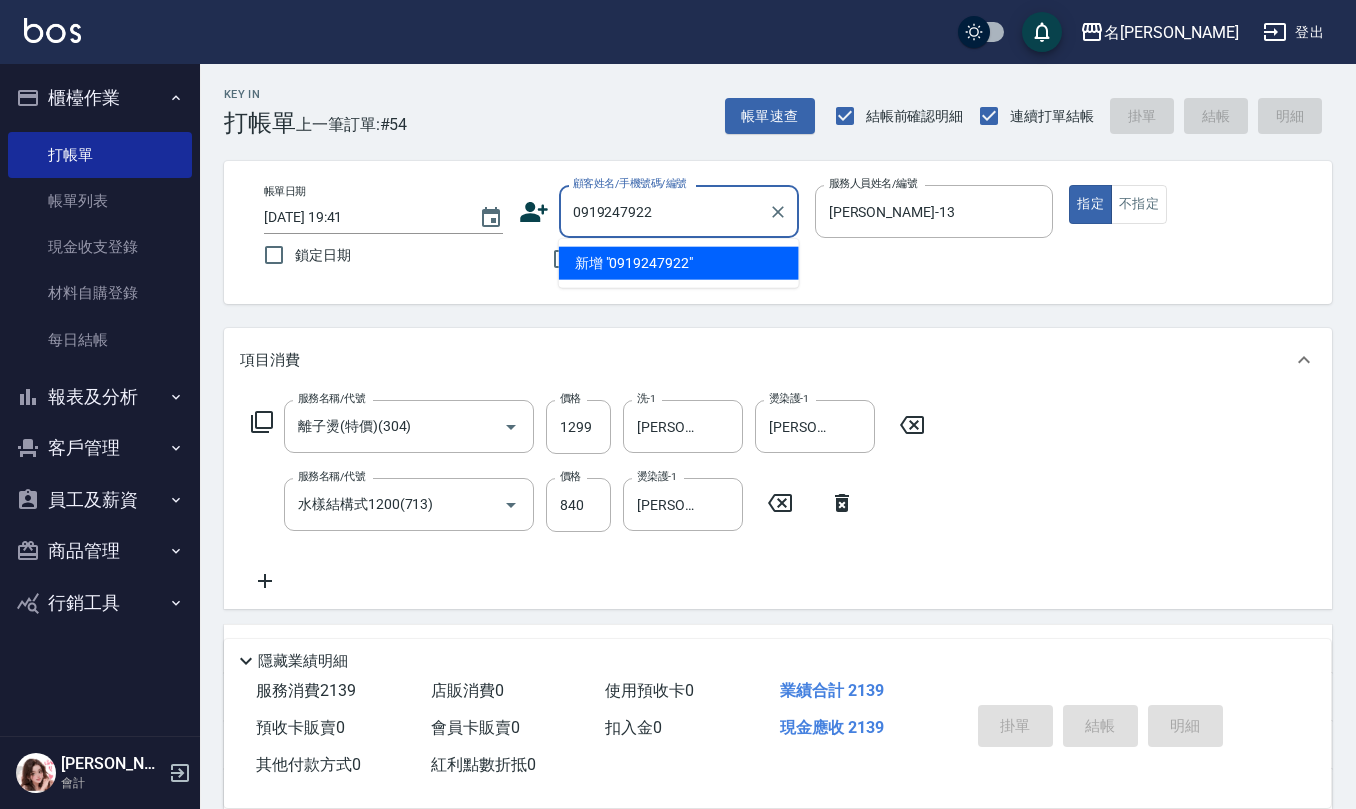 drag, startPoint x: 717, startPoint y: 216, endPoint x: 300, endPoint y: 200, distance: 417.30685 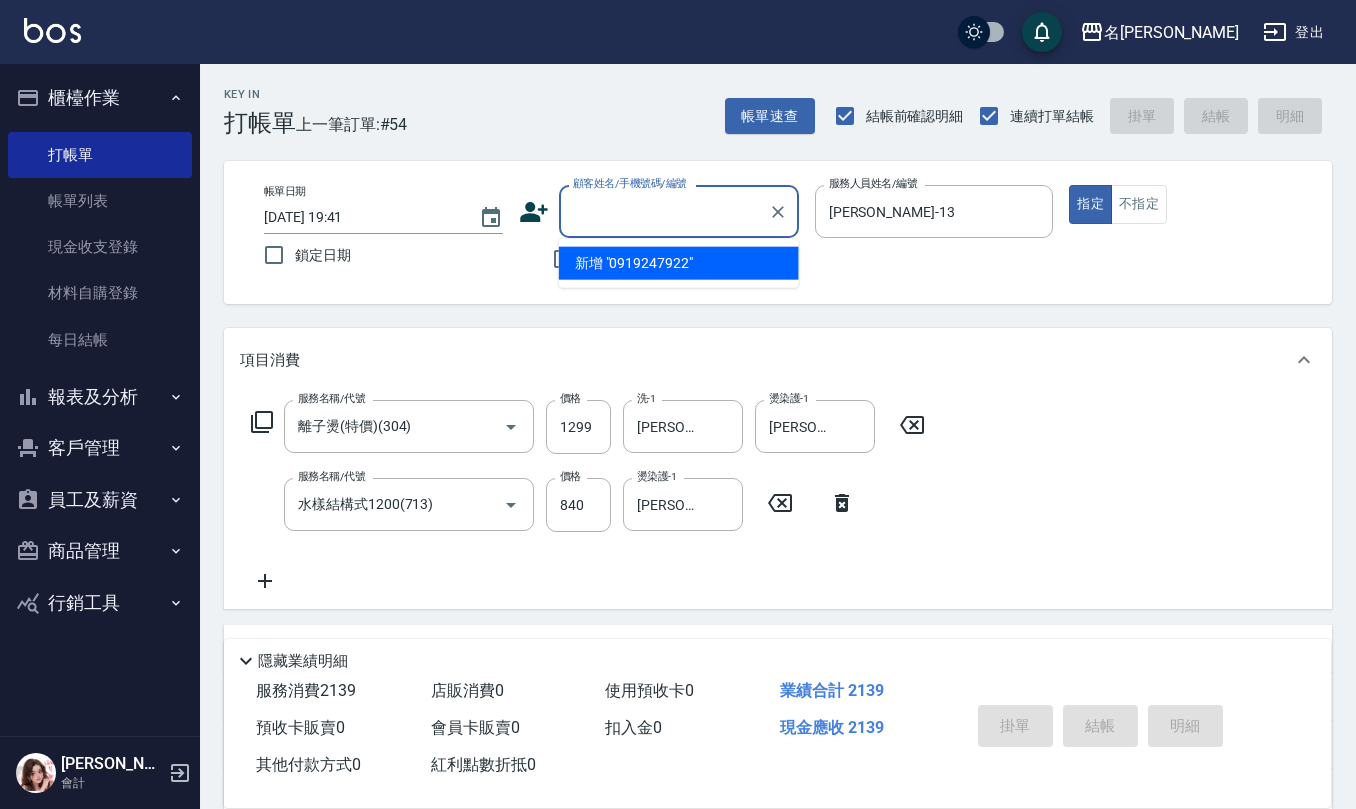 click 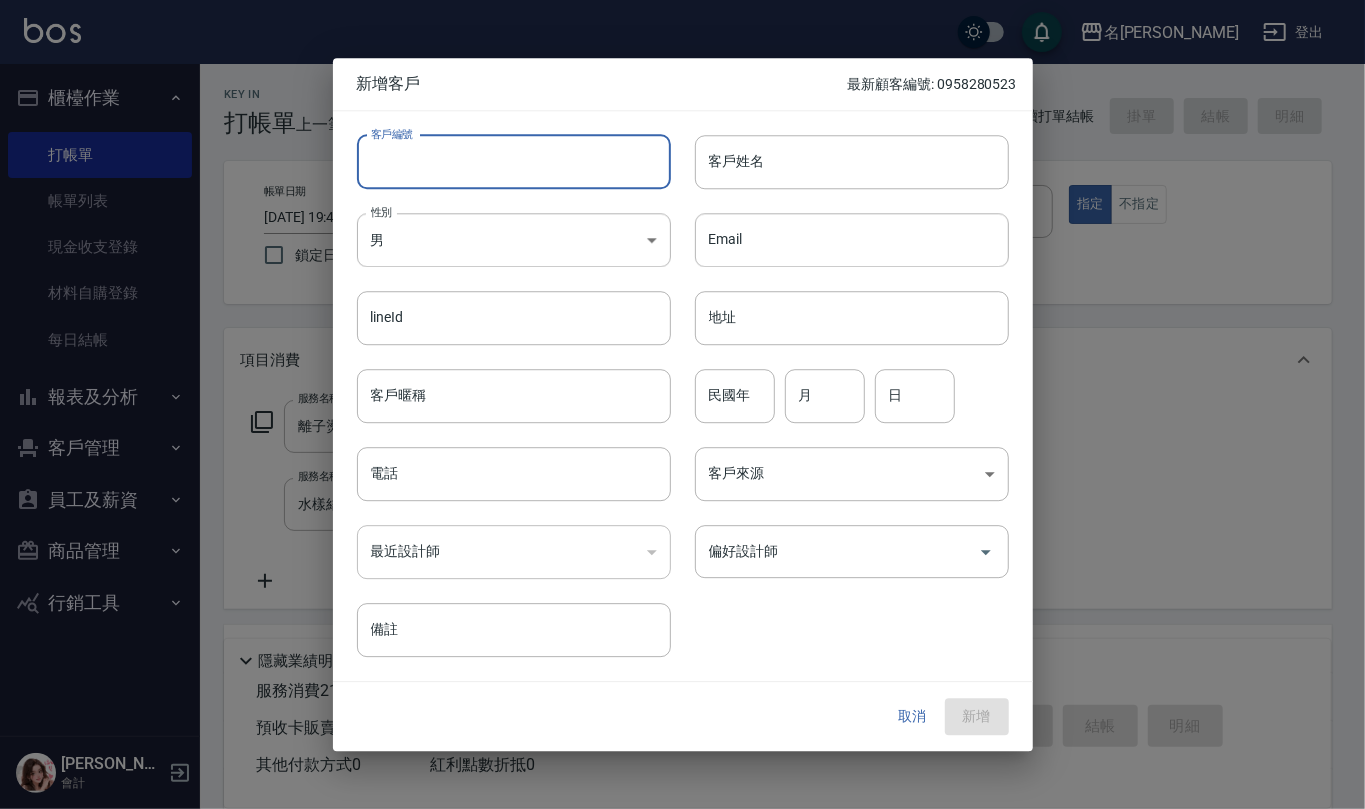 click on "客戶編號" at bounding box center (514, 162) 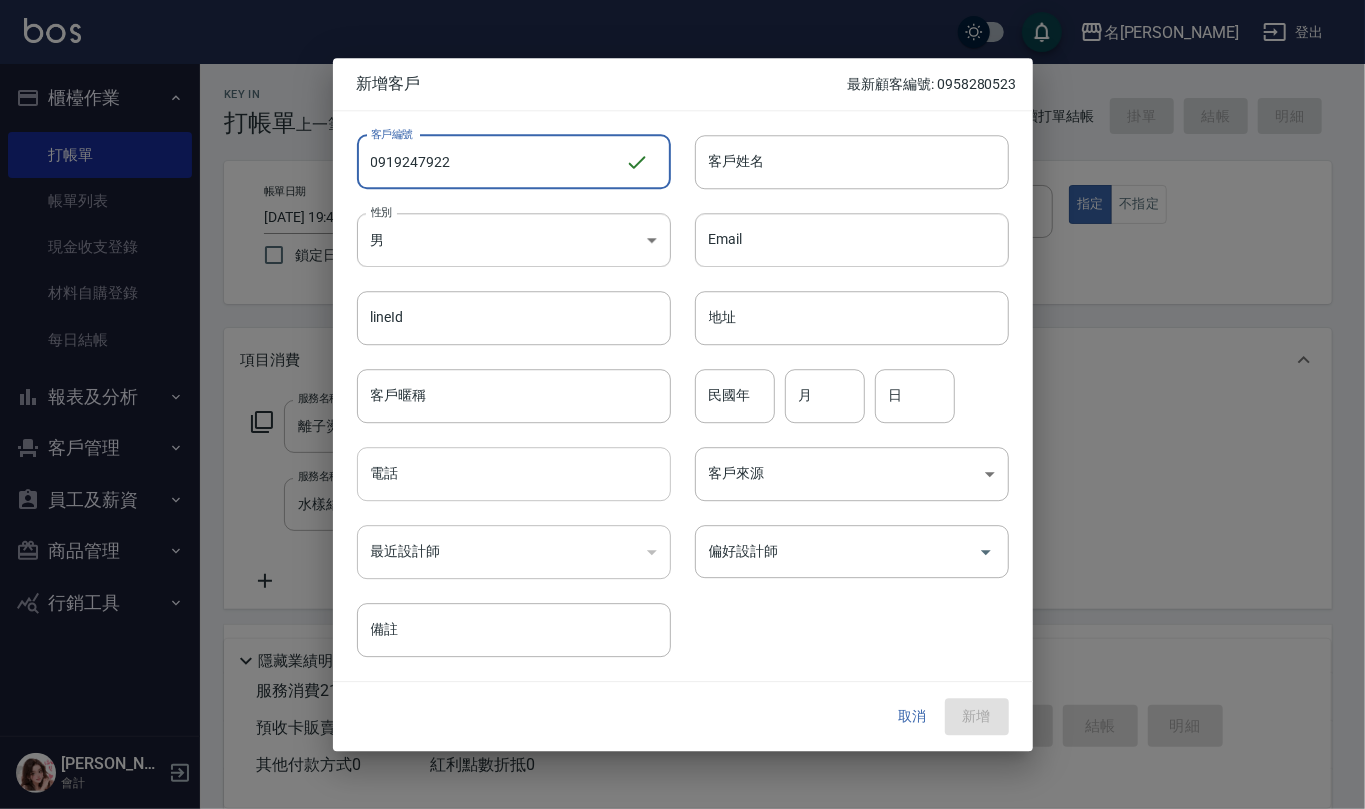 drag, startPoint x: 456, startPoint y: 481, endPoint x: 448, endPoint y: 461, distance: 21.540659 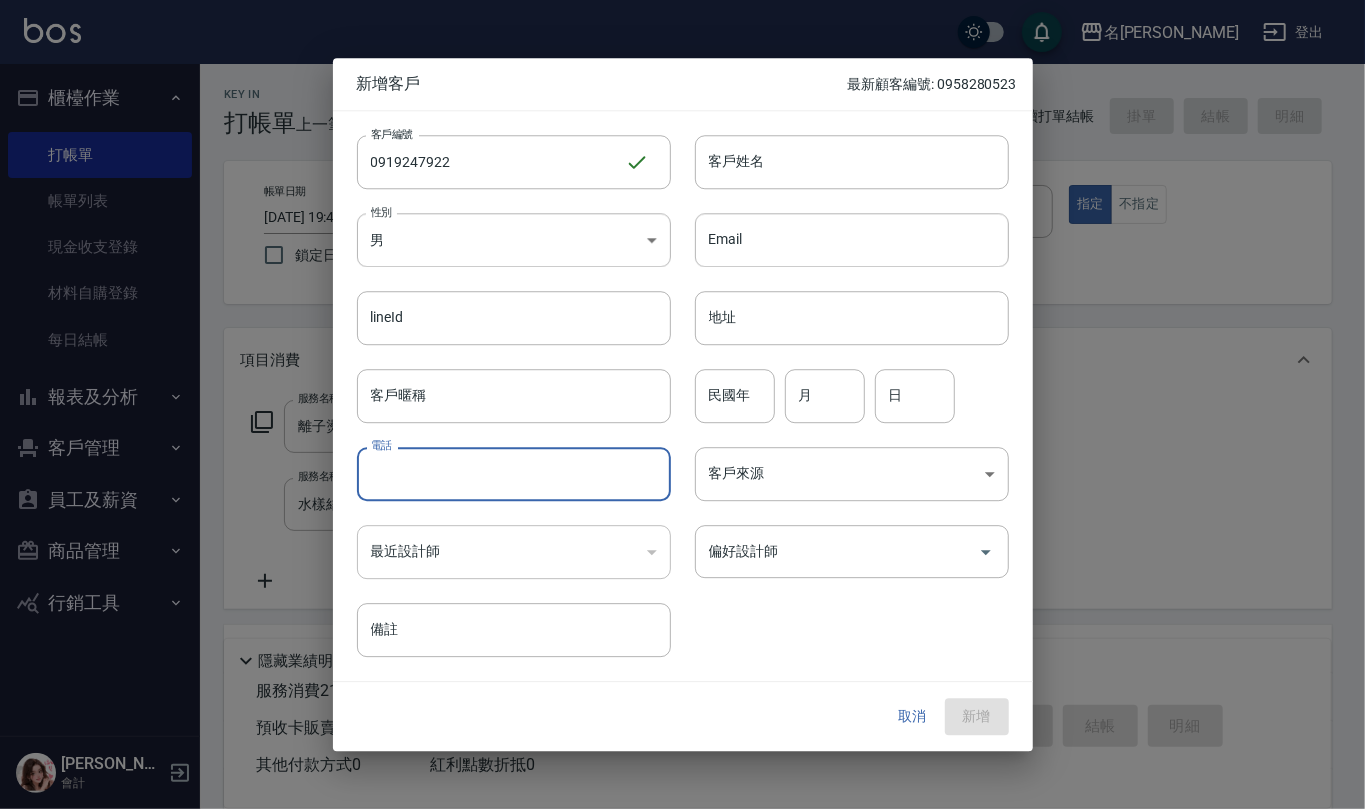 paste on "0919247922" 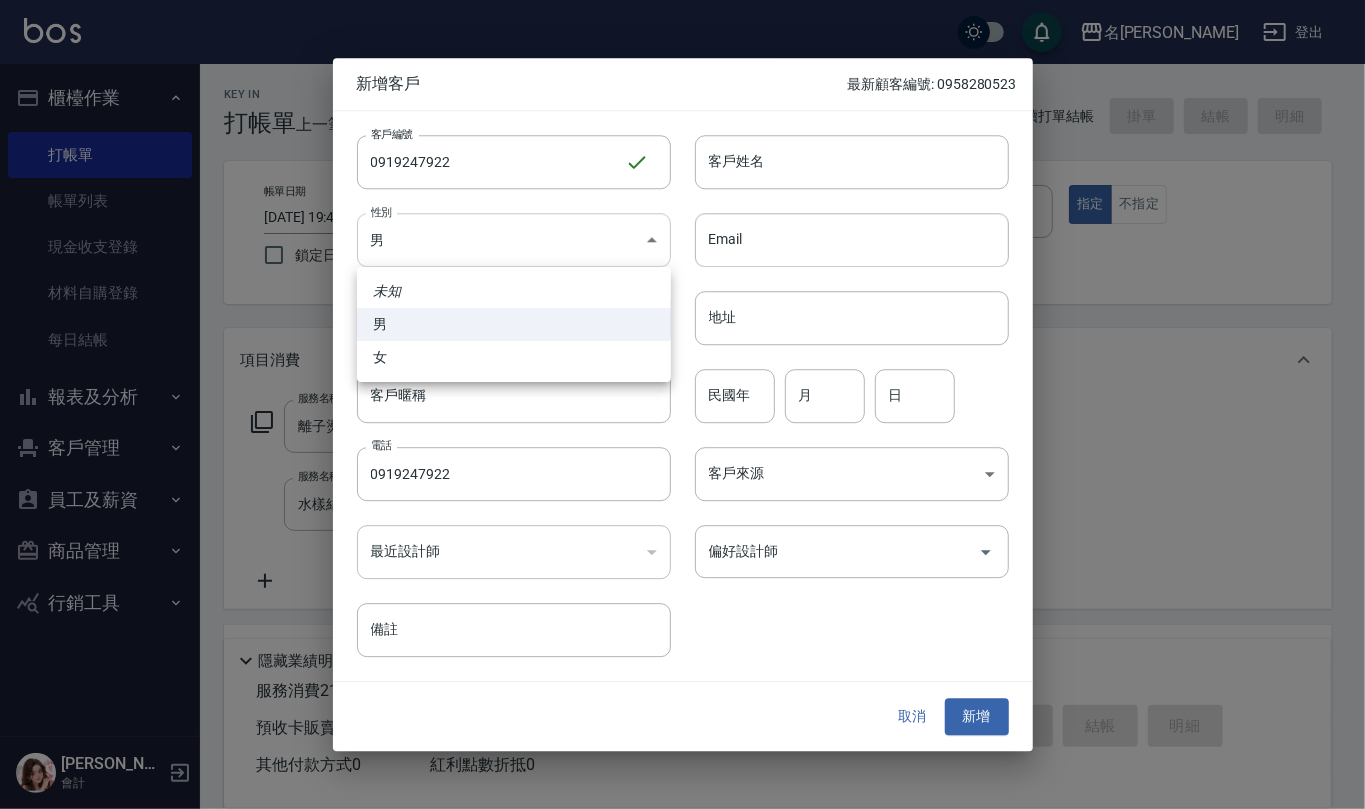 click on "名留仁二 登出 櫃檯作業 打帳單 帳單列表 現金收支登錄 材料自購登錄 每日結帳 報表及分析 報表目錄 店家區間累計表 店家日報表 互助日報表 互助月報表 互助點數明細 互助業績報表 設計師業績表 設計師日報表 設計師業績月報表 設計師排行榜 商品消耗明細 商品進銷貨報表 商品庫存表 商品庫存盤點表 單一服務項目查詢 收支分類明細表 費用分析表 客戶管理 客戶列表 員工及薪資 員工列表 員工離職列表 全店打卡記錄 考勤排班總表 每月薪資維護 薪資條 薪資明細表 薪資轉帳明細 商品管理 商品分類設定 商品列表 商品進貨作業 廠商列表 盤點作業 行銷工具 活動發券明細 [PERSON_NAME] 會計 Key In 打帳單 上一筆訂單:#54 帳單速查 結帳前確認明細 連續打單結帳 掛單 結帳 明細 帳單日期 [DATE] 19:41 鎖定日期 顧客姓名/手機號碼/編號 顧客姓名/手機號碼/編號 不留客資 指定" at bounding box center [682, 526] 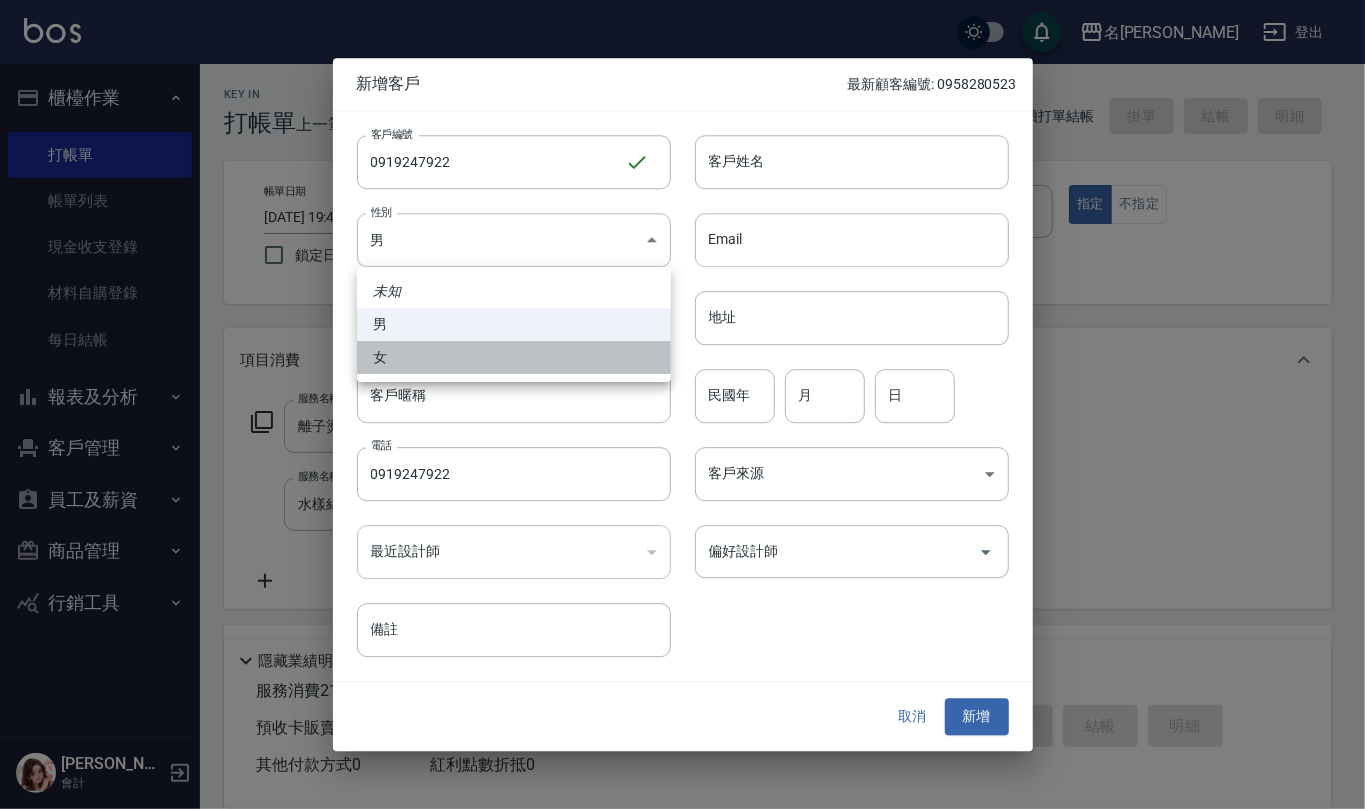 click on "女" at bounding box center (514, 357) 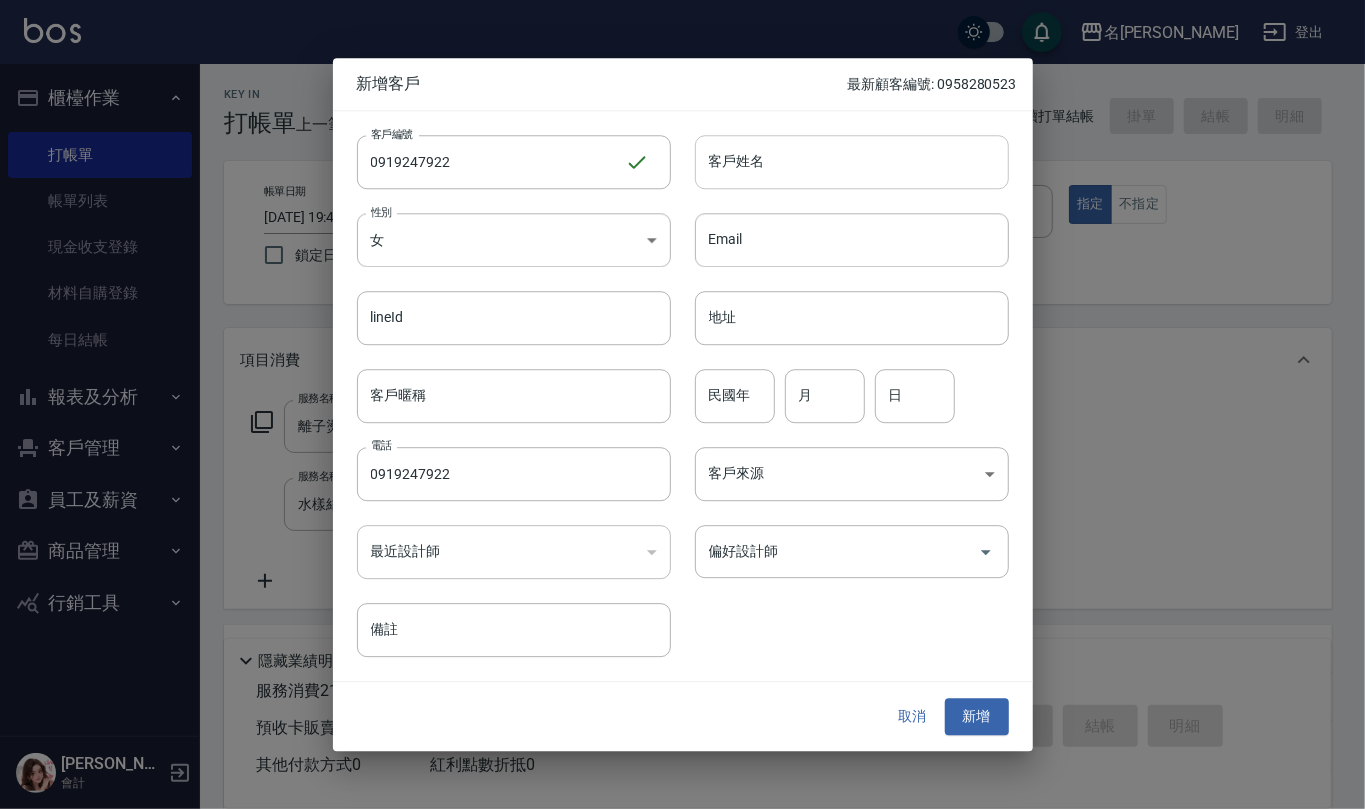 click on "客戶姓名" at bounding box center (852, 162) 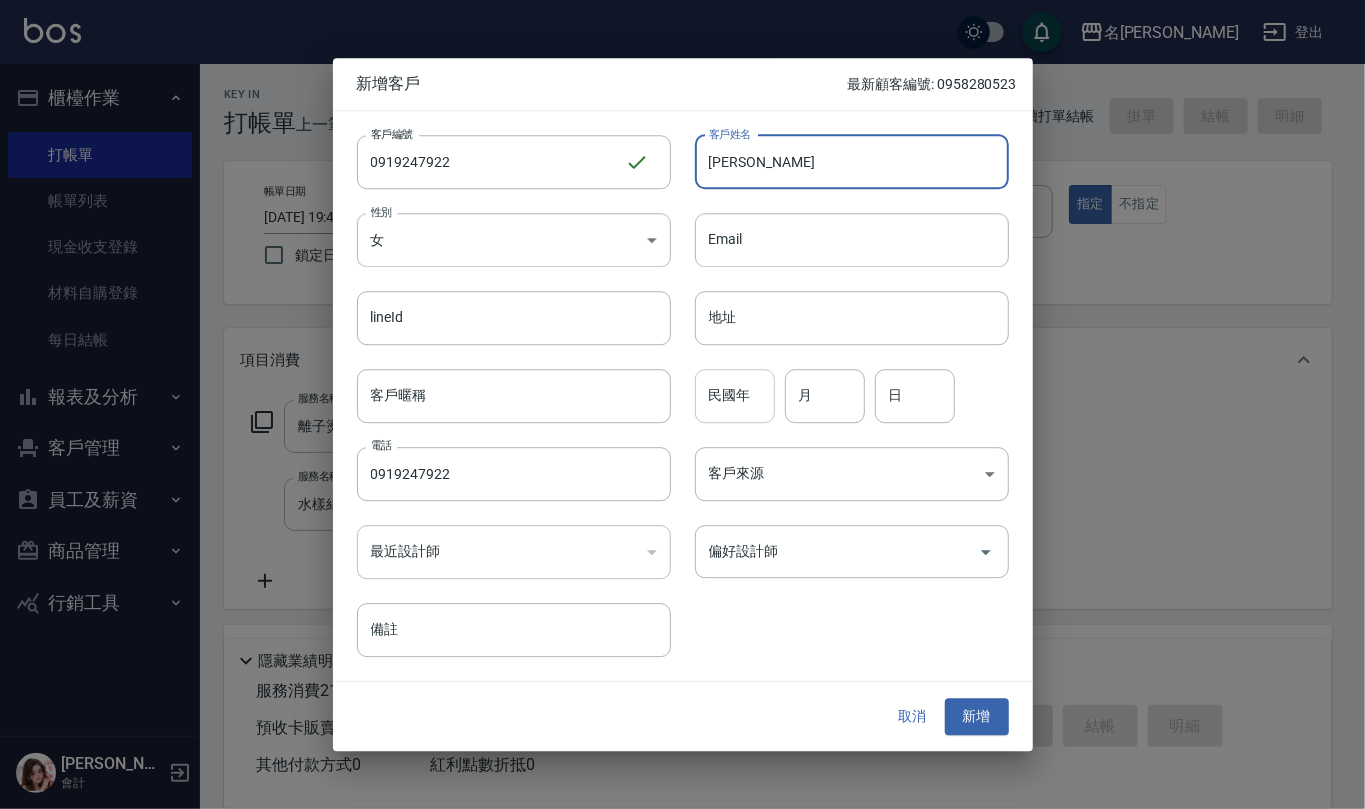 click on "民國年" at bounding box center [735, 396] 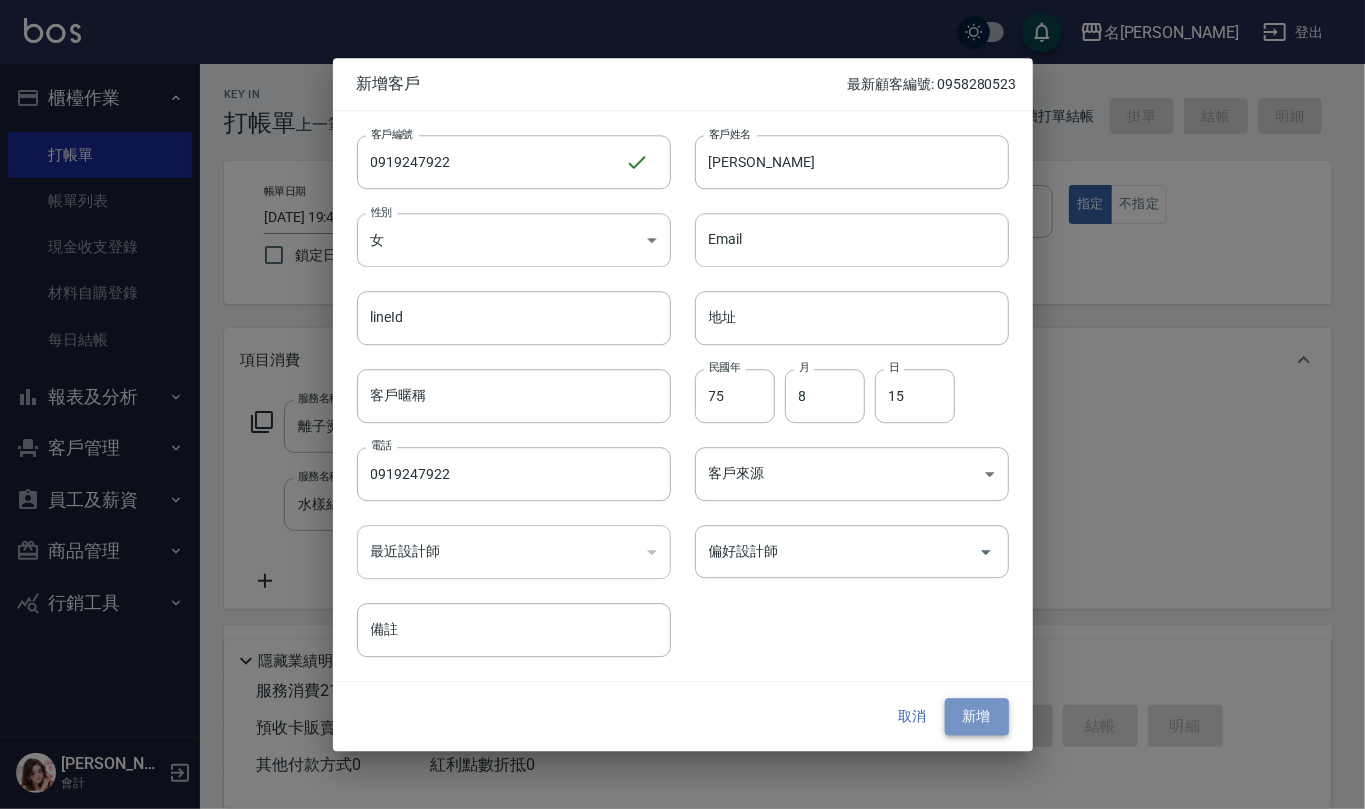 click on "新增" at bounding box center [977, 717] 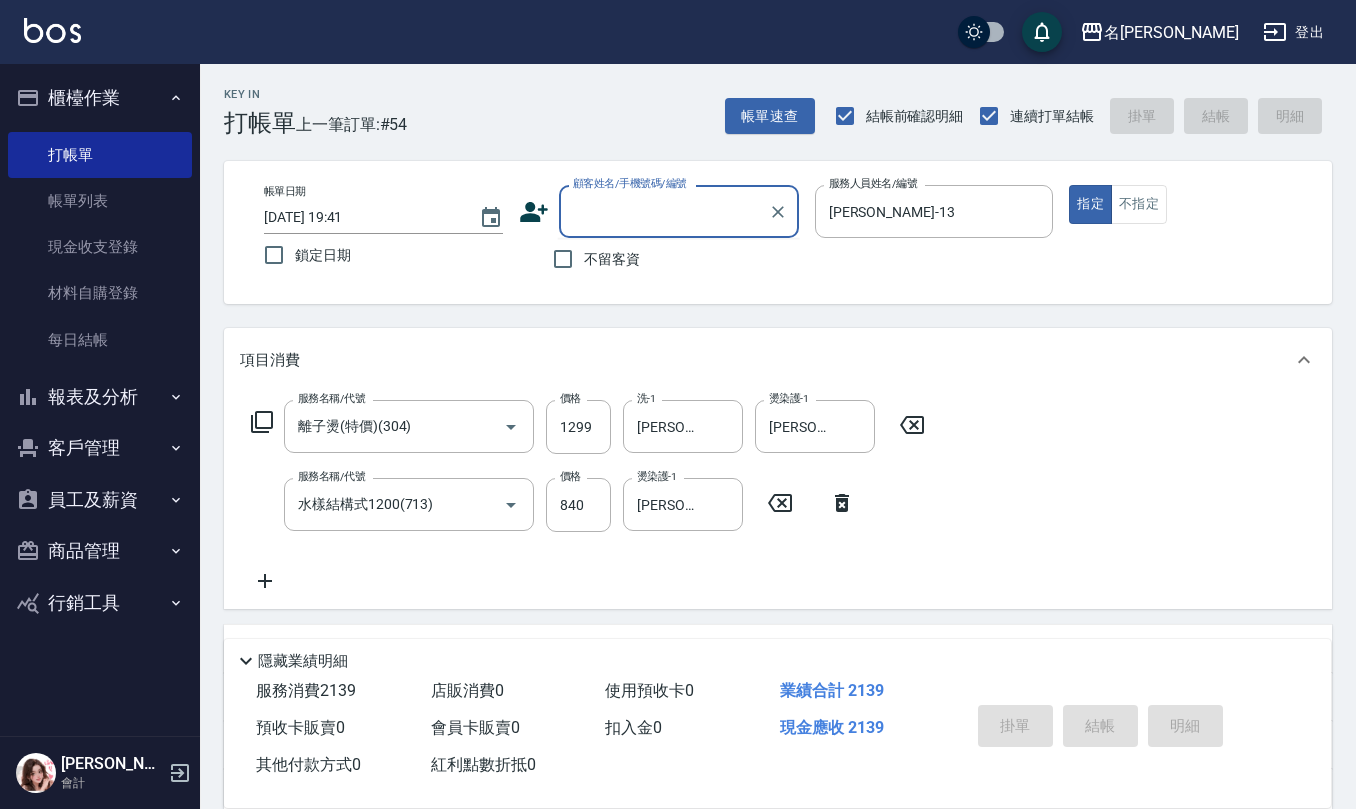 click on "顧客姓名/手機號碼/編號" at bounding box center [664, 211] 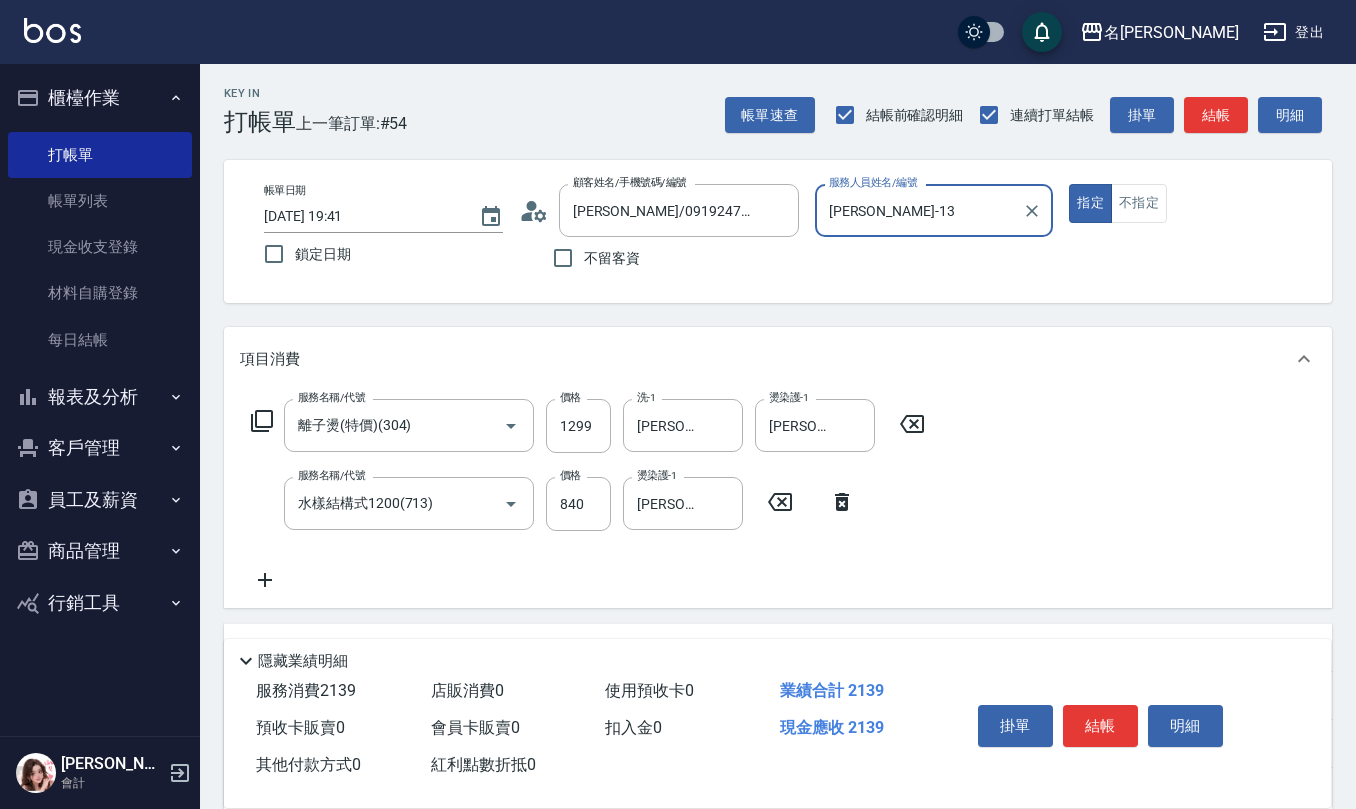 scroll, scrollTop: 0, scrollLeft: 0, axis: both 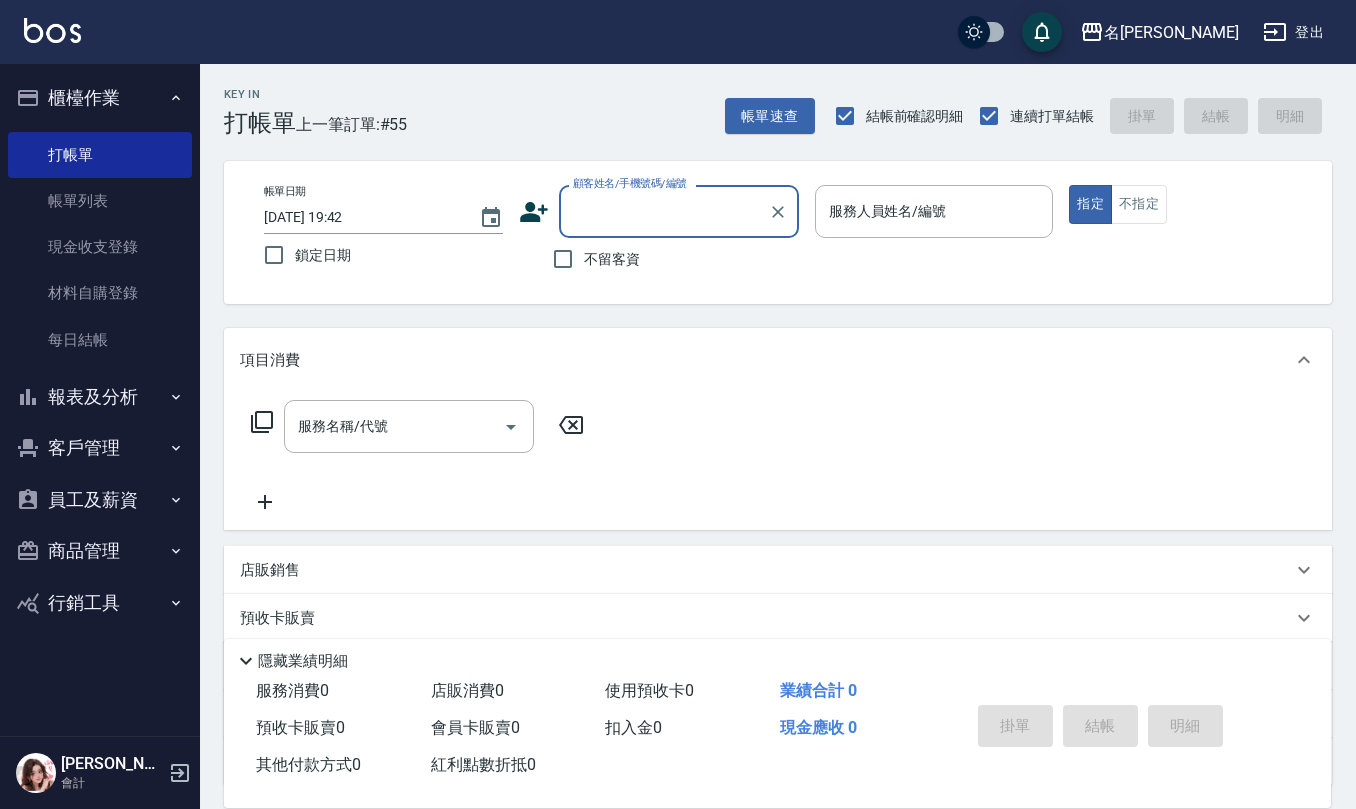click on "不留客資" at bounding box center [612, 259] 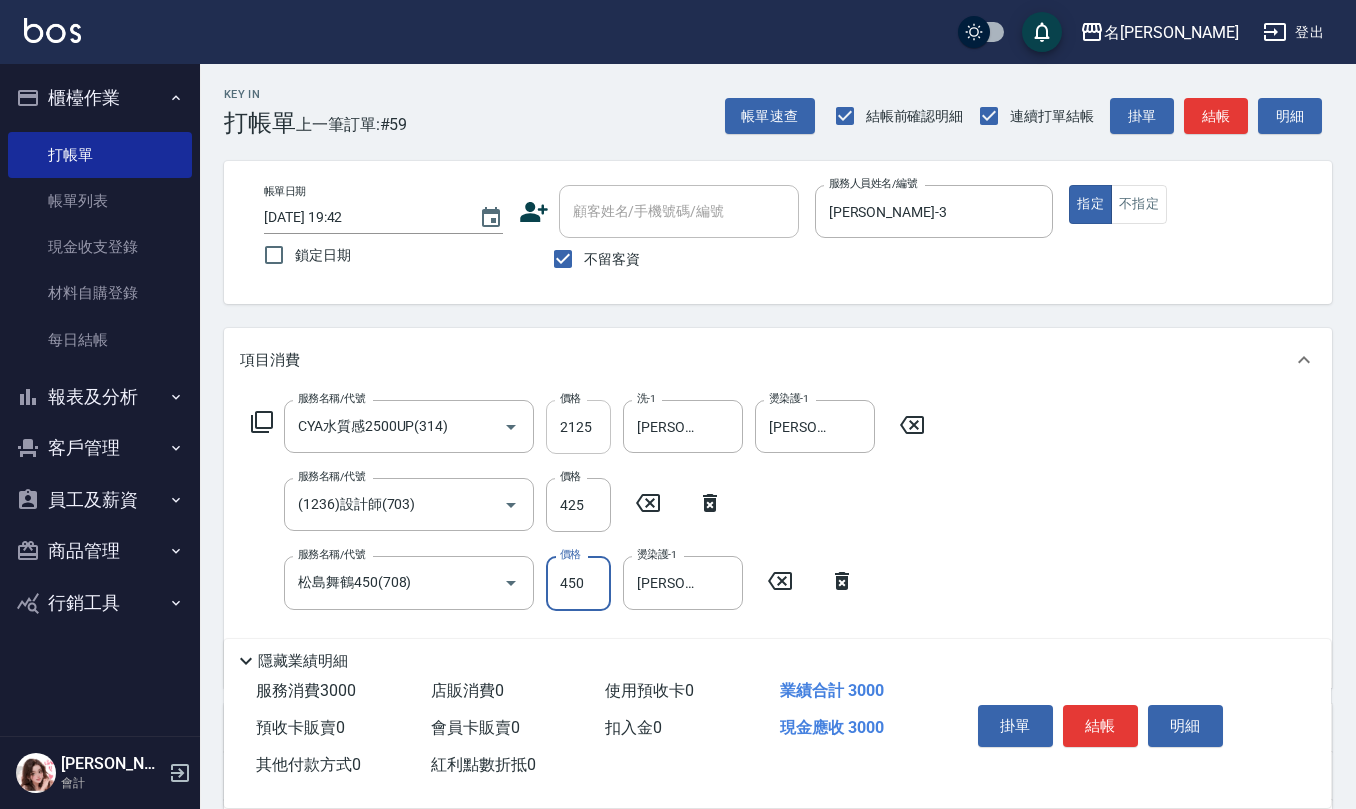 click on "2125" at bounding box center [578, 427] 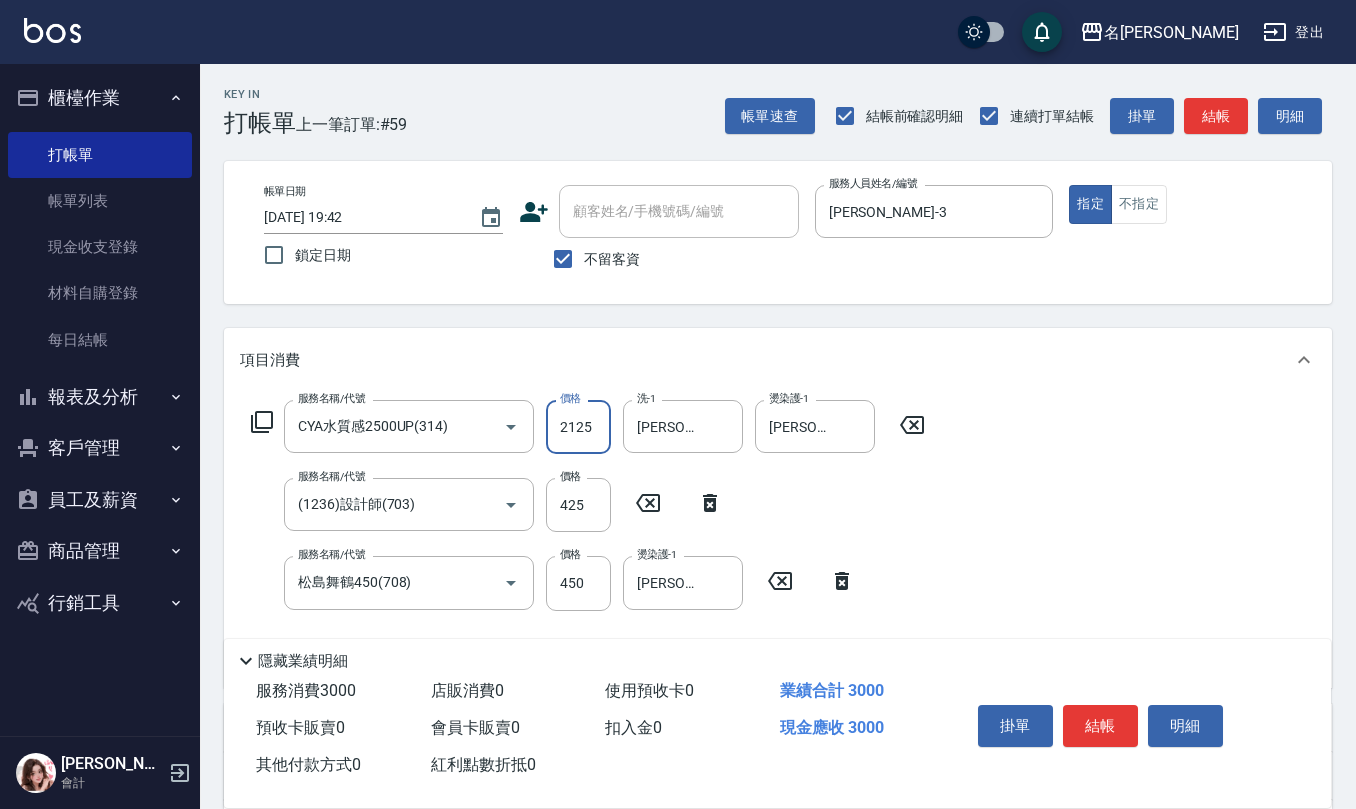 click on "2125" at bounding box center [578, 427] 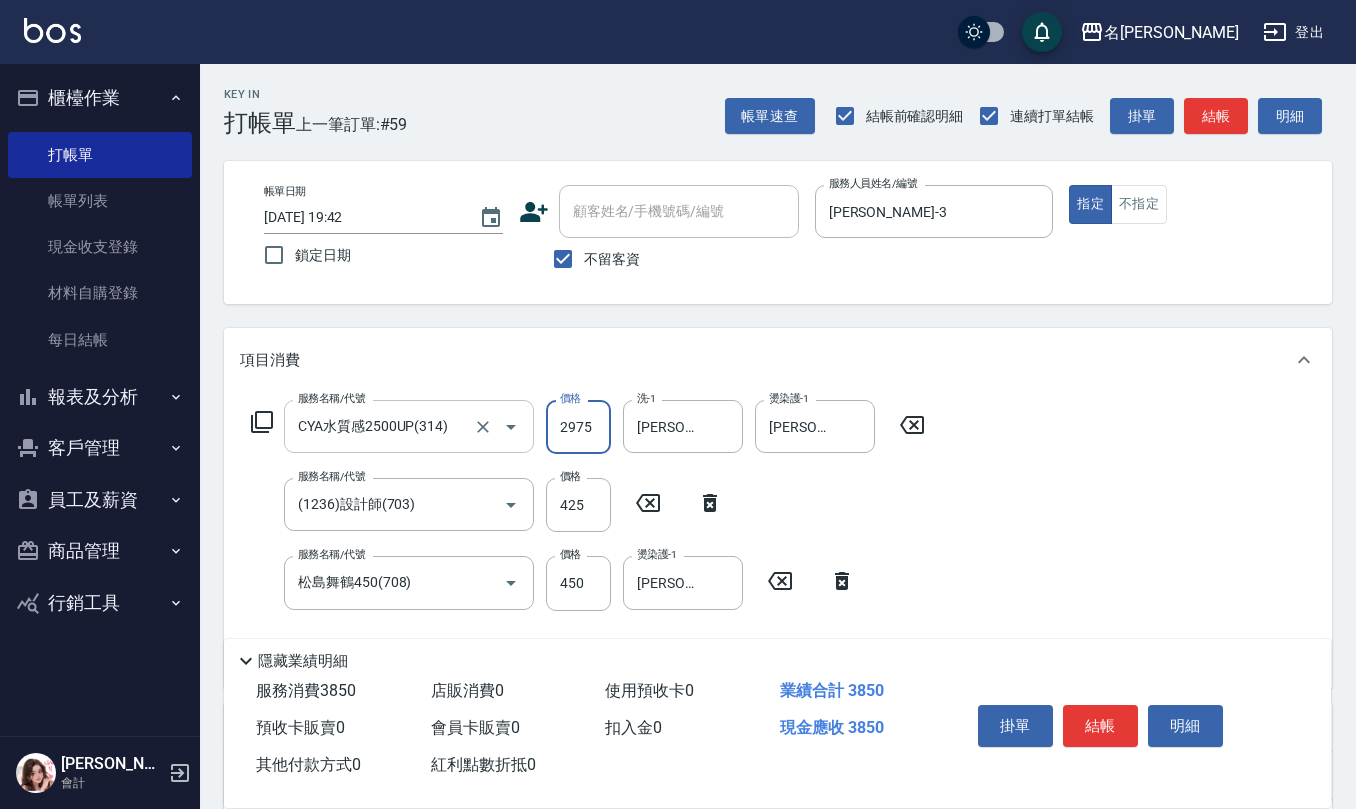 drag, startPoint x: 605, startPoint y: 444, endPoint x: 510, endPoint y: 418, distance: 98.49365 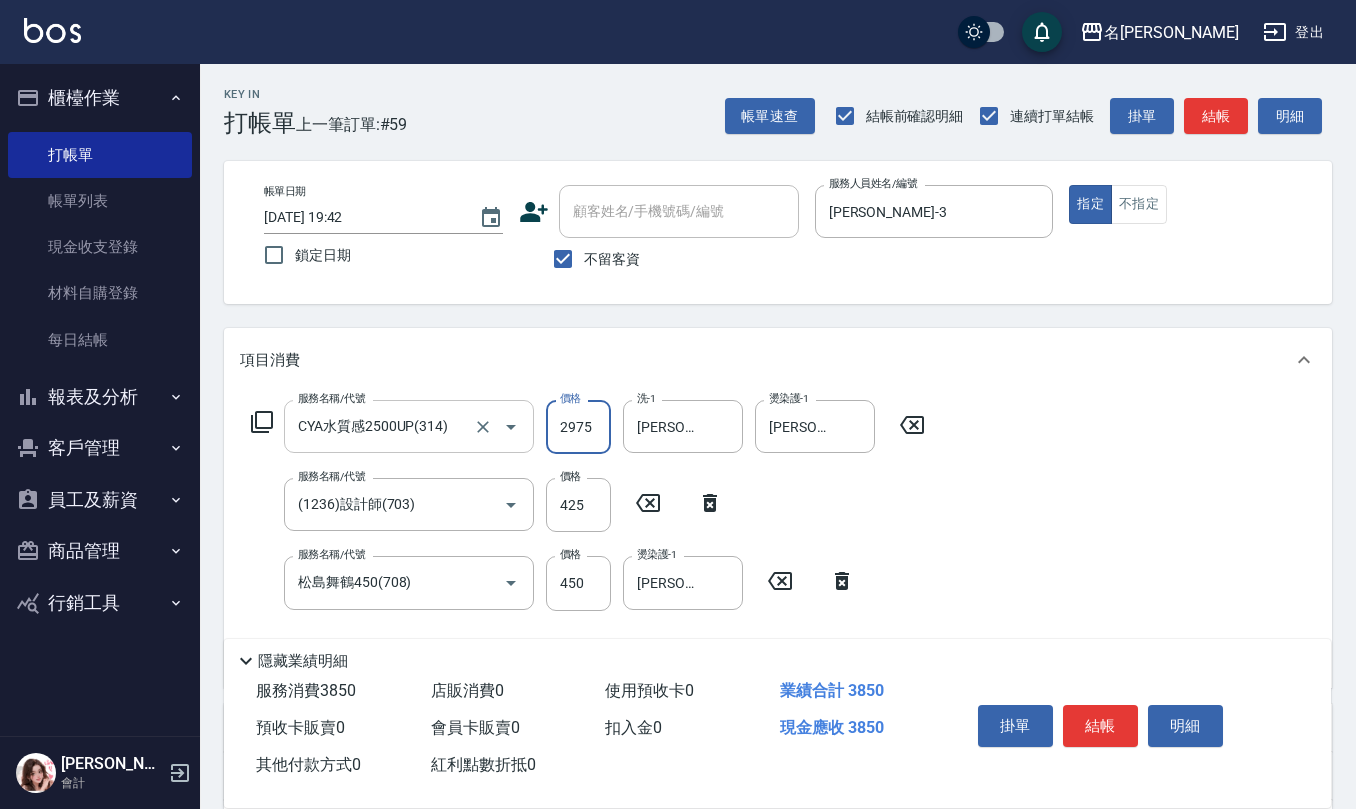 click on "服務名稱/代號 CYA水質感2500UP(314) 服務名稱/代號 價格 2975 價格 洗-1 [PERSON_NAME]-20 洗-1 燙染護-1 [PERSON_NAME]-20 燙染護-1" at bounding box center [588, 427] 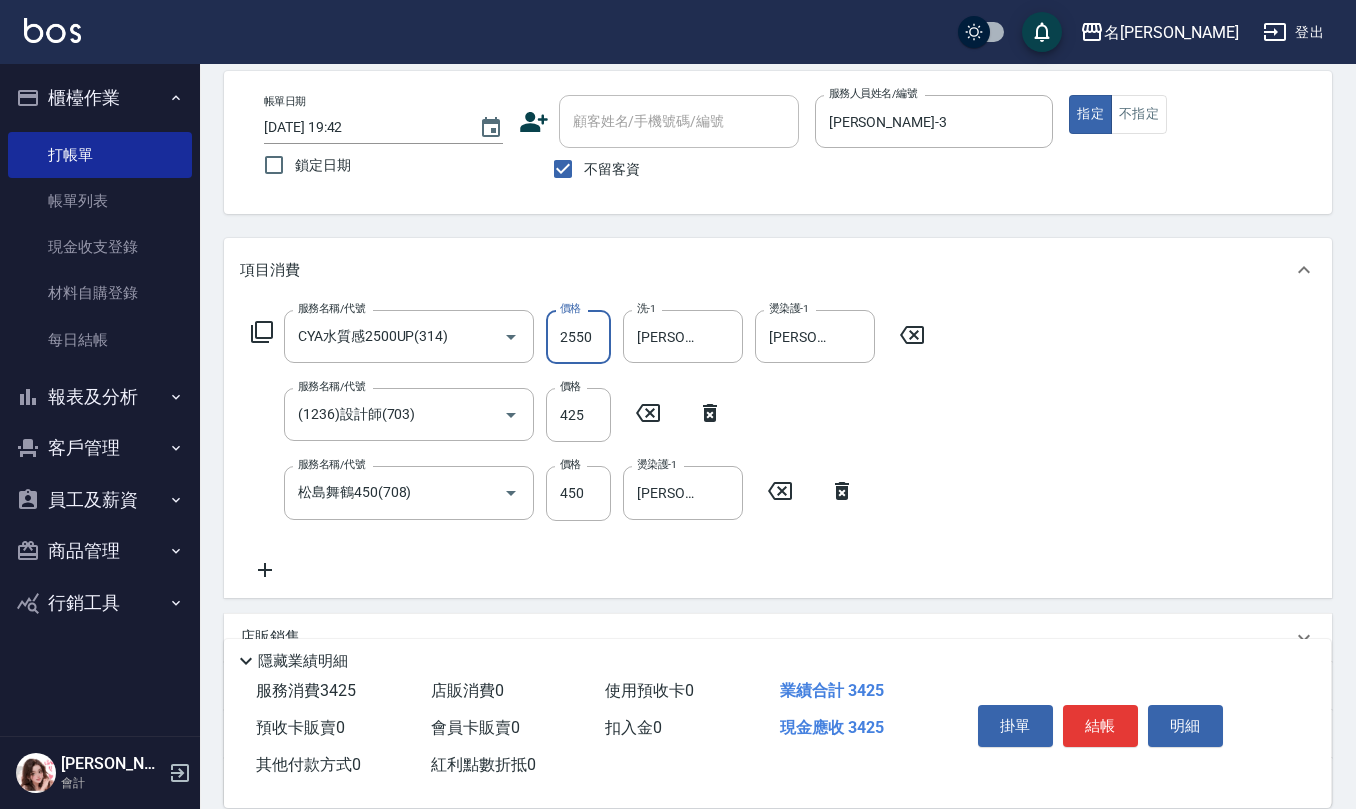 scroll, scrollTop: 133, scrollLeft: 0, axis: vertical 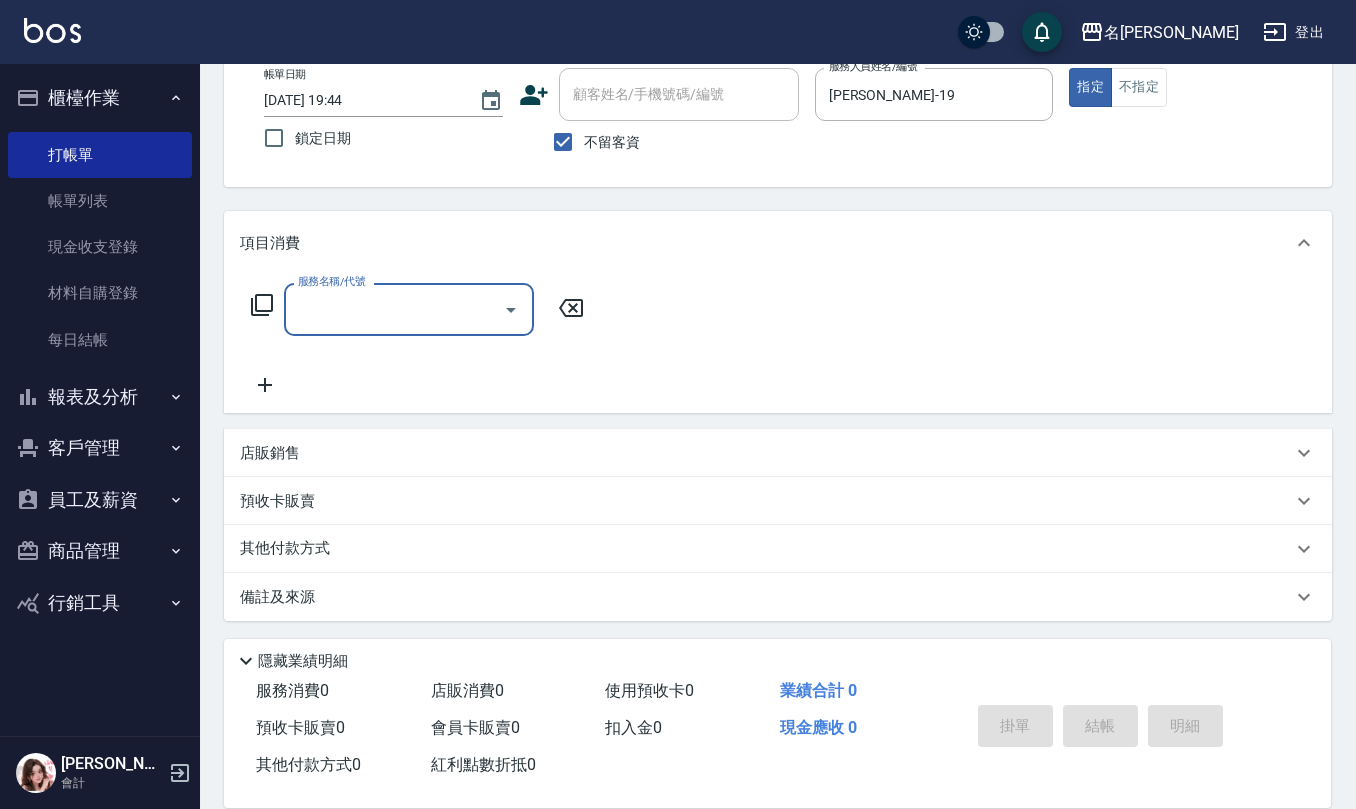 click on "店販銷售" at bounding box center (778, 453) 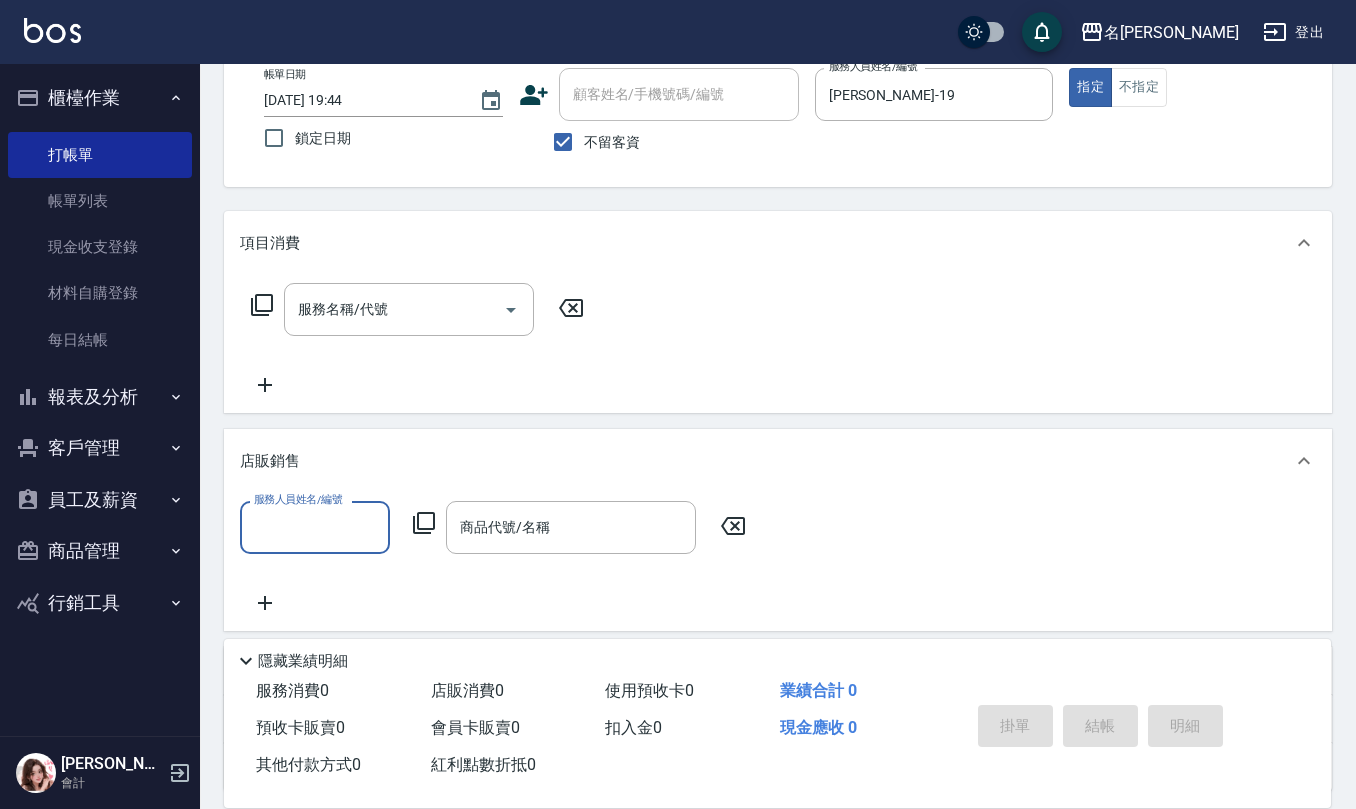 scroll, scrollTop: 1, scrollLeft: 0, axis: vertical 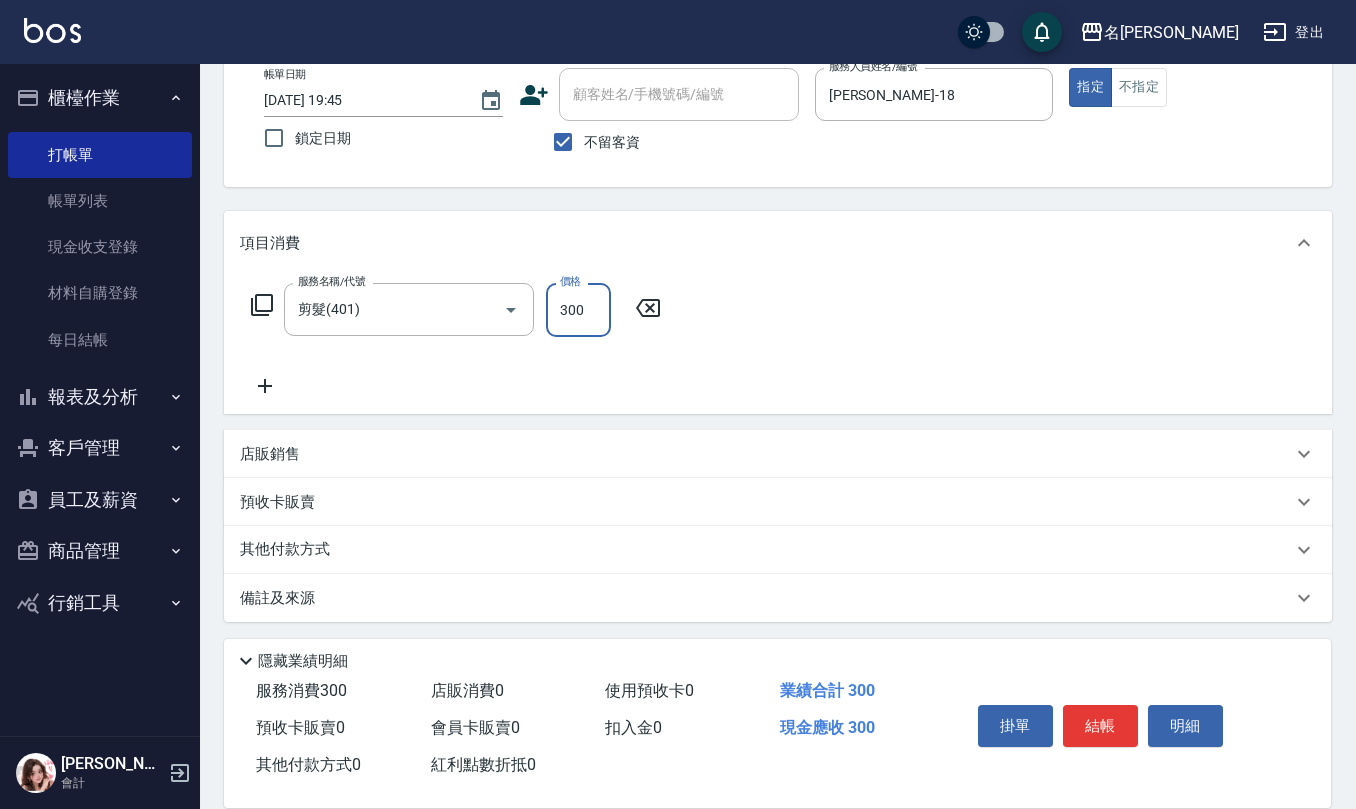 click on "店販銷售" at bounding box center [778, 454] 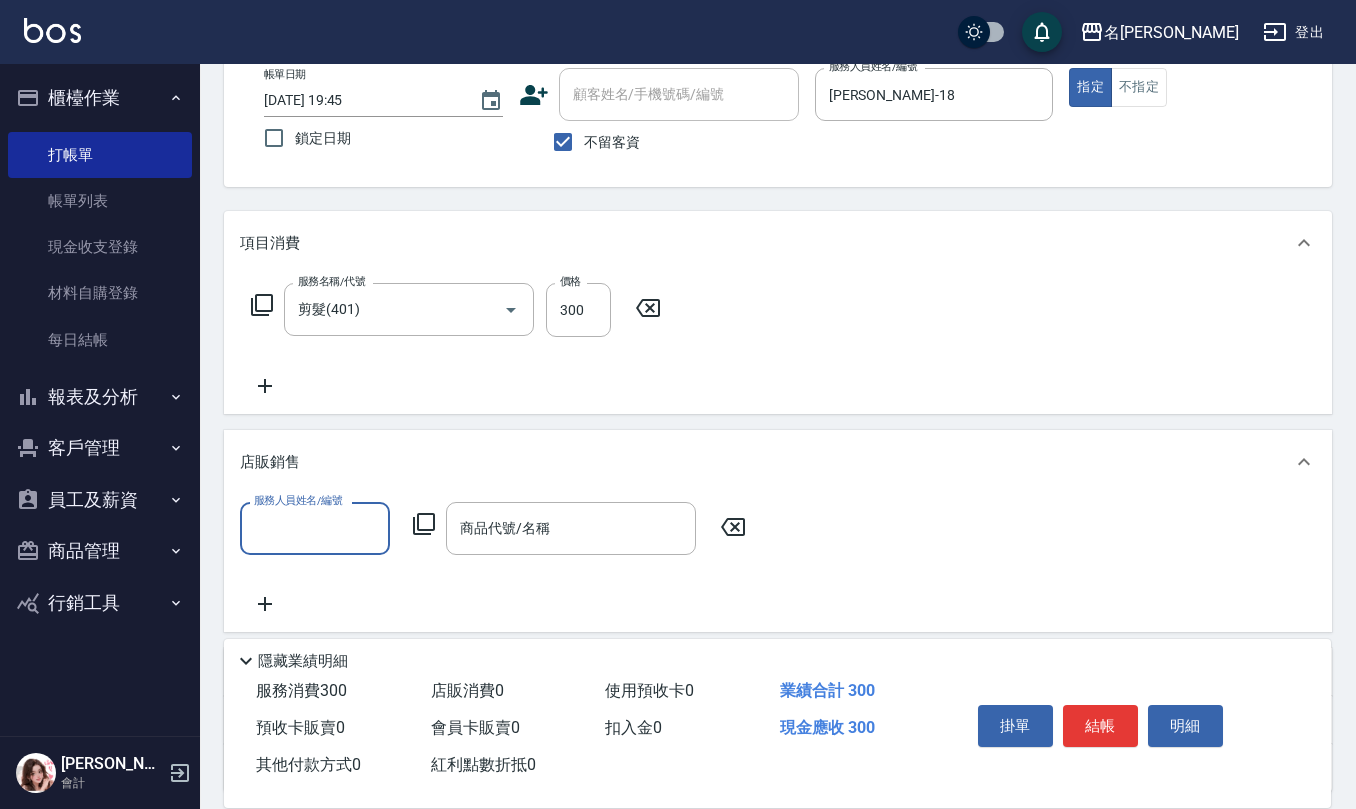 scroll, scrollTop: 0, scrollLeft: 0, axis: both 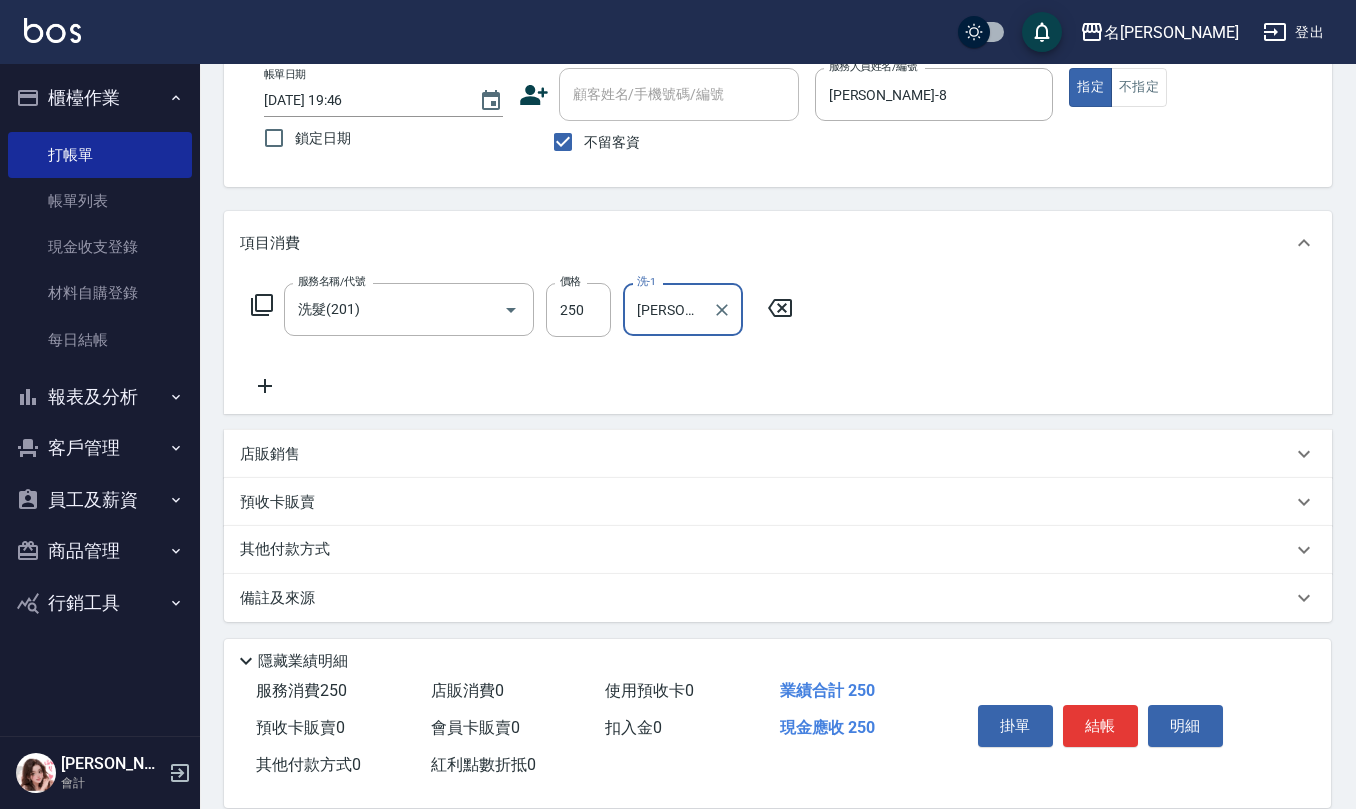 click on "店販銷售" at bounding box center (766, 454) 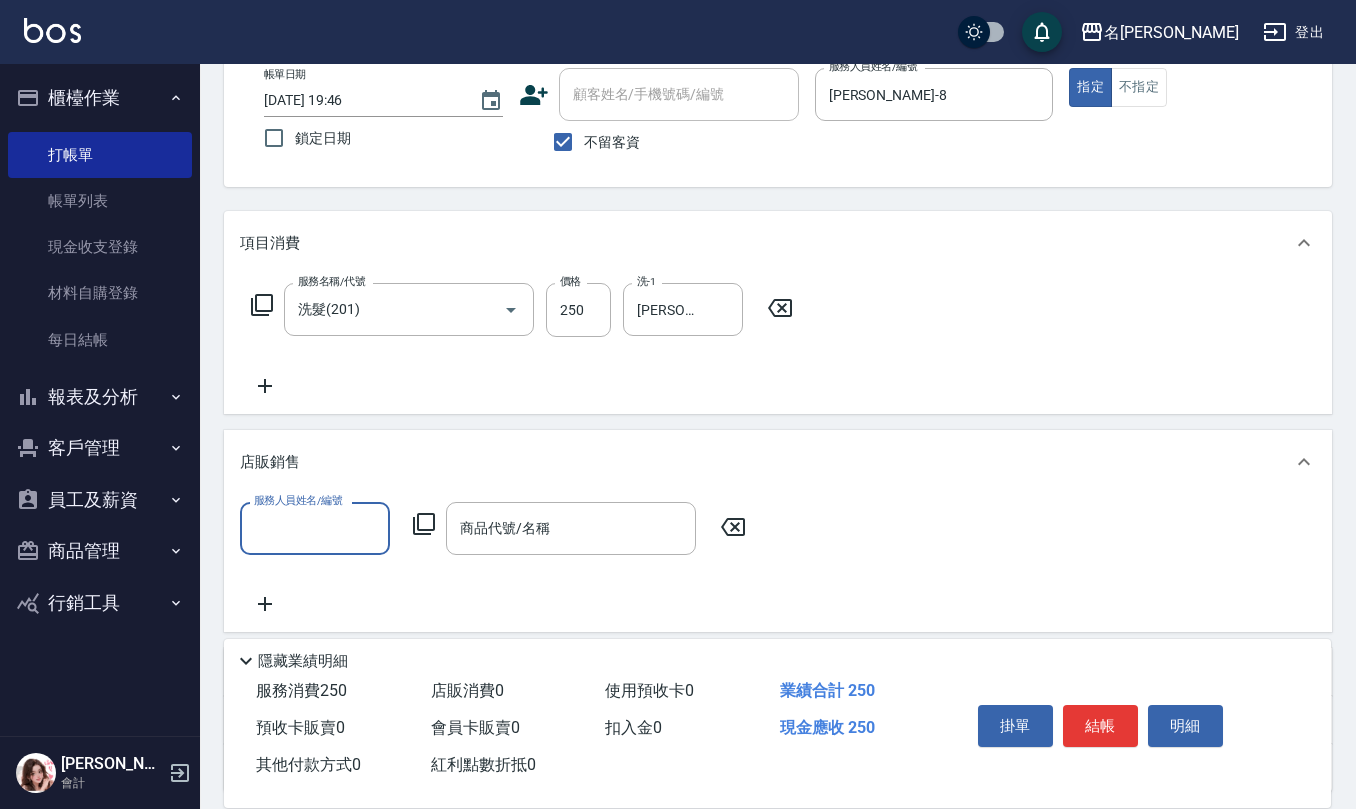 scroll, scrollTop: 0, scrollLeft: 0, axis: both 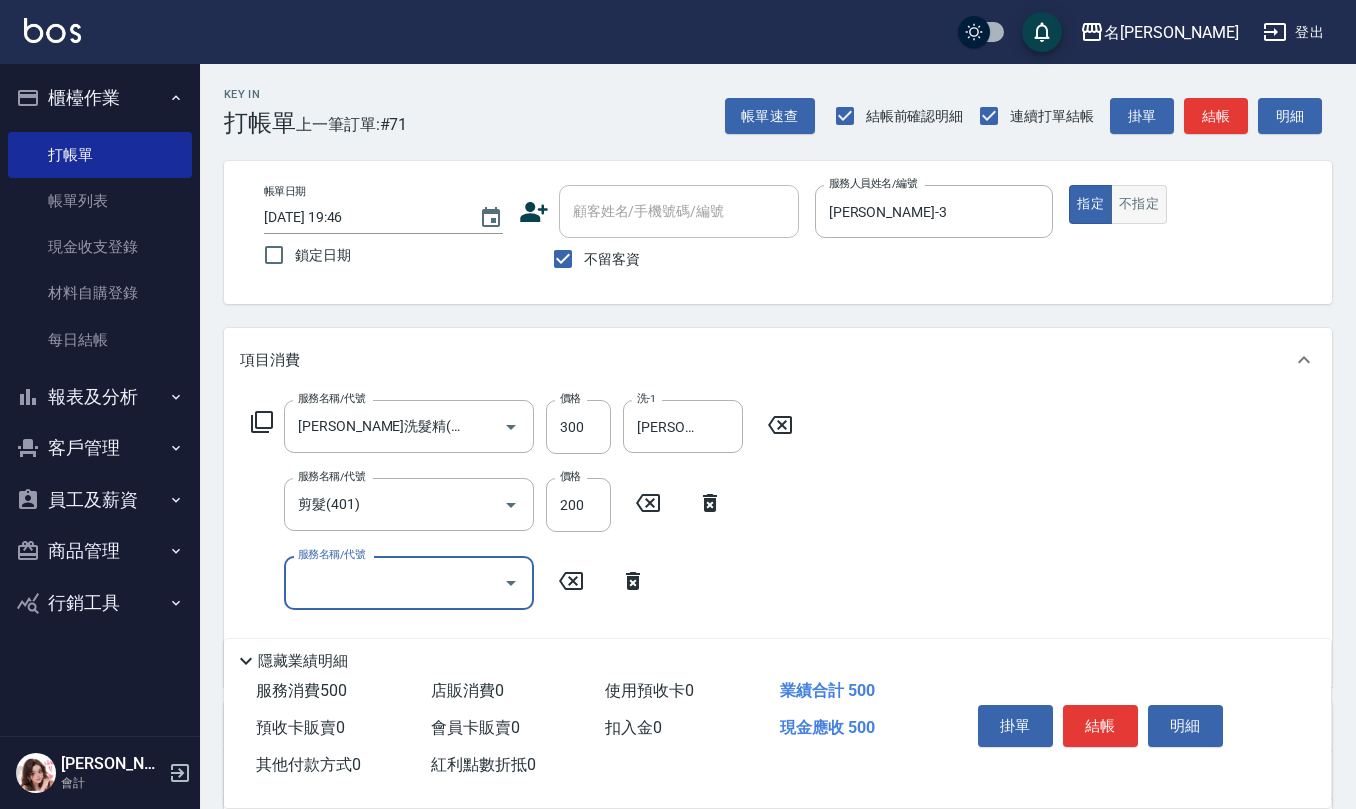 click on "不指定" at bounding box center [1139, 204] 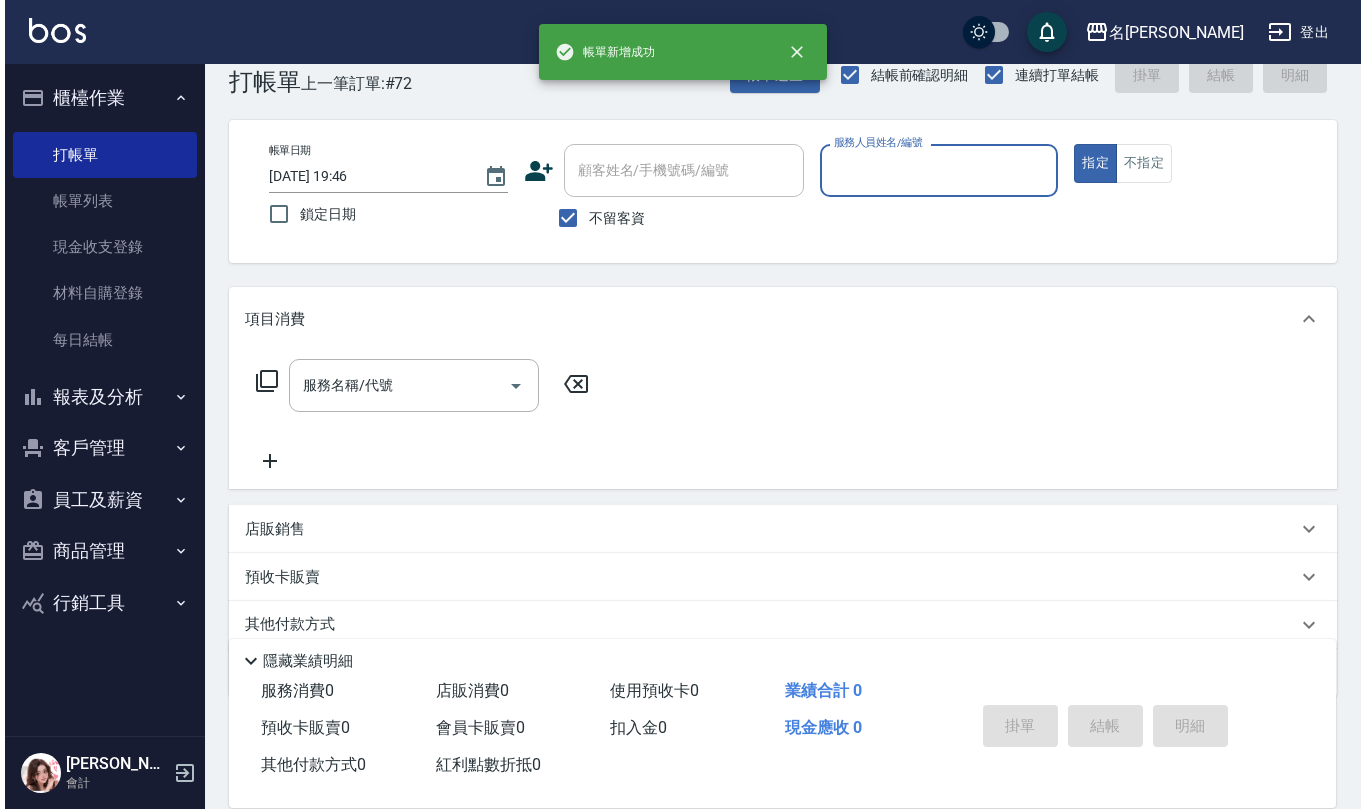 scroll, scrollTop: 0, scrollLeft: 0, axis: both 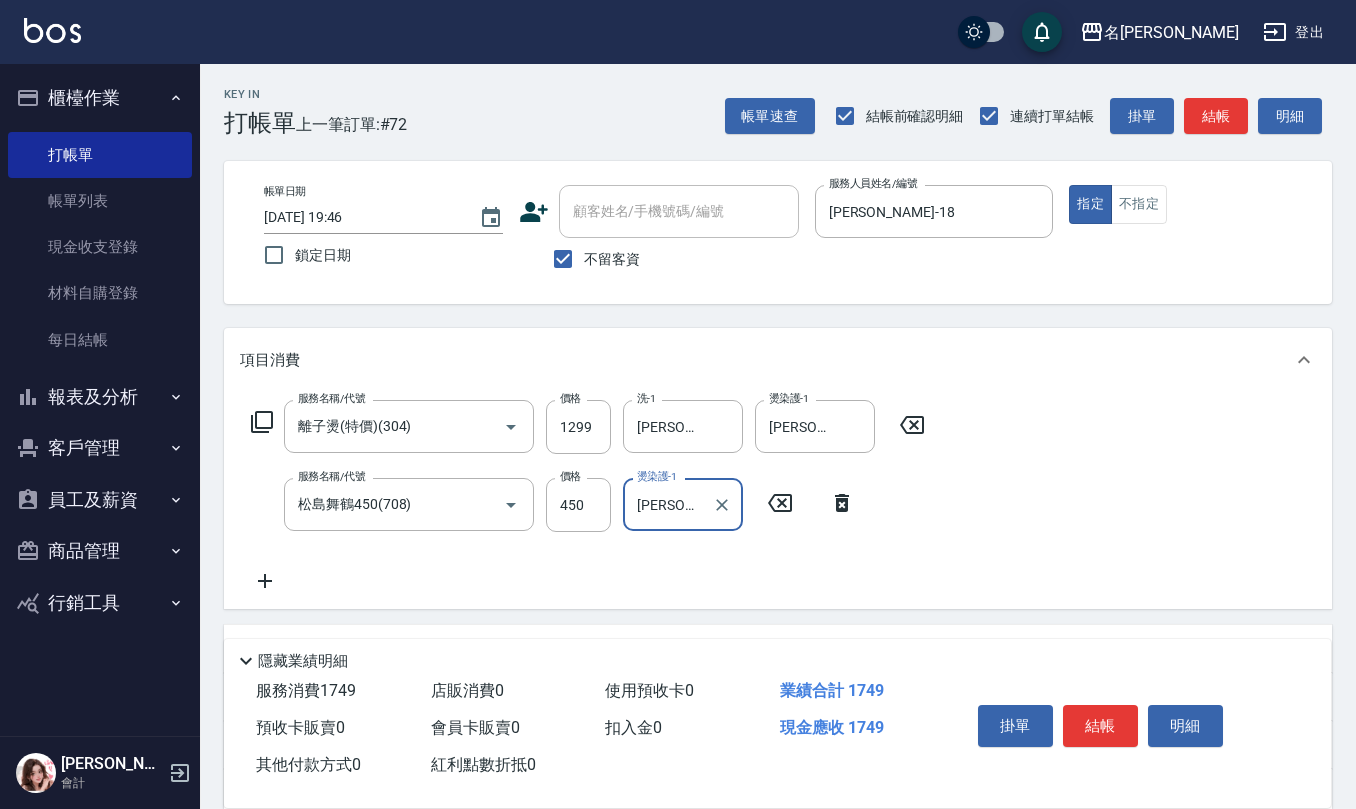 click on "不留客資" at bounding box center (563, 259) 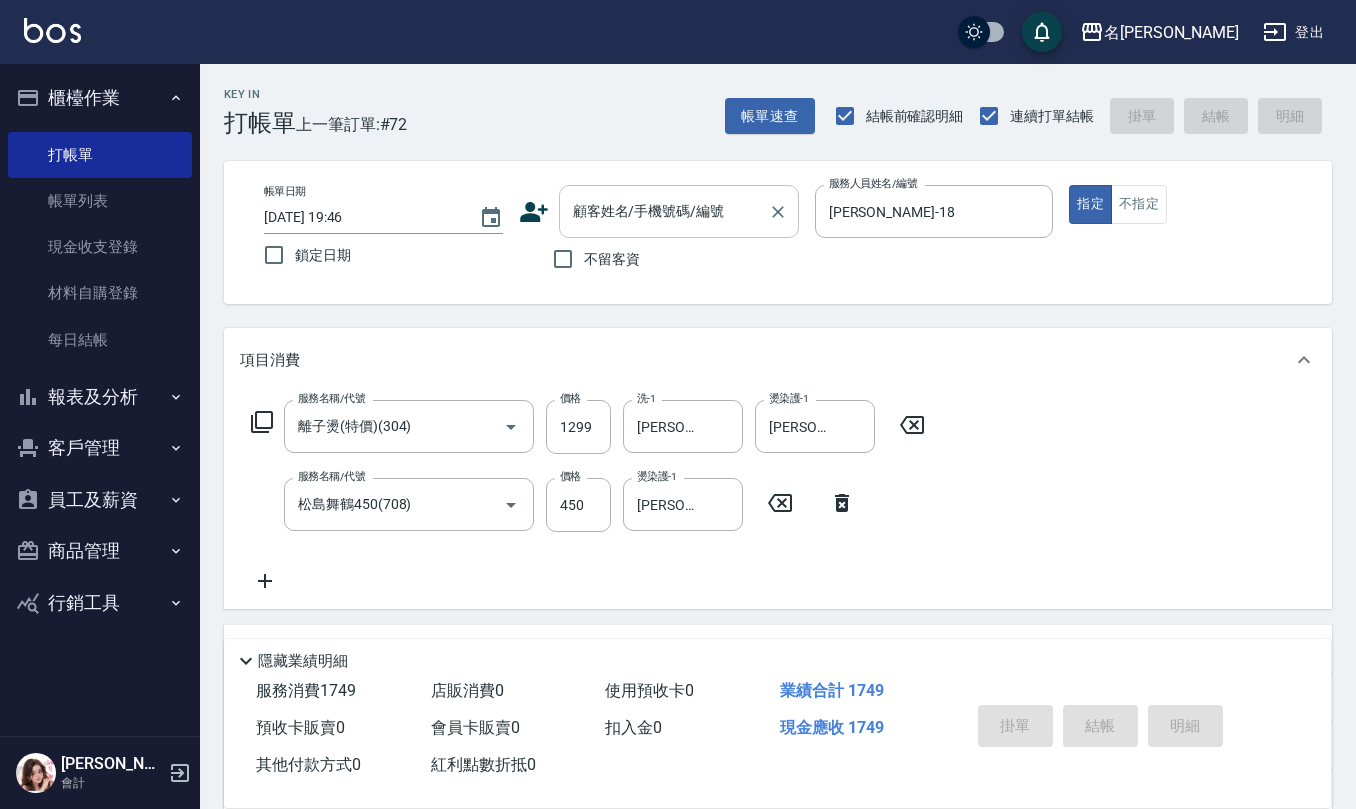 click on "顧客姓名/手機號碼/編號" at bounding box center (664, 211) 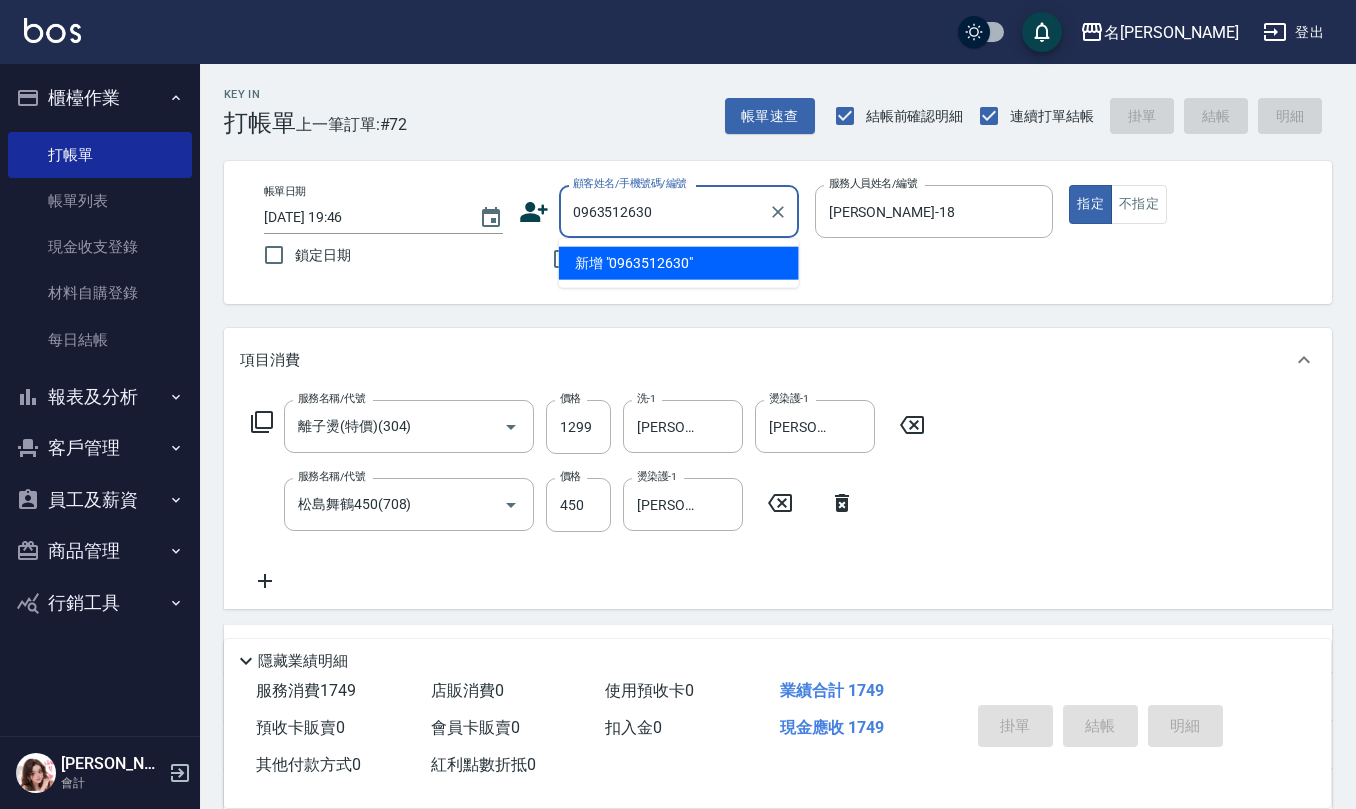 drag, startPoint x: 694, startPoint y: 198, endPoint x: 334, endPoint y: 212, distance: 360.27213 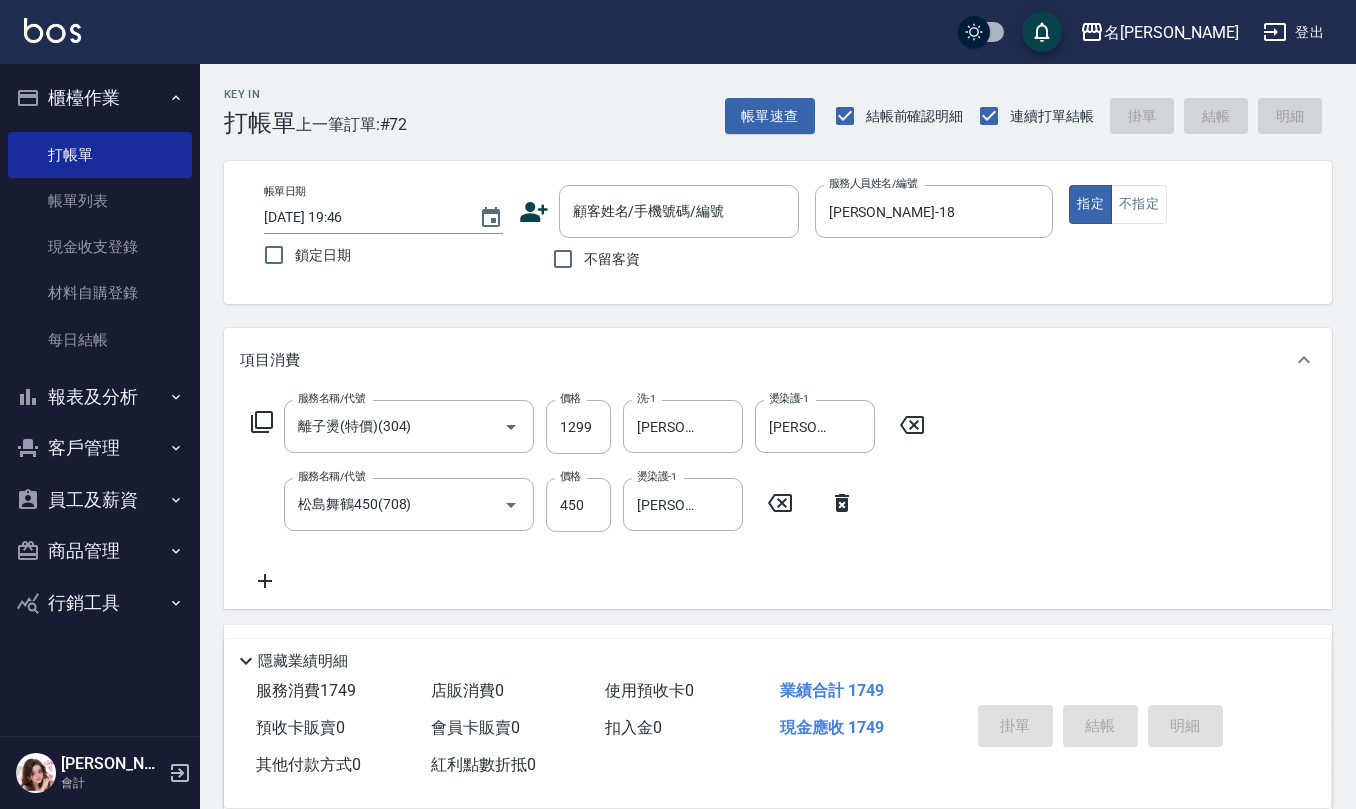 click 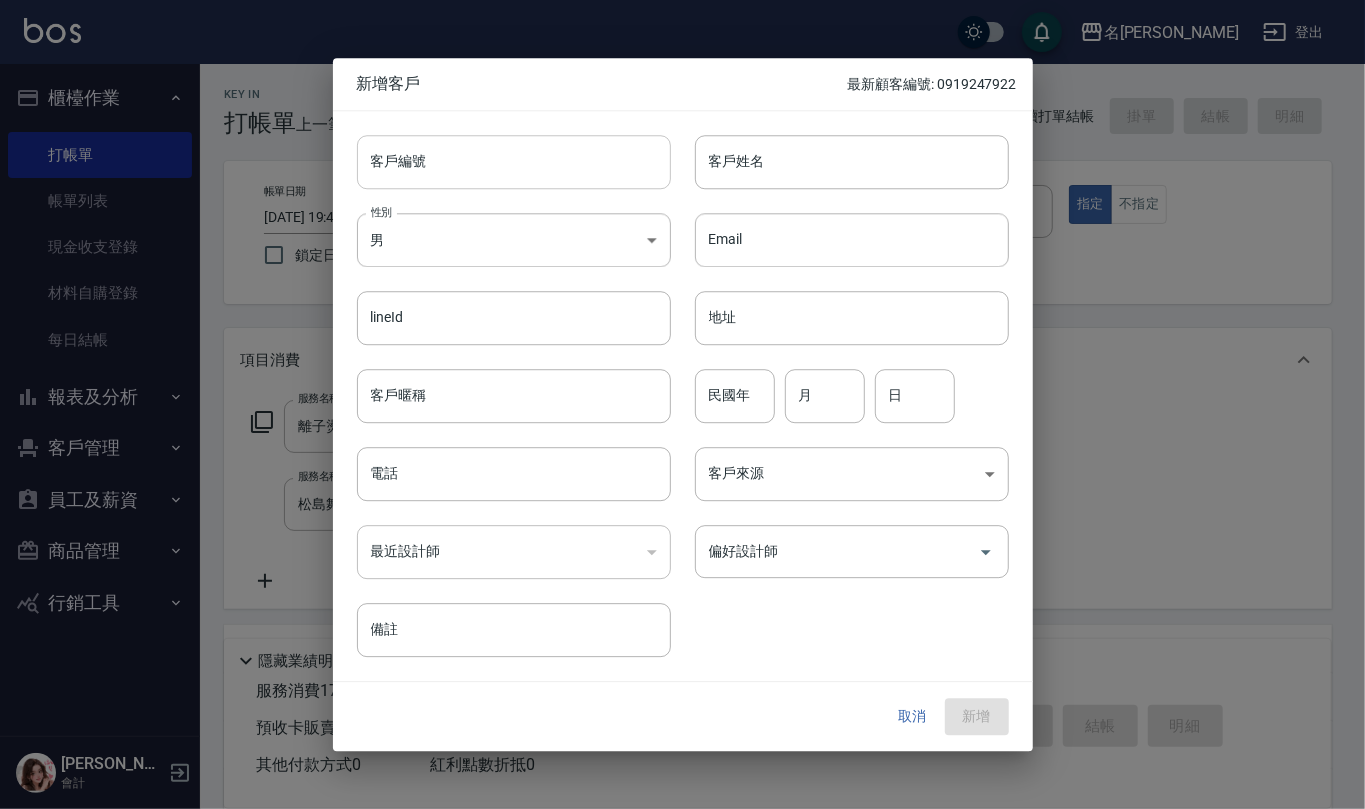 click on "客戶編號" at bounding box center (514, 162) 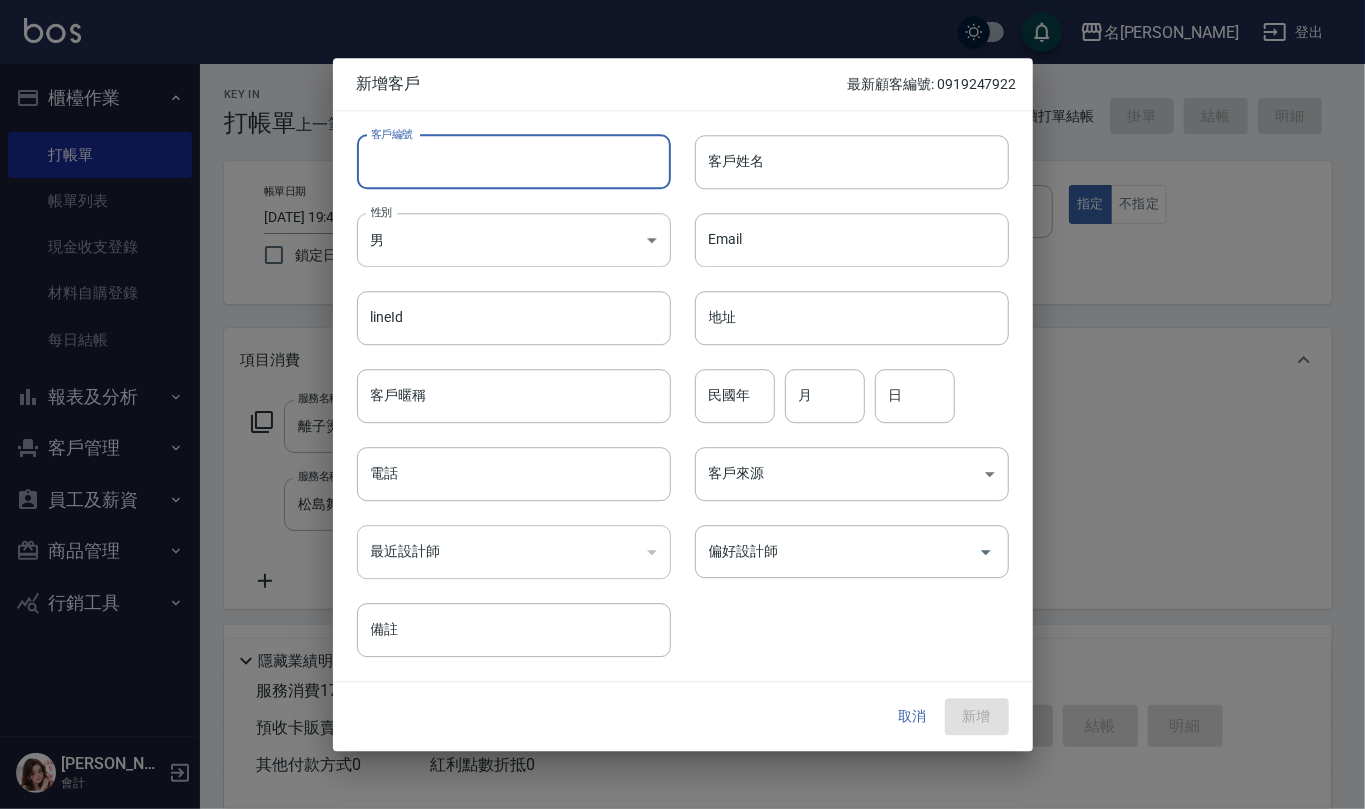 paste on "0963512630" 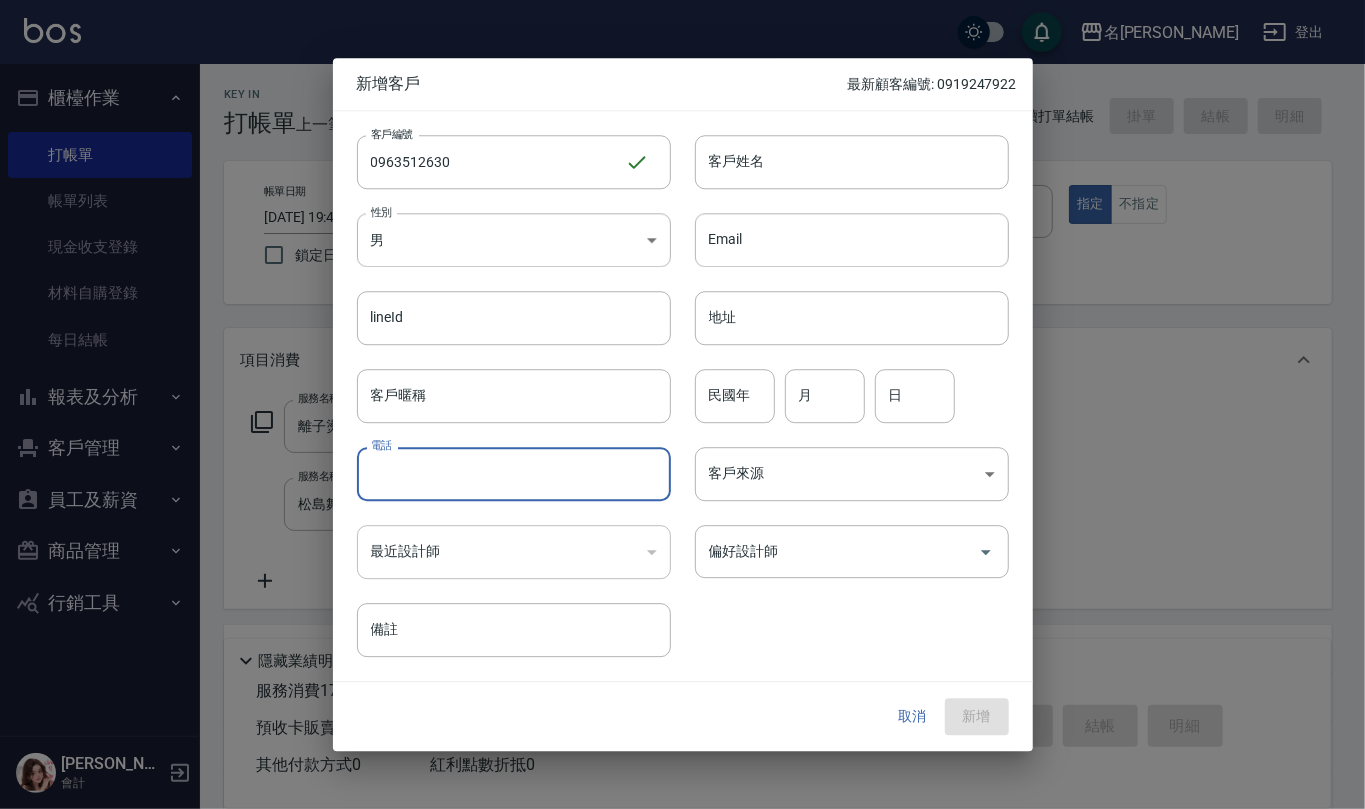 click on "電話" at bounding box center (514, 474) 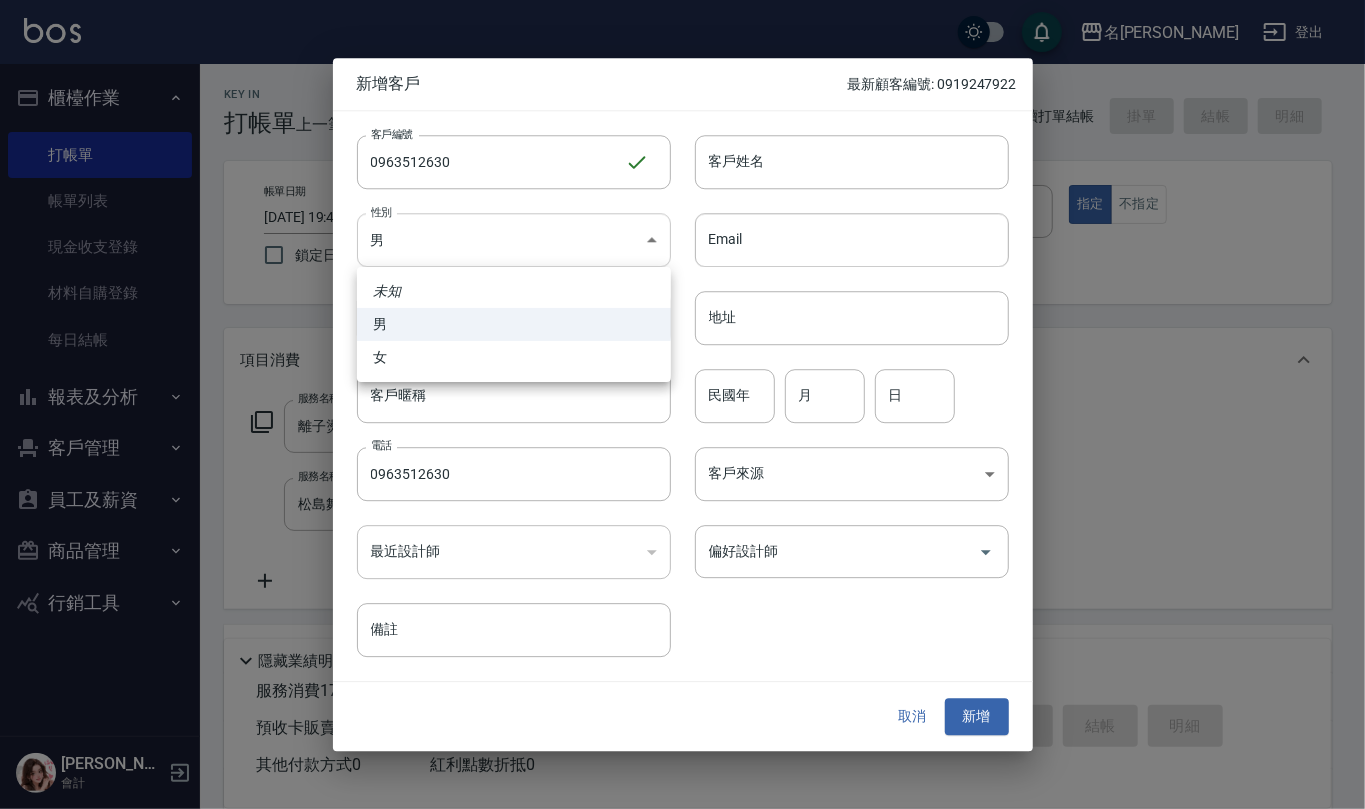 click on "名留仁二 登出 櫃檯作業 打帳單 帳單列表 現金收支登錄 材料自購登錄 每日結帳 報表及分析 報表目錄 店家區間累計表 店家日報表 互助日報表 互助月報表 互助點數明細 互助業績報表 設計師業績表 設計師日報表 設計師業績月報表 設計師排行榜 商品消耗明細 商品進銷貨報表 商品庫存表 商品庫存盤點表 單一服務項目查詢 收支分類明細表 費用分析表 客戶管理 客戶列表 員工及薪資 員工列表 員工離職列表 全店打卡記錄 考勤排班總表 每月薪資維護 薪資條 薪資明細表 薪資轉帳明細 商品管理 商品分類設定 商品列表 商品進貨作業 廠商列表 盤點作業 行銷工具 活動發券明細 [PERSON_NAME] 會計 Key In 打帳單 上一筆訂單:#72 帳單速查 結帳前確認明細 連續打單結帳 掛單 結帳 明細 帳單日期 [DATE] 19:46 鎖定日期 顧客姓名/手機號碼/編號 顧客姓名/手機號碼/編號 不留客資 指定" at bounding box center (682, 526) 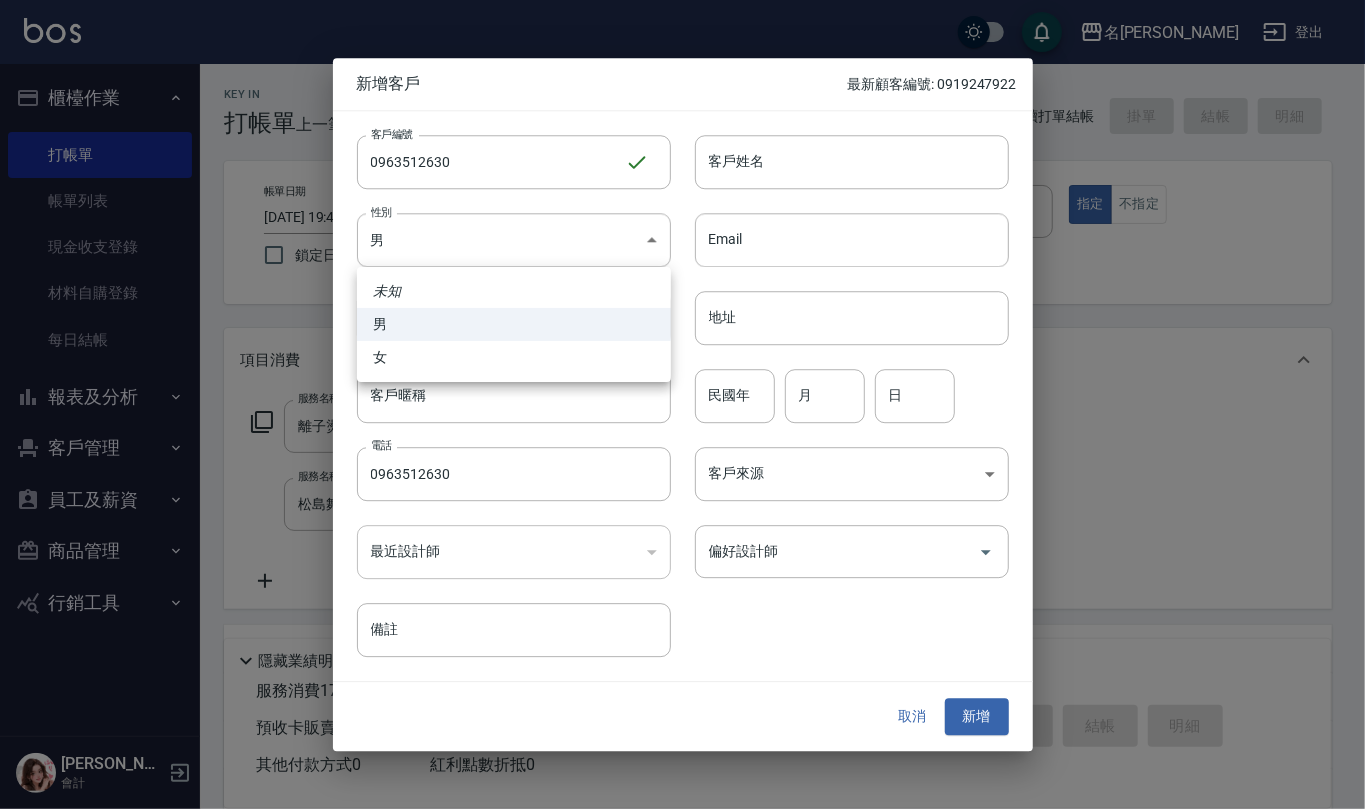 drag, startPoint x: 522, startPoint y: 369, endPoint x: 614, endPoint y: 305, distance: 112.0714 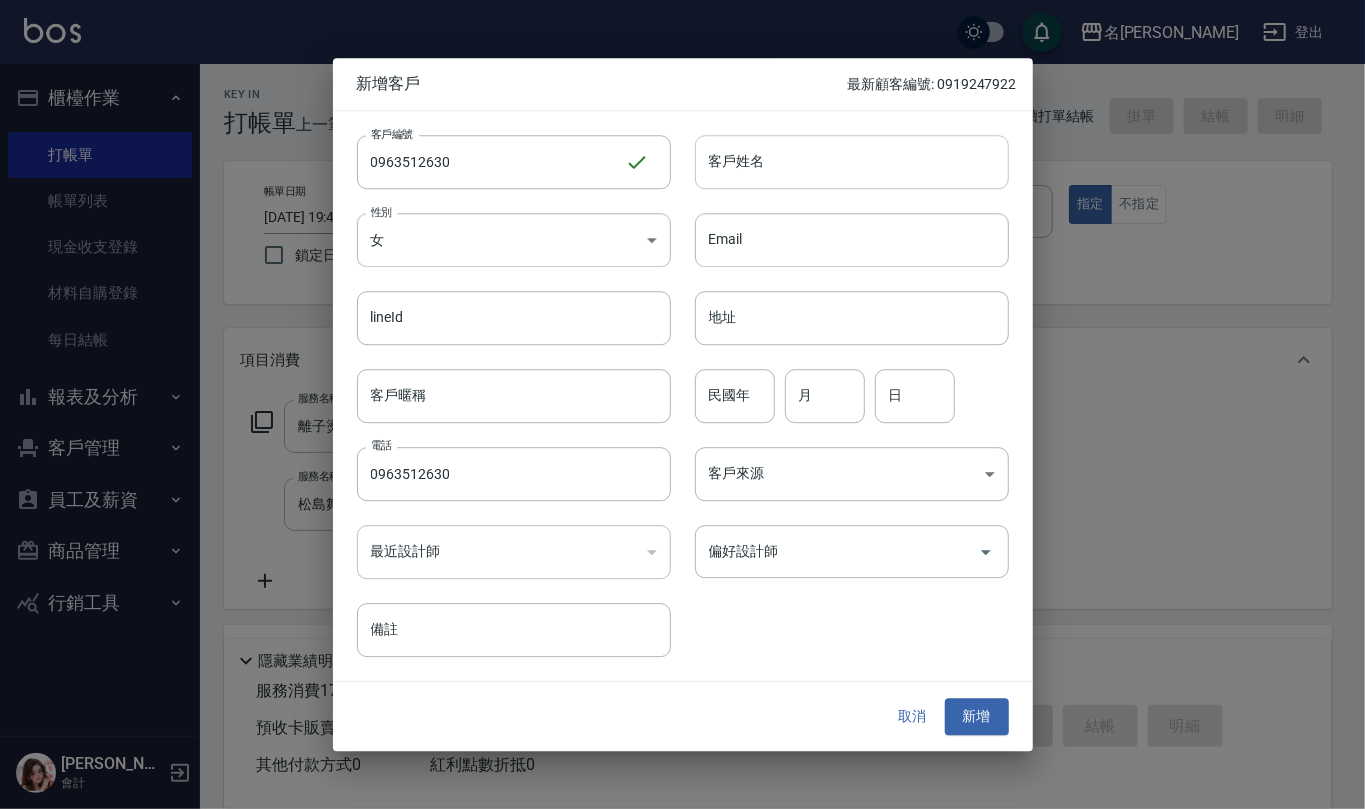 click on "客戶姓名" at bounding box center (852, 162) 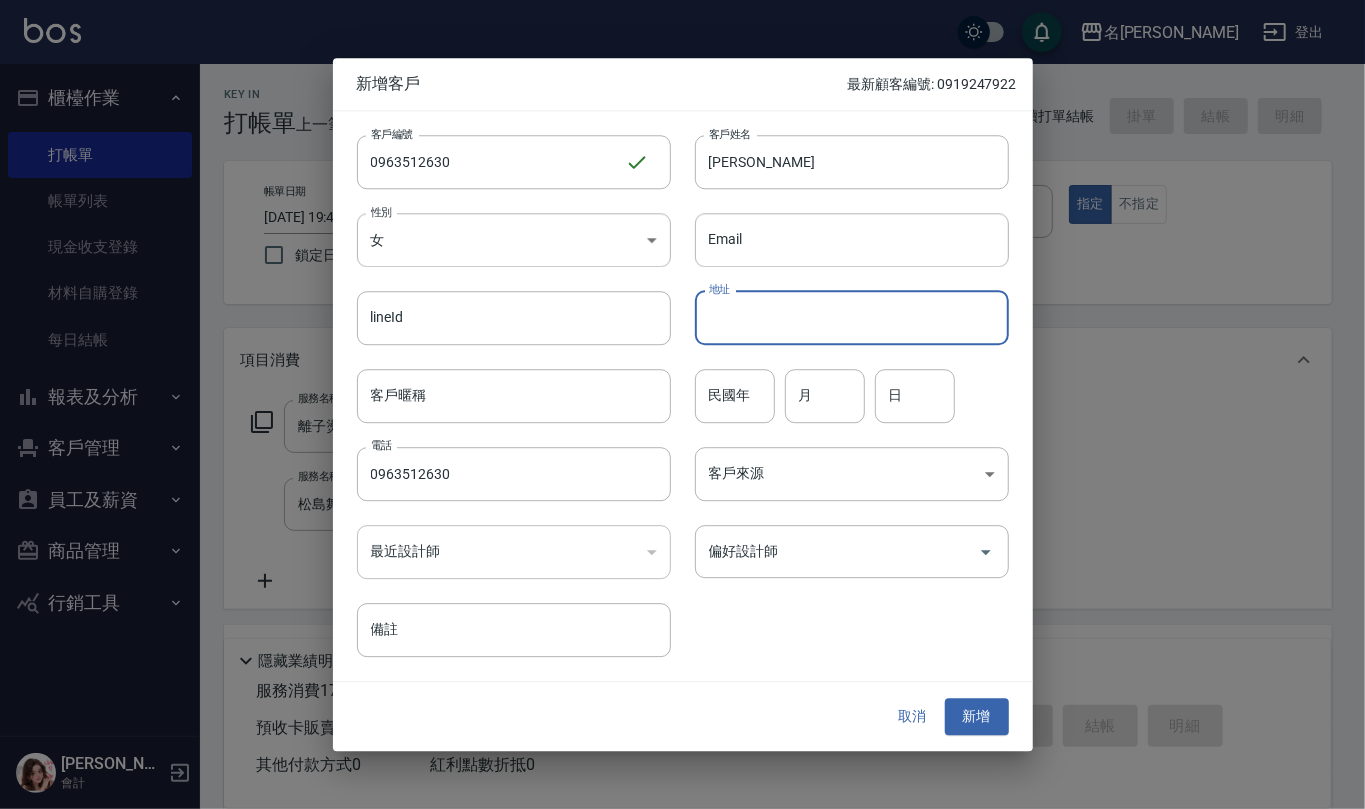 click on "地址" at bounding box center (852, 318) 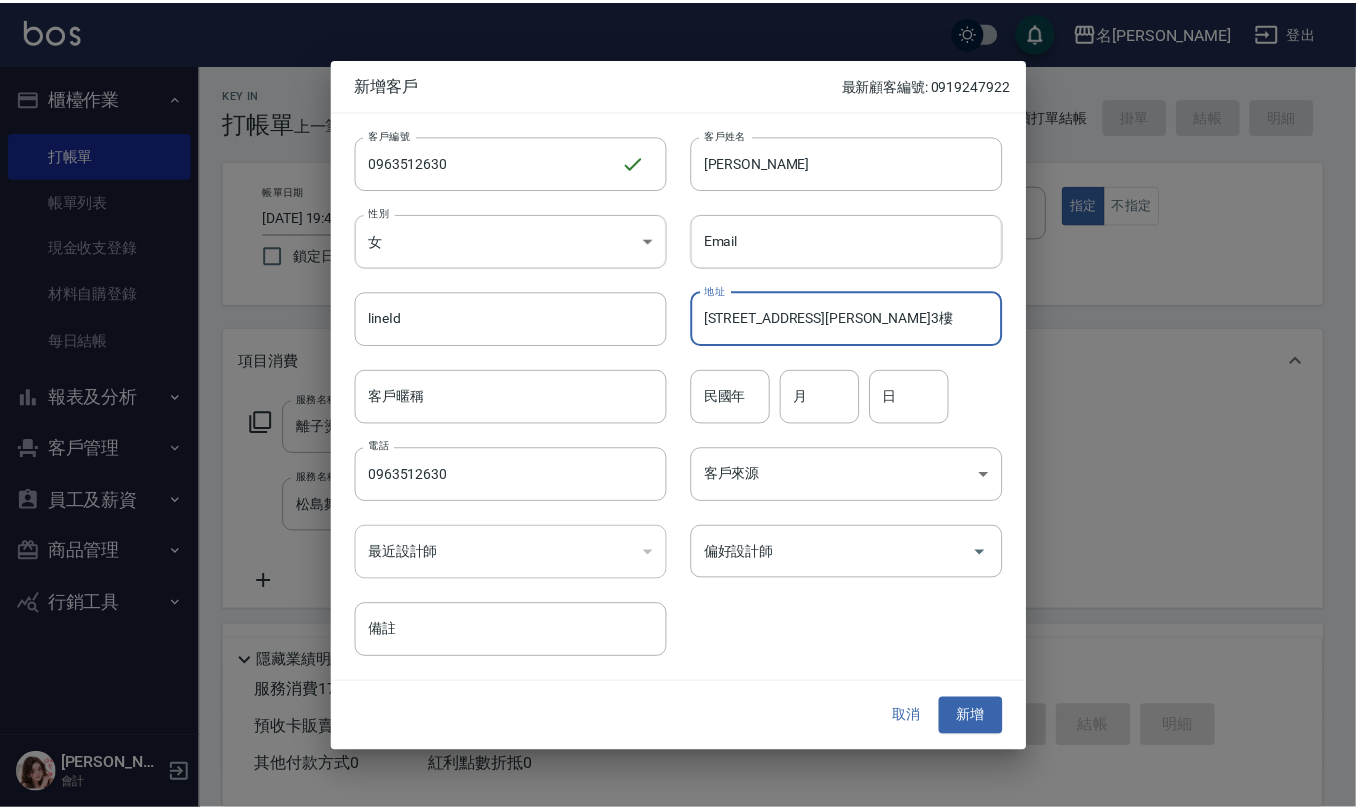 scroll, scrollTop: 0, scrollLeft: 0, axis: both 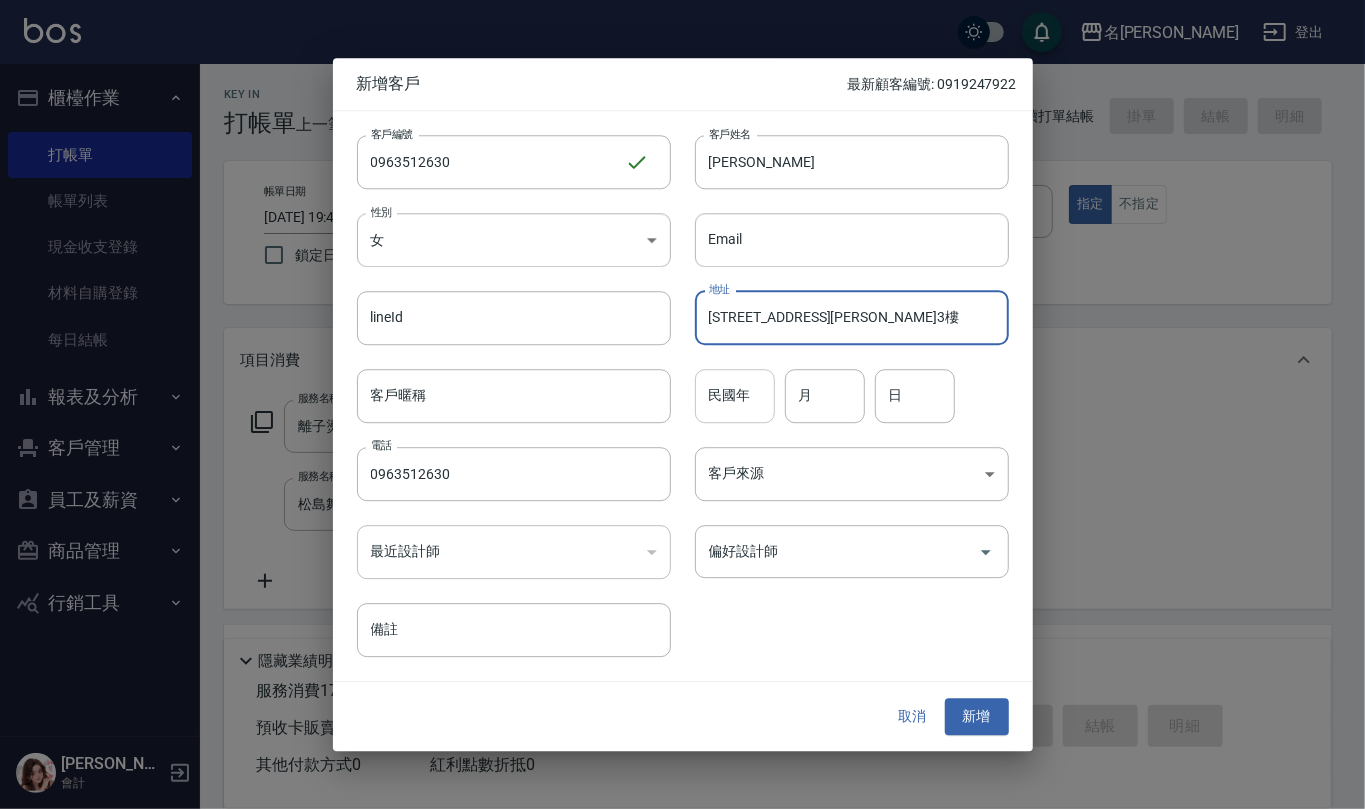 click on "民國年" at bounding box center [735, 396] 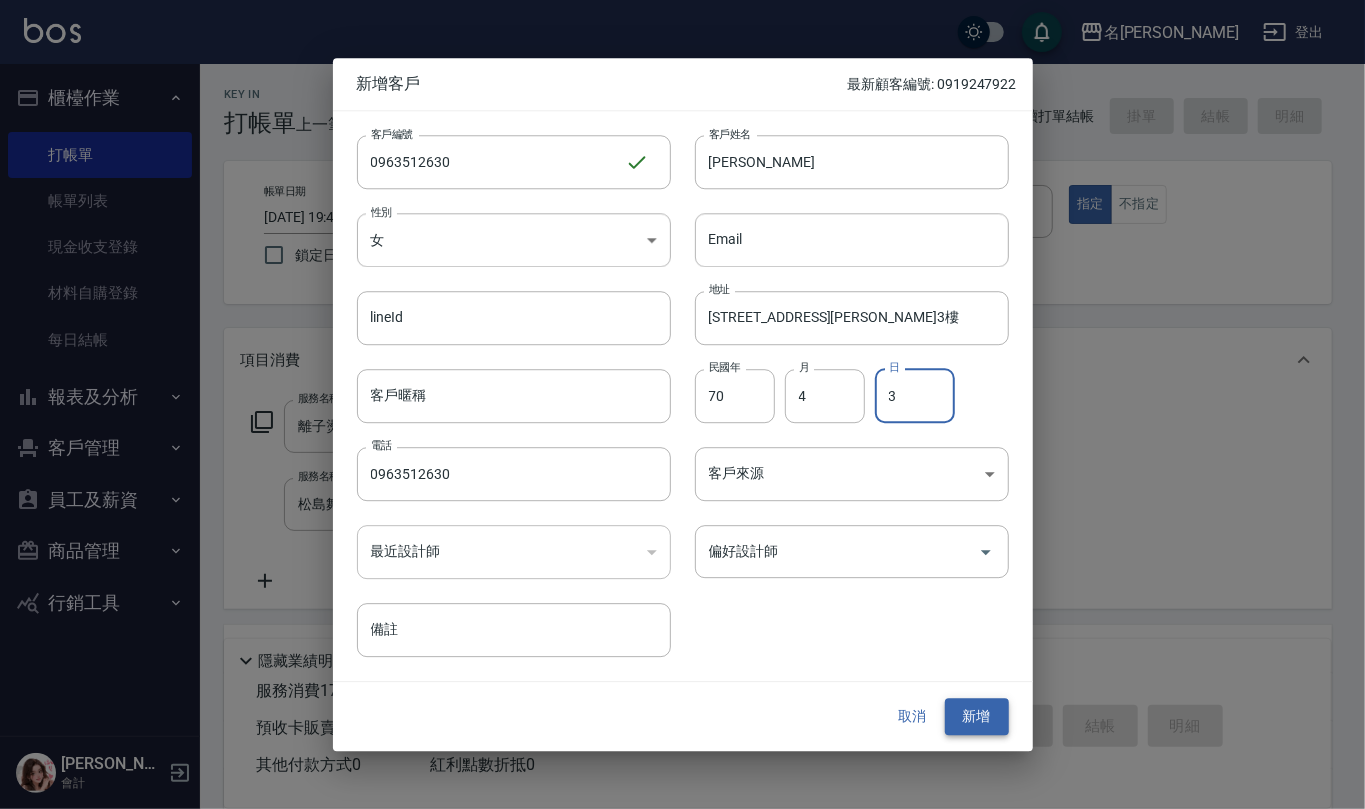 click on "新增" at bounding box center (977, 717) 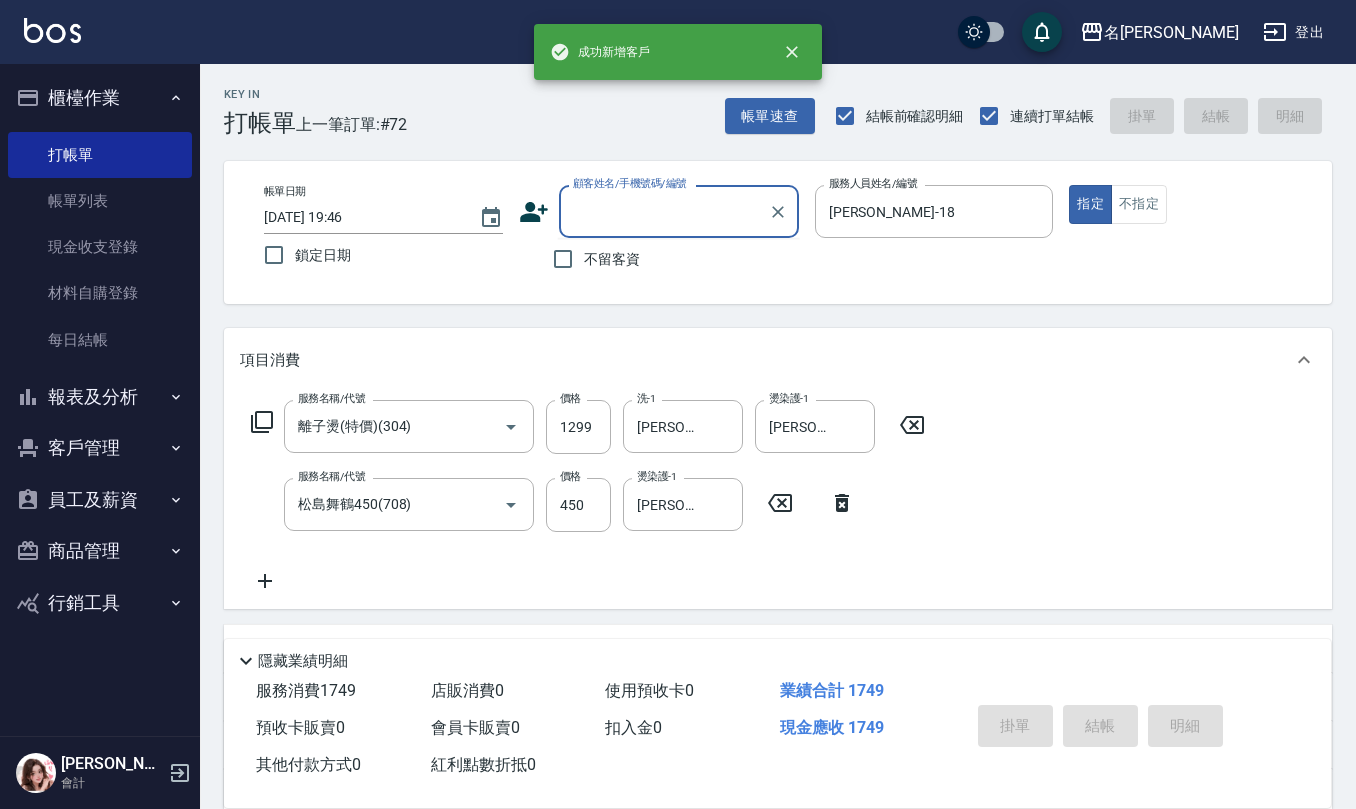 click on "顧客姓名/手機號碼/編號" at bounding box center (664, 211) 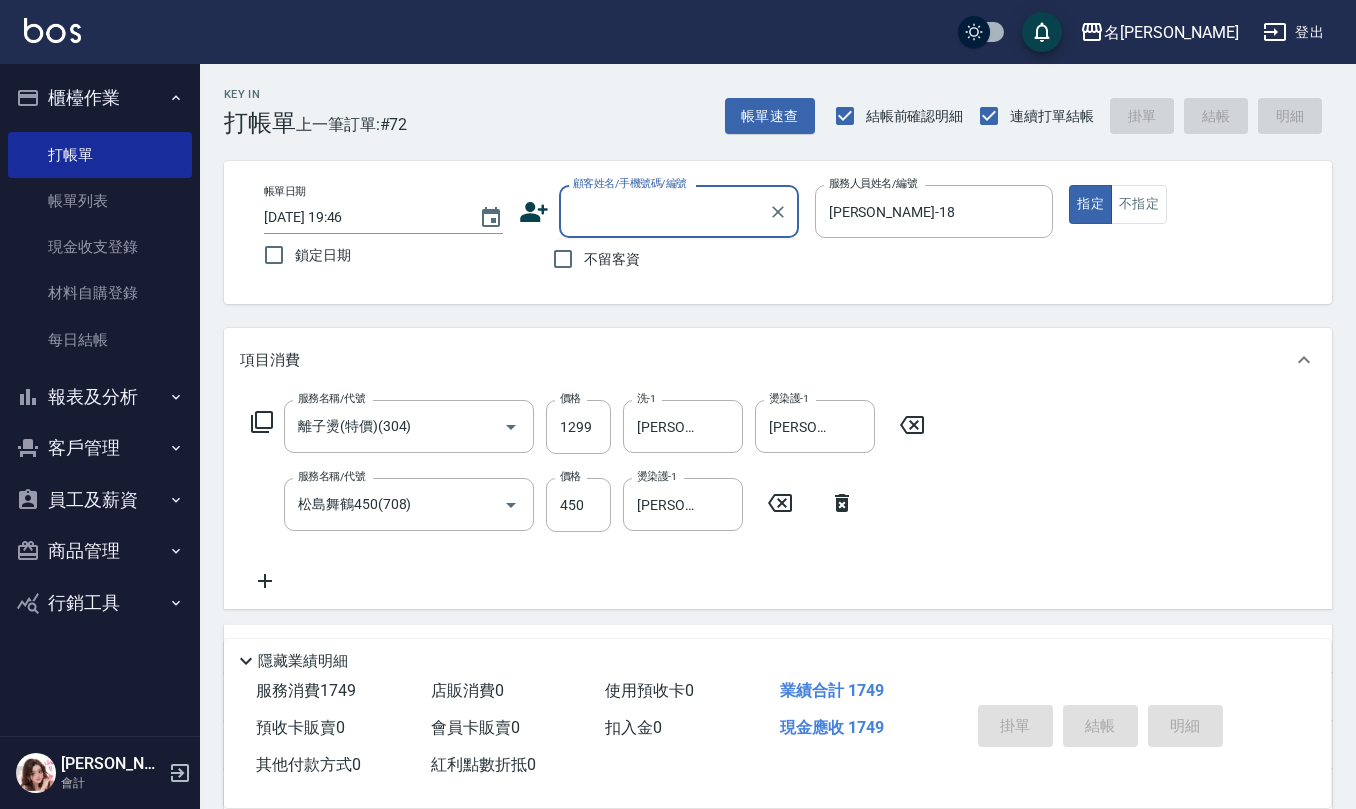 paste on "0963512630" 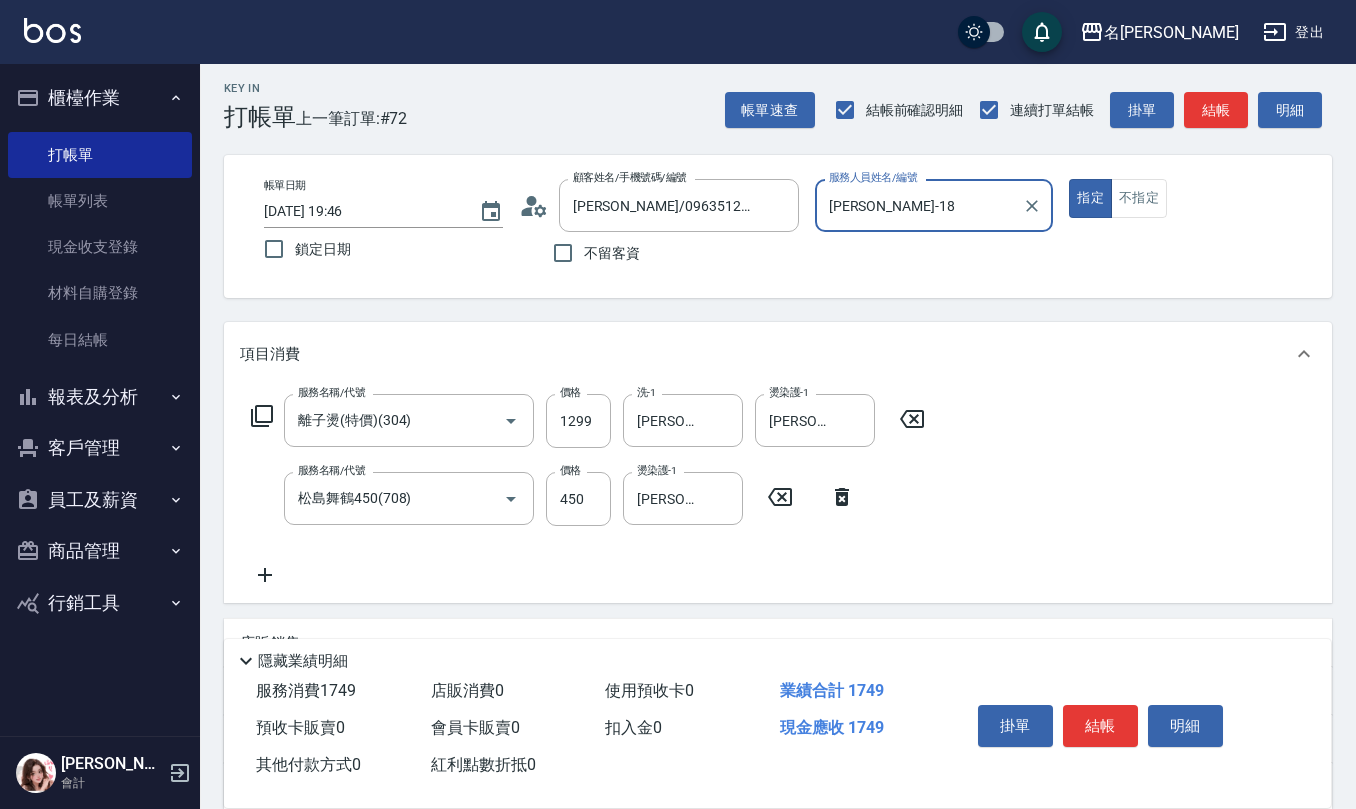 scroll, scrollTop: 0, scrollLeft: 0, axis: both 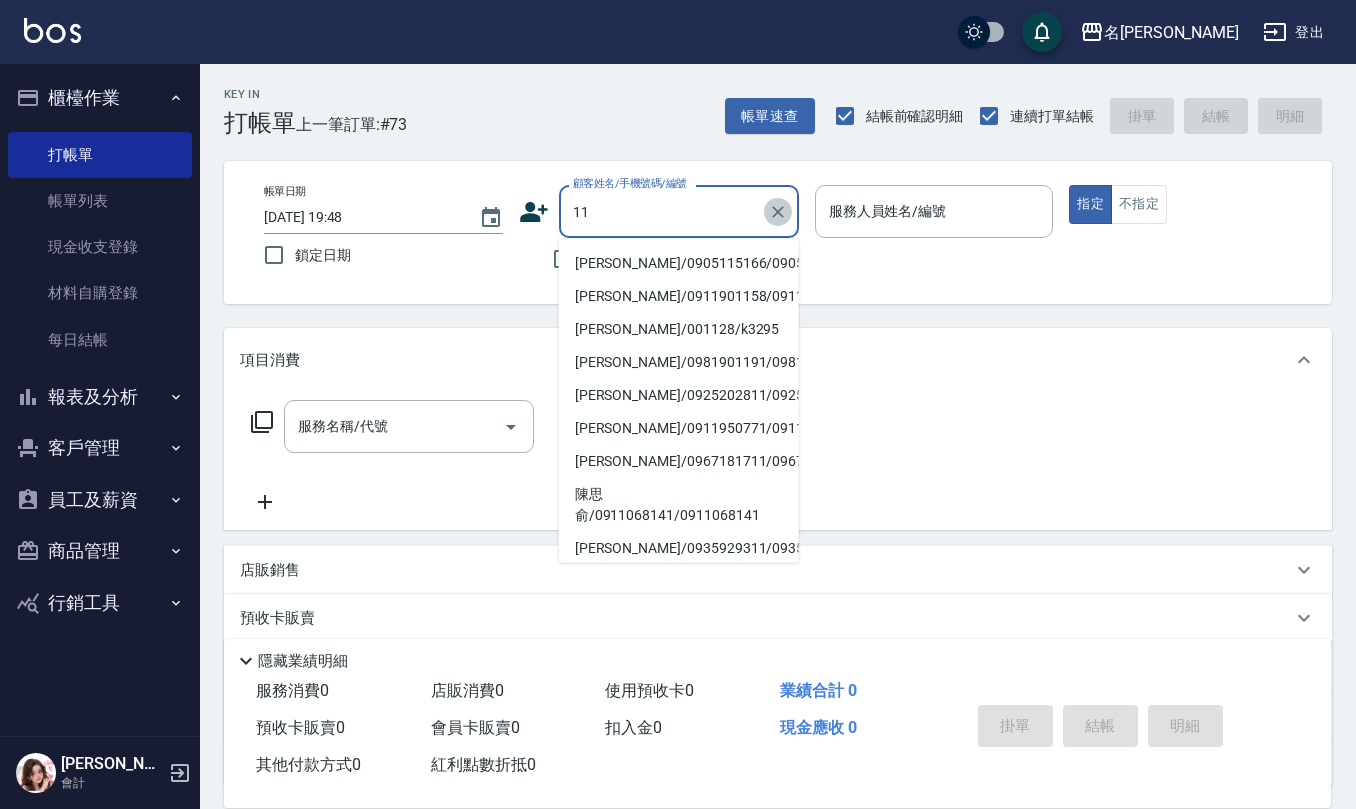 click at bounding box center (778, 212) 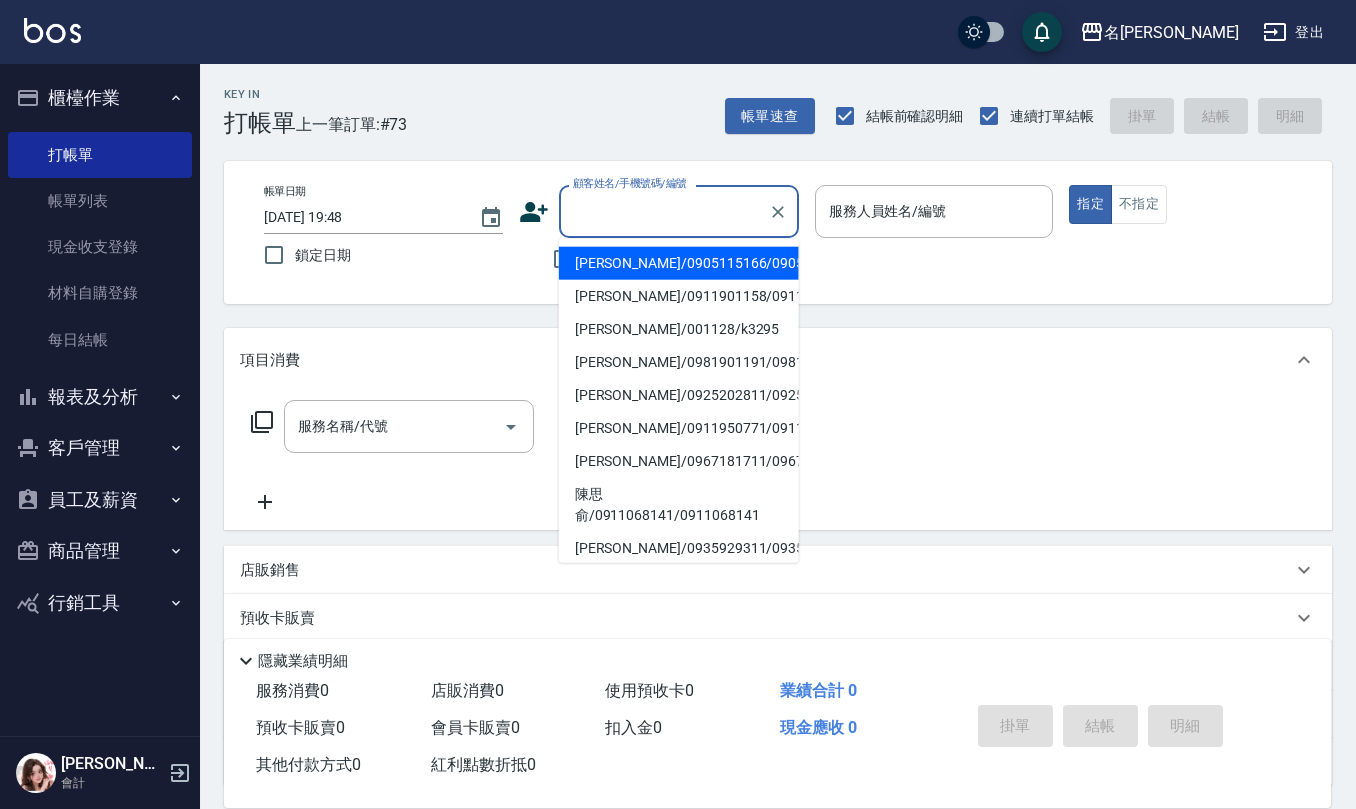 click on "帳單日期 [DATE] 19:48 鎖定日期 顧客姓名/手機號碼/編號 顧客姓名/手機號碼/編號 不留客資 服務人員姓名/編號 服務人員姓名/編號 指定 不指定" at bounding box center [778, 232] 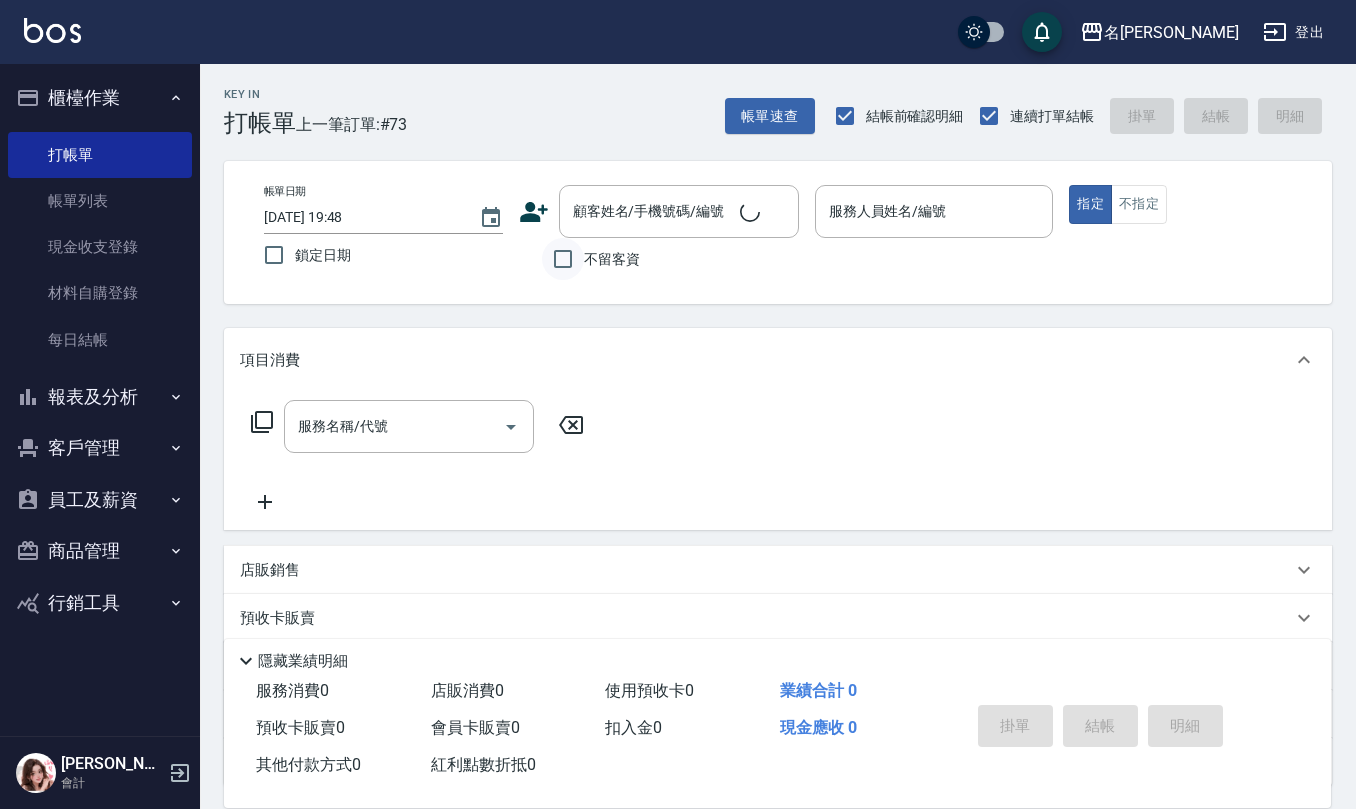 click on "不留客資" at bounding box center [563, 259] 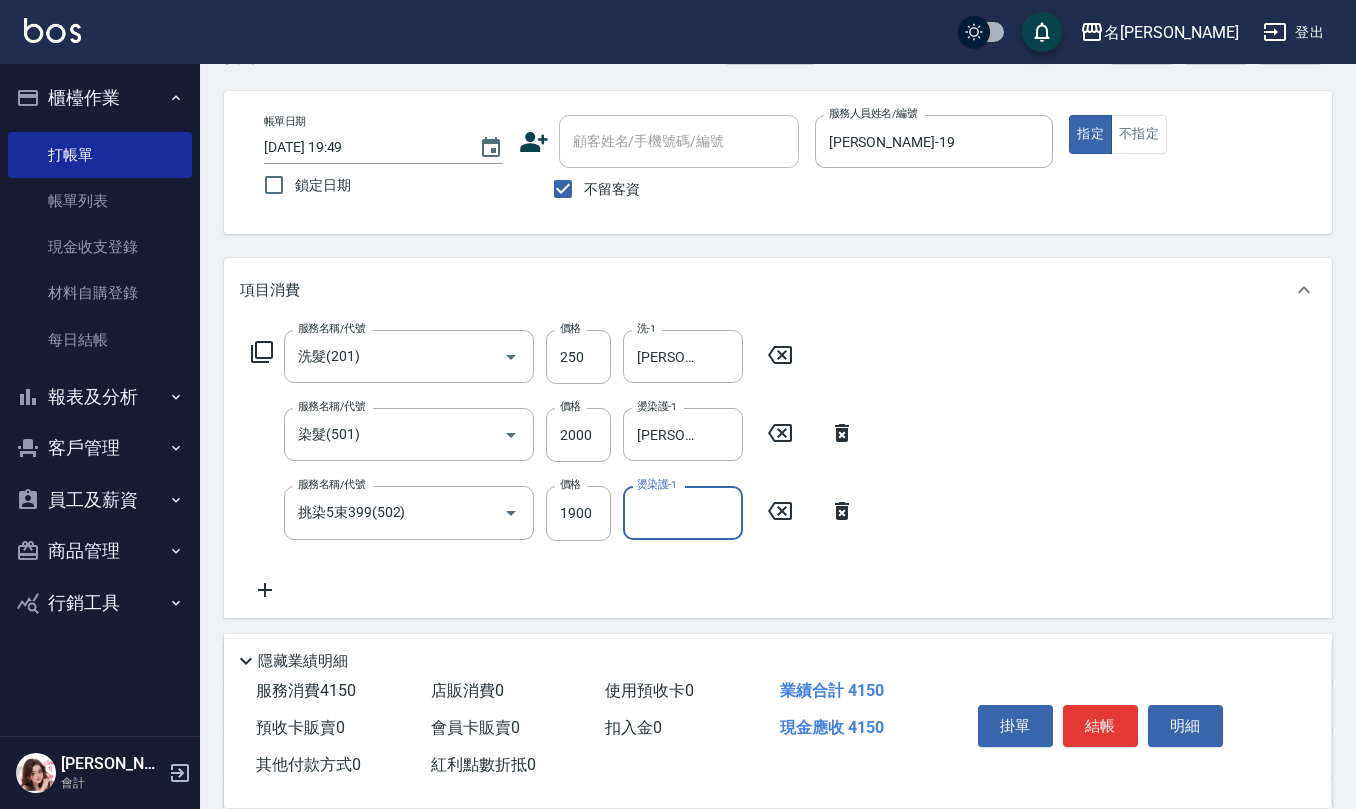 scroll, scrollTop: 0, scrollLeft: 0, axis: both 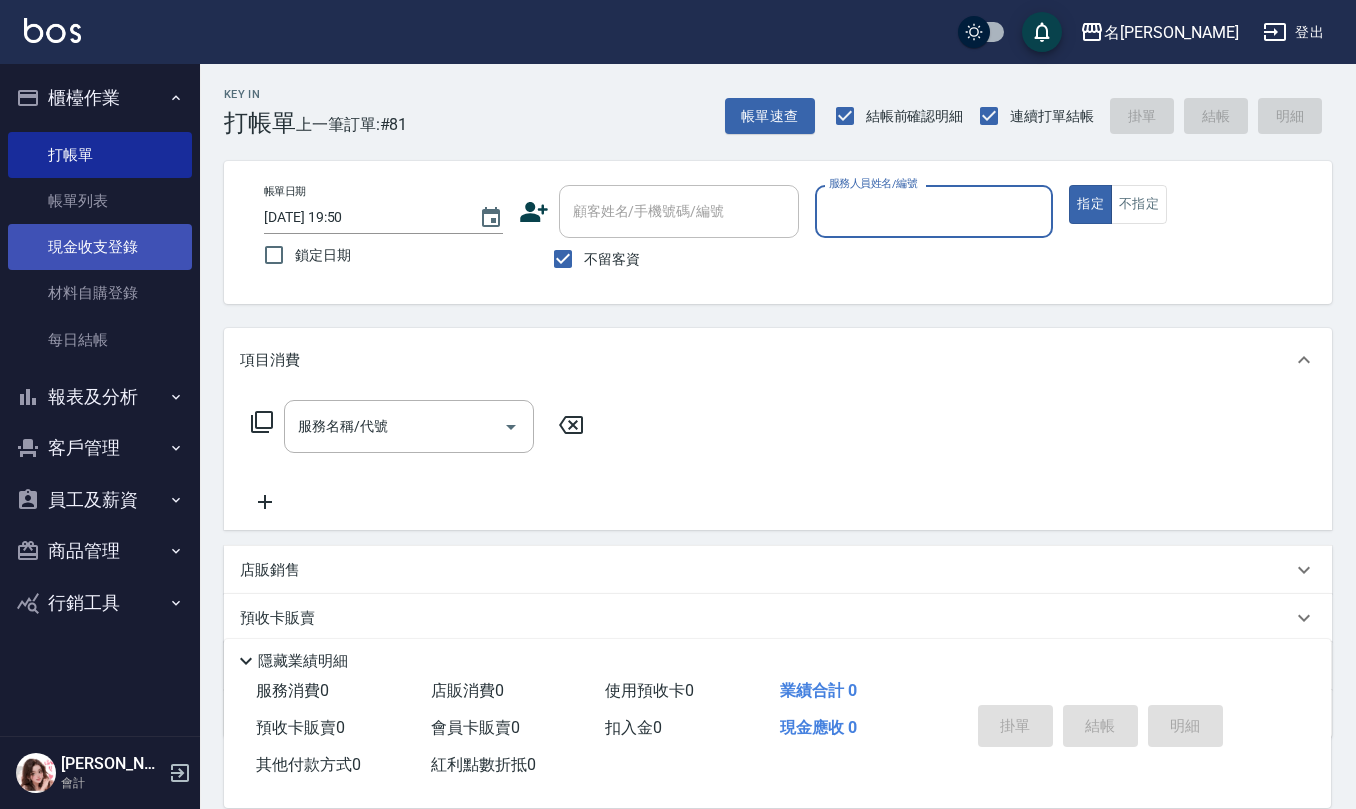 click on "現金收支登錄" at bounding box center [100, 247] 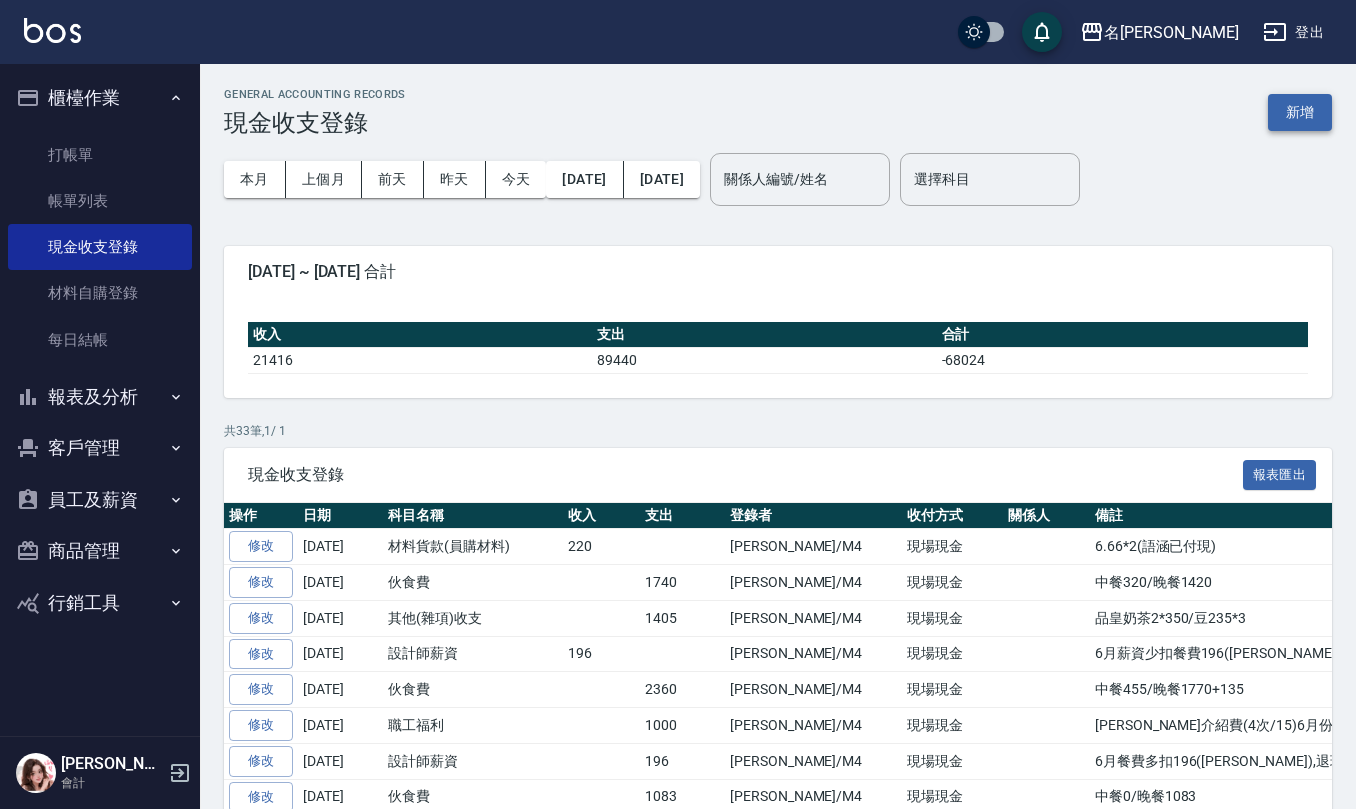 click on "新增" at bounding box center (1300, 112) 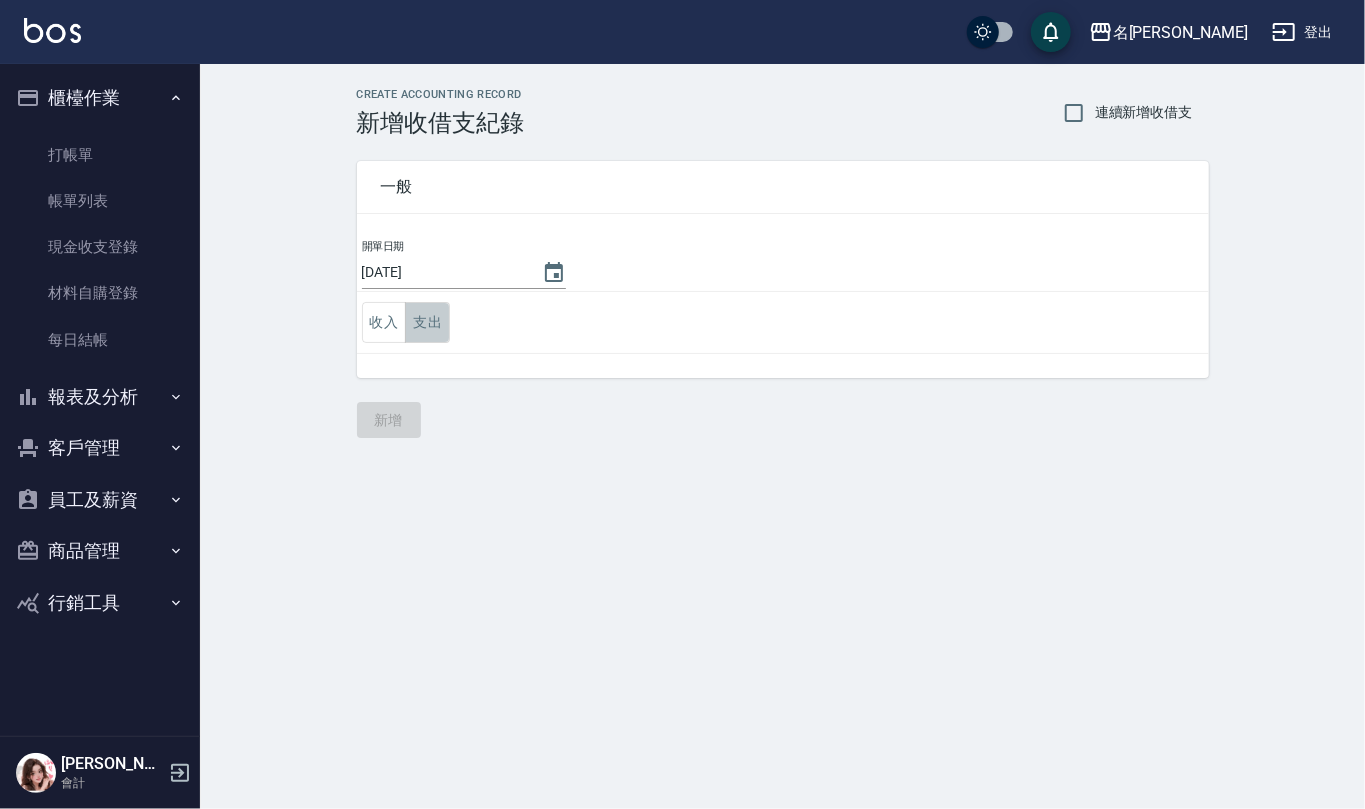 click on "支出" at bounding box center (427, 322) 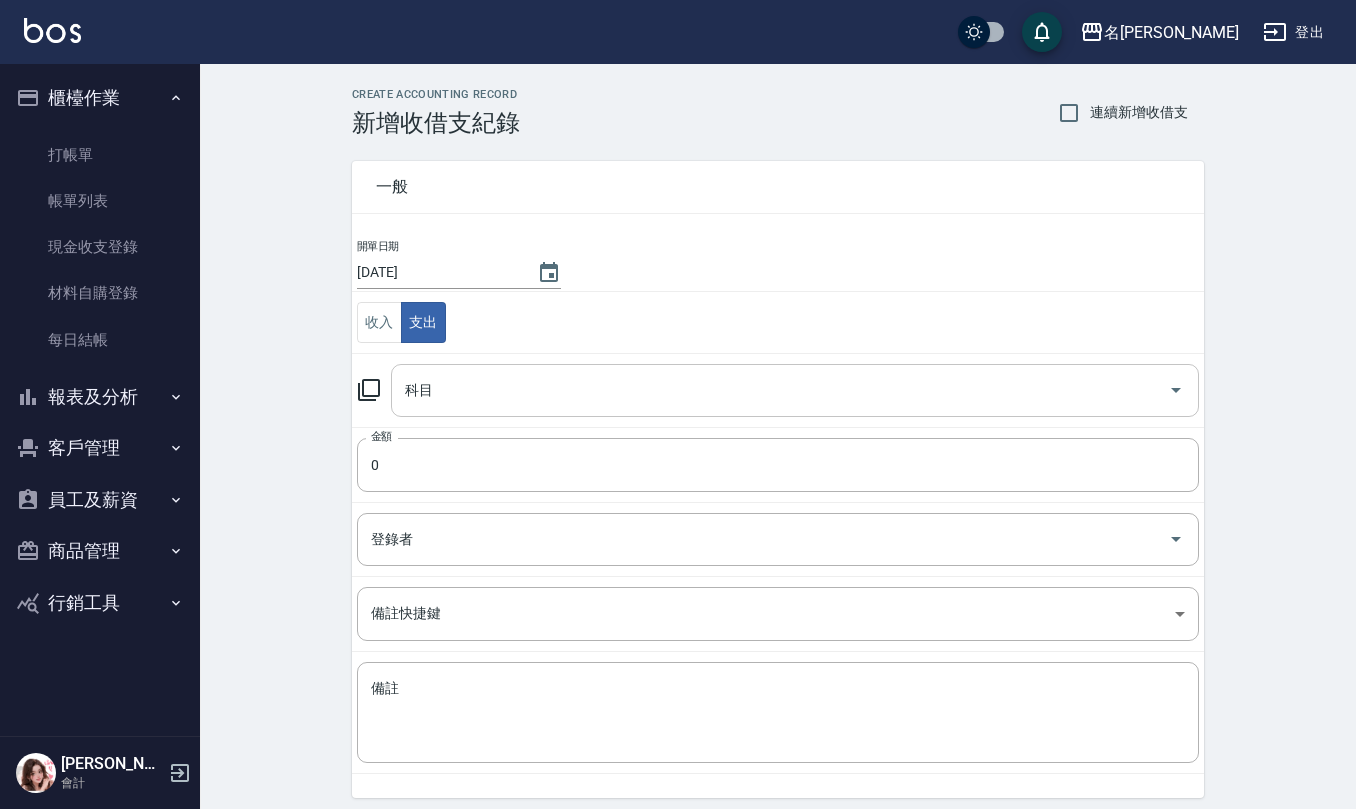 click on "科目" at bounding box center (780, 390) 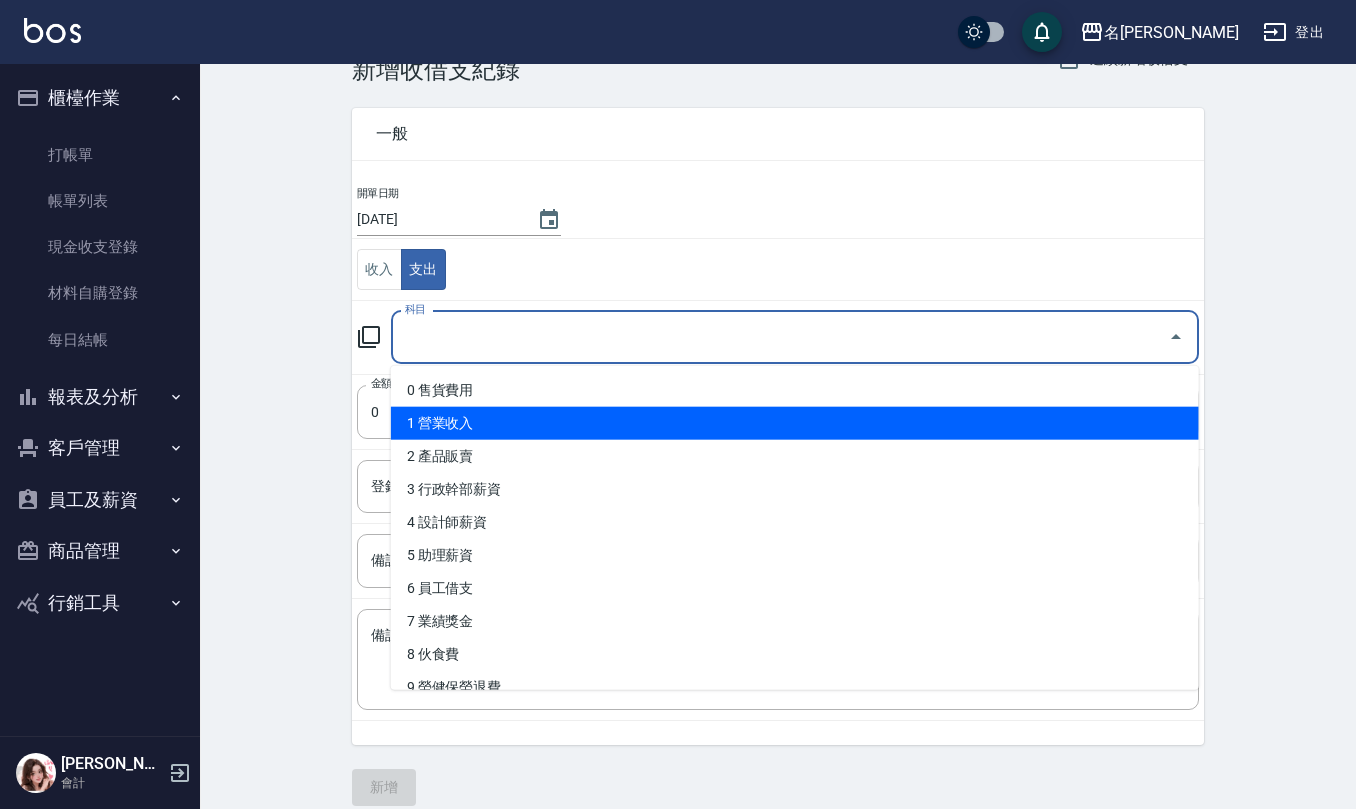 scroll, scrollTop: 76, scrollLeft: 0, axis: vertical 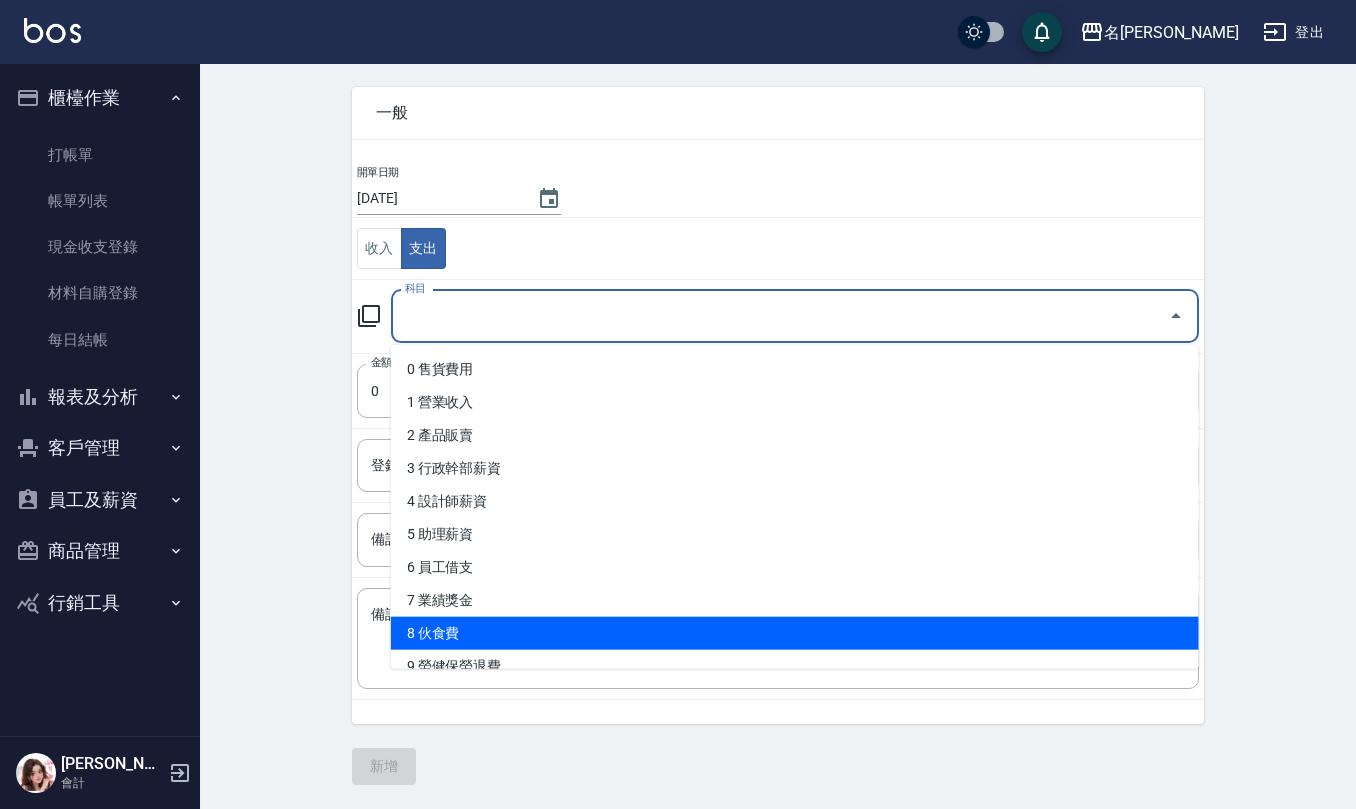click on "8 伙食費" at bounding box center [795, 633] 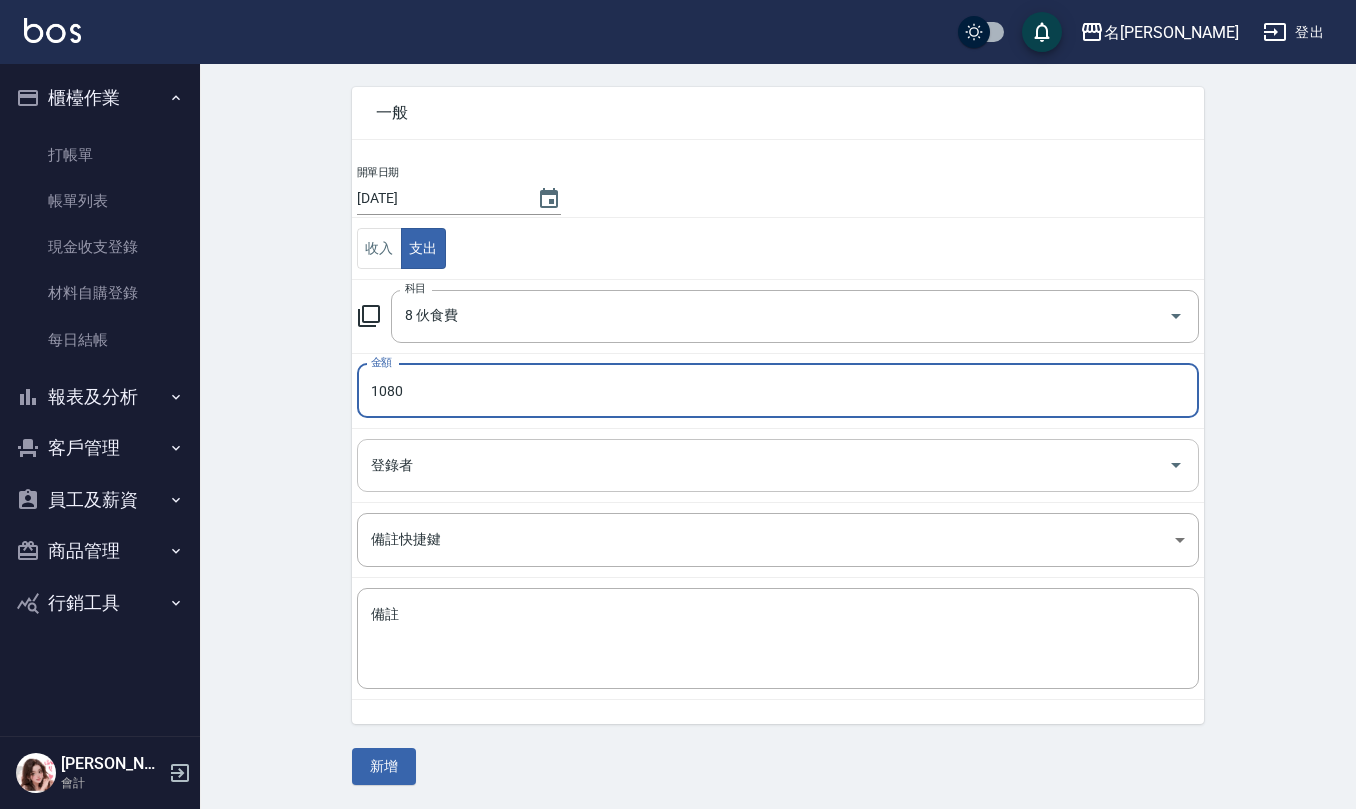 click on "登錄者" at bounding box center (763, 465) 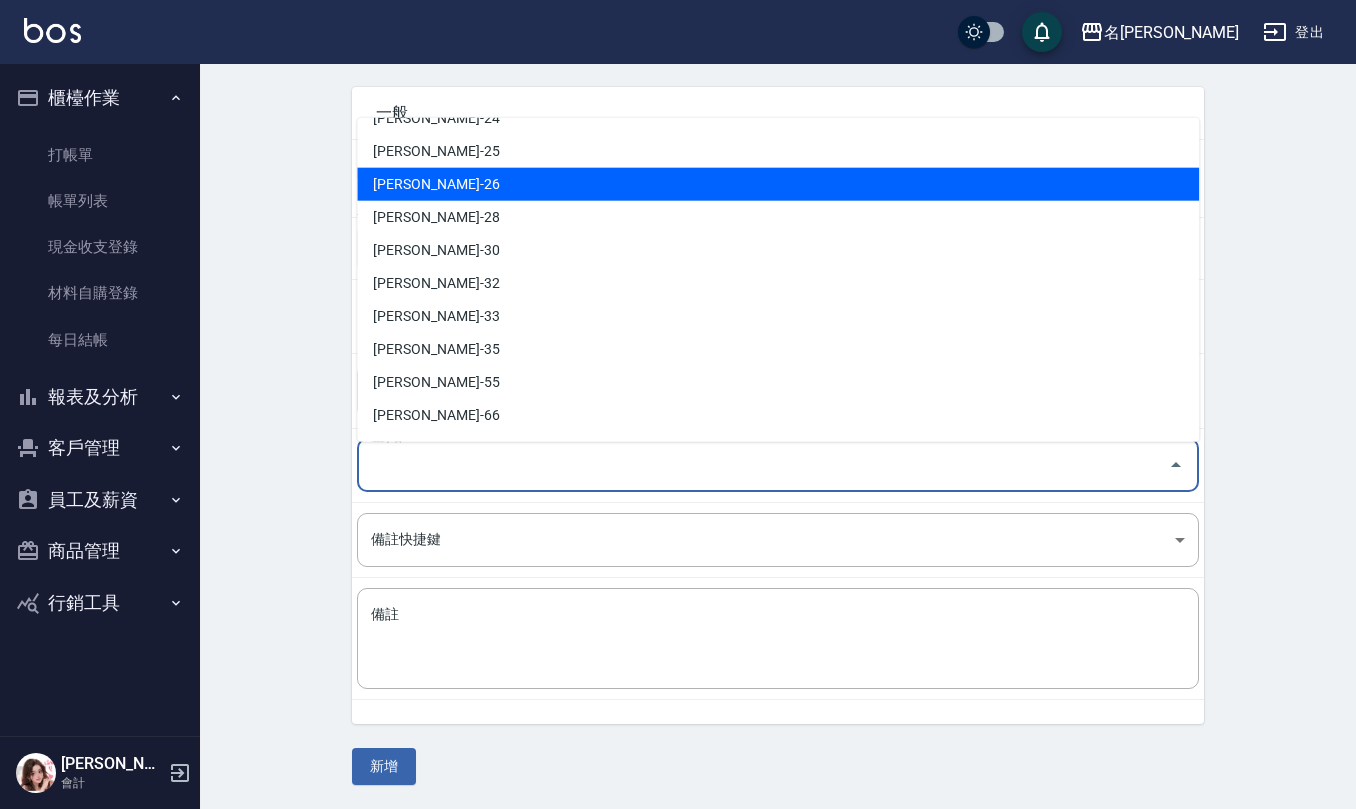 scroll, scrollTop: 800, scrollLeft: 0, axis: vertical 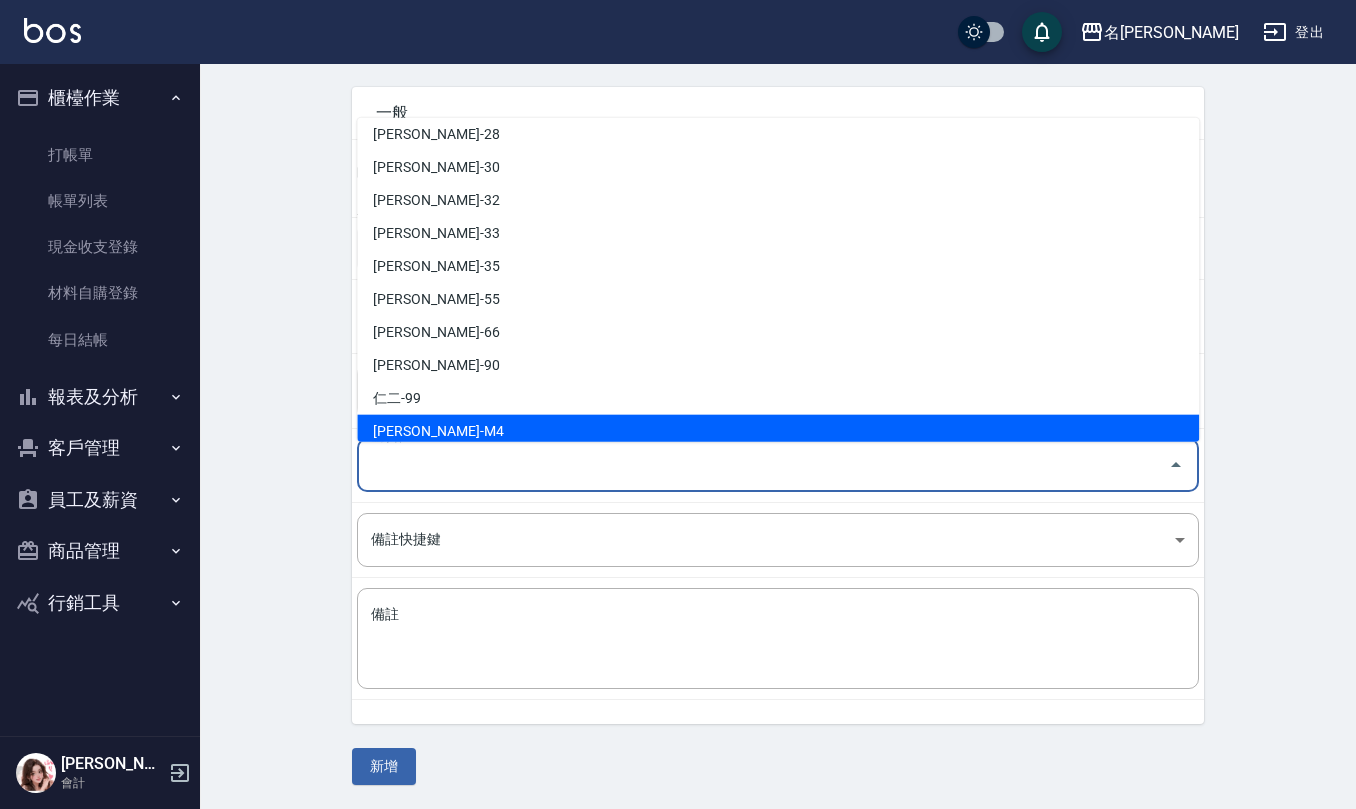 click on "[PERSON_NAME]-M4" at bounding box center (778, 431) 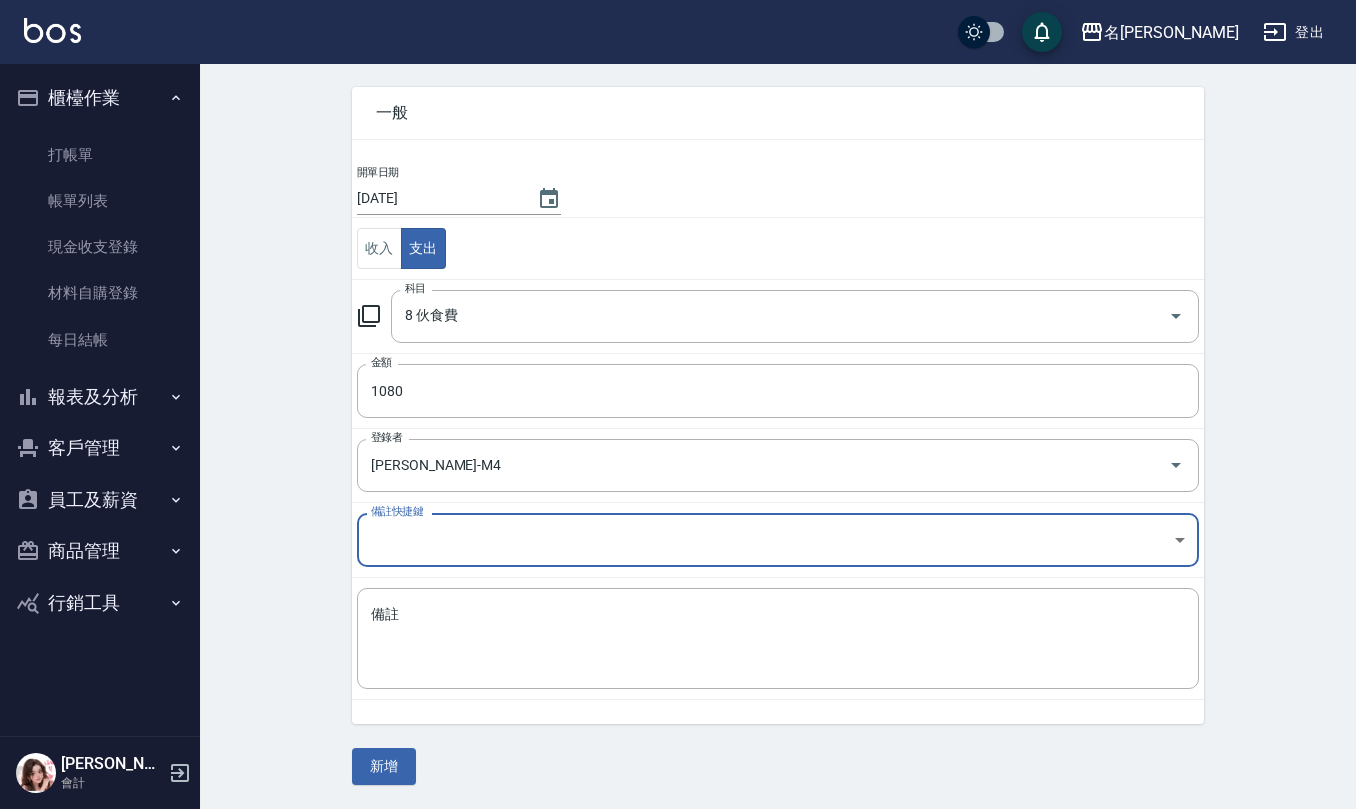 click on "備註 x 備註" at bounding box center [778, 639] 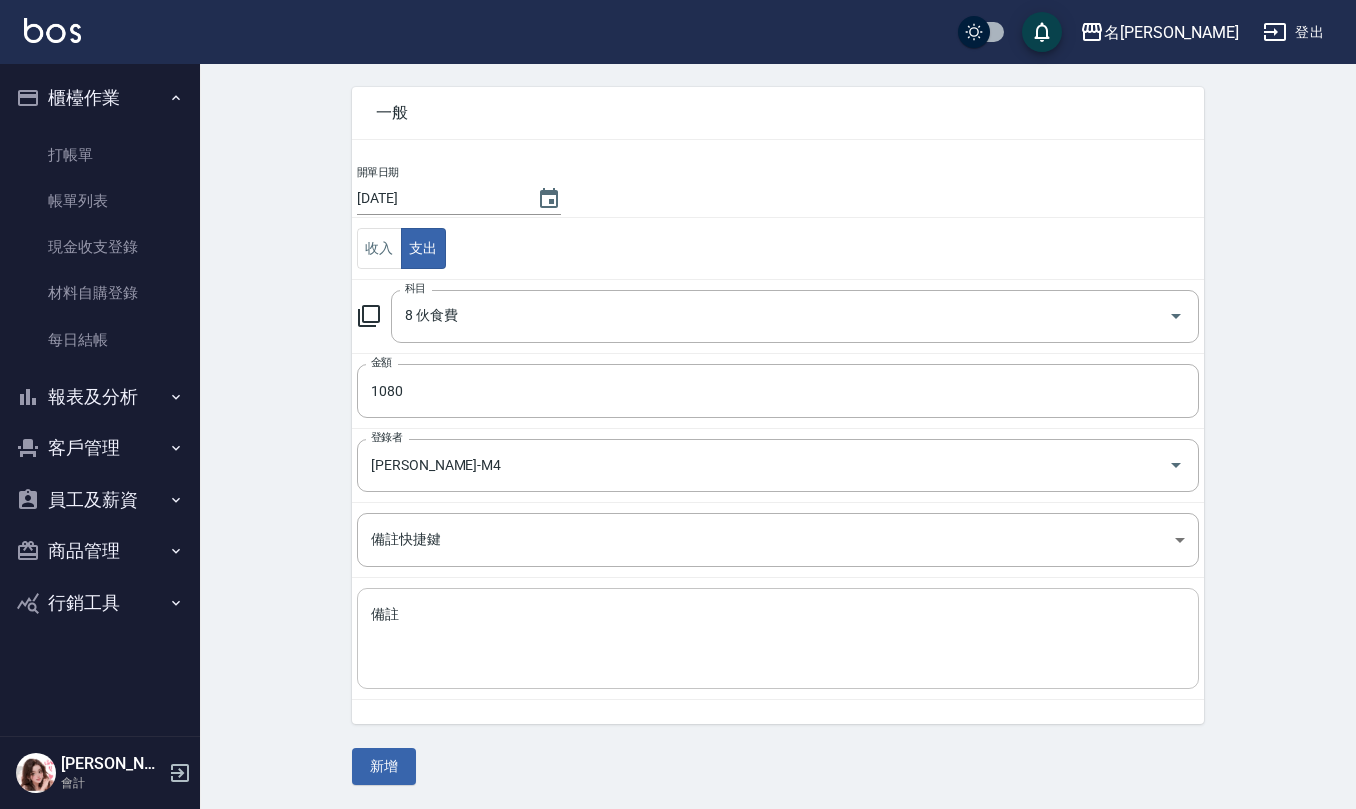 click on "備註" at bounding box center (778, 639) 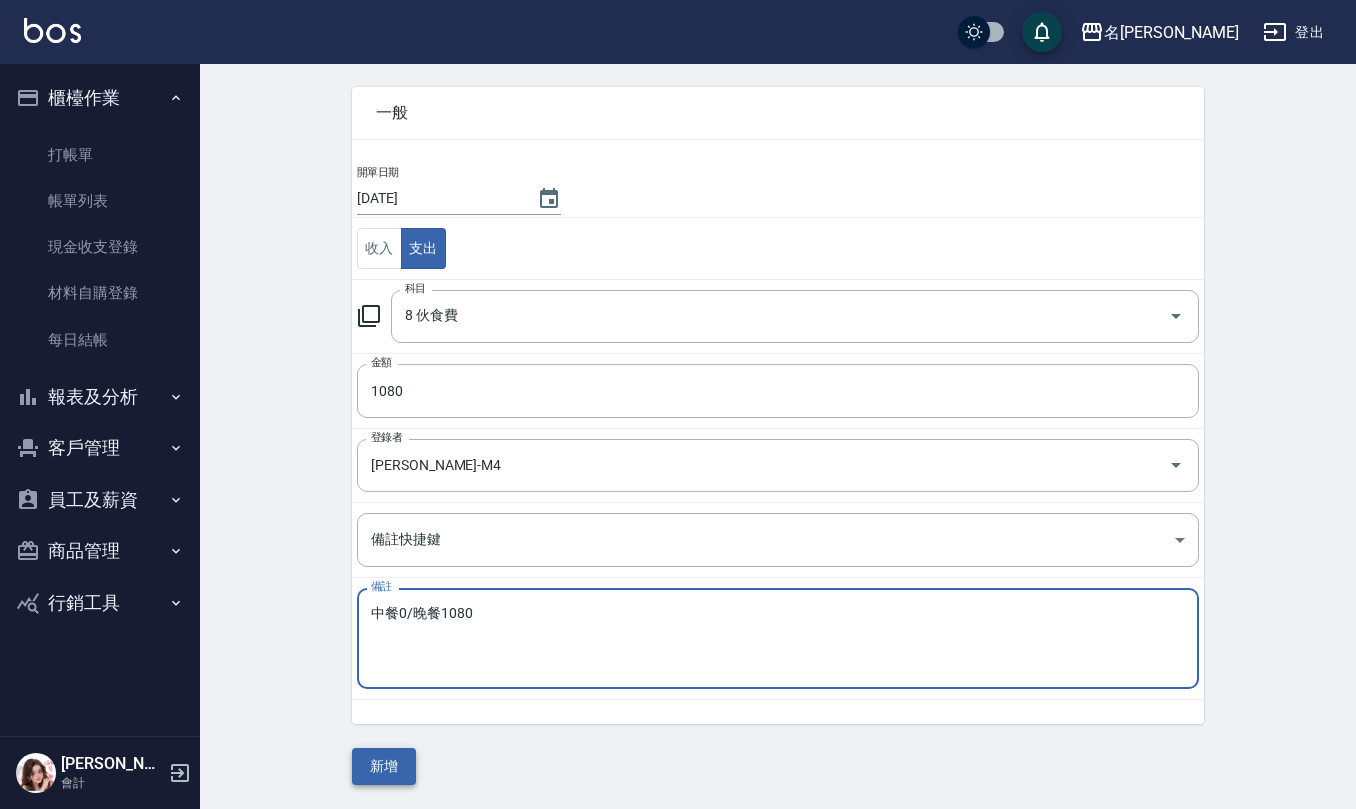 click on "新增" at bounding box center (384, 766) 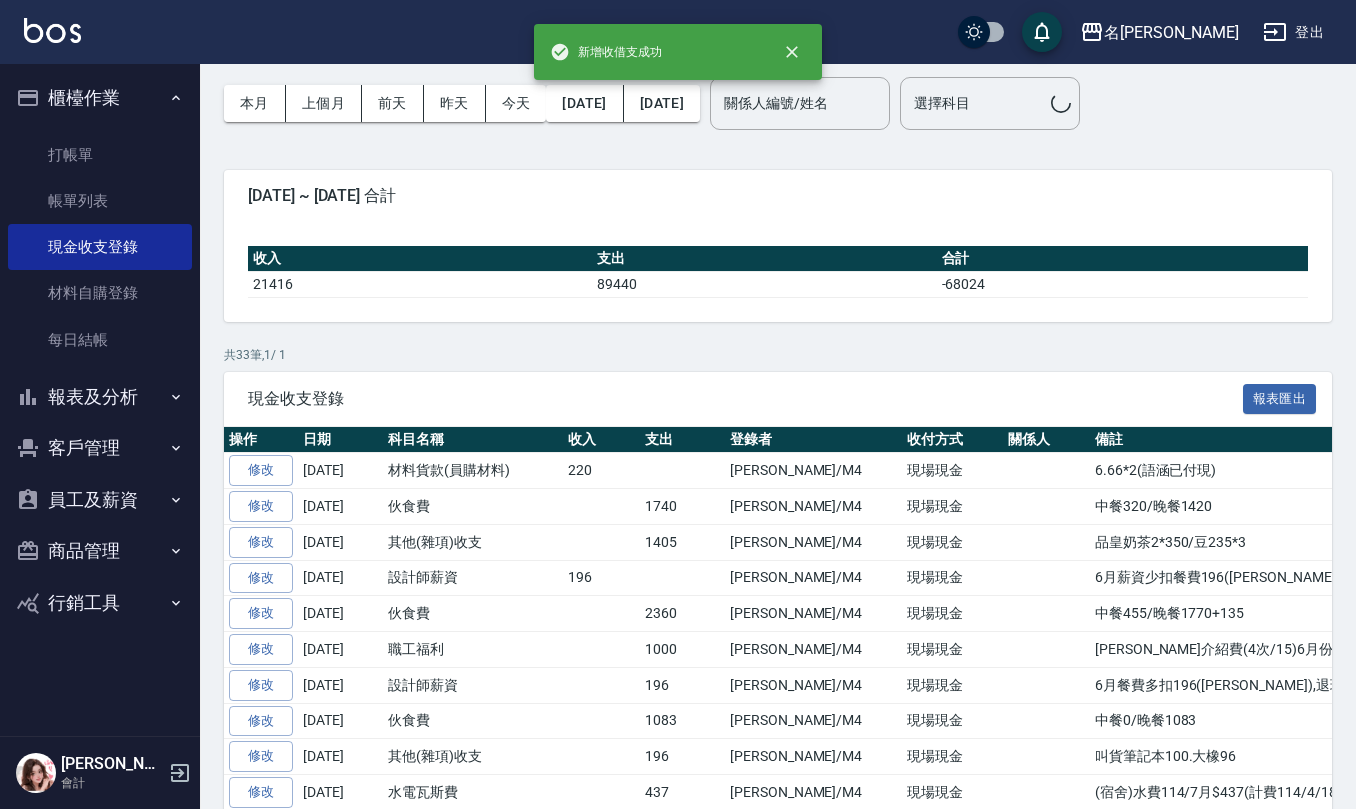 scroll, scrollTop: 0, scrollLeft: 0, axis: both 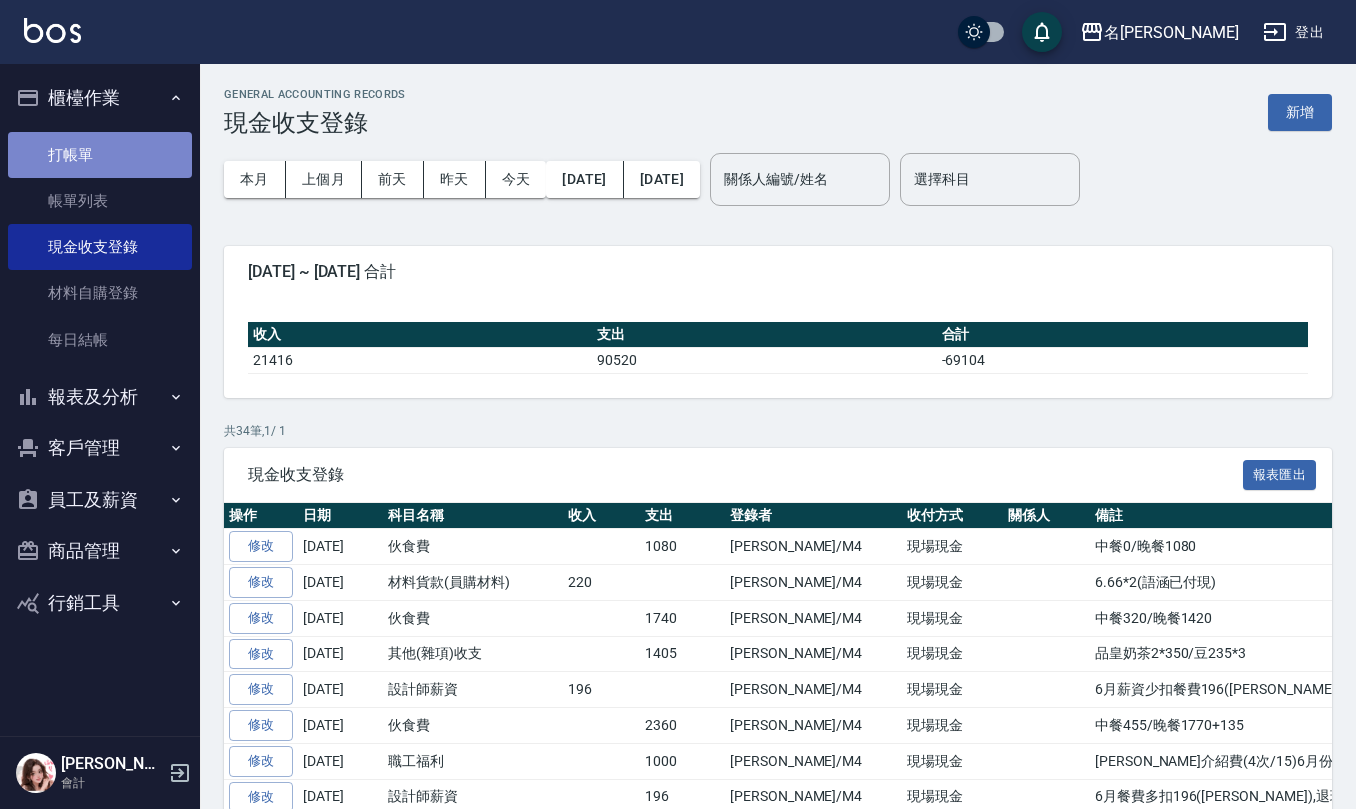 click on "打帳單" at bounding box center [100, 155] 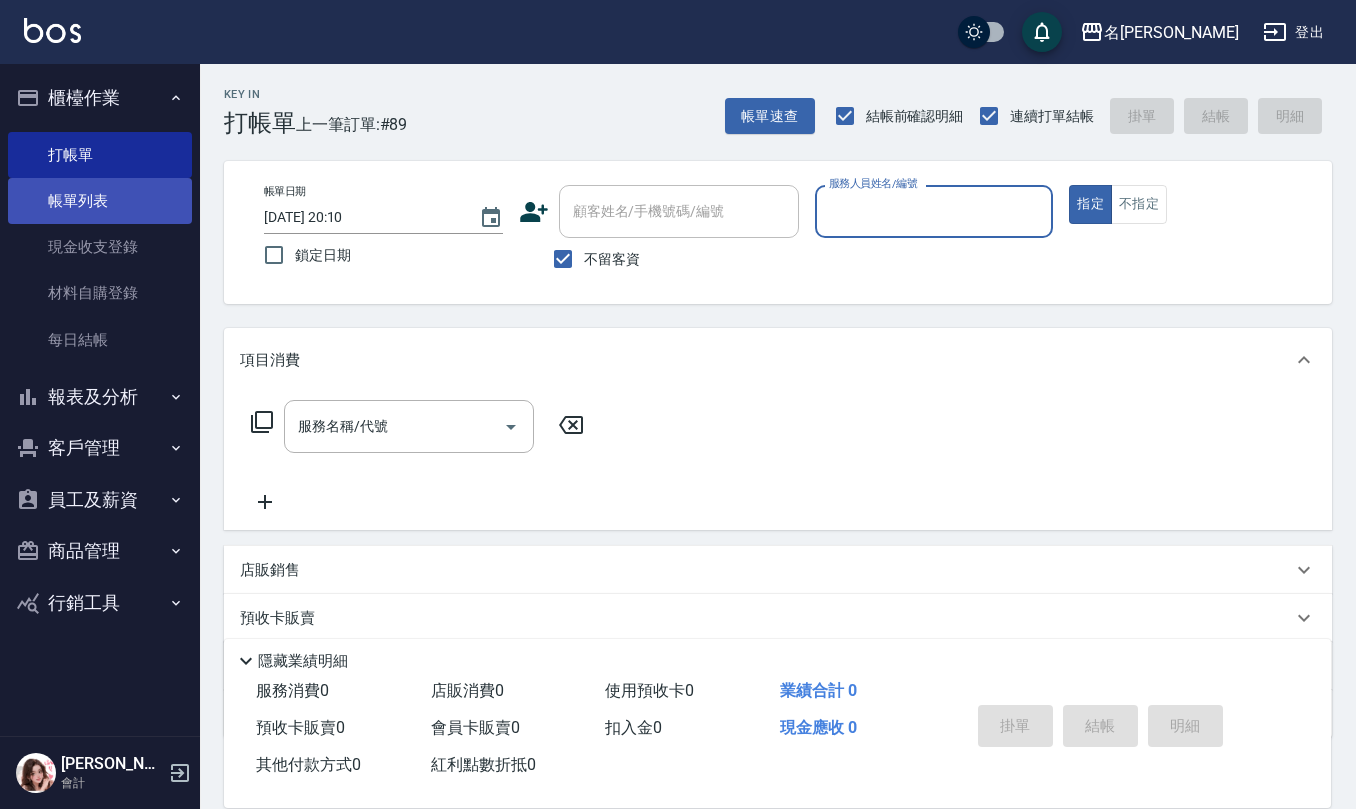 click on "帳單列表" at bounding box center (100, 201) 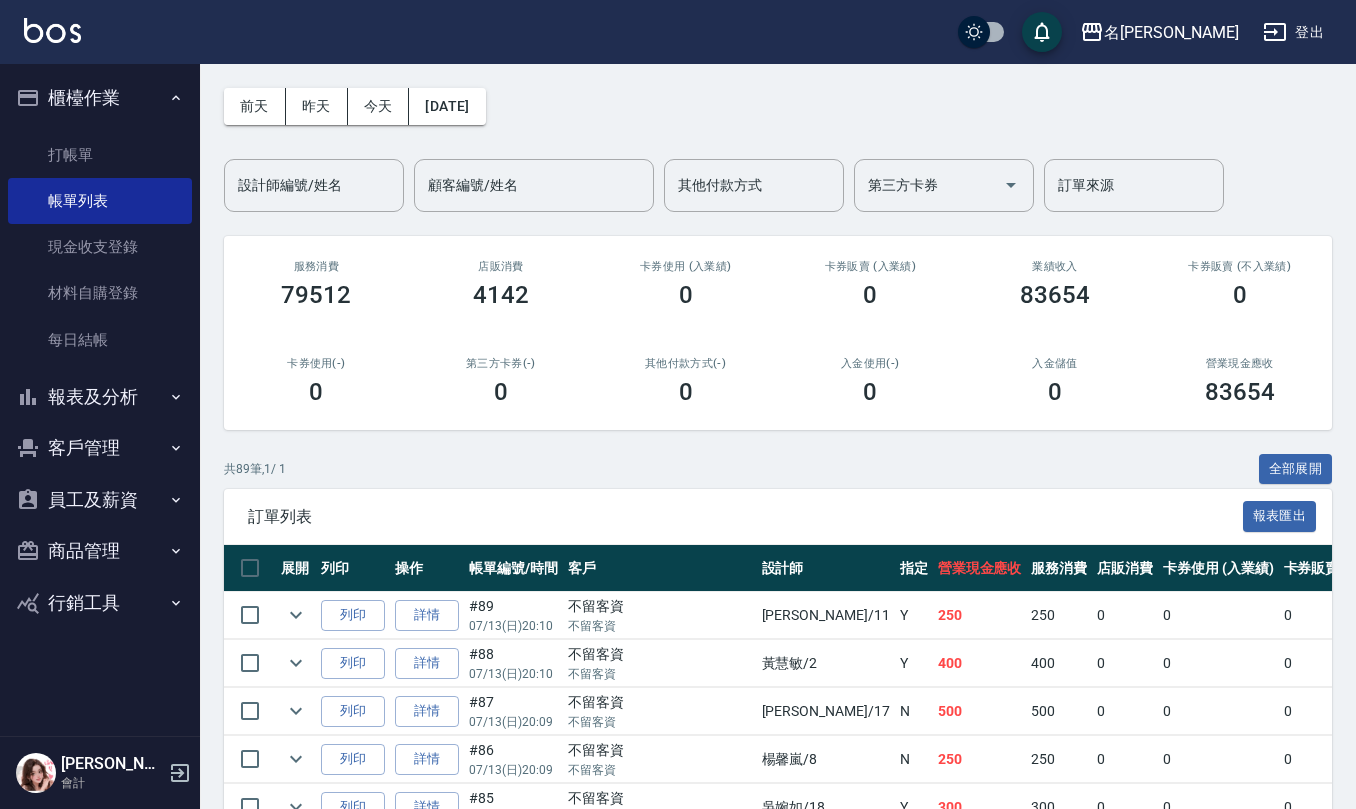 scroll, scrollTop: 133, scrollLeft: 0, axis: vertical 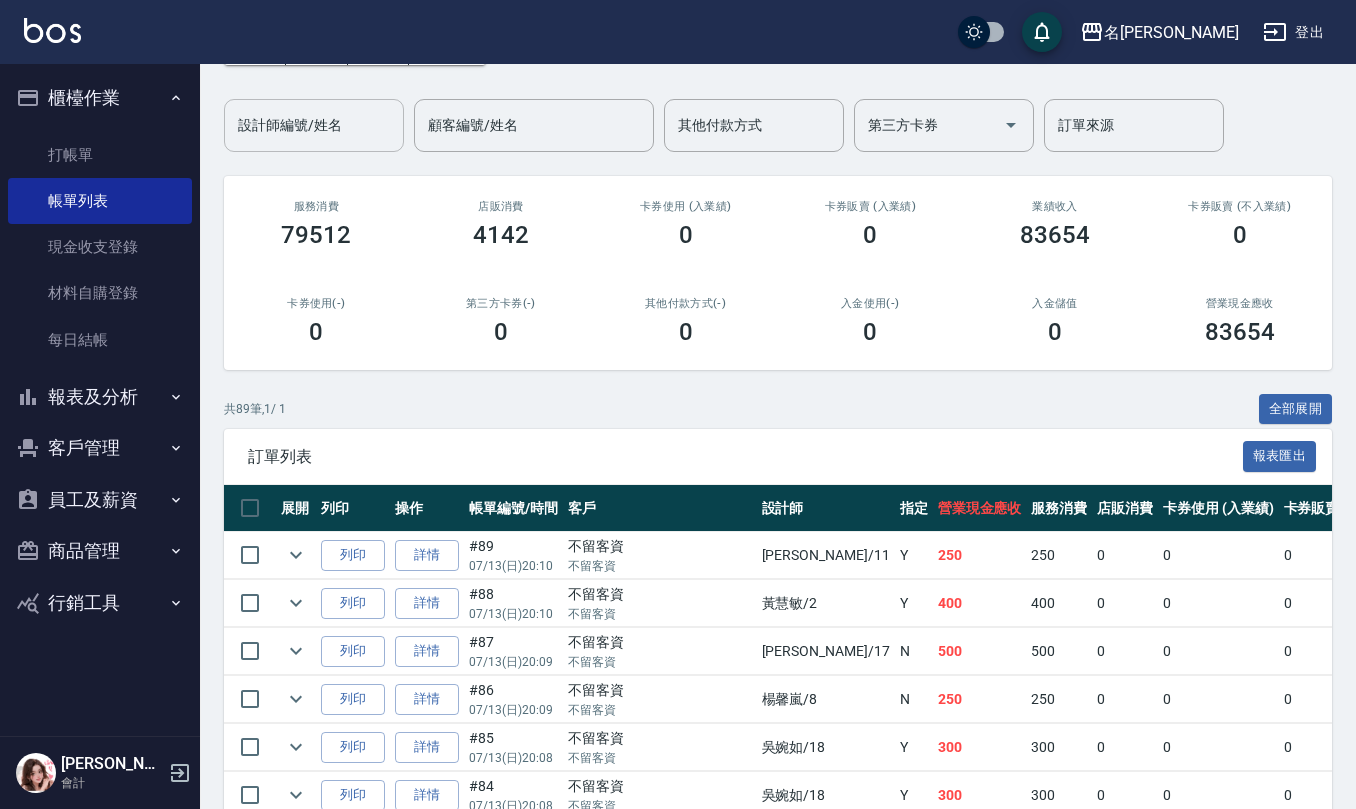 click on "設計師編號/姓名" at bounding box center (314, 125) 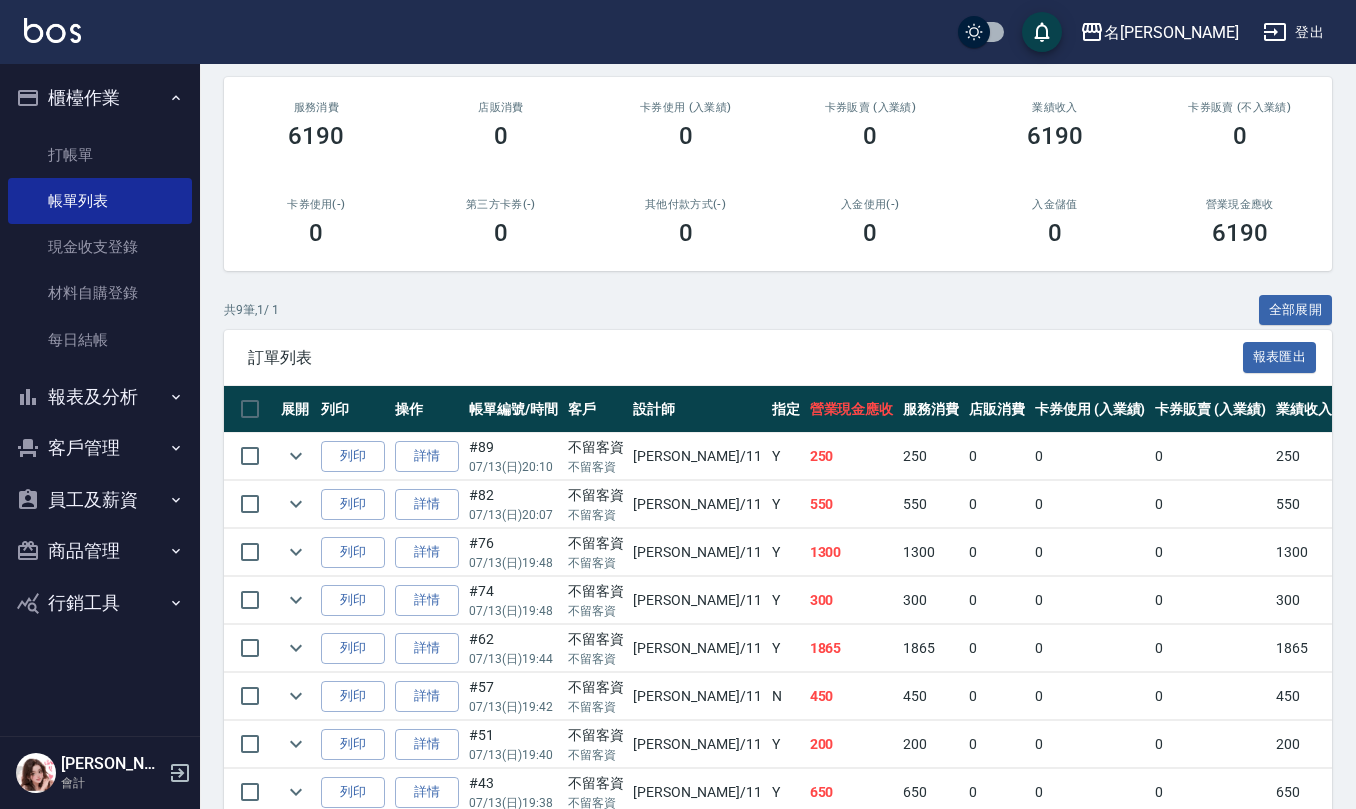 scroll, scrollTop: 266, scrollLeft: 0, axis: vertical 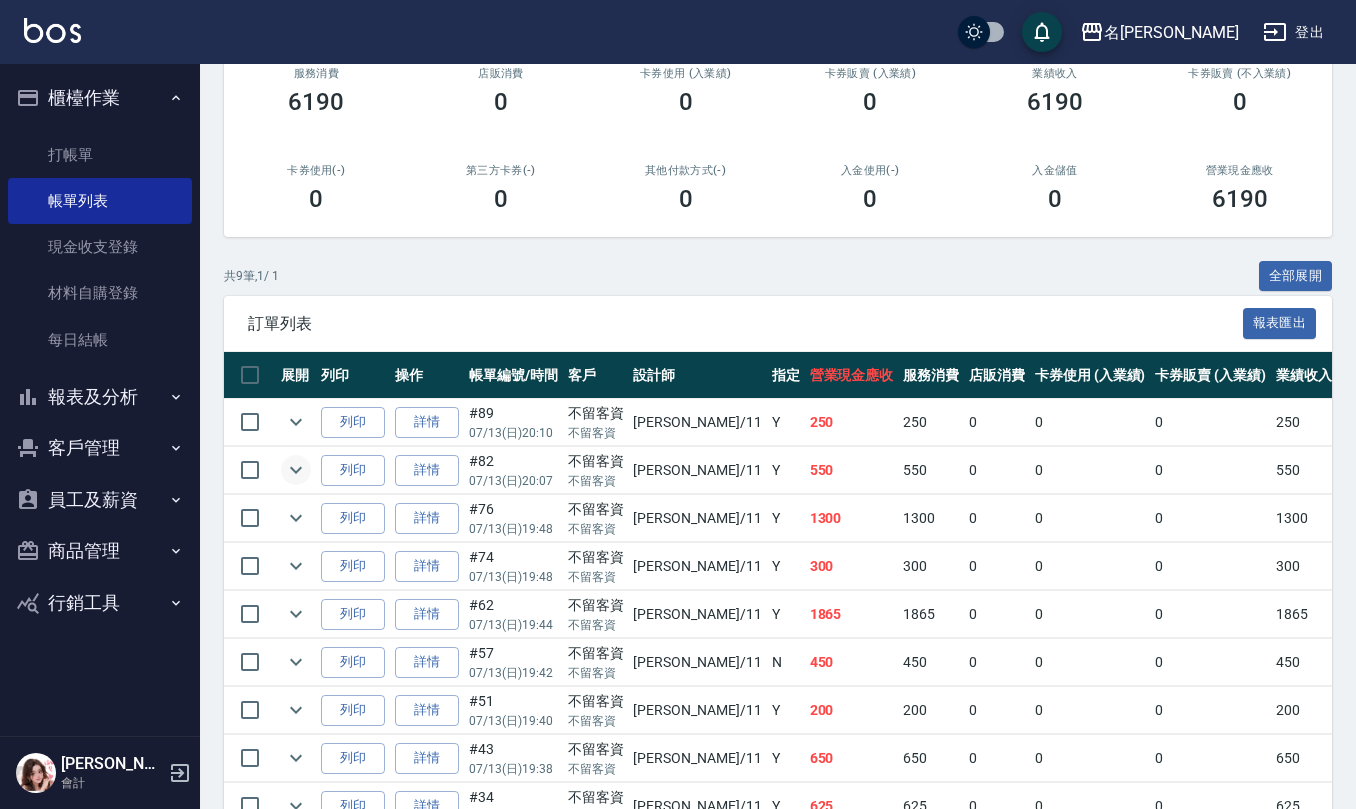 click 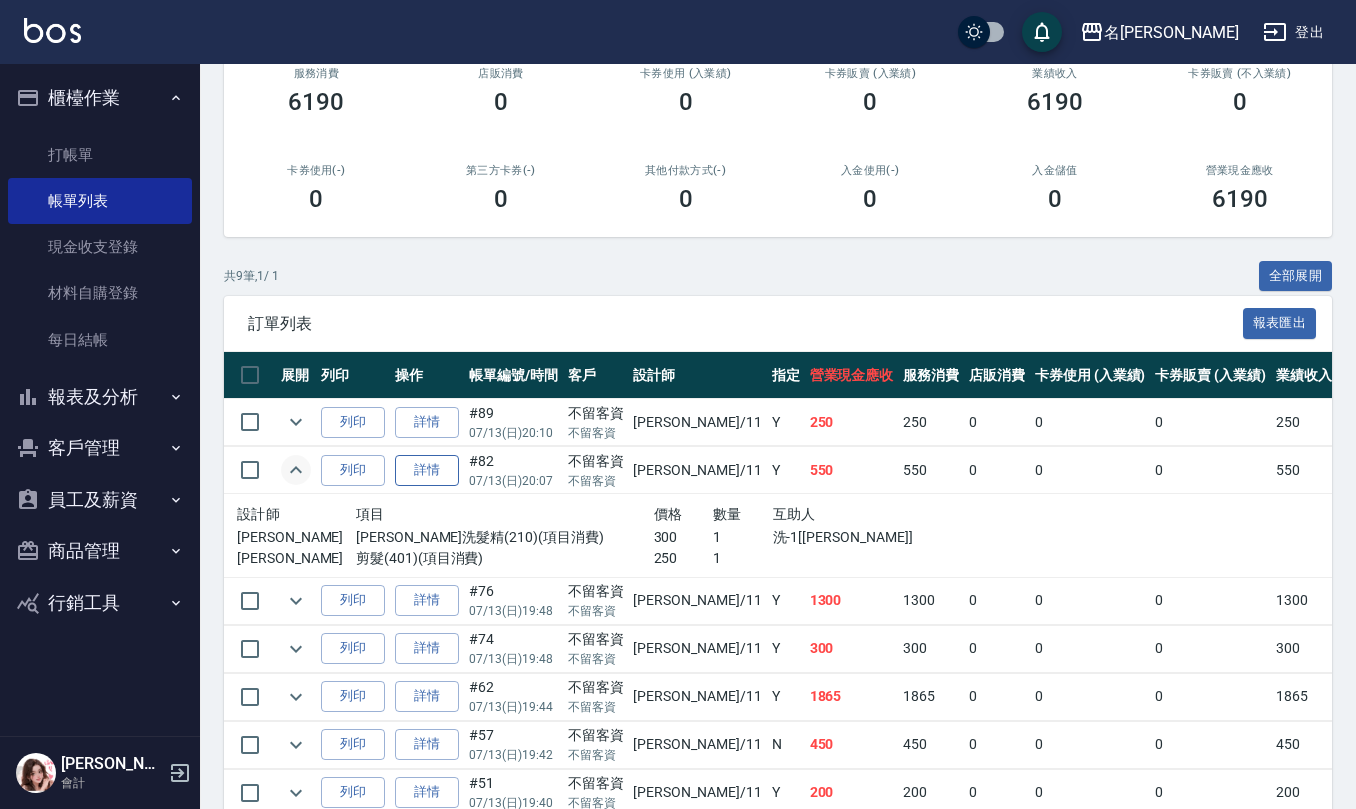 click on "詳情" at bounding box center (427, 470) 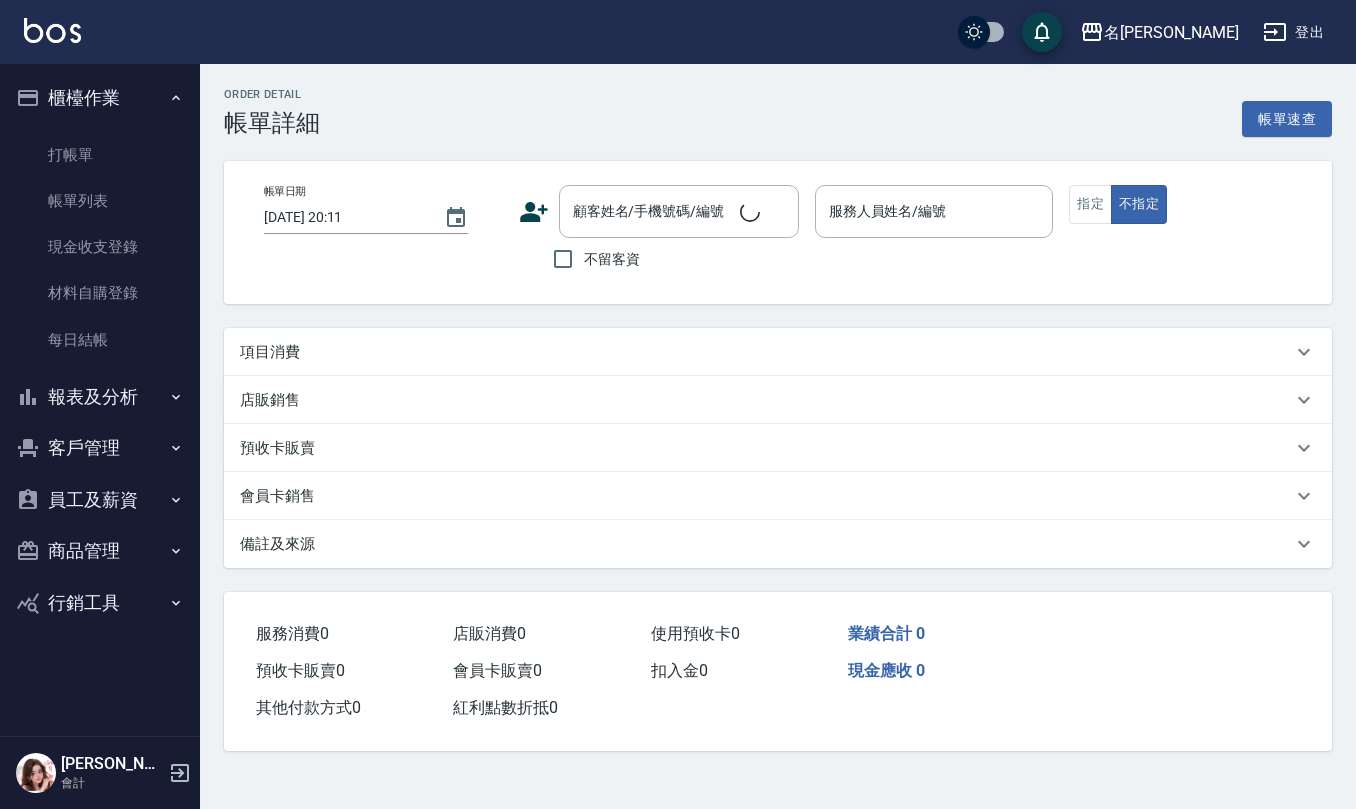 scroll, scrollTop: 0, scrollLeft: 0, axis: both 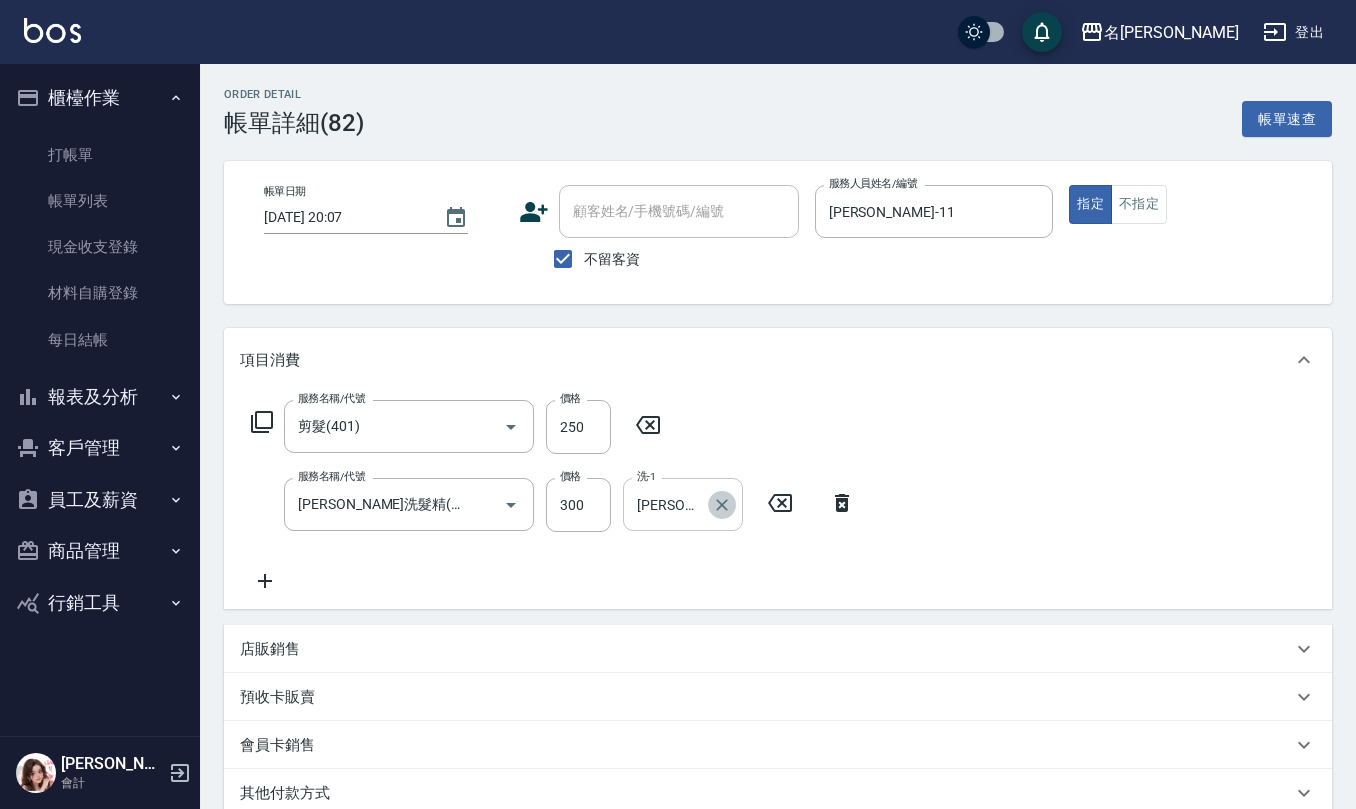 click 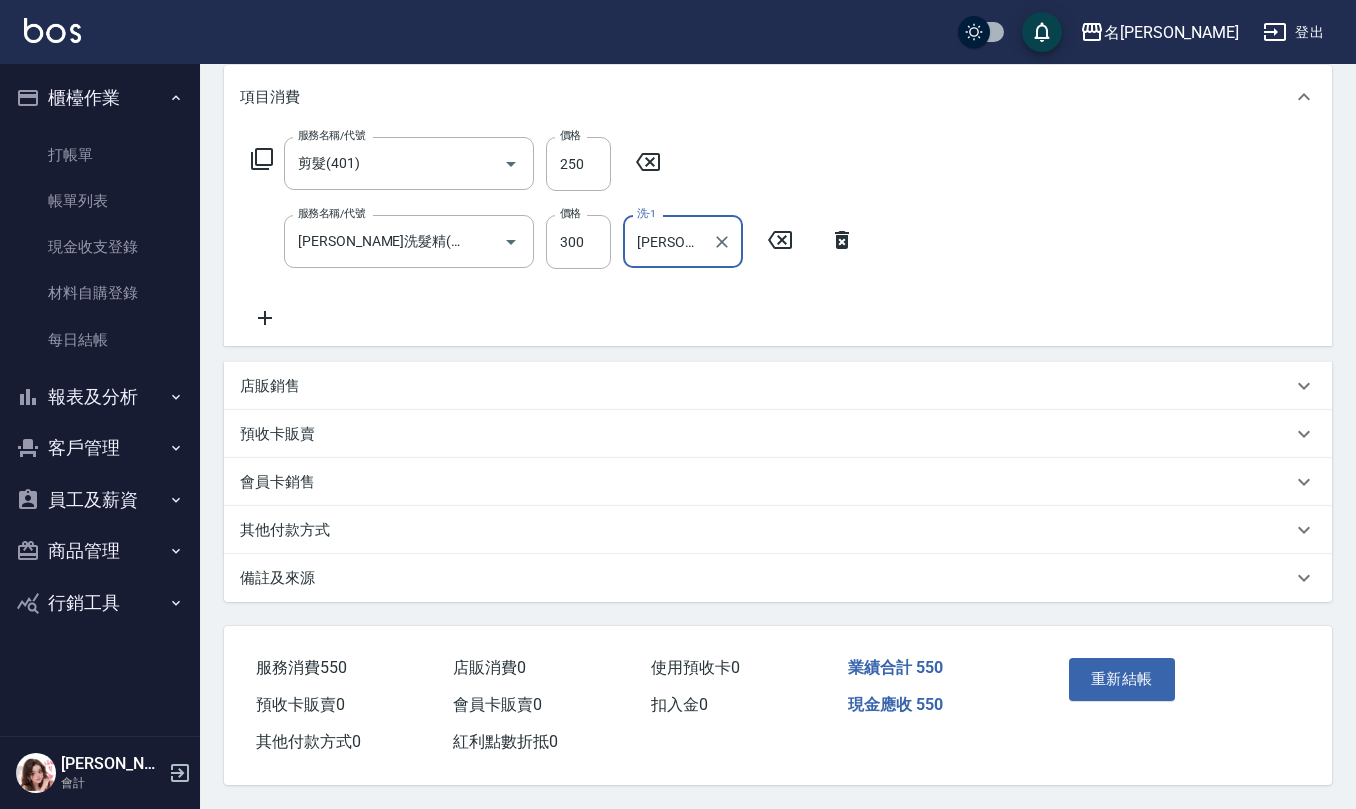 scroll, scrollTop: 266, scrollLeft: 0, axis: vertical 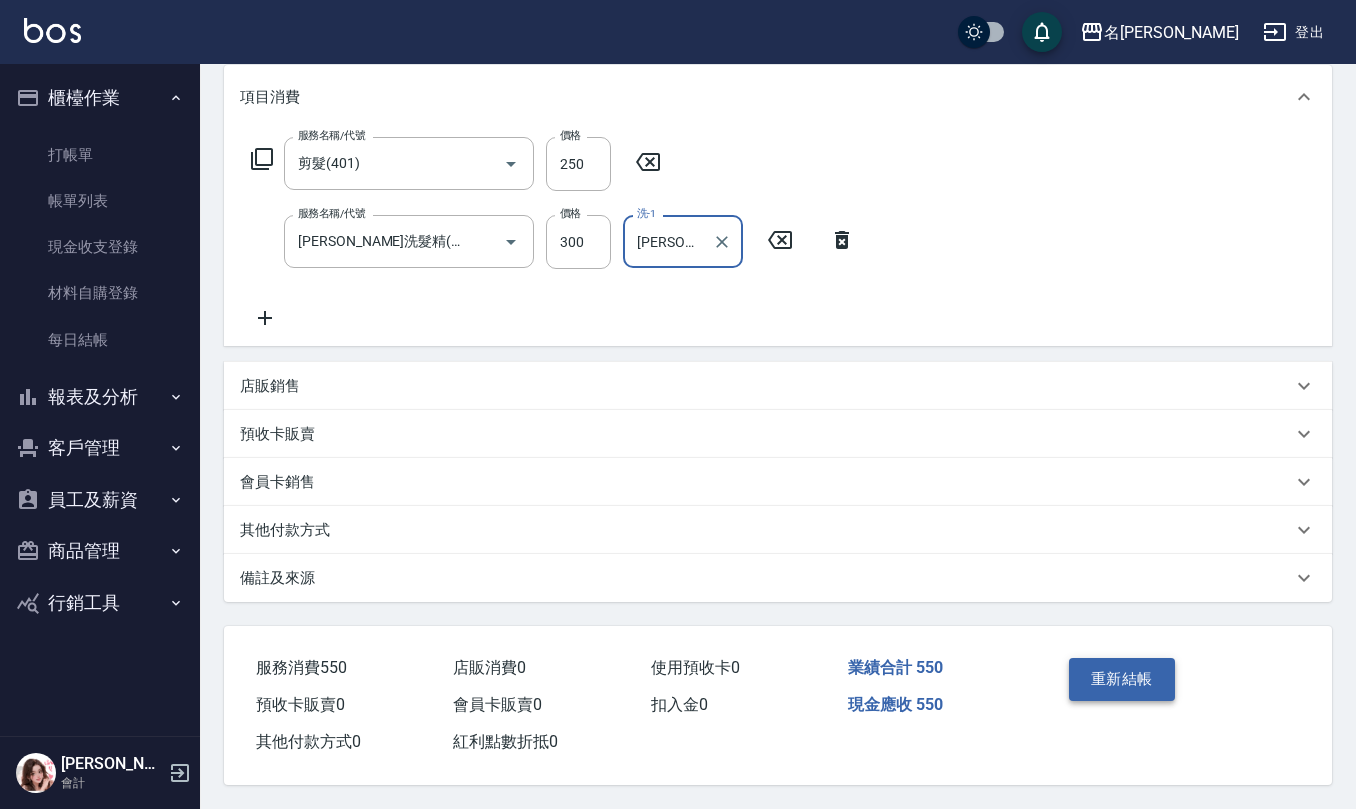 click on "重新結帳" at bounding box center (1122, 679) 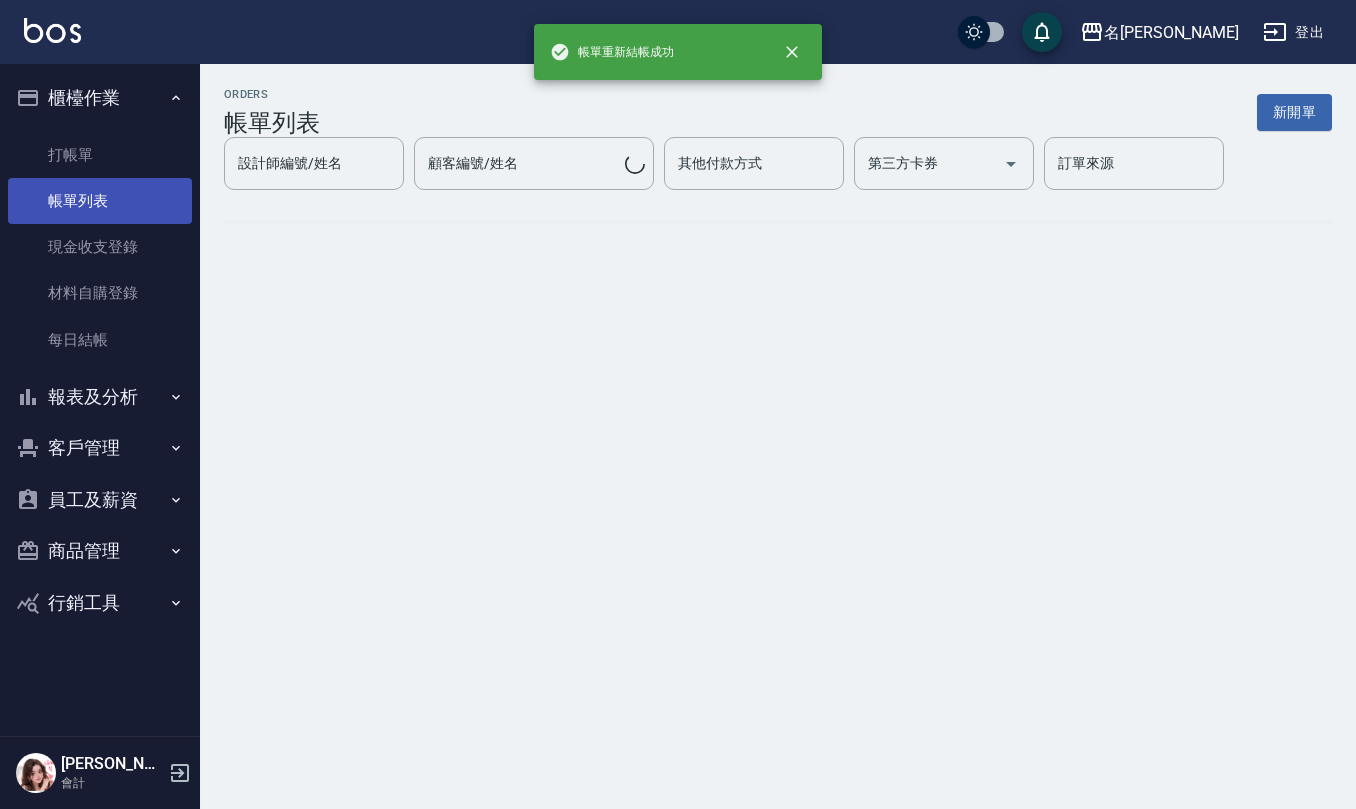 scroll, scrollTop: 0, scrollLeft: 0, axis: both 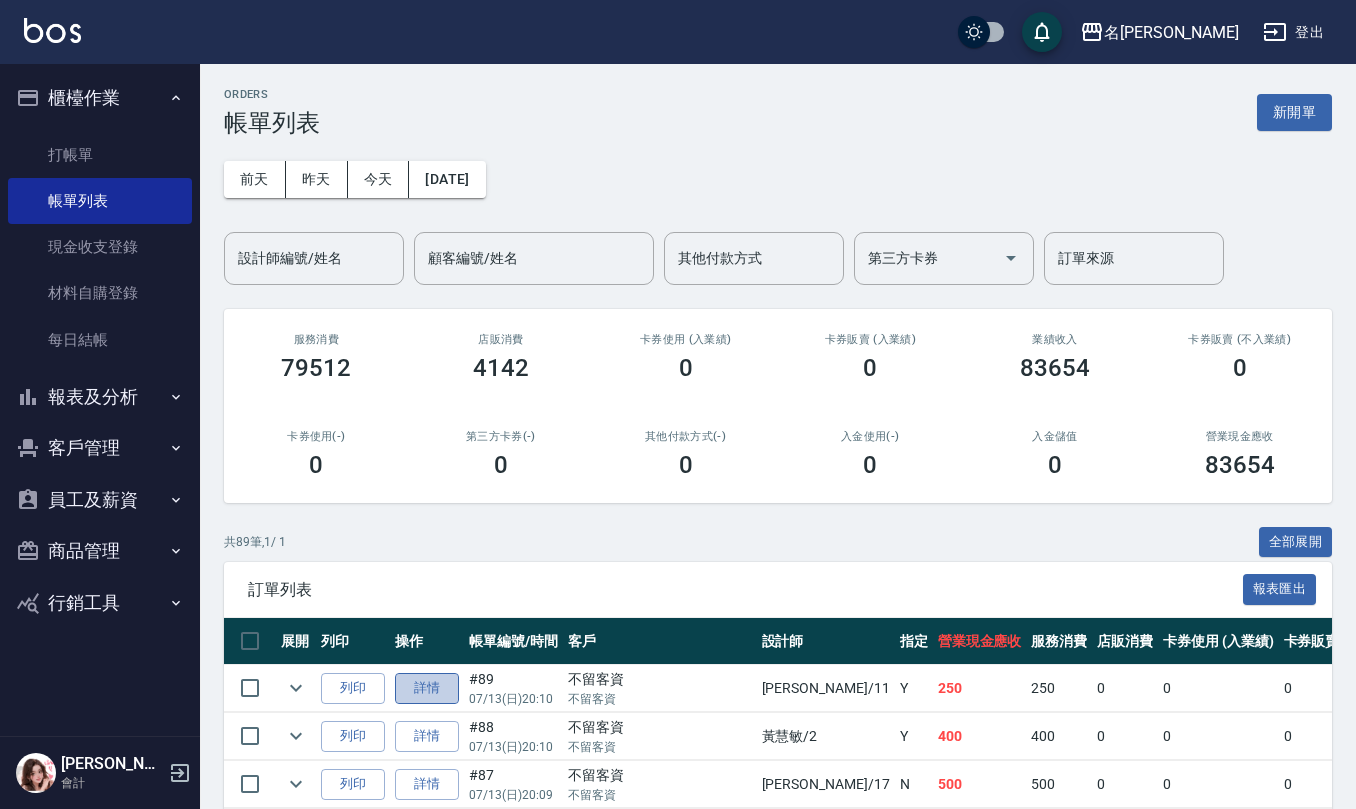 click on "詳情" at bounding box center [427, 688] 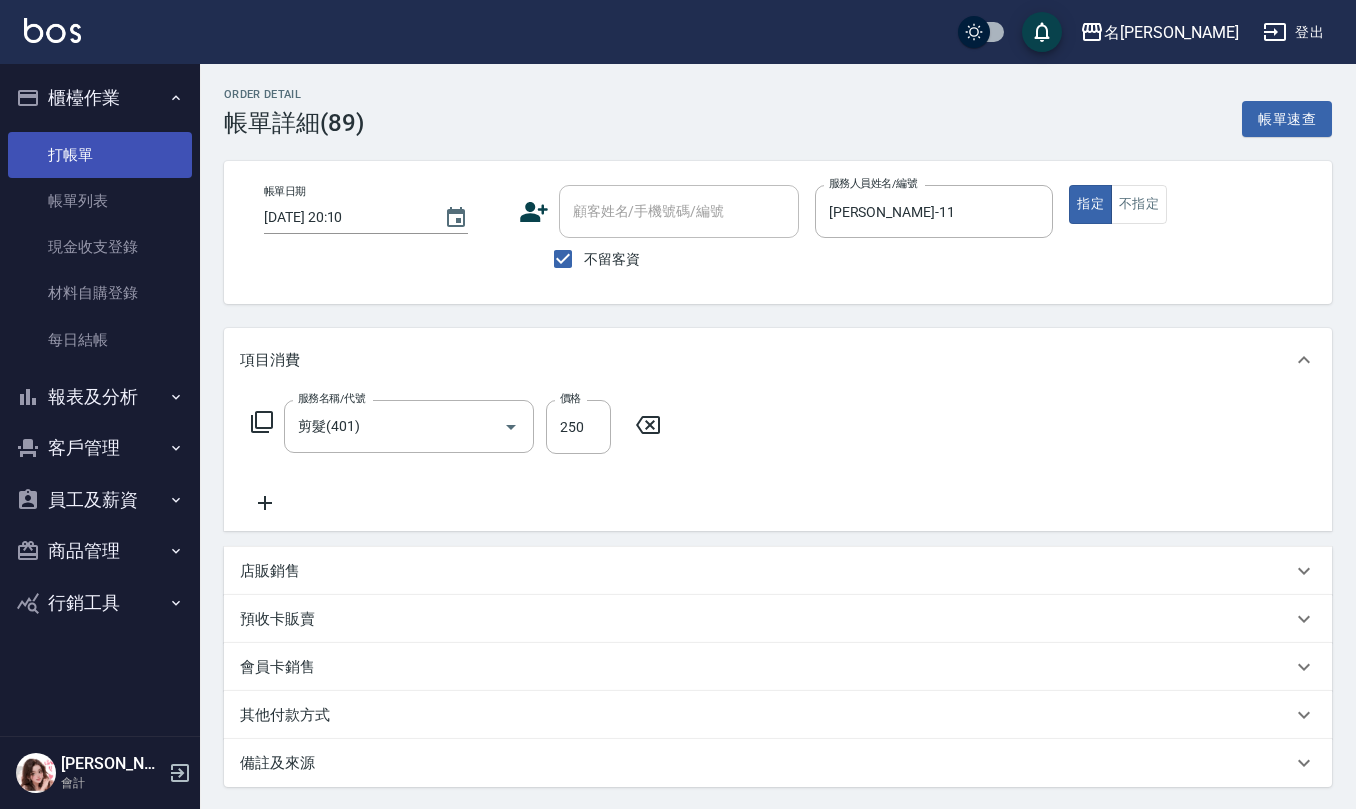 click on "打帳單" at bounding box center (100, 155) 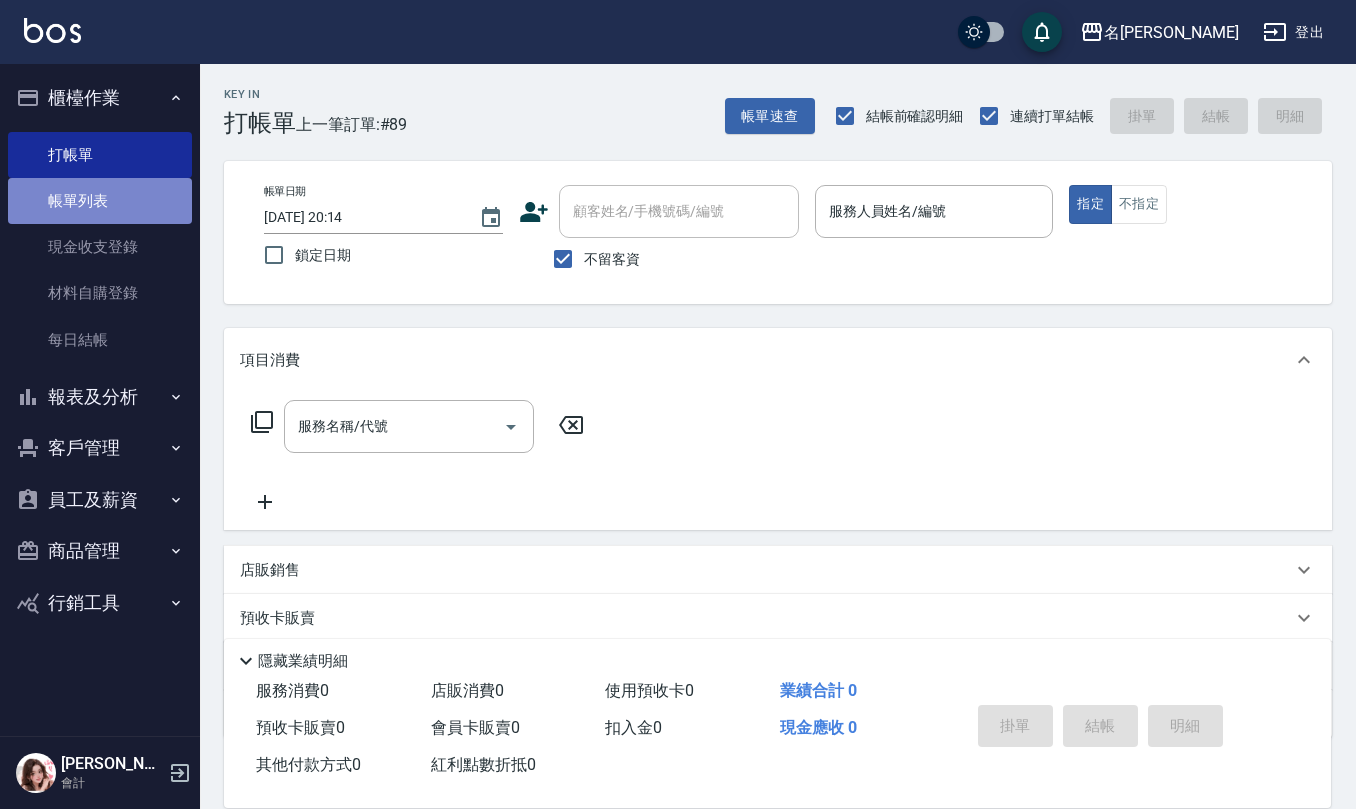 click on "帳單列表" at bounding box center (100, 201) 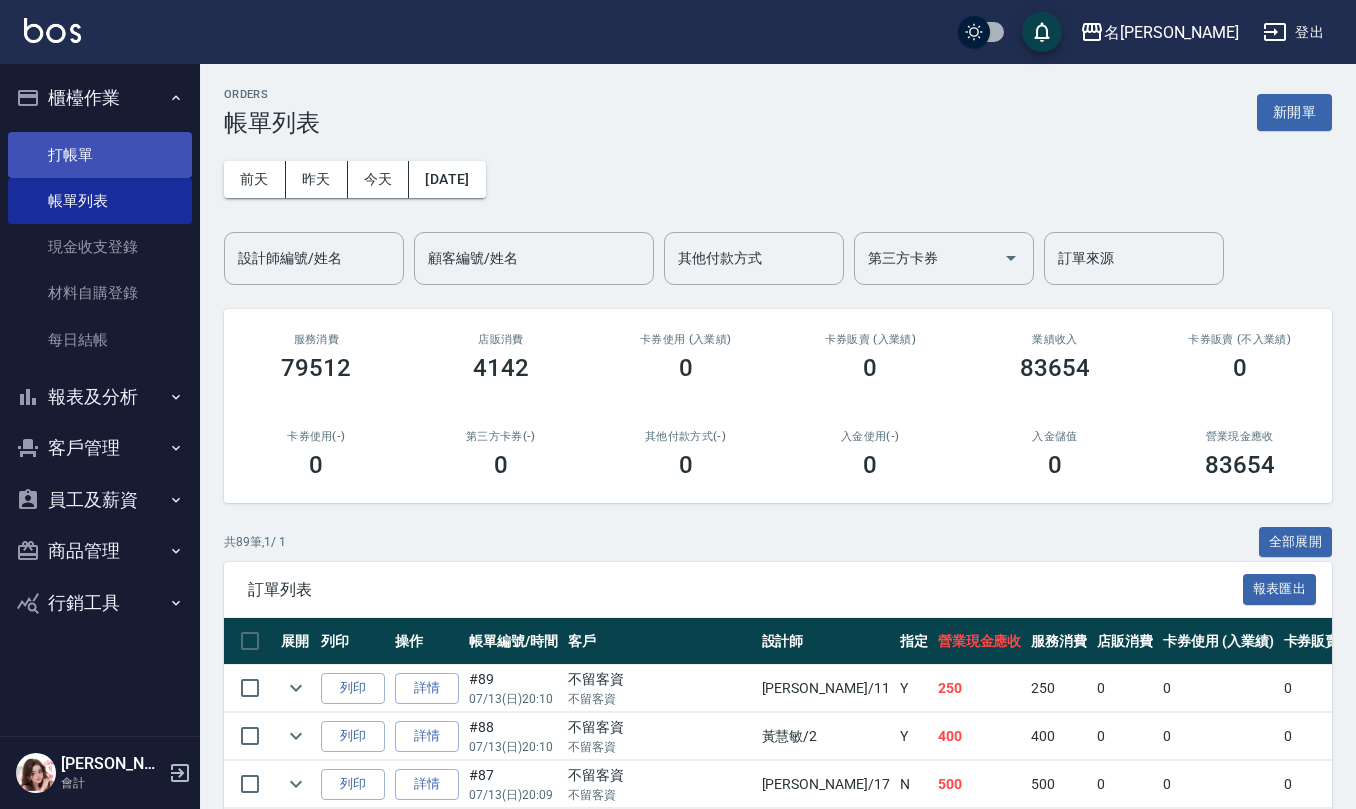 click on "打帳單" at bounding box center (100, 155) 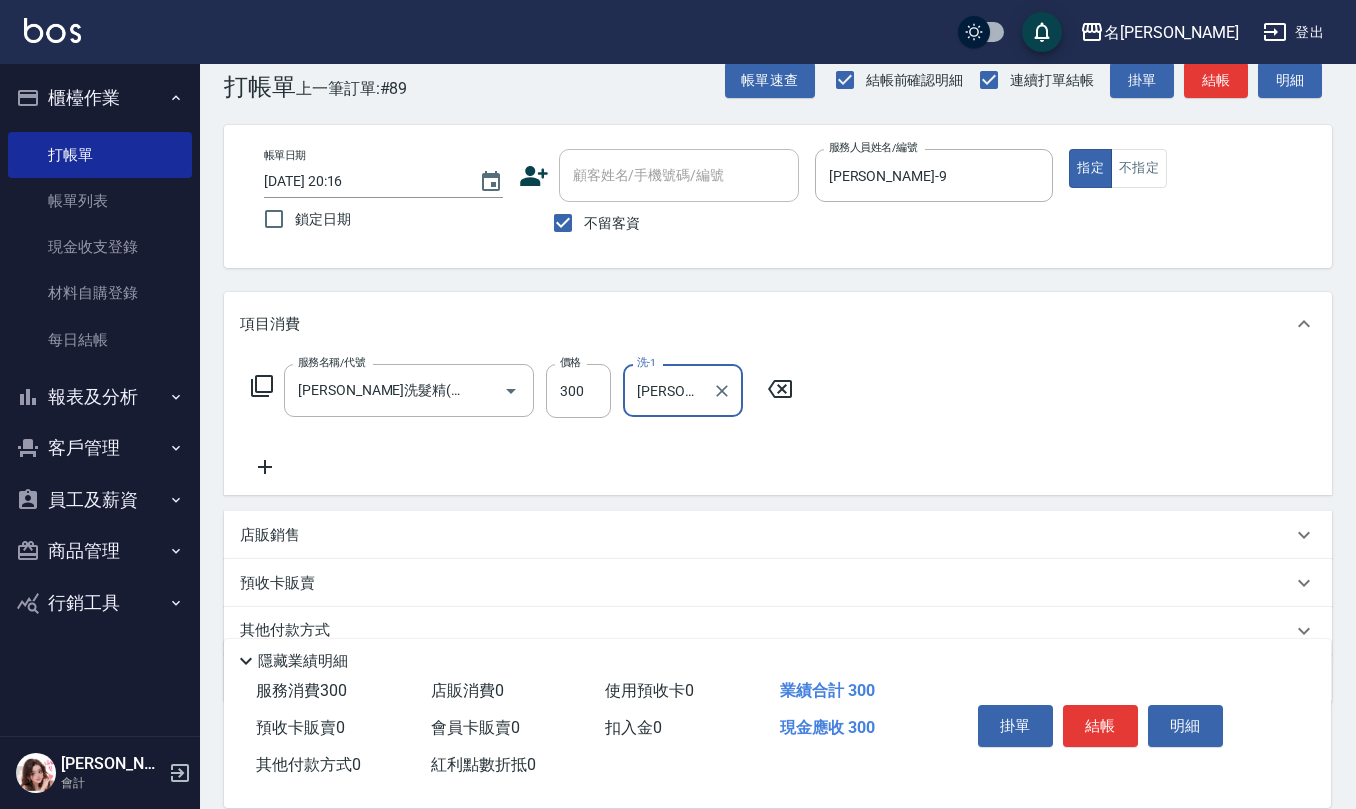 scroll, scrollTop: 0, scrollLeft: 0, axis: both 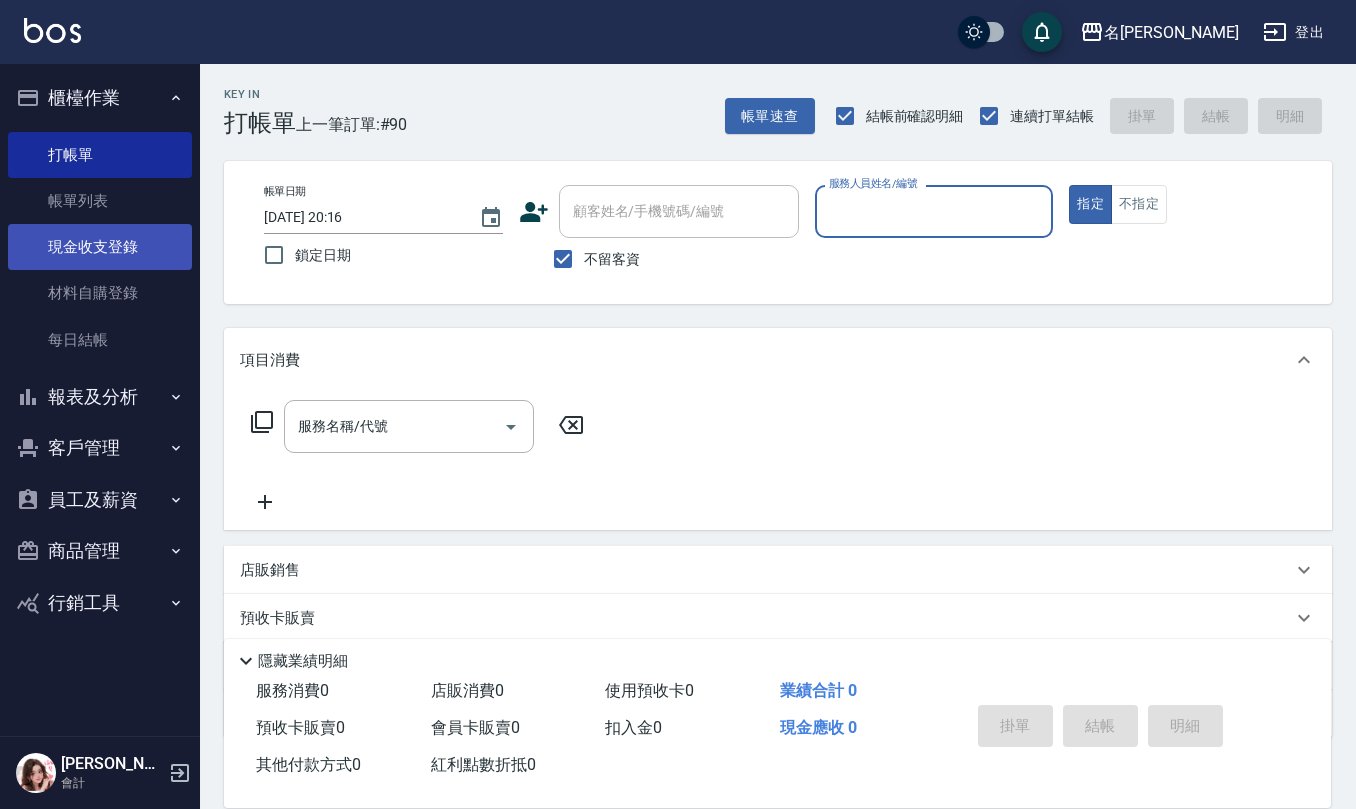 click on "現金收支登錄" at bounding box center [100, 247] 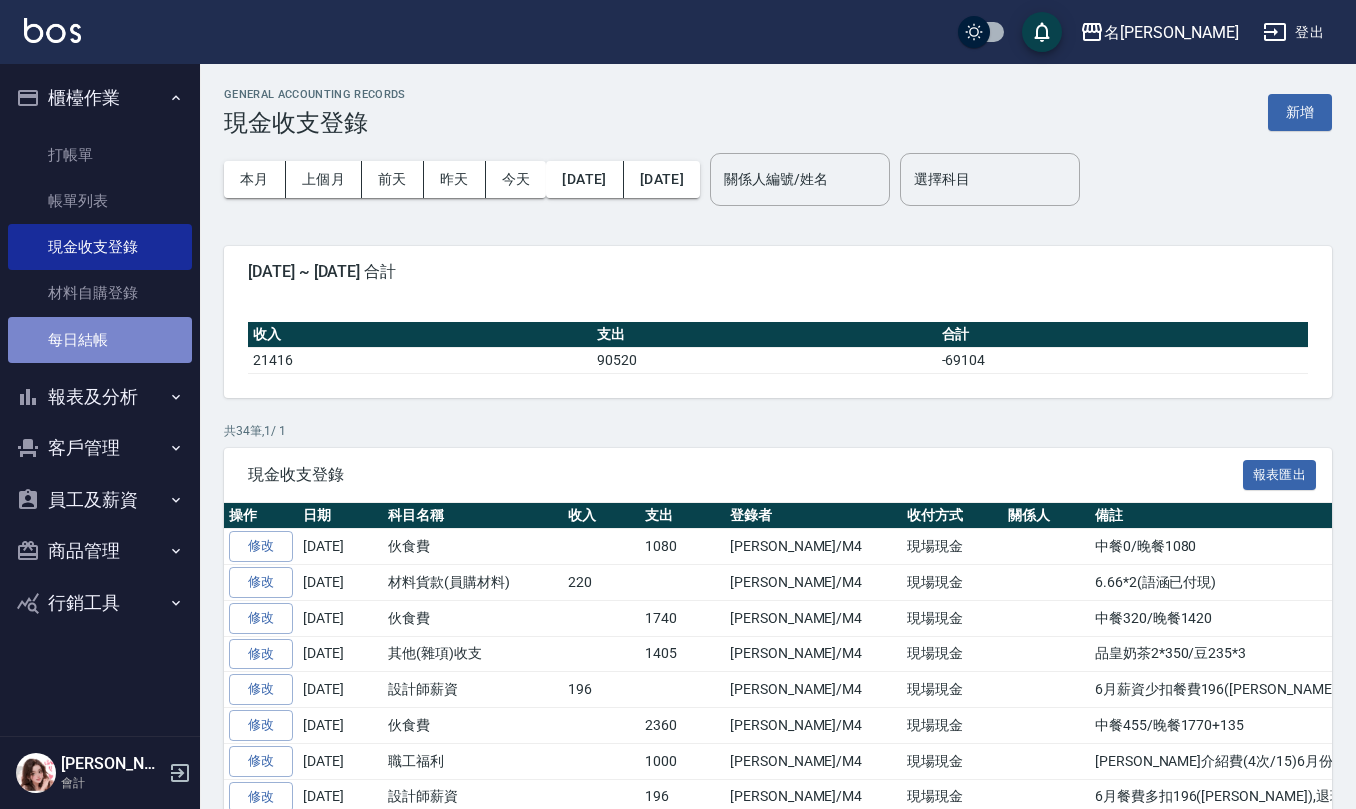 click on "每日結帳" at bounding box center (100, 340) 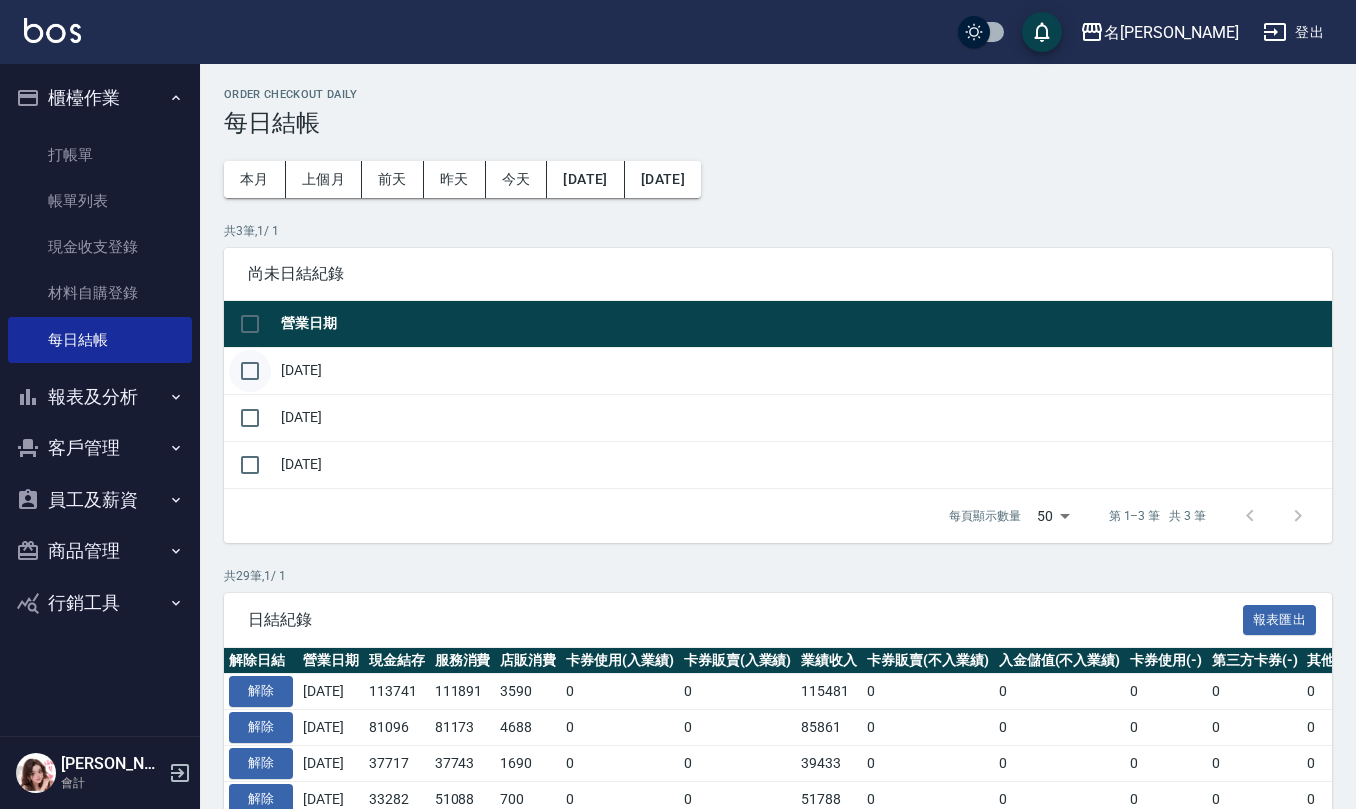 click at bounding box center [250, 371] 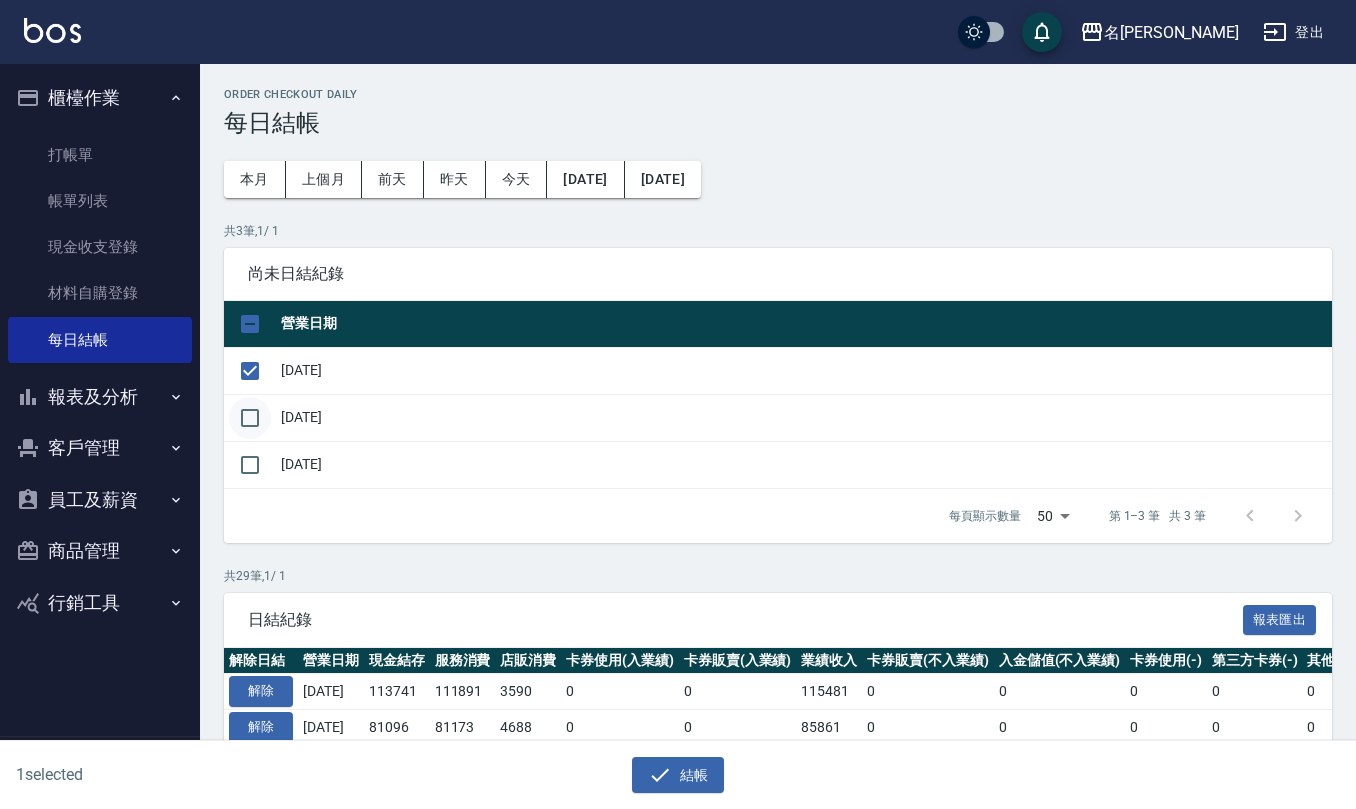 click at bounding box center (250, 418) 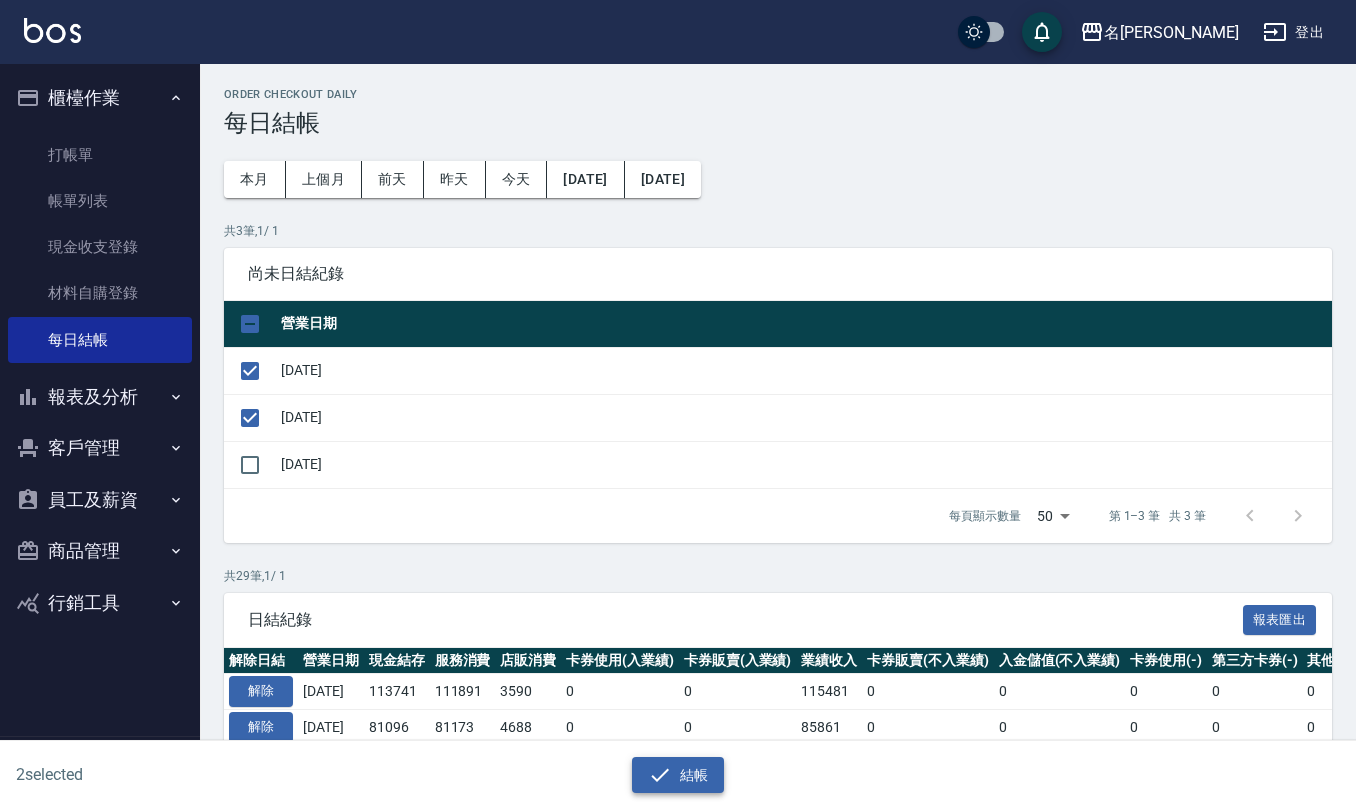 click on "結帳" at bounding box center [678, 775] 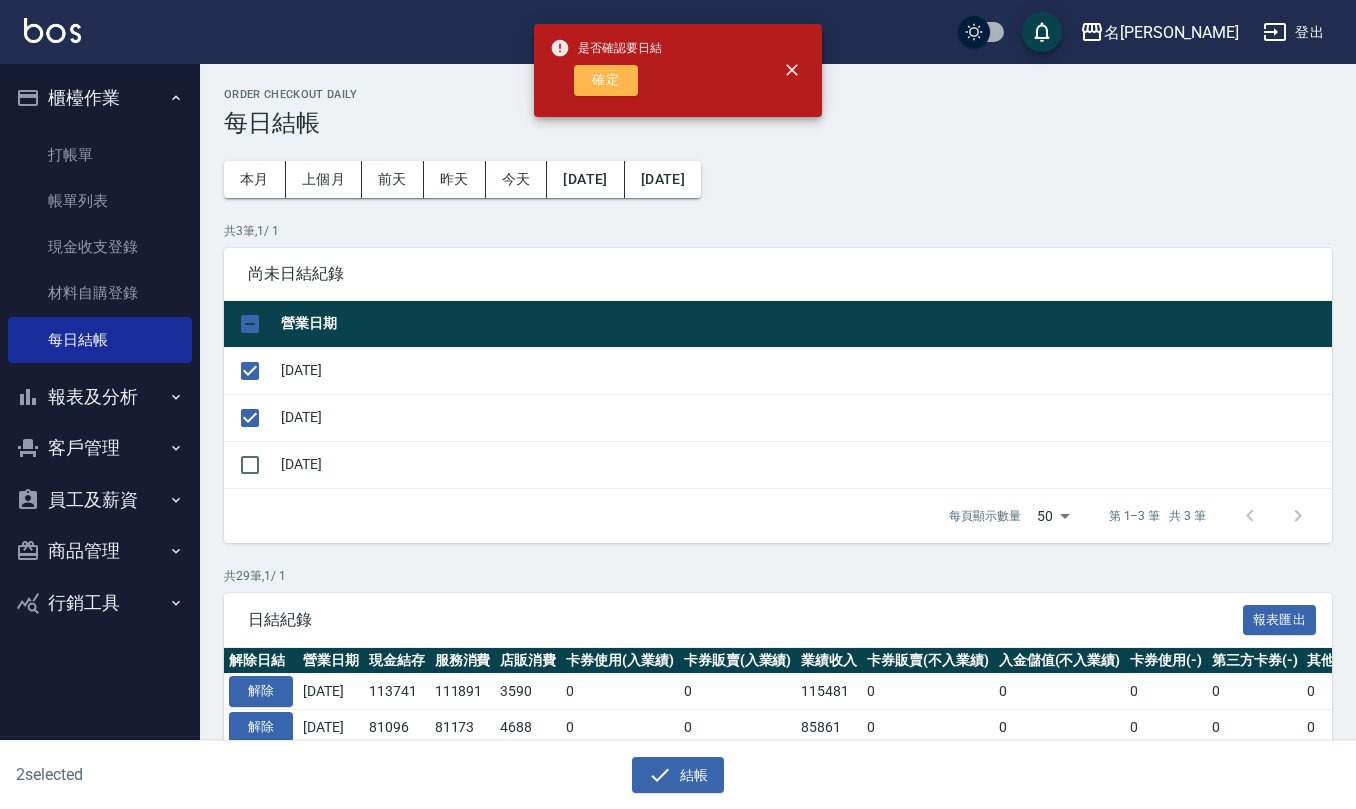 click on "確定" at bounding box center [606, 80] 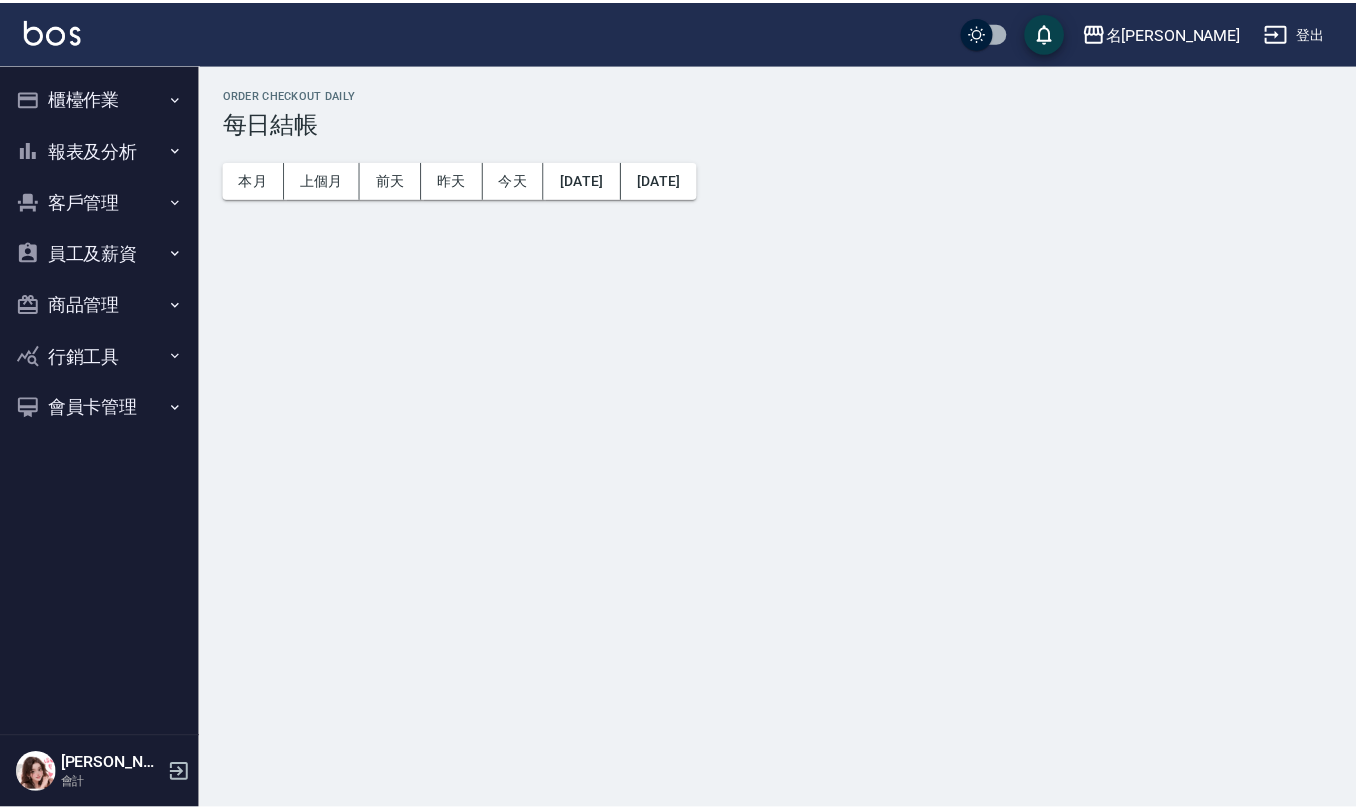 scroll, scrollTop: 0, scrollLeft: 0, axis: both 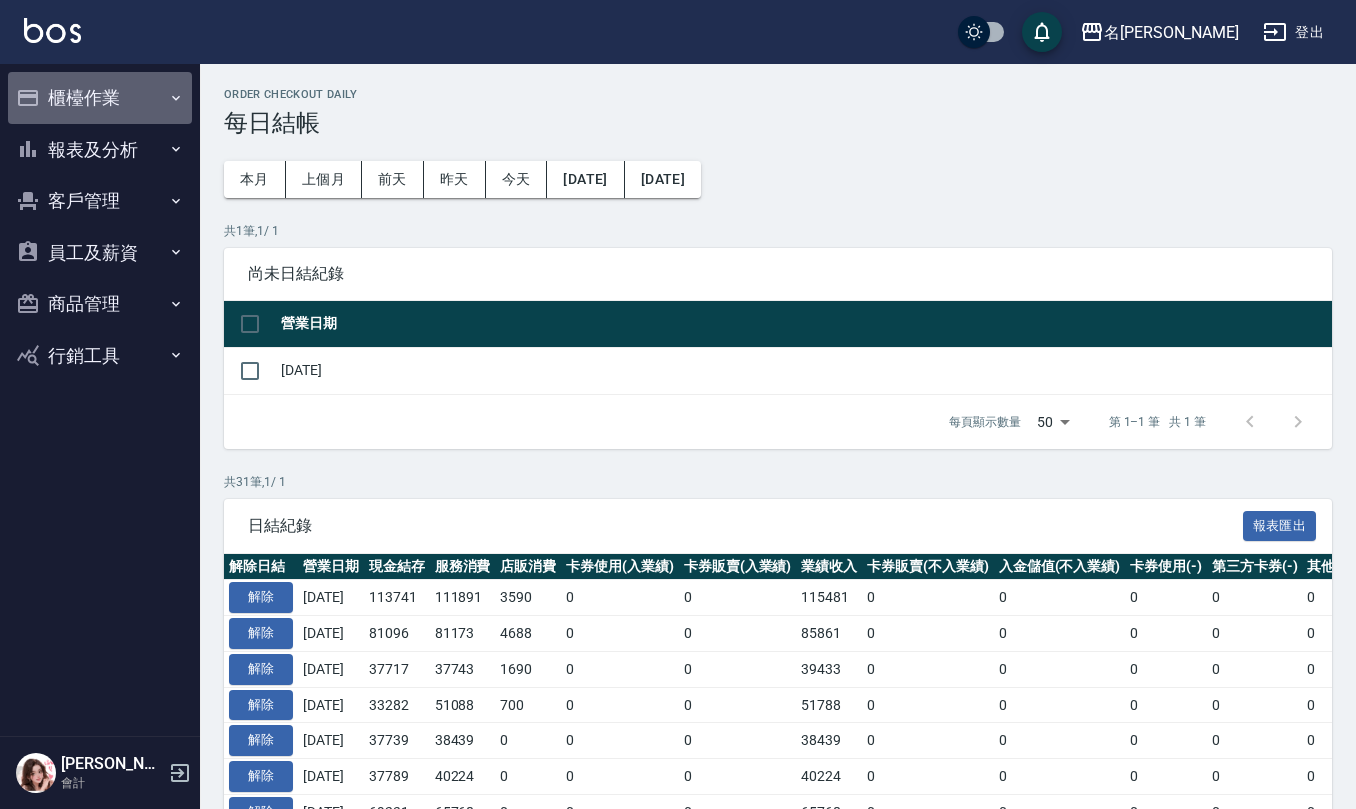 click on "櫃檯作業" at bounding box center (100, 98) 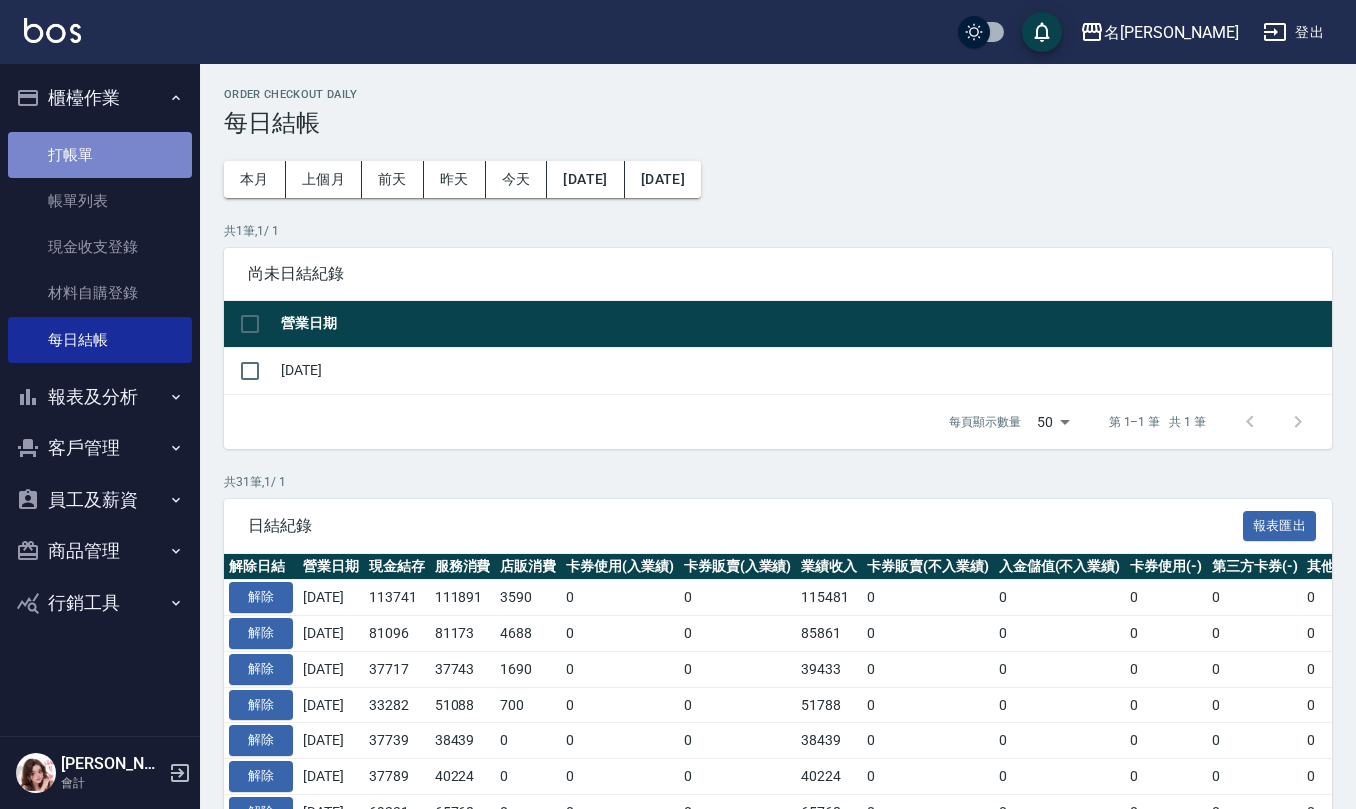 click on "打帳單" at bounding box center [100, 155] 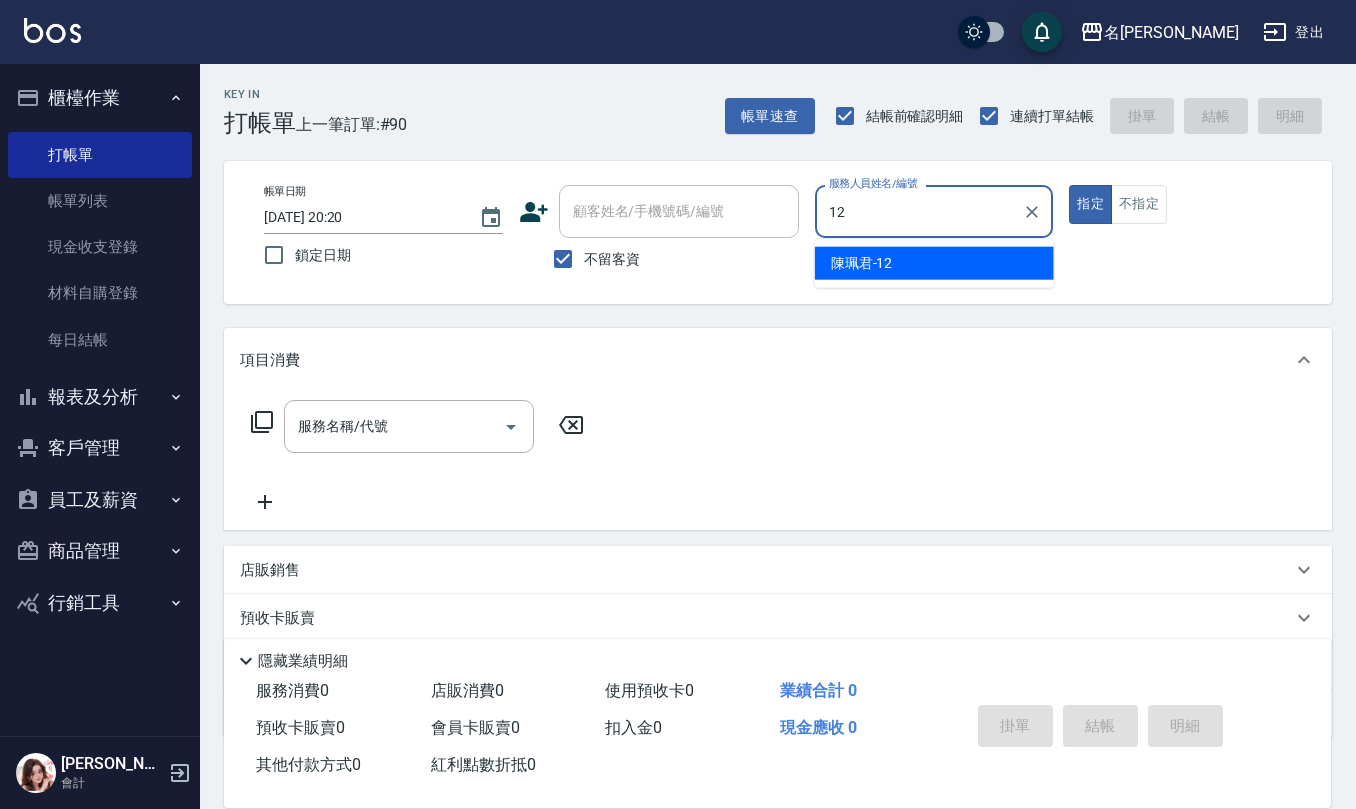 type on "[PERSON_NAME]-12" 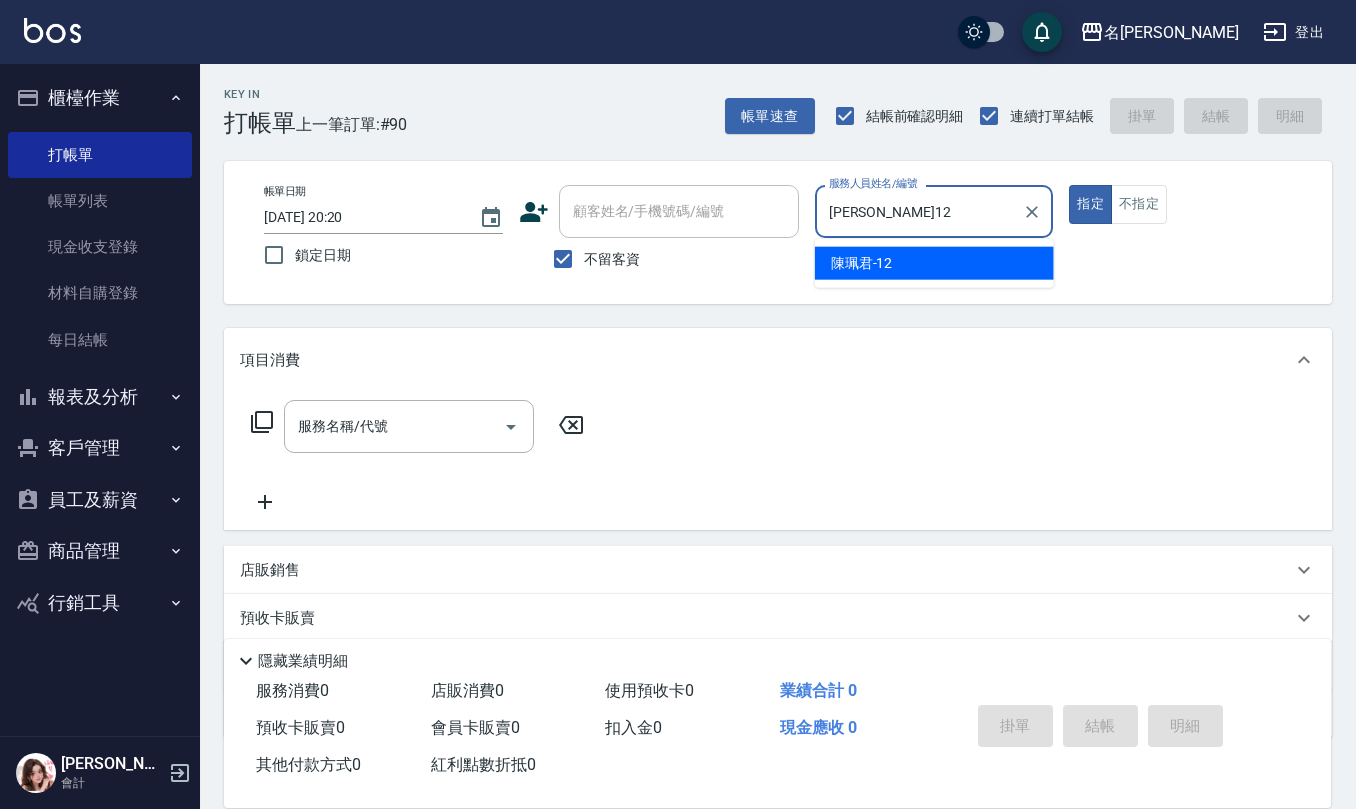 type on "true" 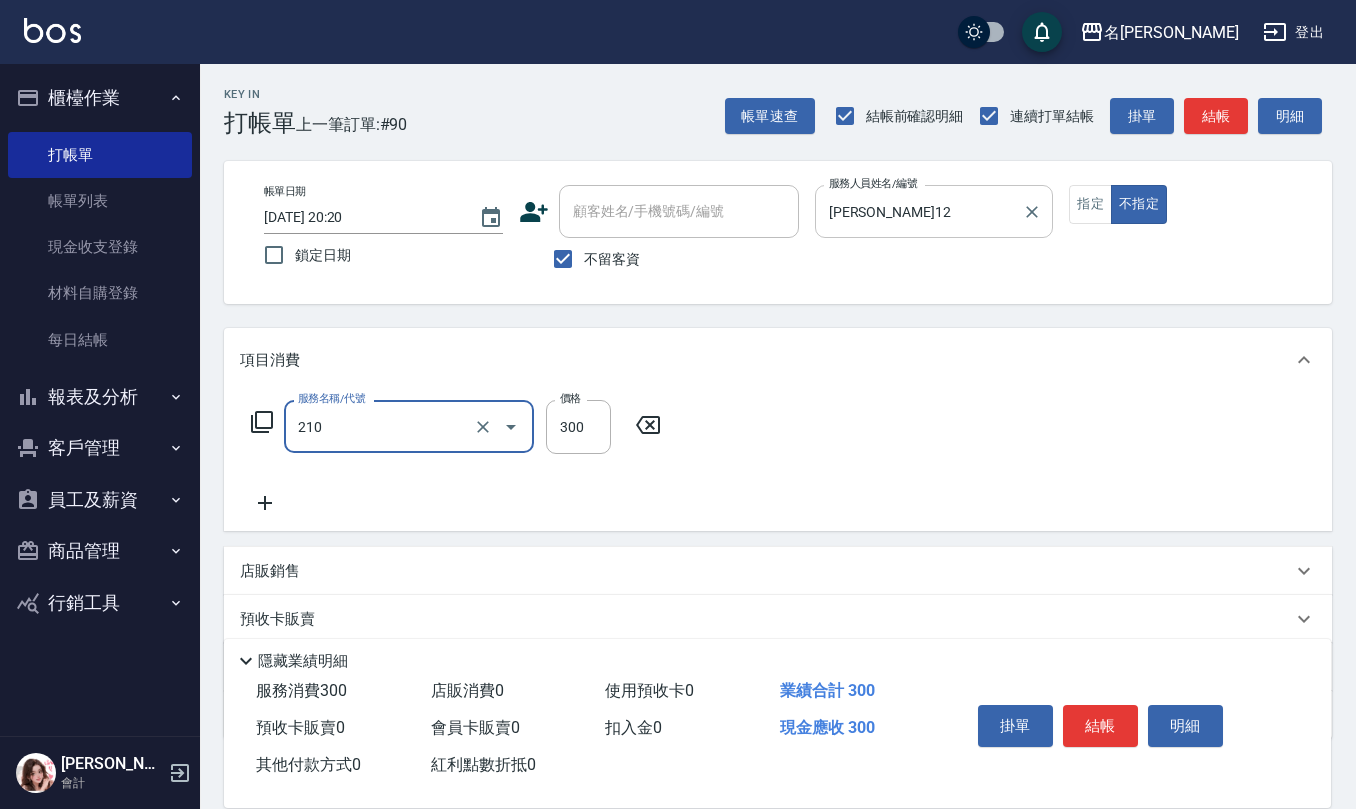 type on "[PERSON_NAME]洗髮精(210)" 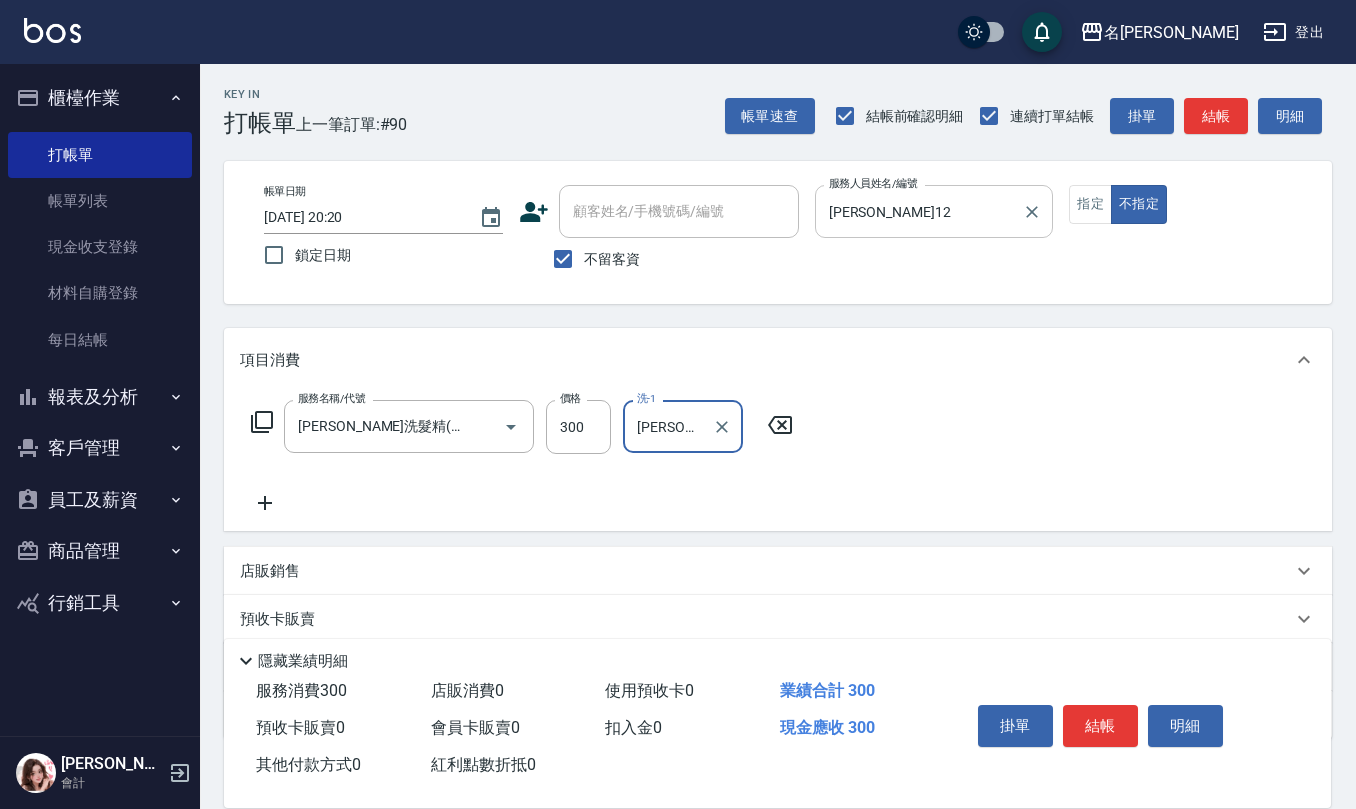 type on "[PERSON_NAME]-20" 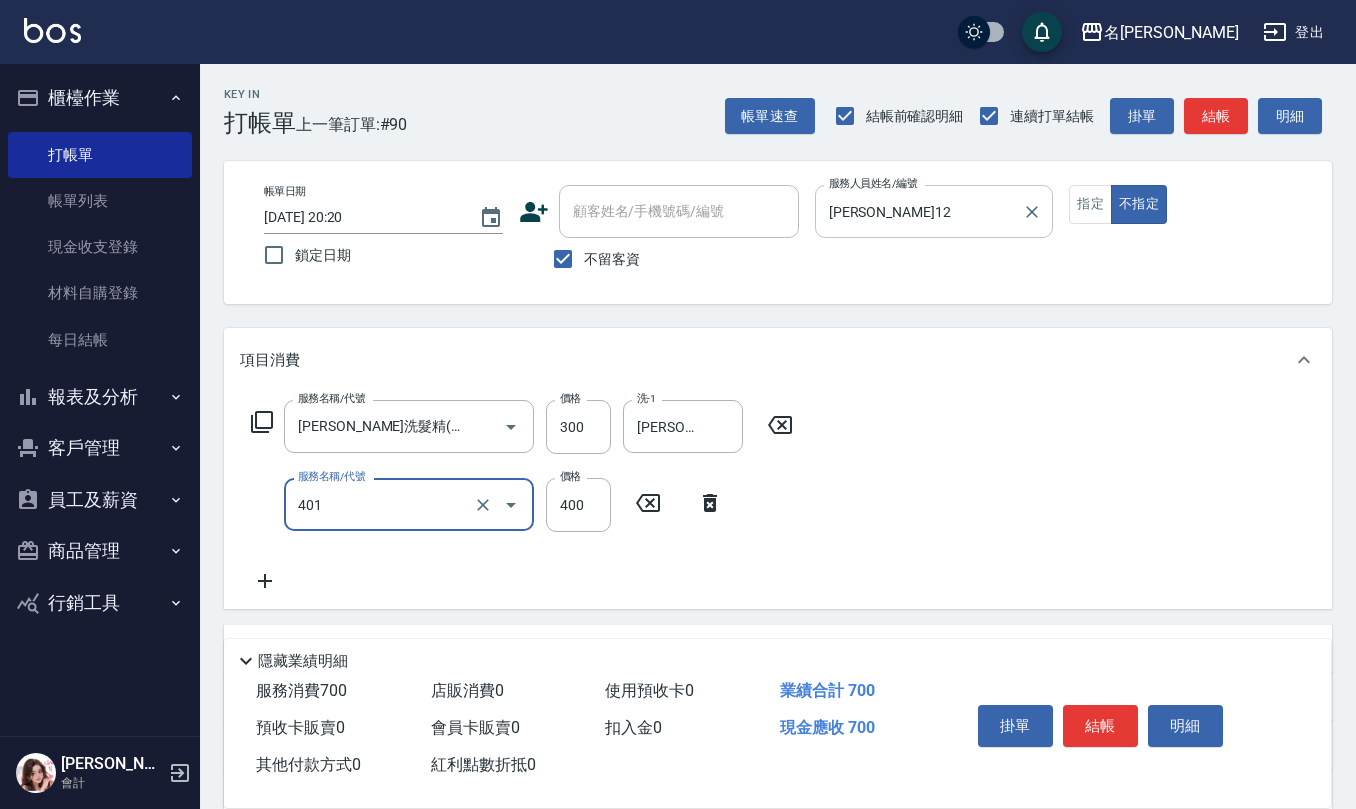 type on "剪髮(401)" 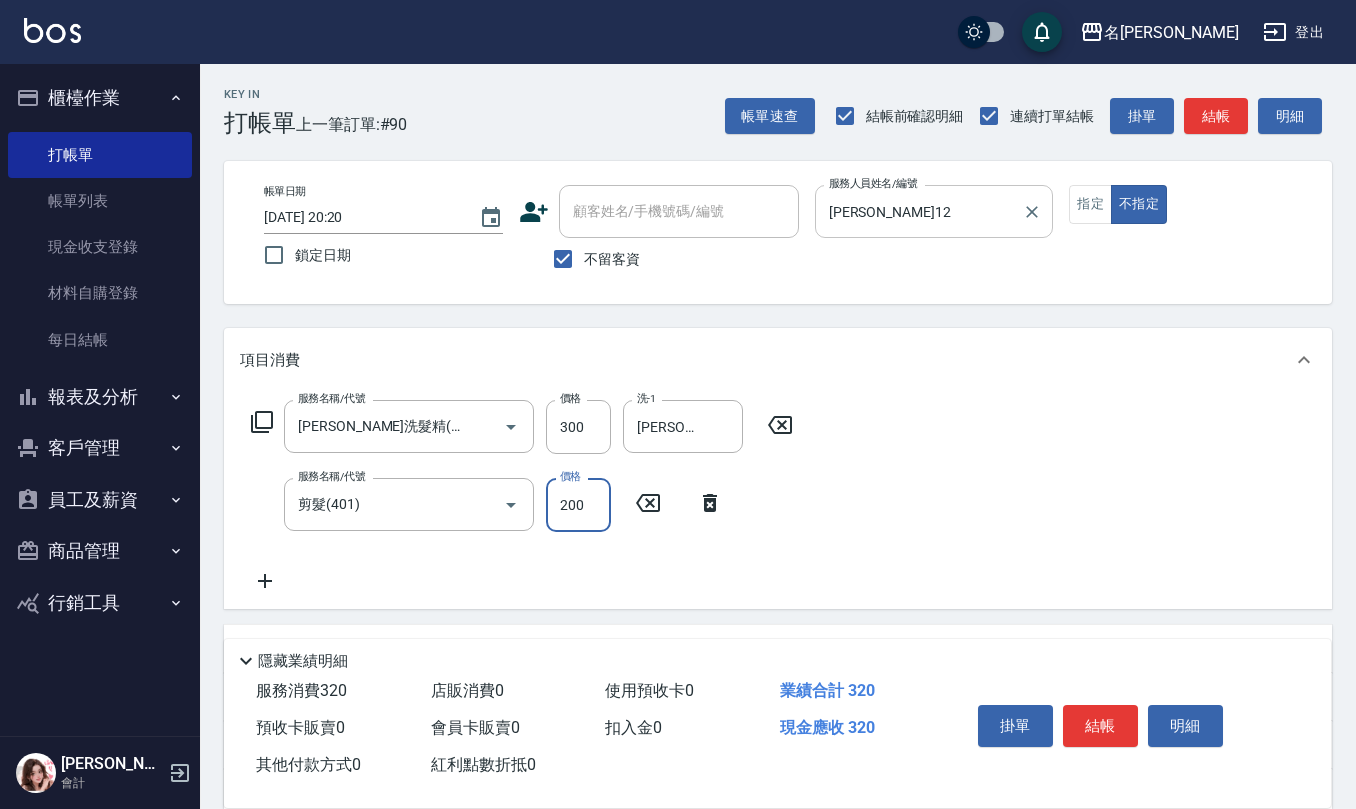 type on "200" 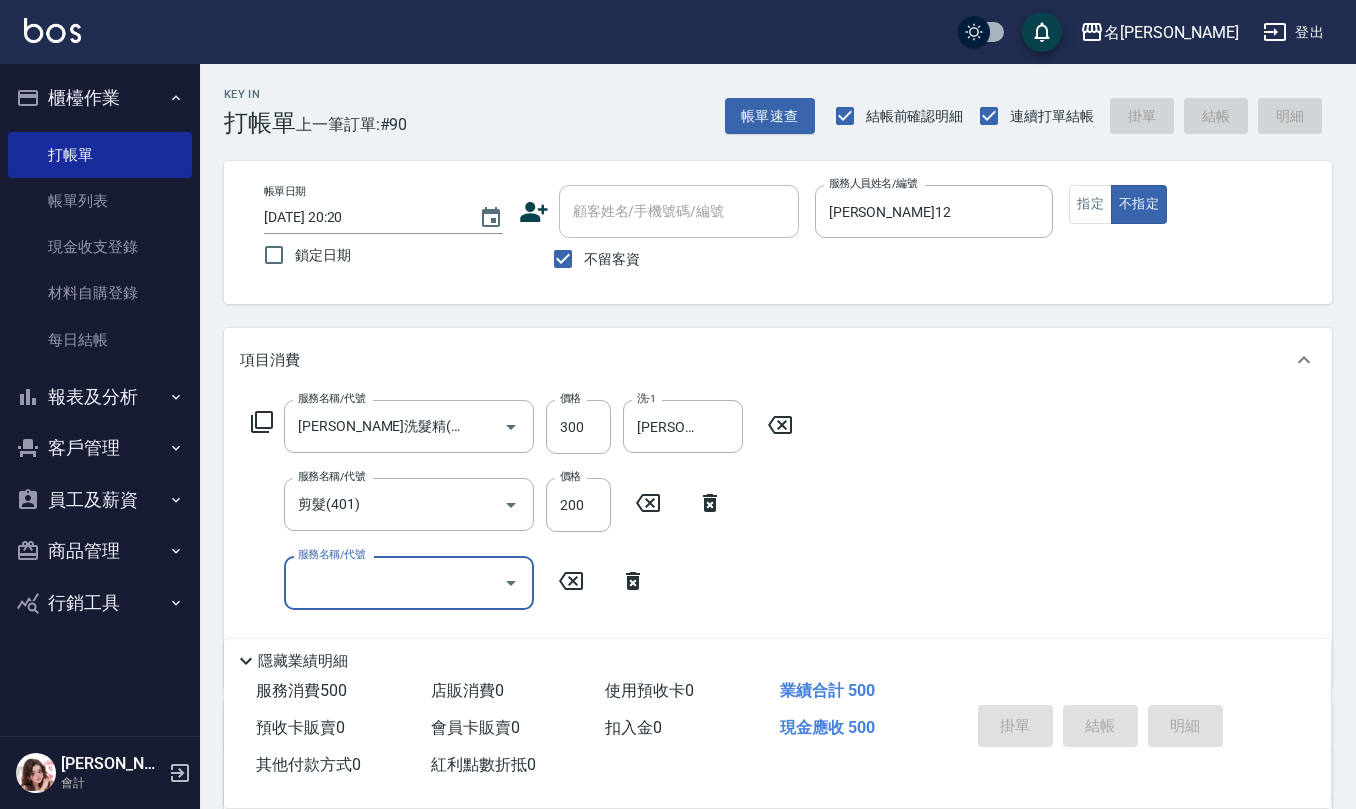 type 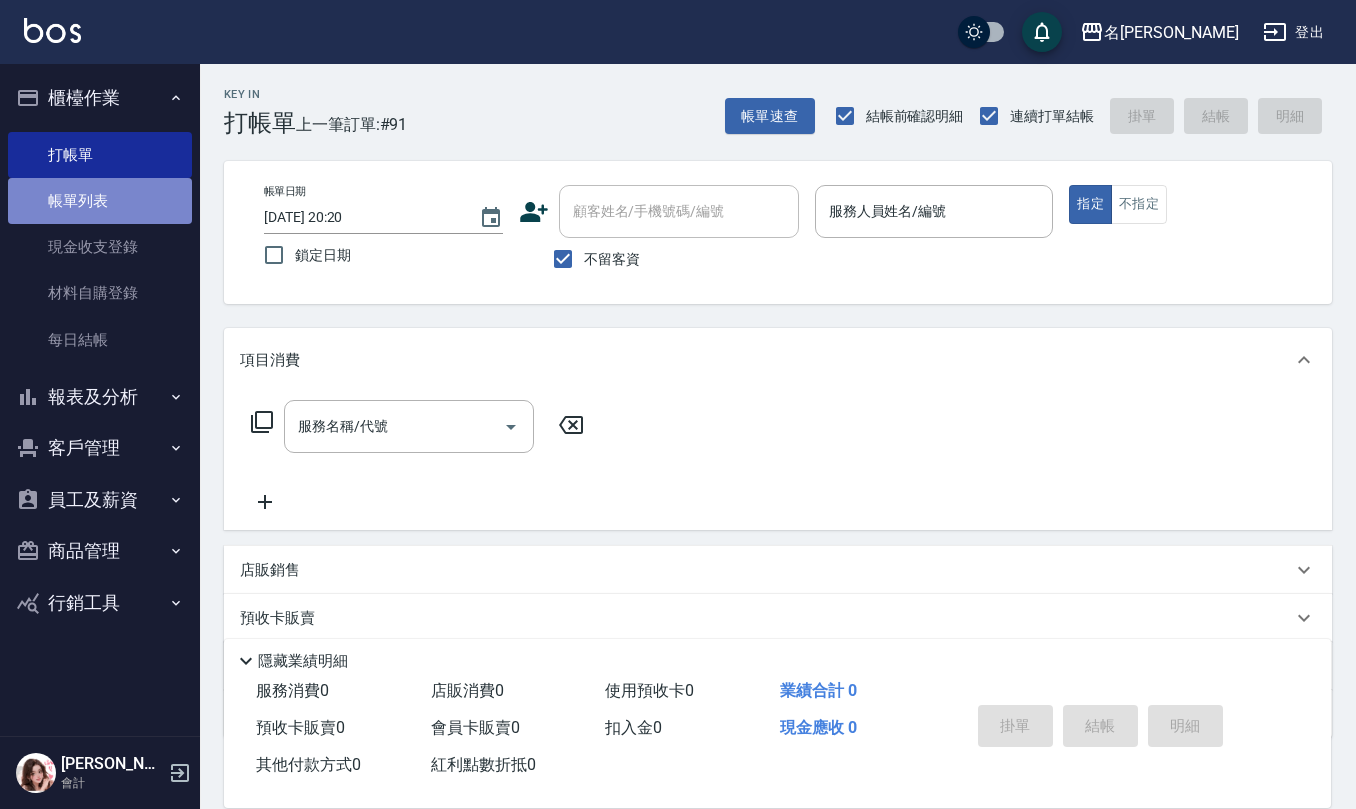 click on "帳單列表" at bounding box center (100, 201) 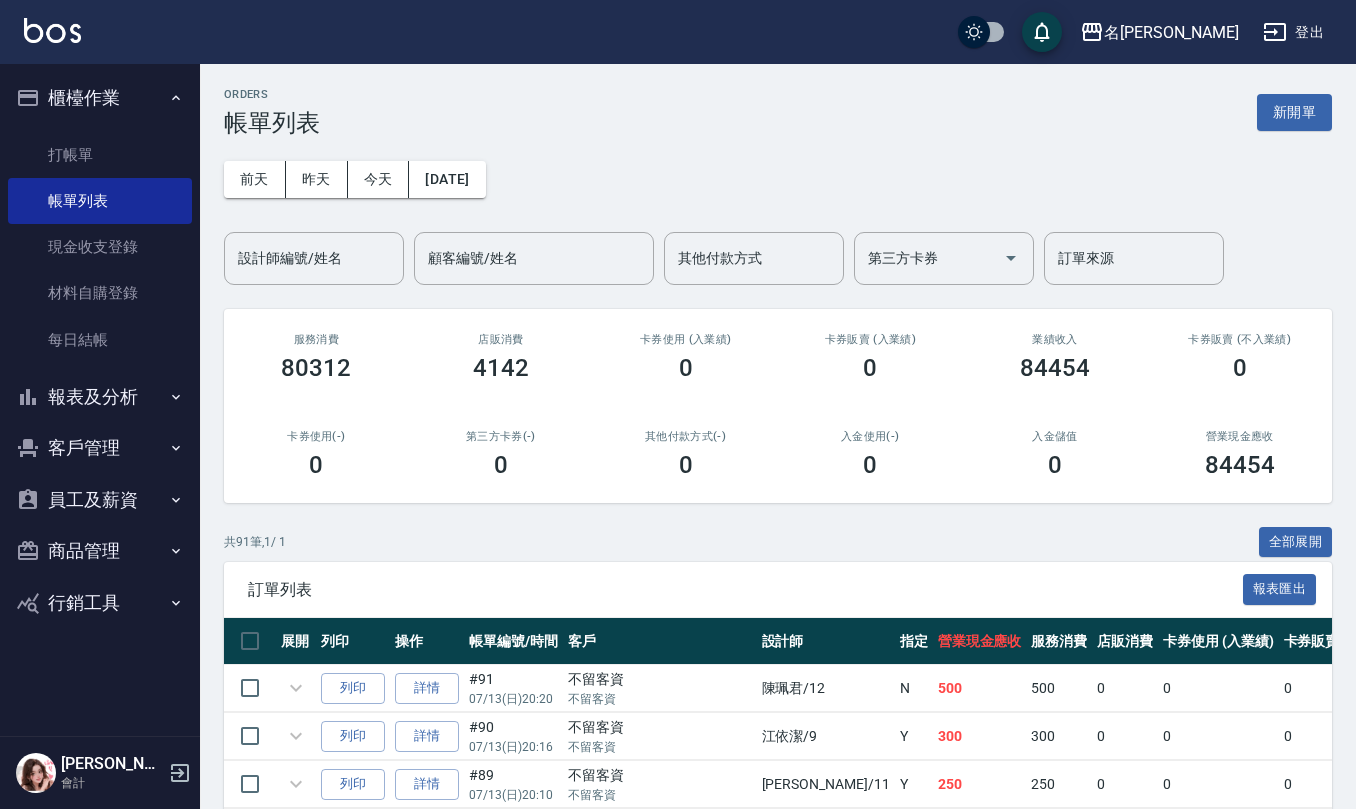 click on "報表及分析" at bounding box center (100, 397) 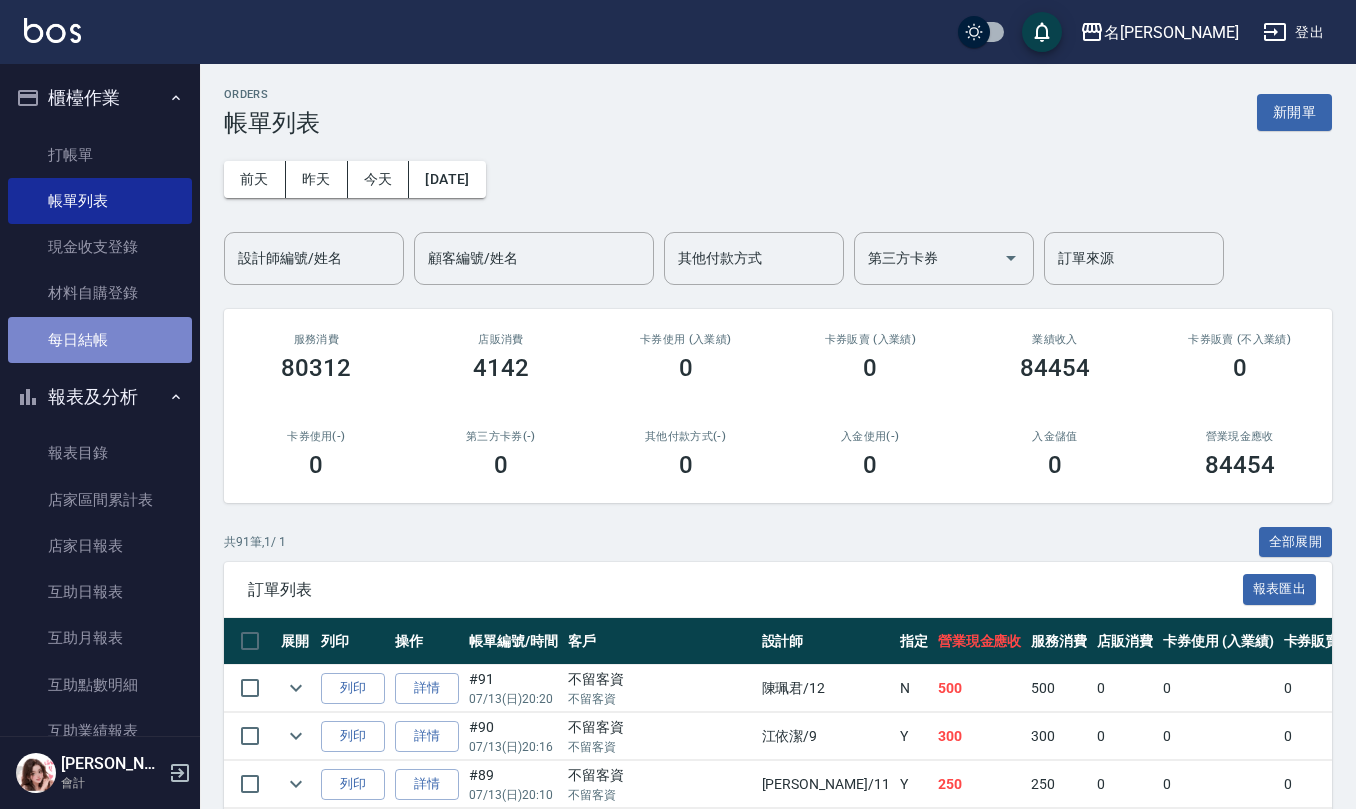 click on "每日結帳" at bounding box center [100, 340] 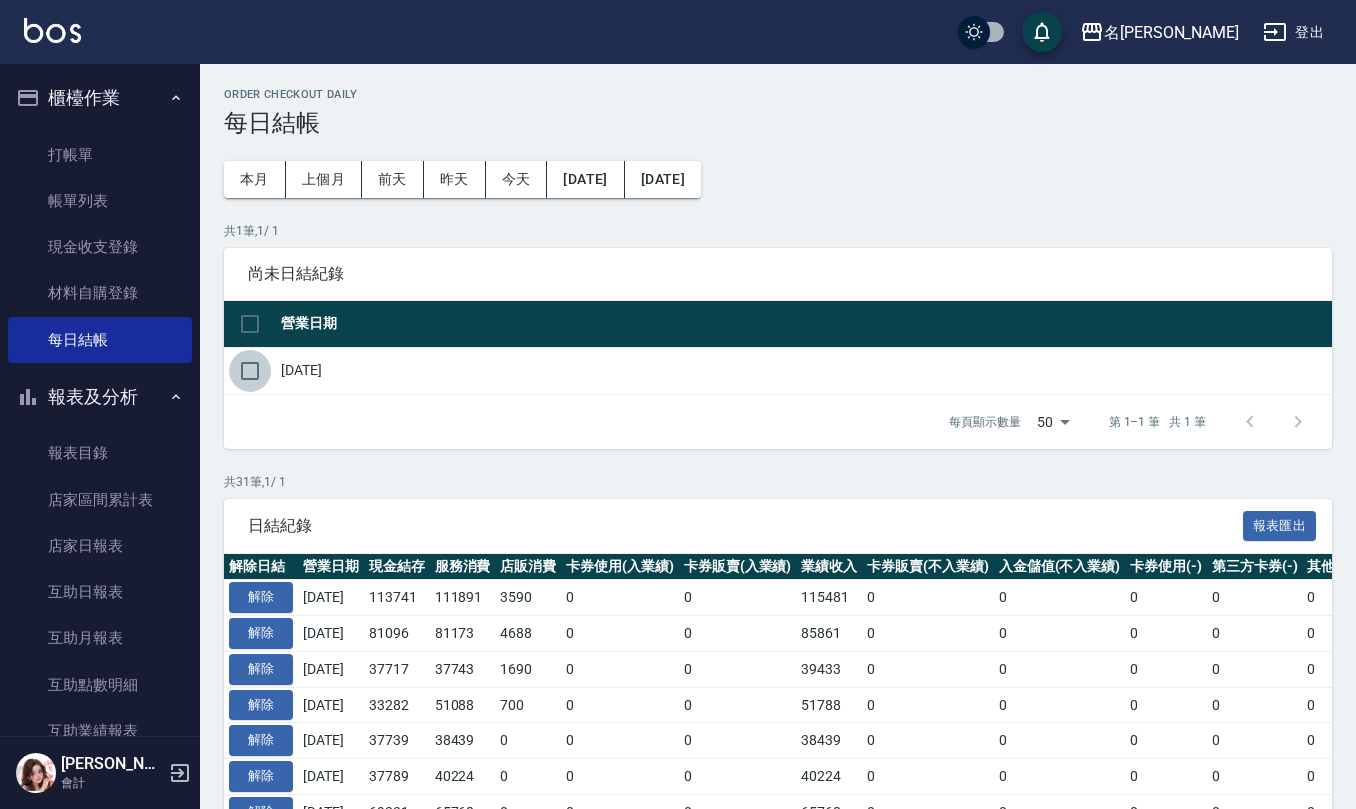 click at bounding box center [250, 371] 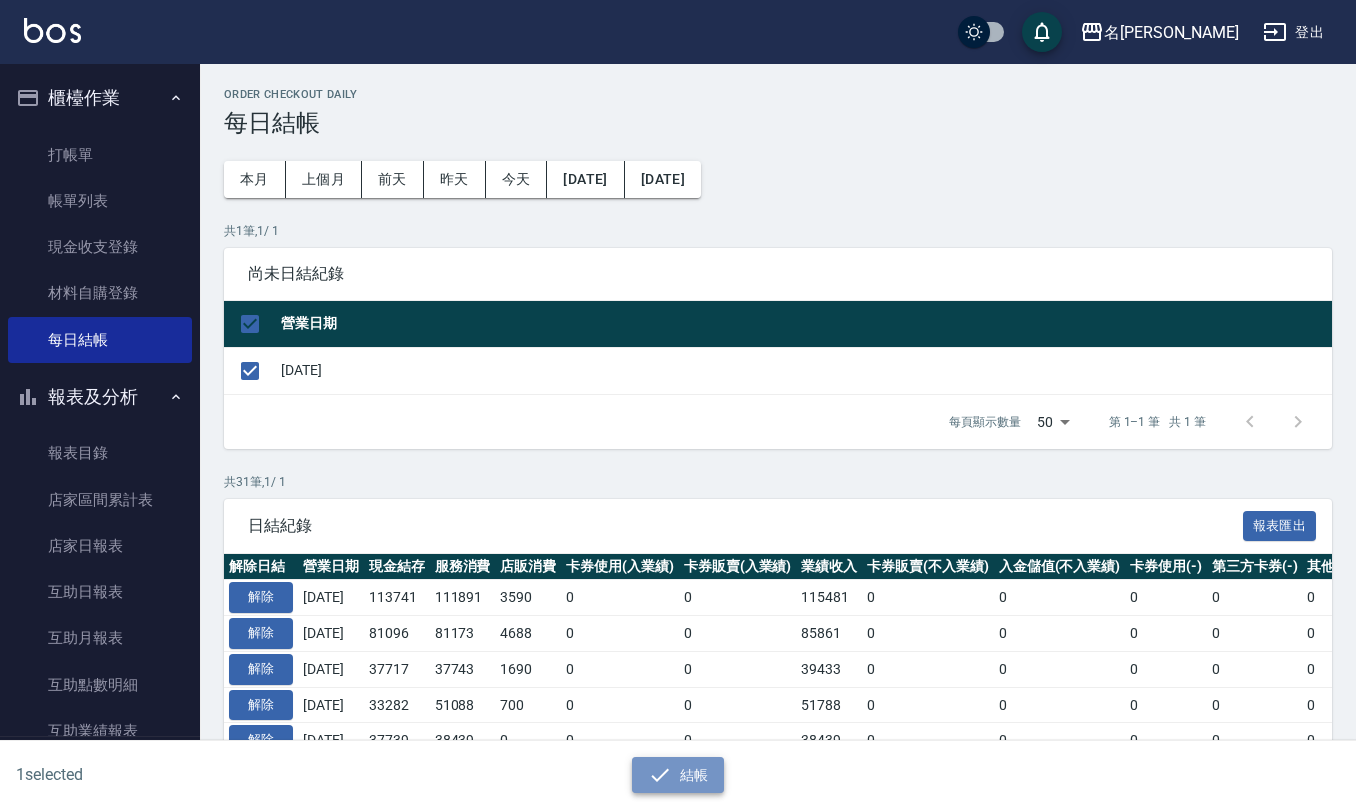 click on "結帳" at bounding box center (678, 775) 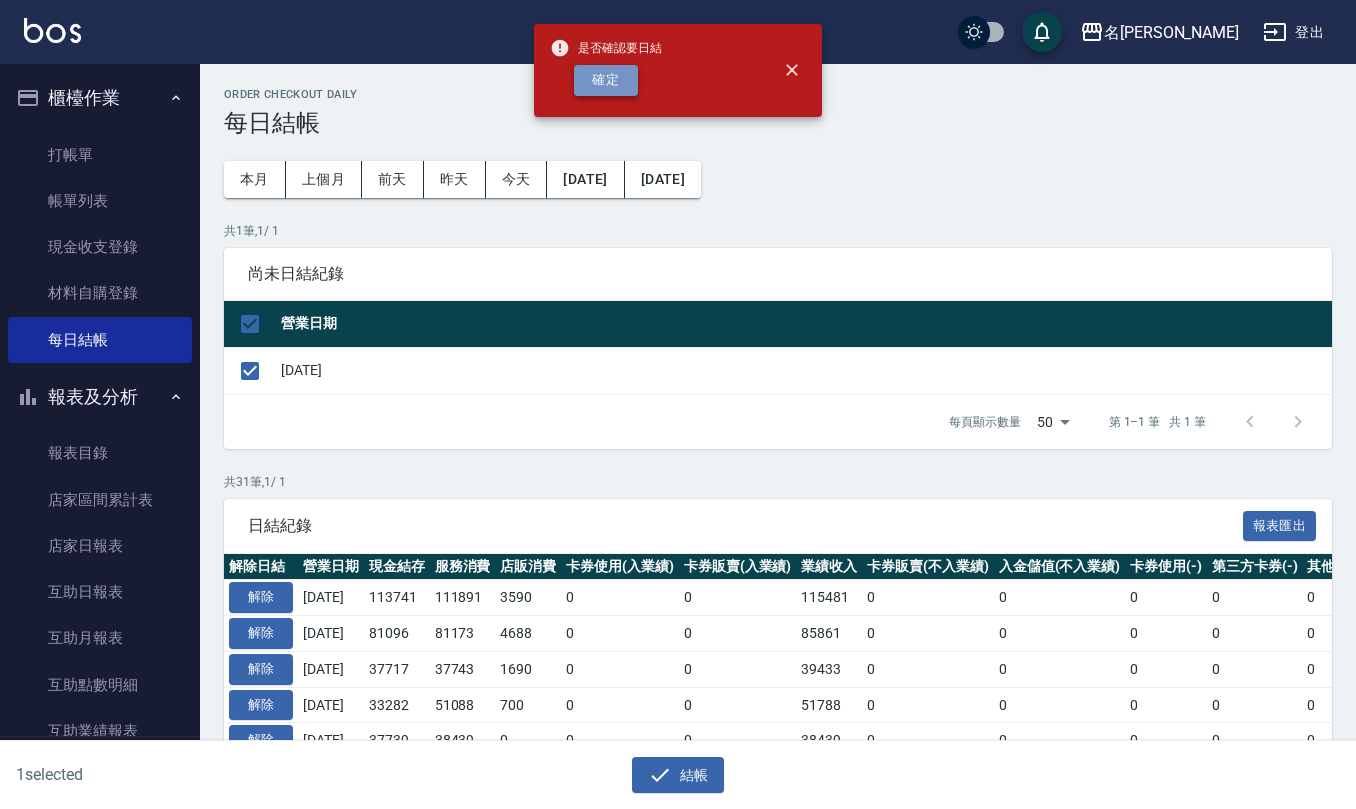 click on "確定" at bounding box center [606, 80] 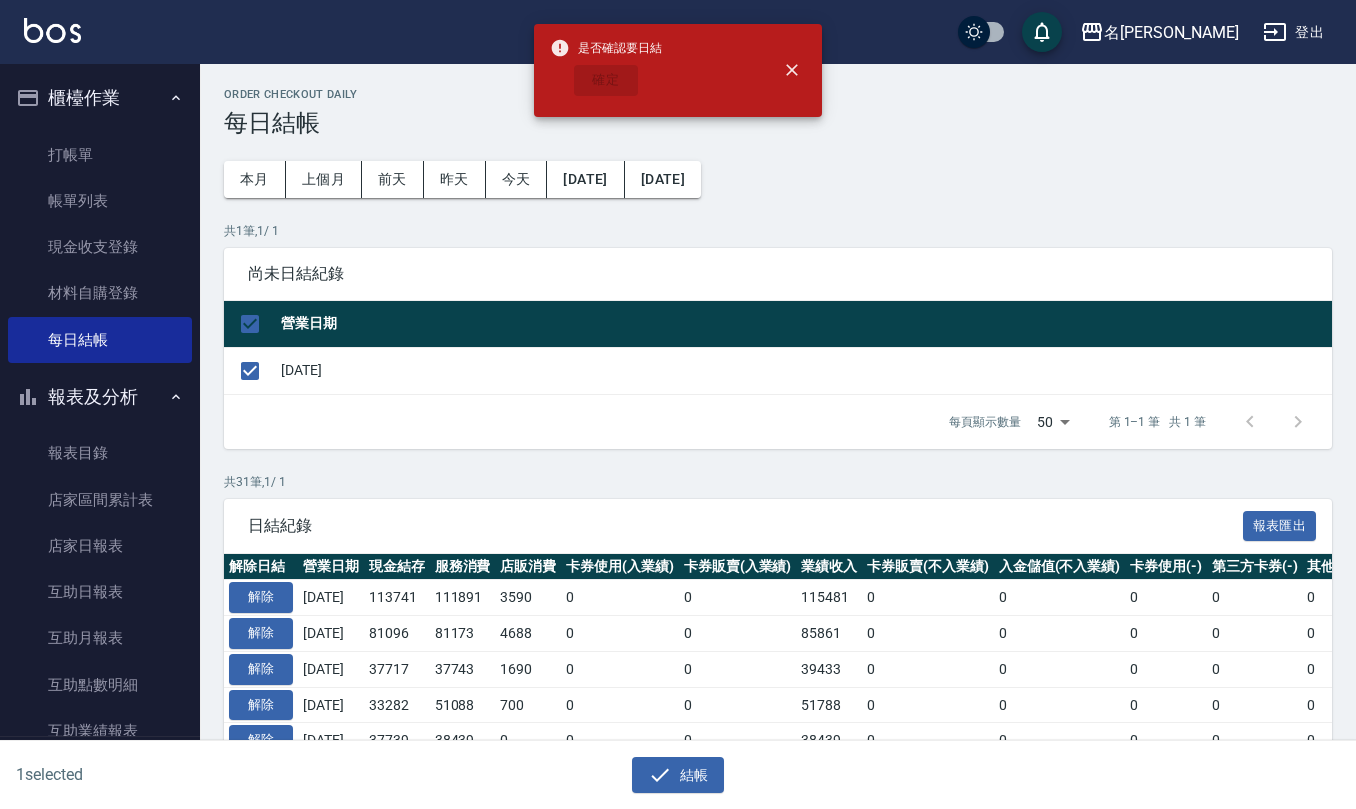 checkbox on "false" 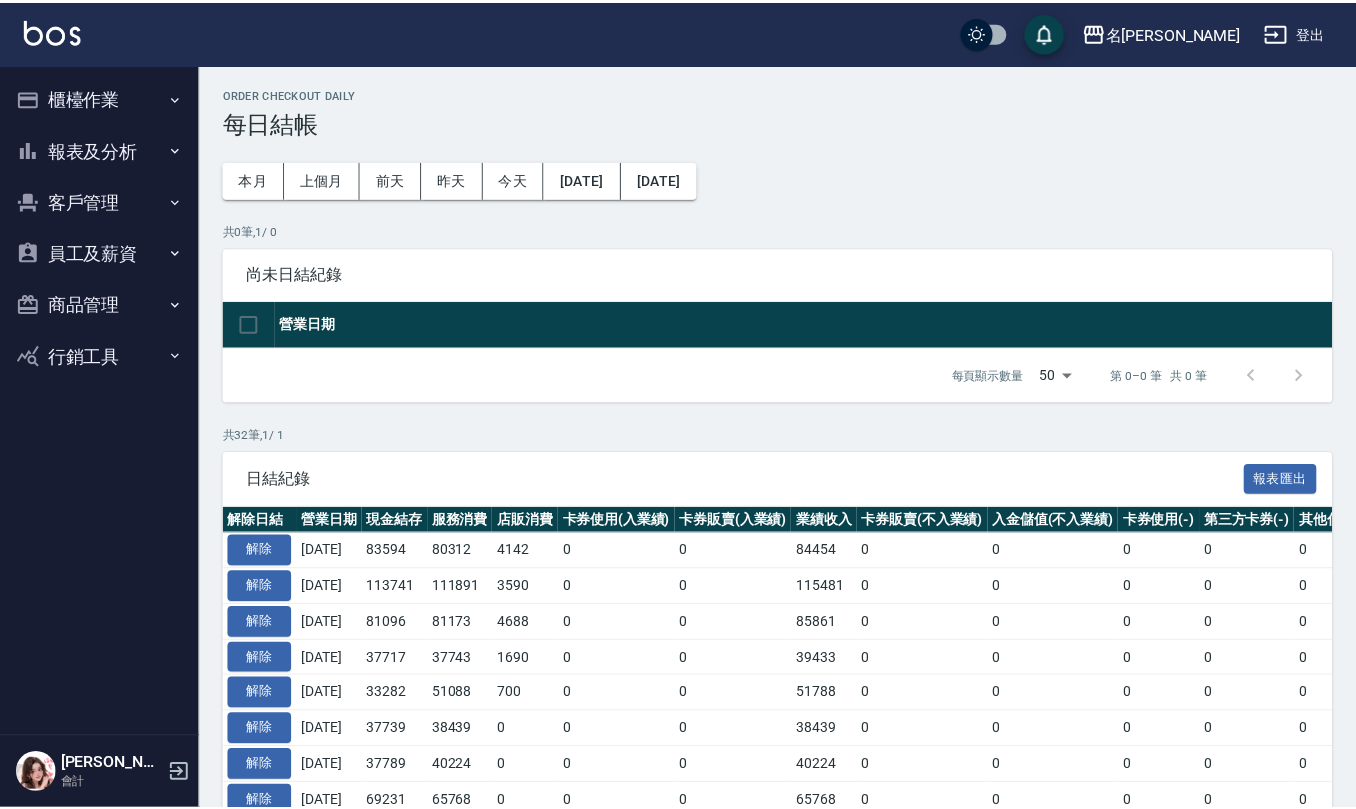 scroll, scrollTop: 0, scrollLeft: 0, axis: both 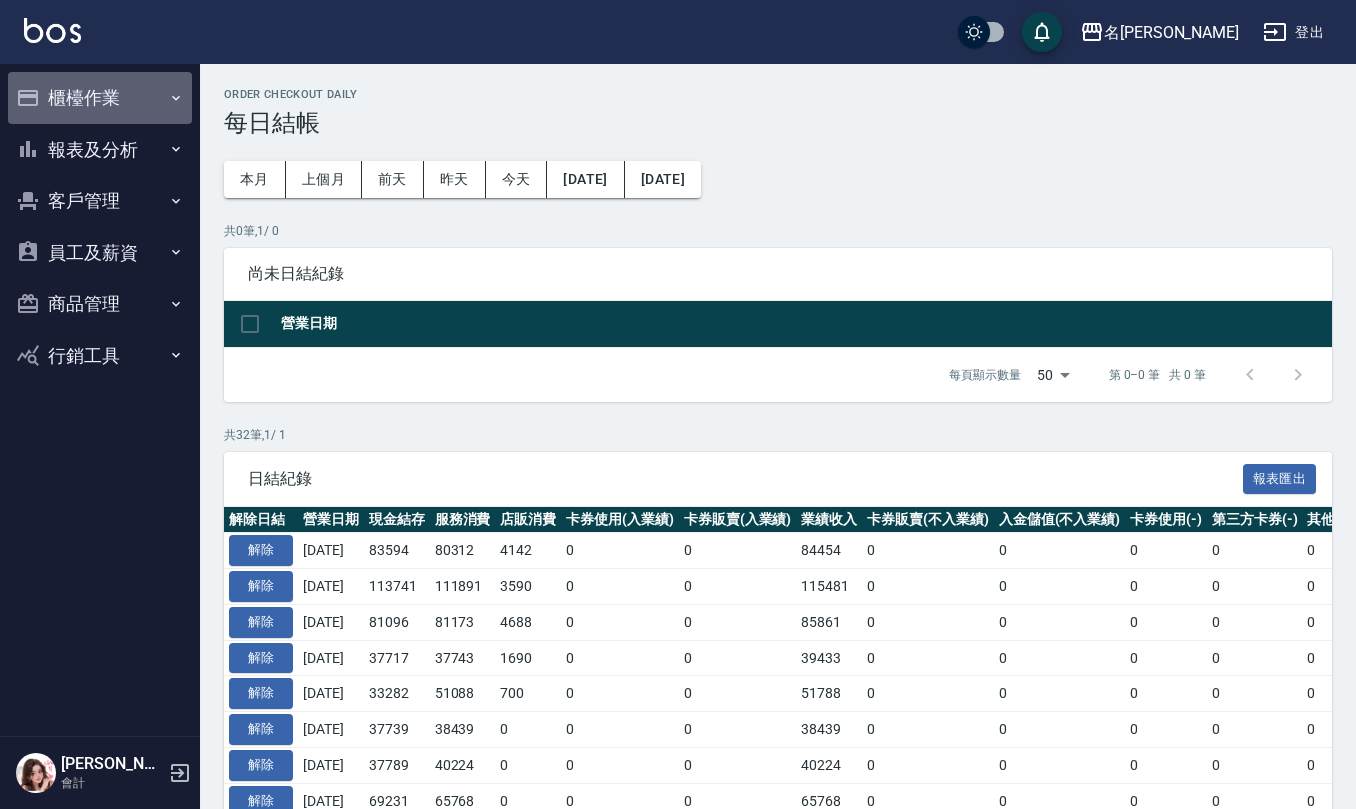 click on "櫃檯作業" at bounding box center (100, 98) 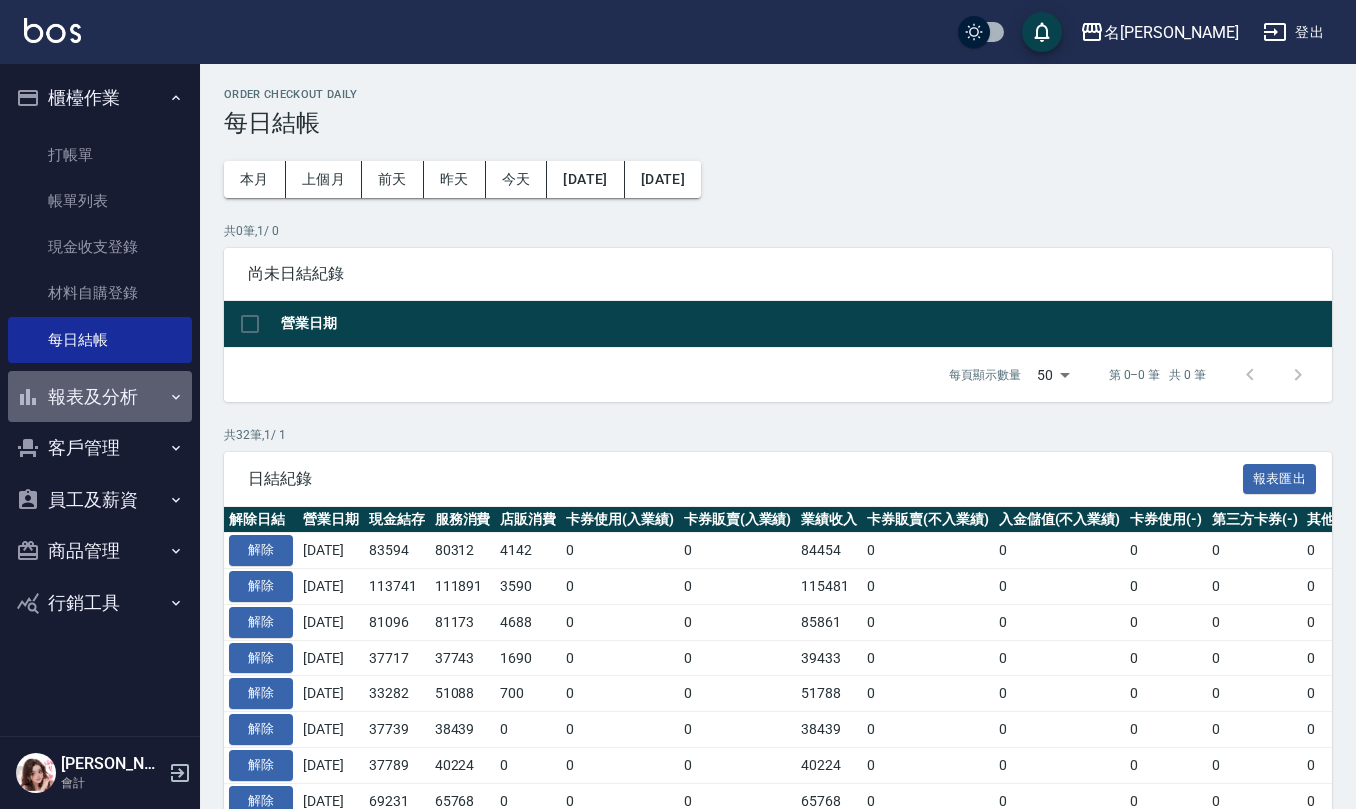 click on "報表及分析" at bounding box center (100, 397) 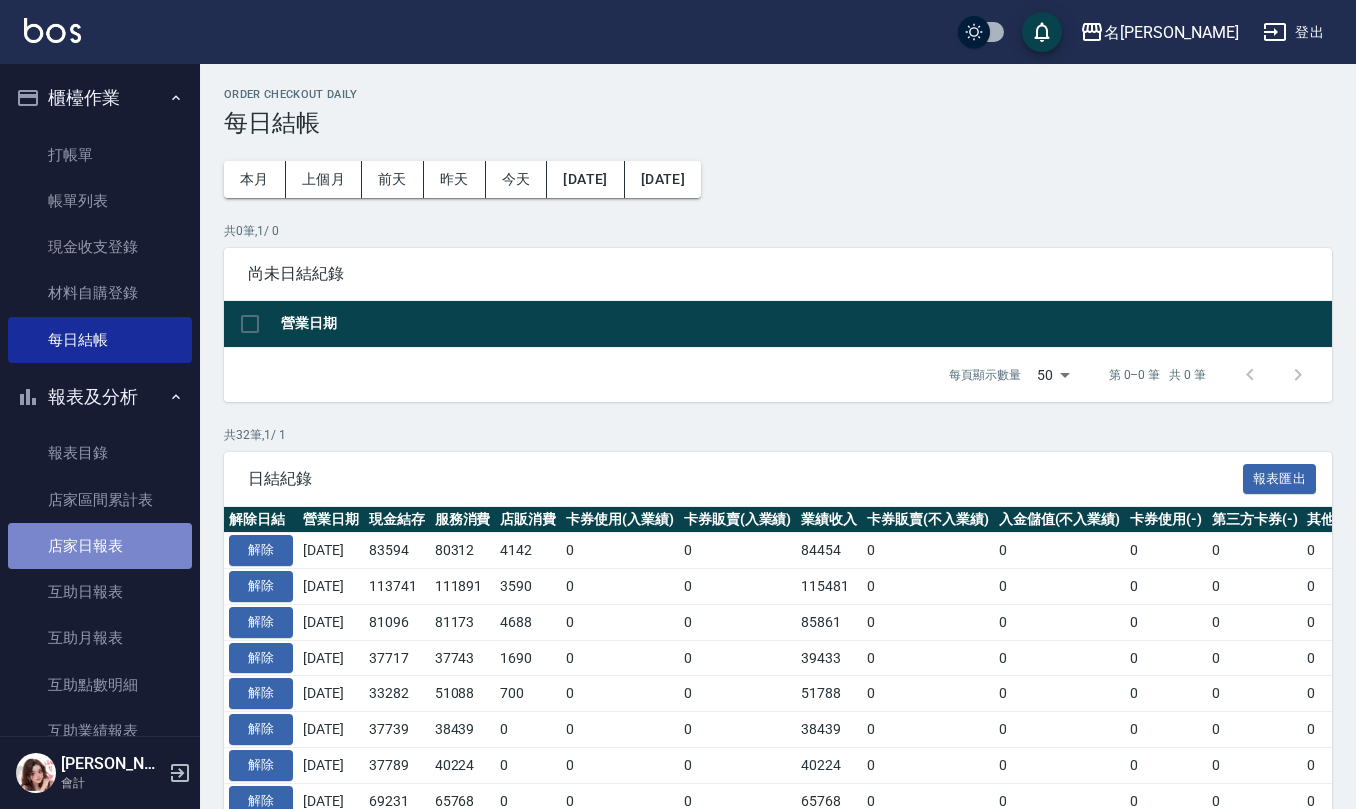 click on "店家日報表" at bounding box center [100, 546] 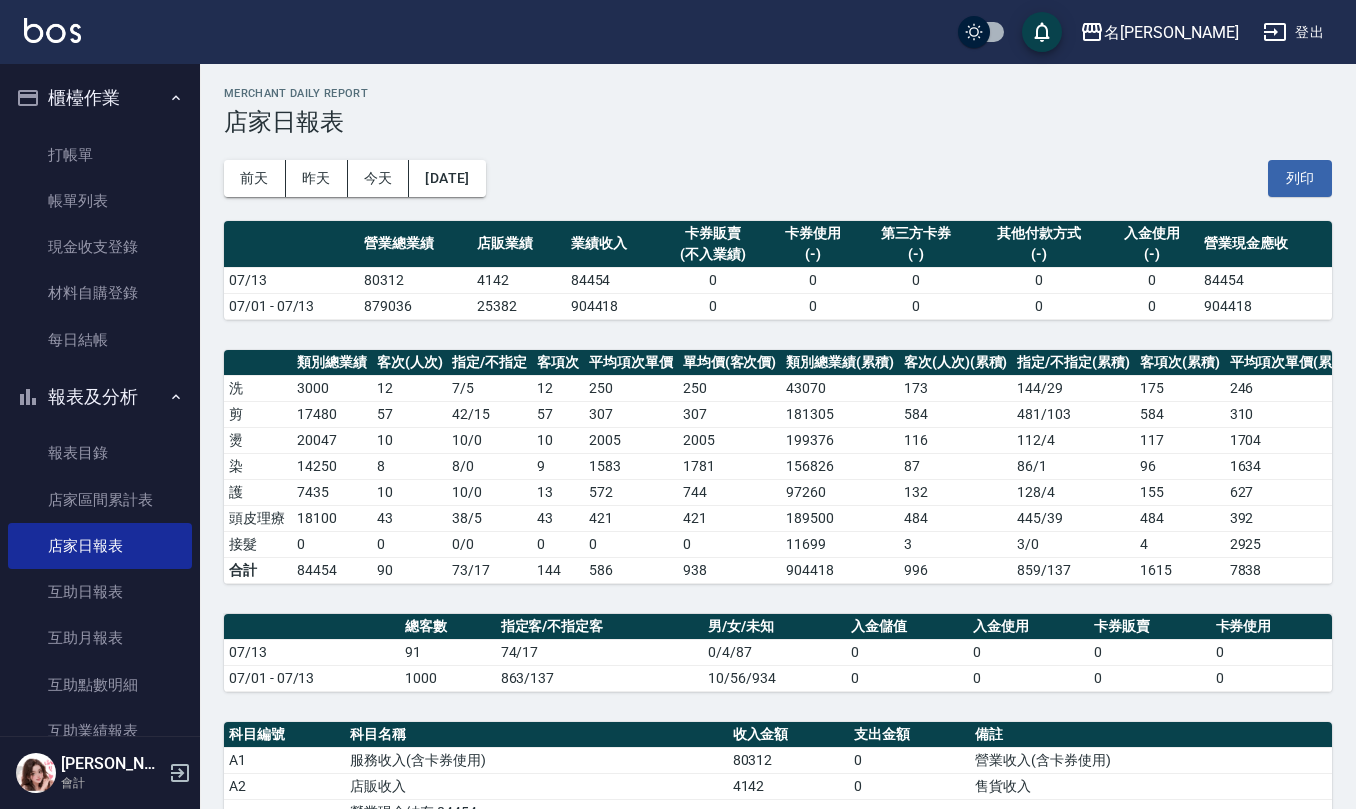 scroll, scrollTop: 0, scrollLeft: 0, axis: both 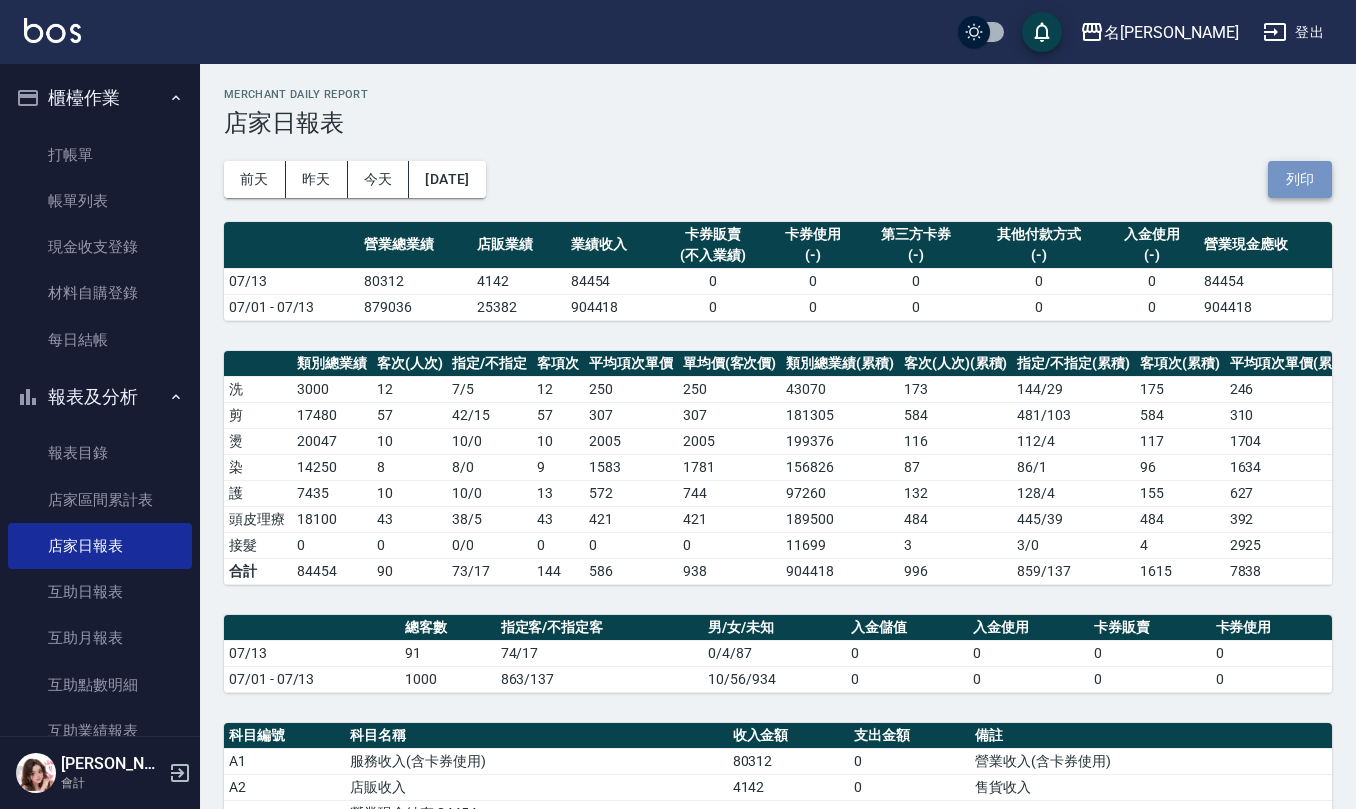 click on "列印" at bounding box center (1300, 179) 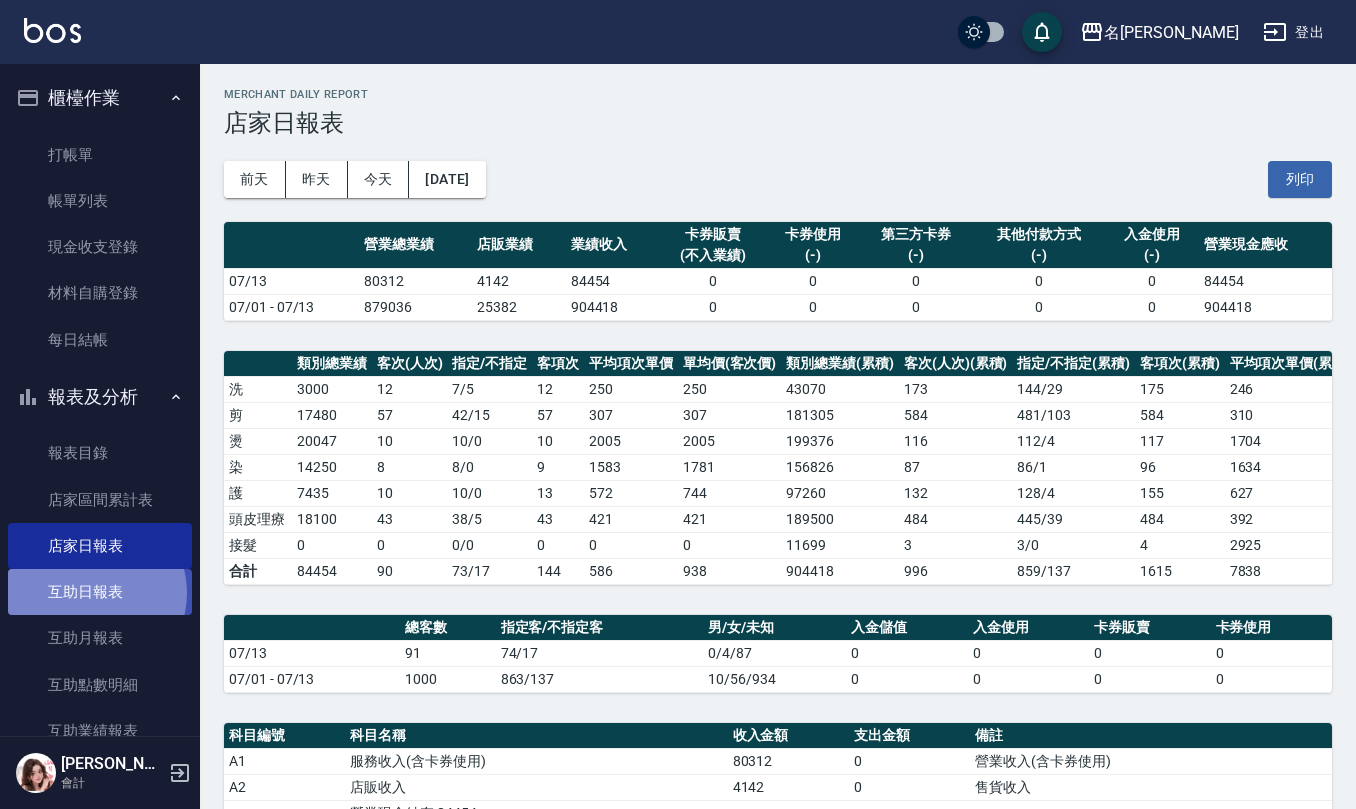 click on "互助日報表" at bounding box center [100, 592] 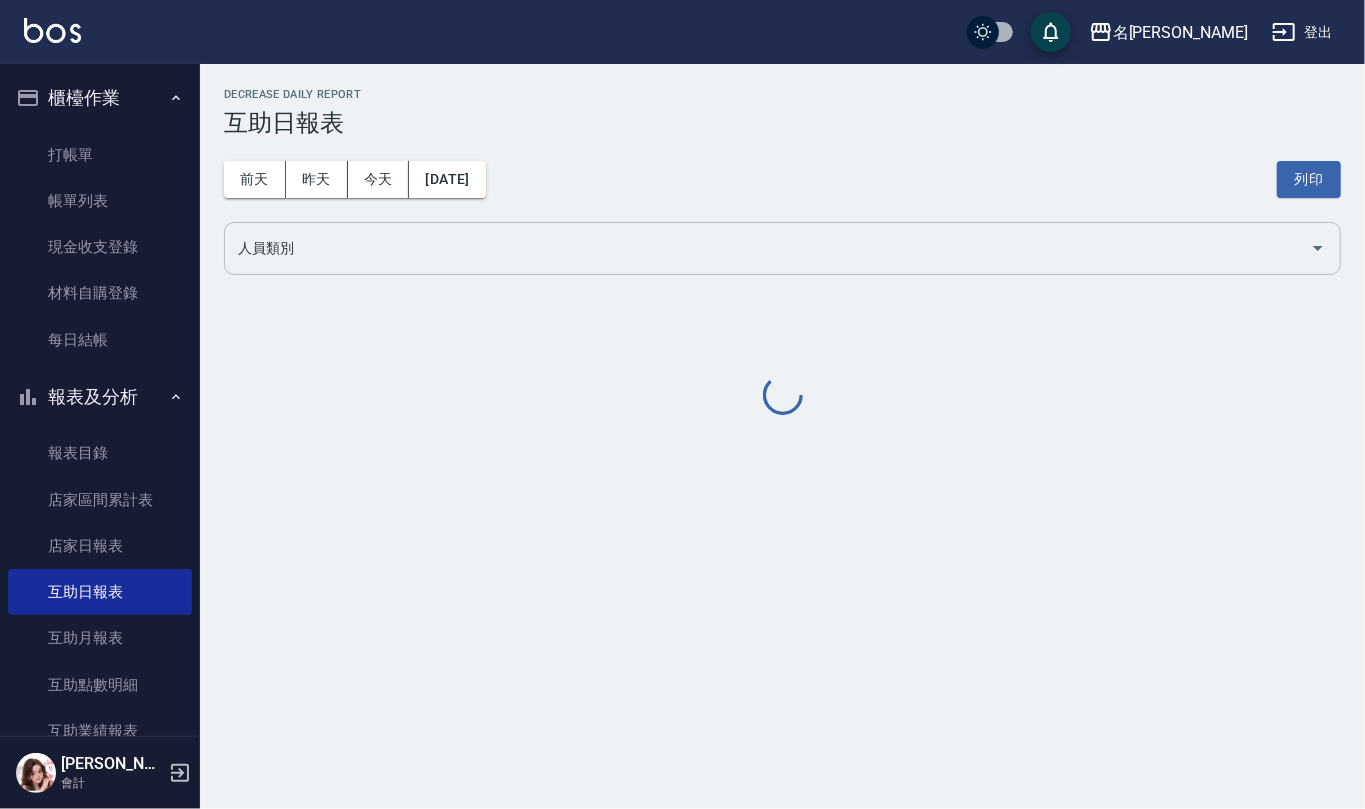 click on "人員類別" at bounding box center (767, 248) 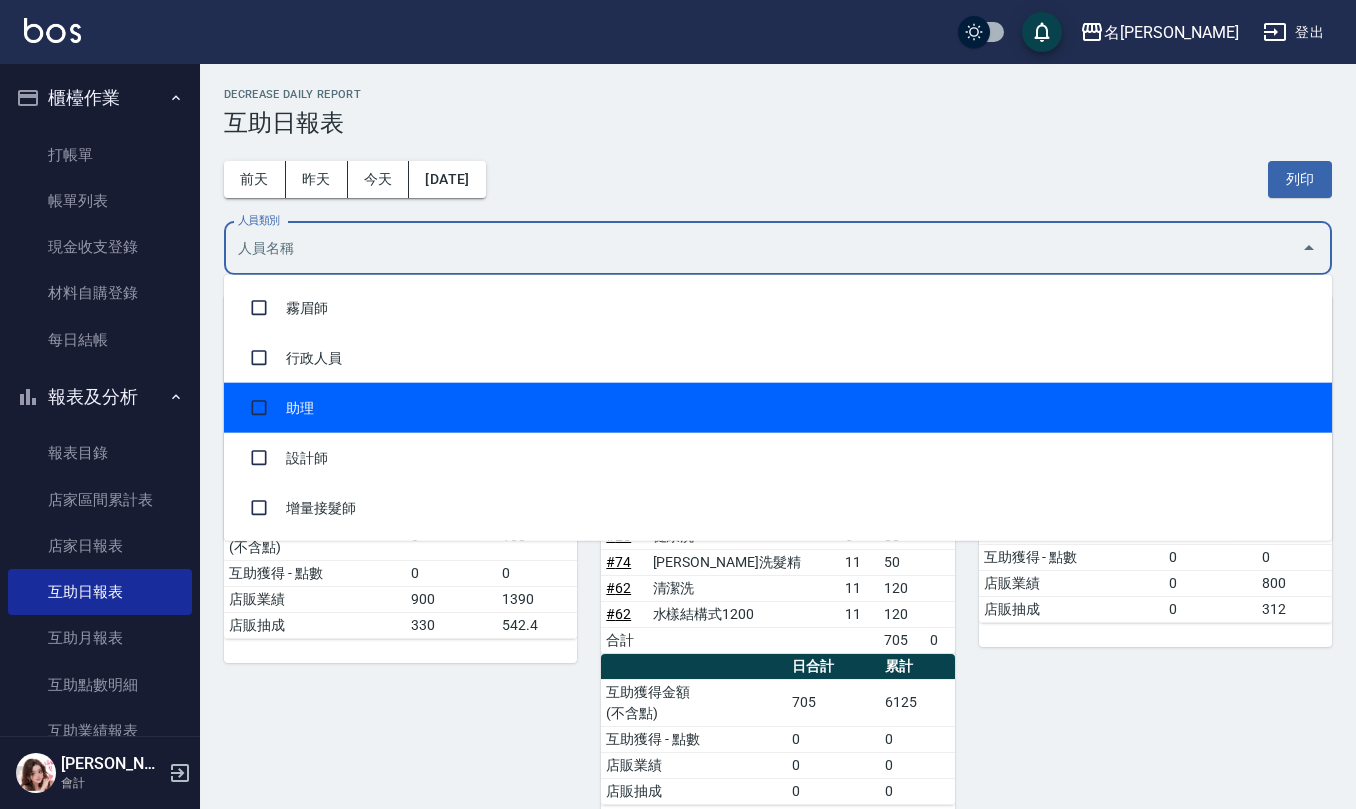 click on "助理" at bounding box center [778, 408] 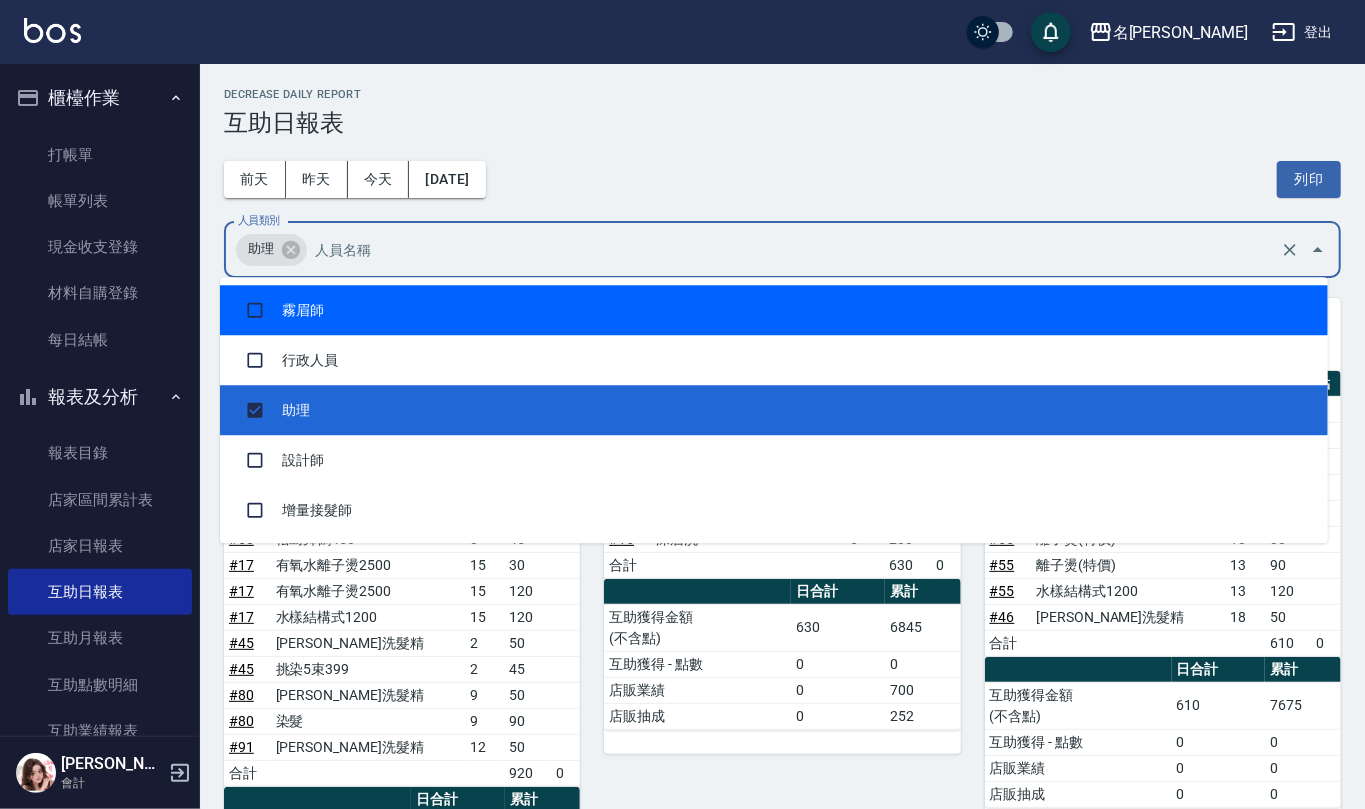 click on "前天 昨天 今天 2025/07/13 列印" at bounding box center (782, 179) 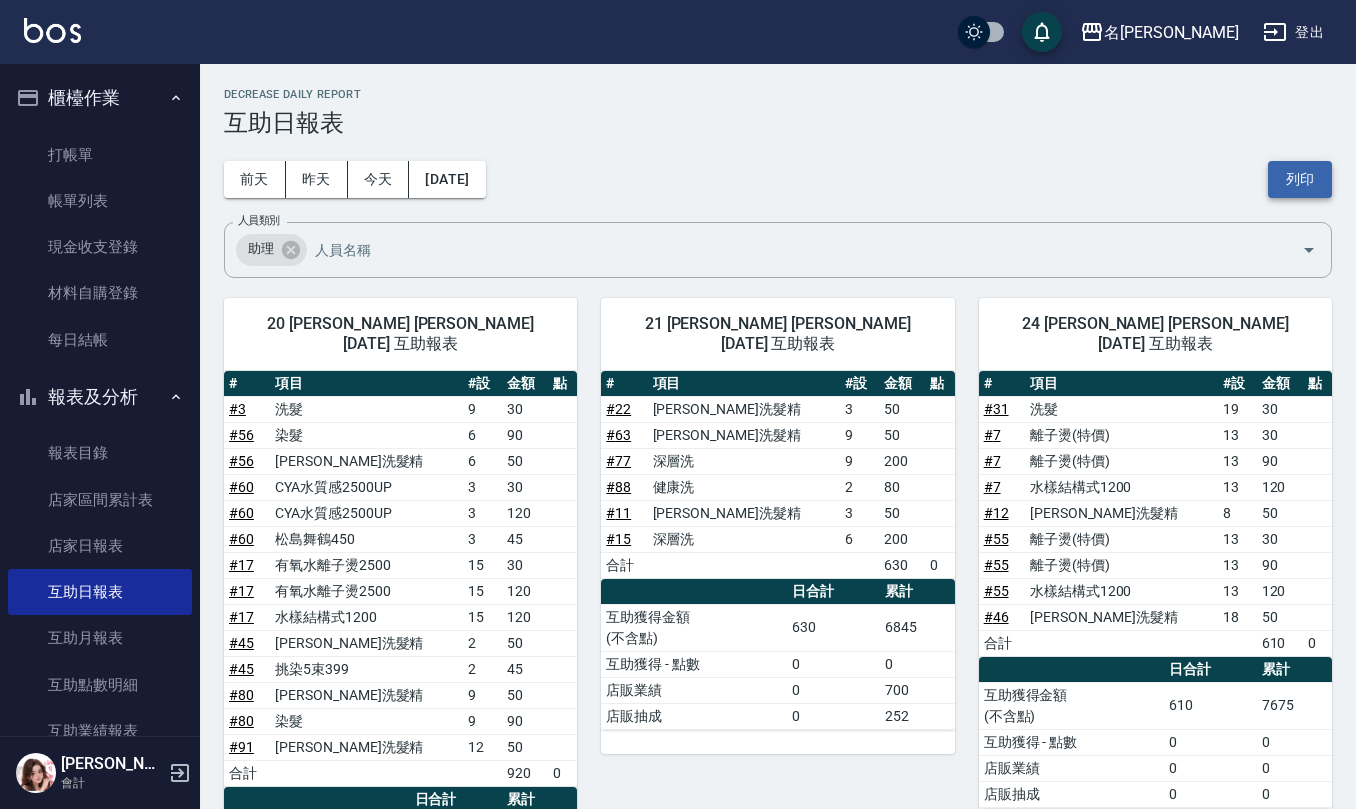 click on "列印" at bounding box center [1300, 179] 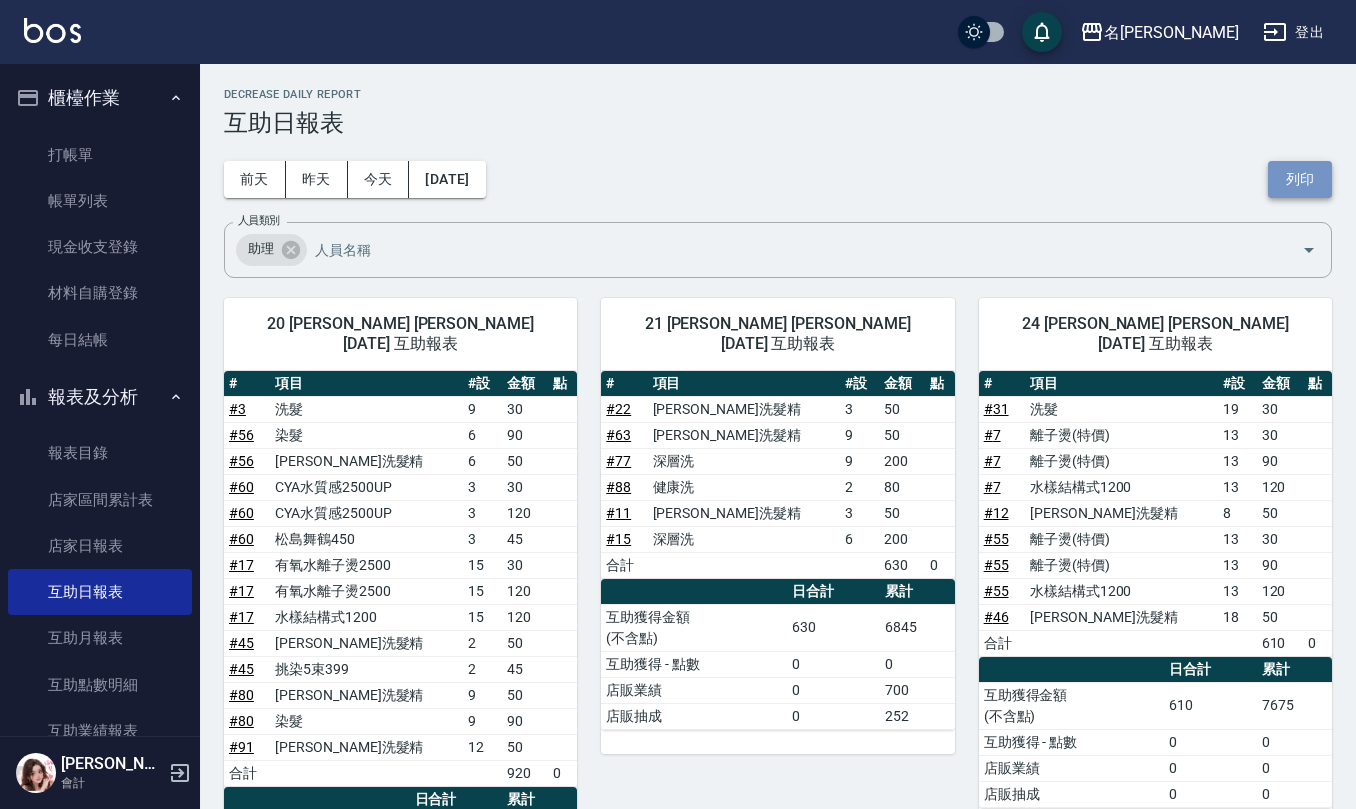 click on "列印" at bounding box center [1300, 179] 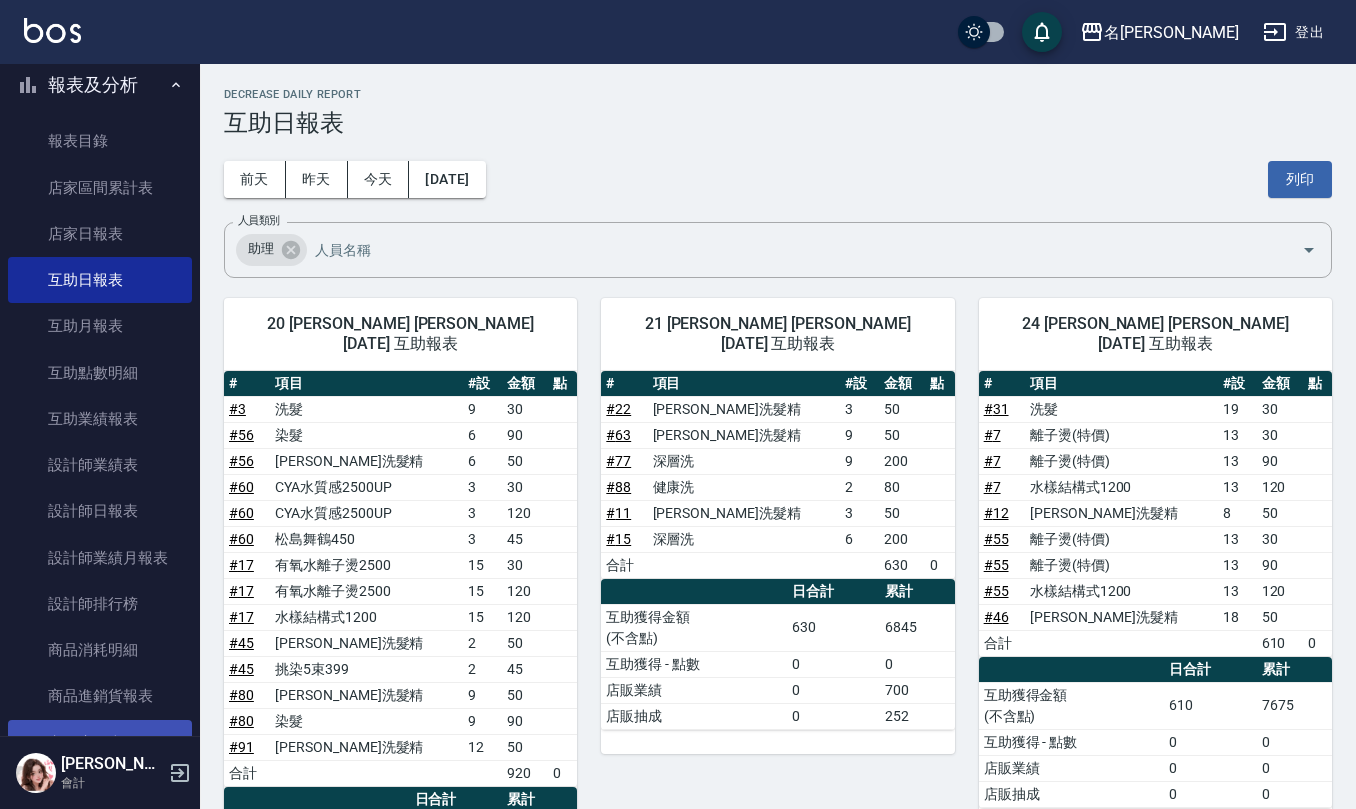 scroll, scrollTop: 400, scrollLeft: 0, axis: vertical 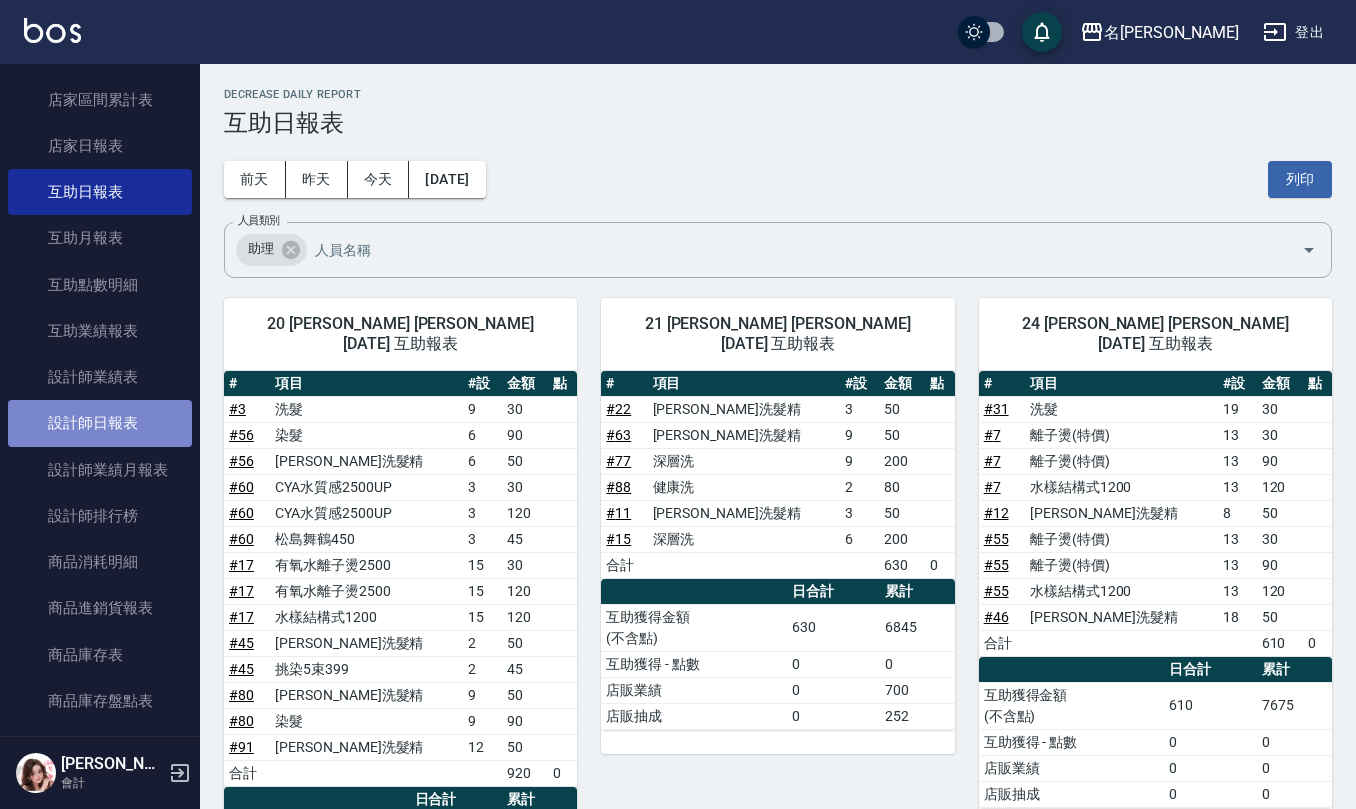 click on "設計師日報表" at bounding box center [100, 423] 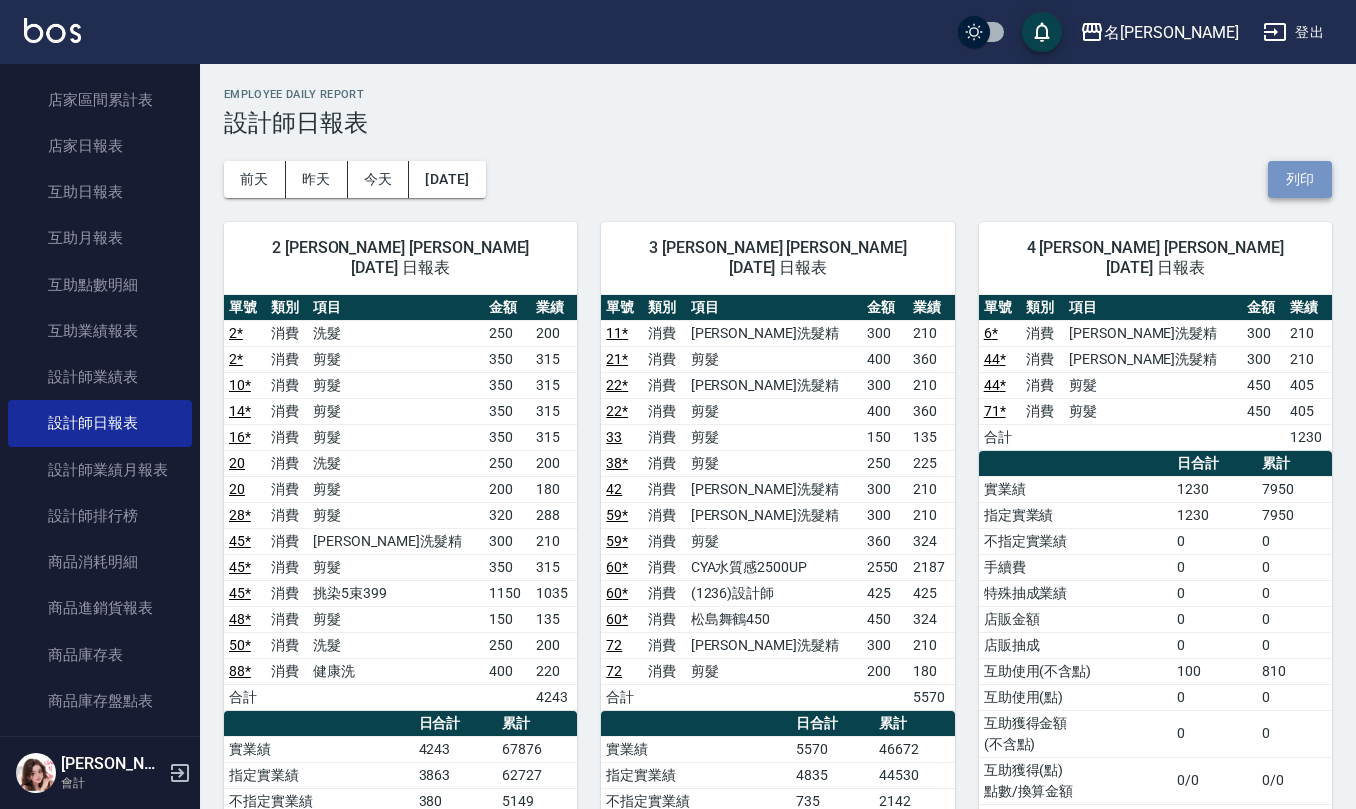 click on "列印" at bounding box center (1300, 179) 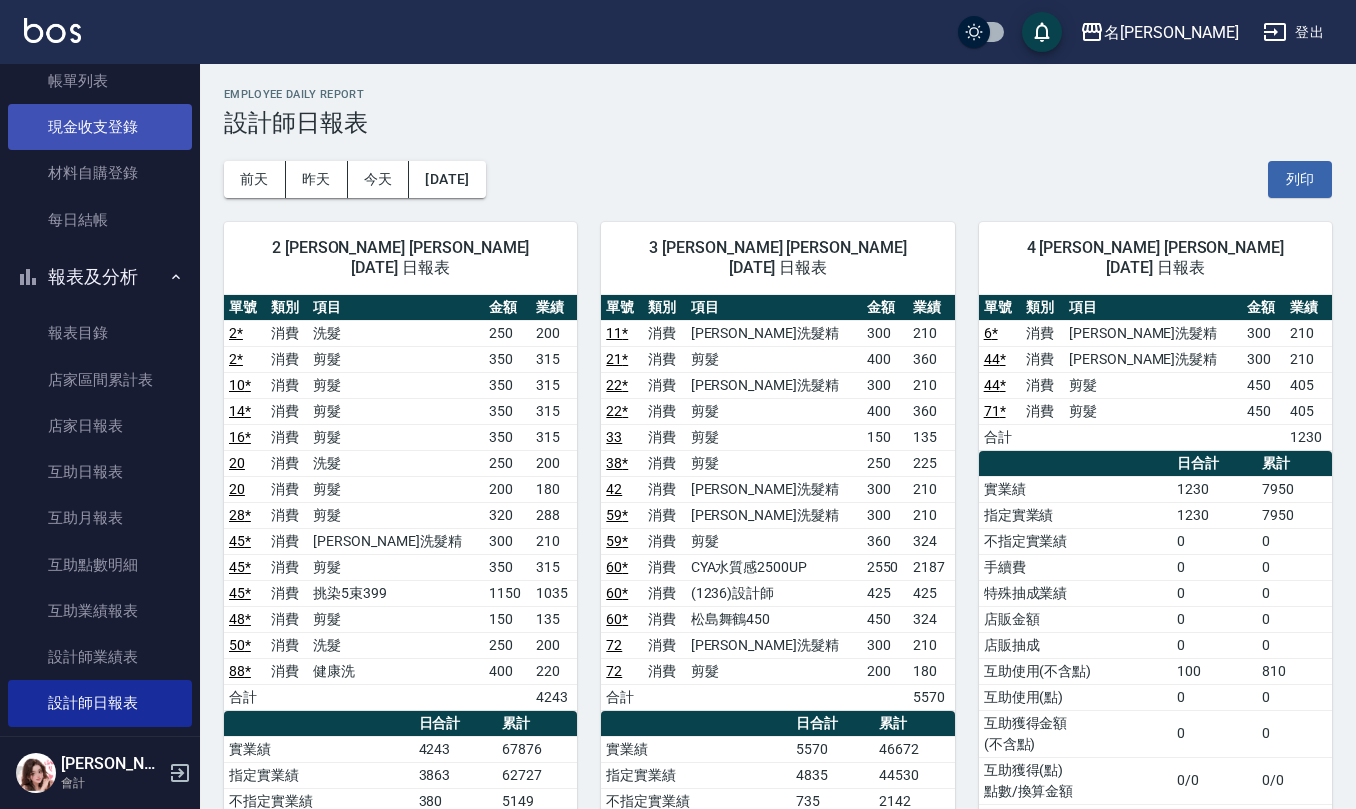 scroll, scrollTop: 0, scrollLeft: 0, axis: both 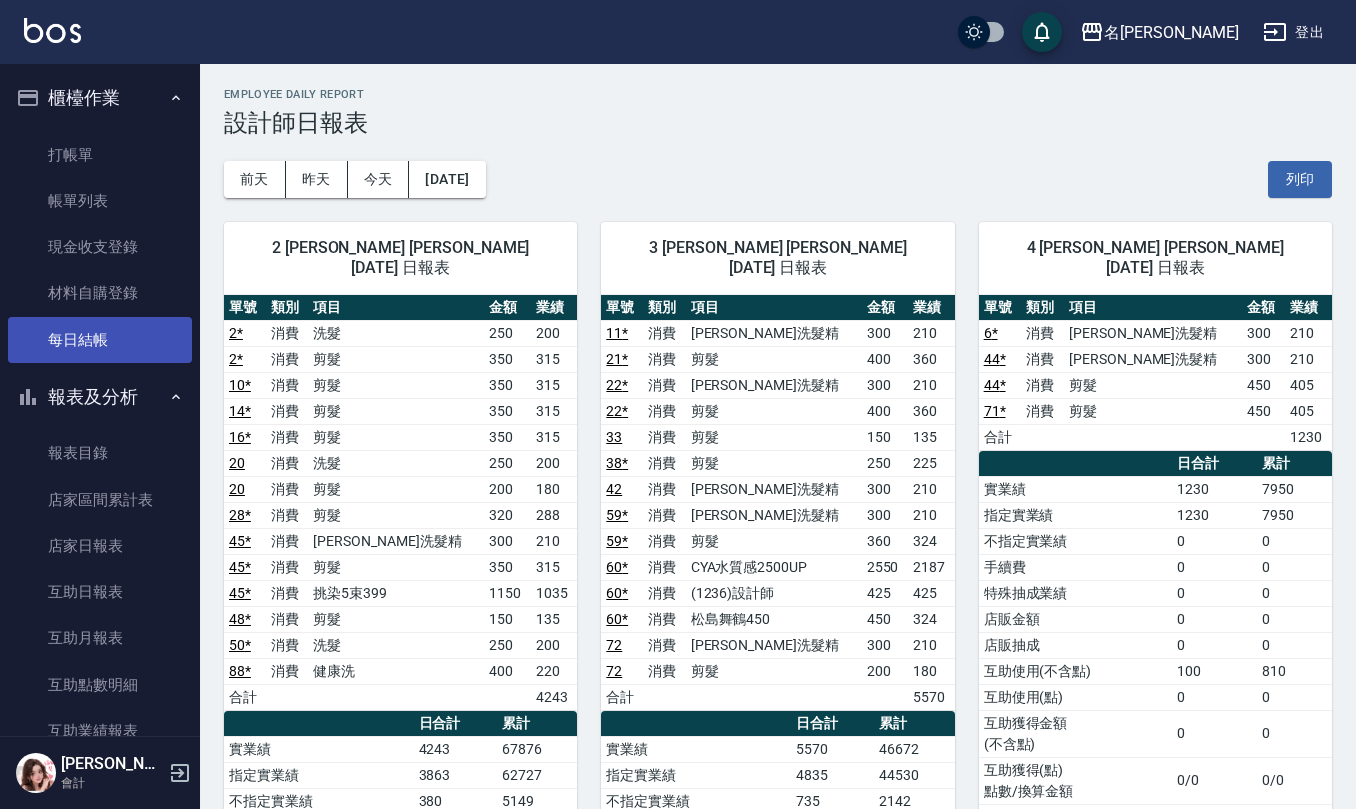 click on "每日結帳" at bounding box center (100, 340) 